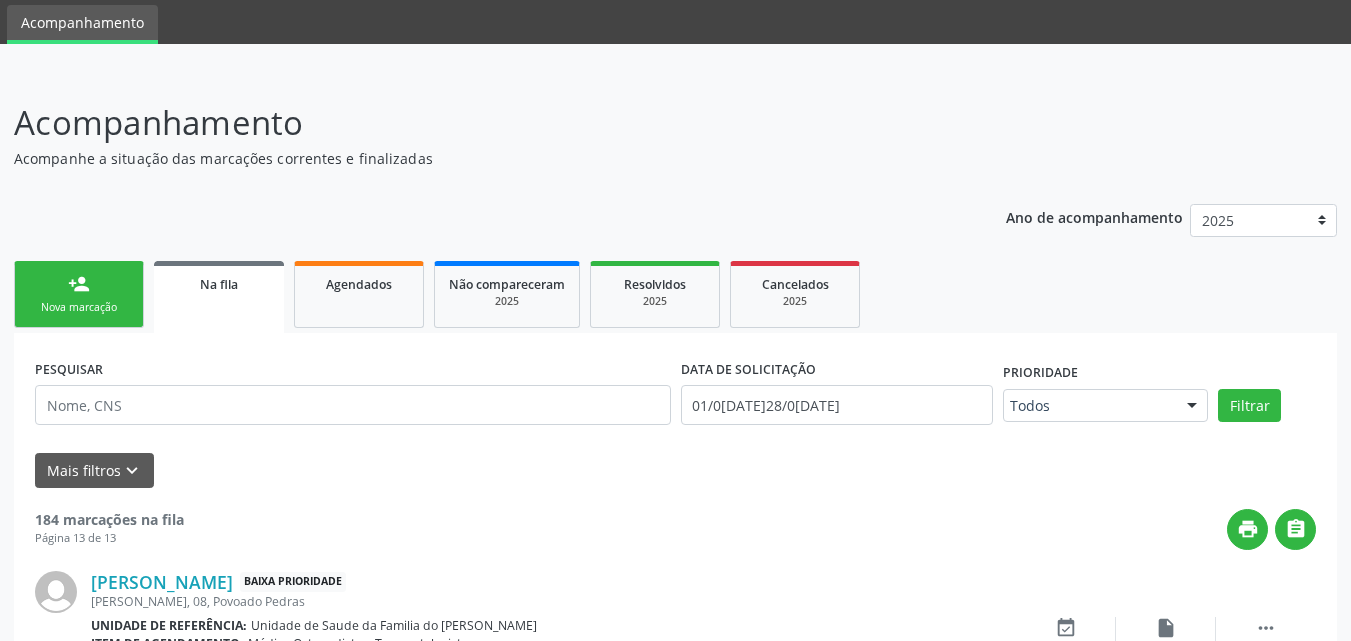 scroll, scrollTop: 0, scrollLeft: 0, axis: both 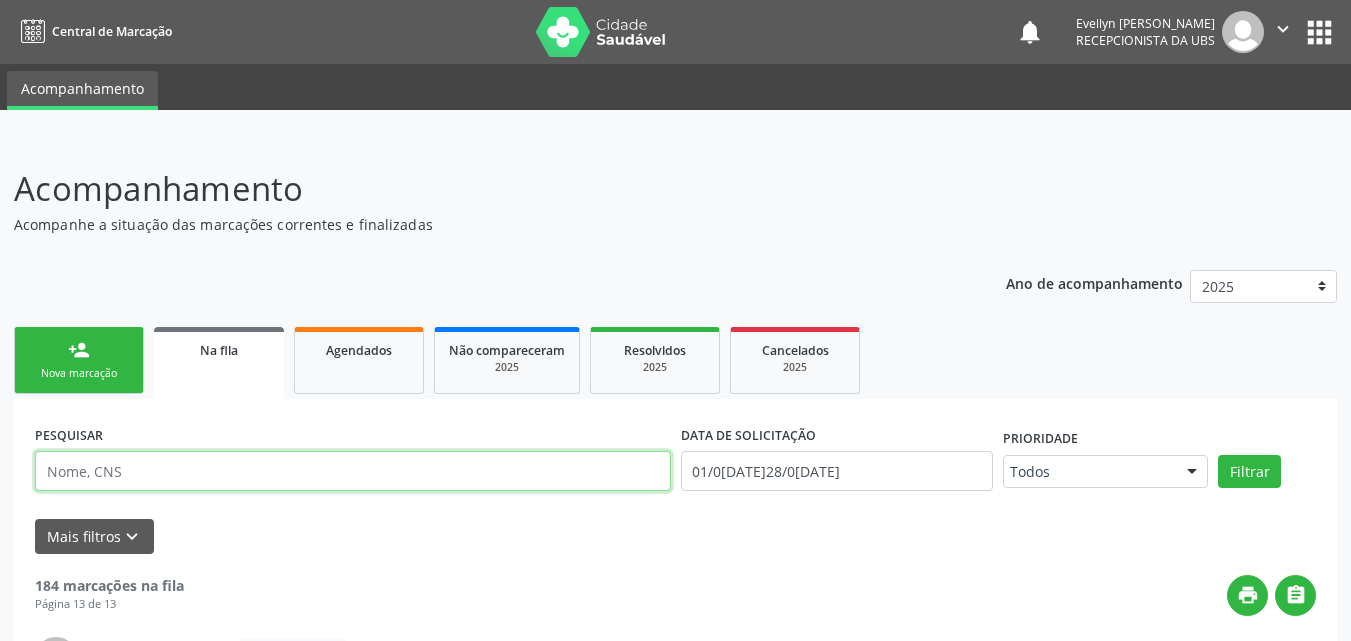 click at bounding box center [353, 471] 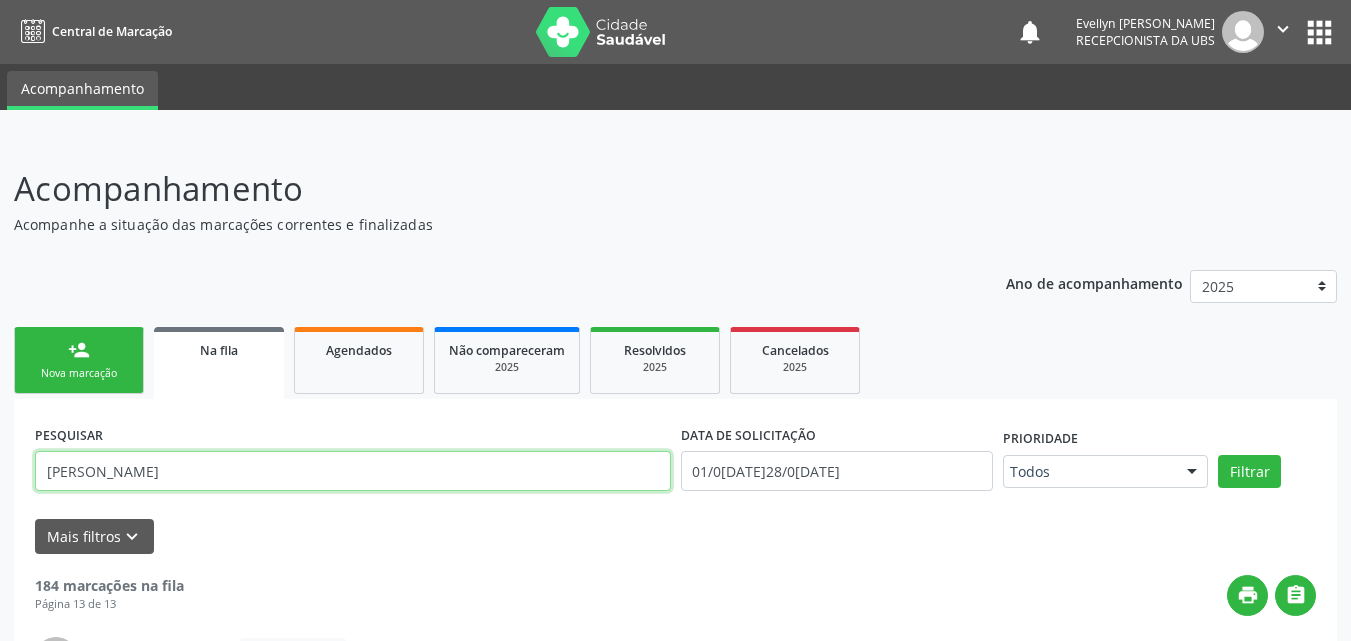 click on "Filtrar" at bounding box center [1249, 472] 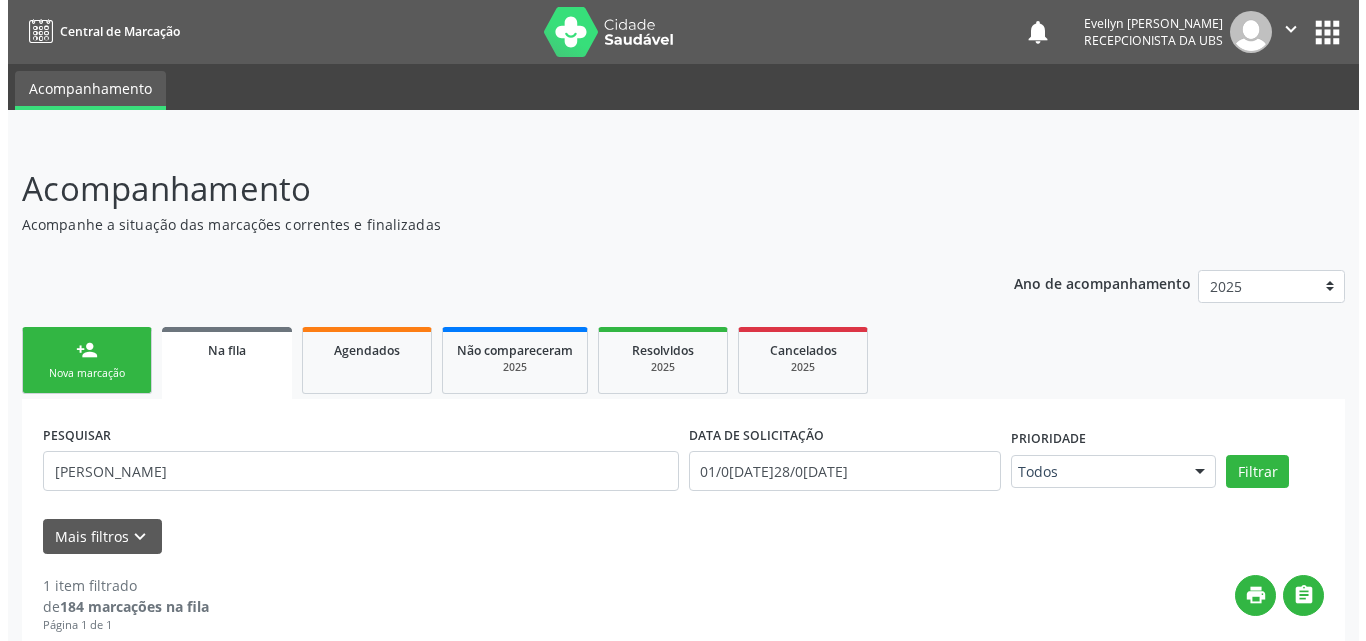 scroll, scrollTop: 206, scrollLeft: 0, axis: vertical 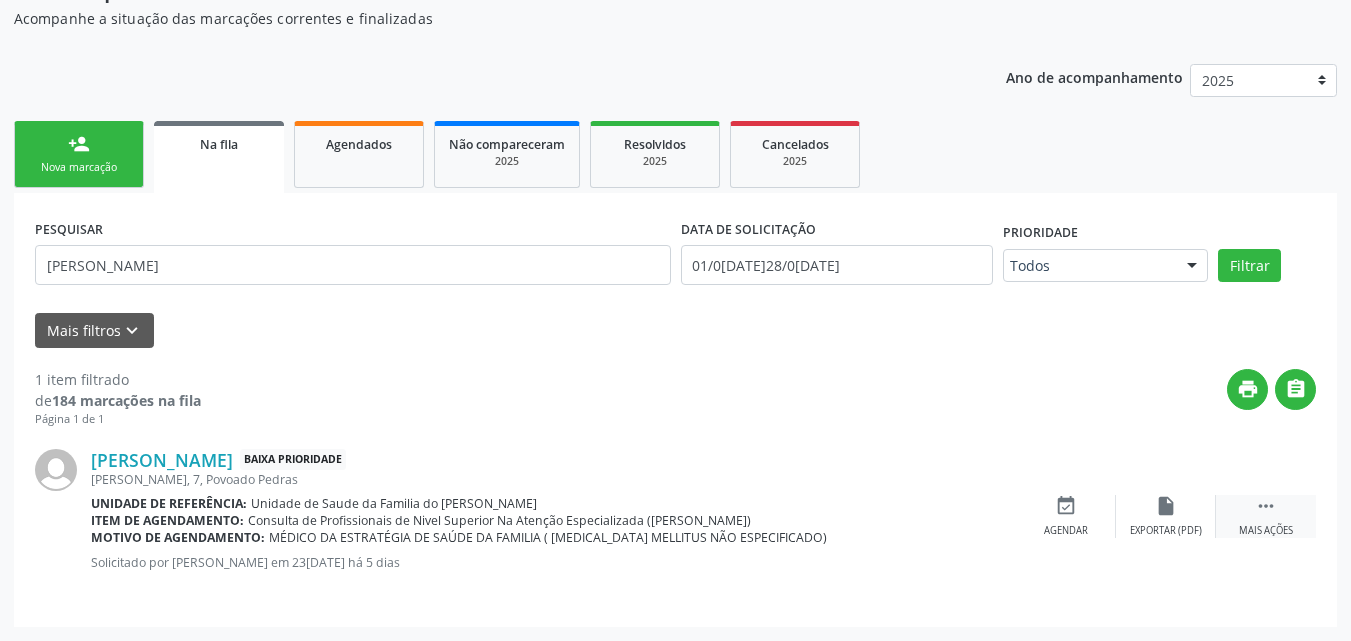 click on "Mais ações" at bounding box center [1266, 531] 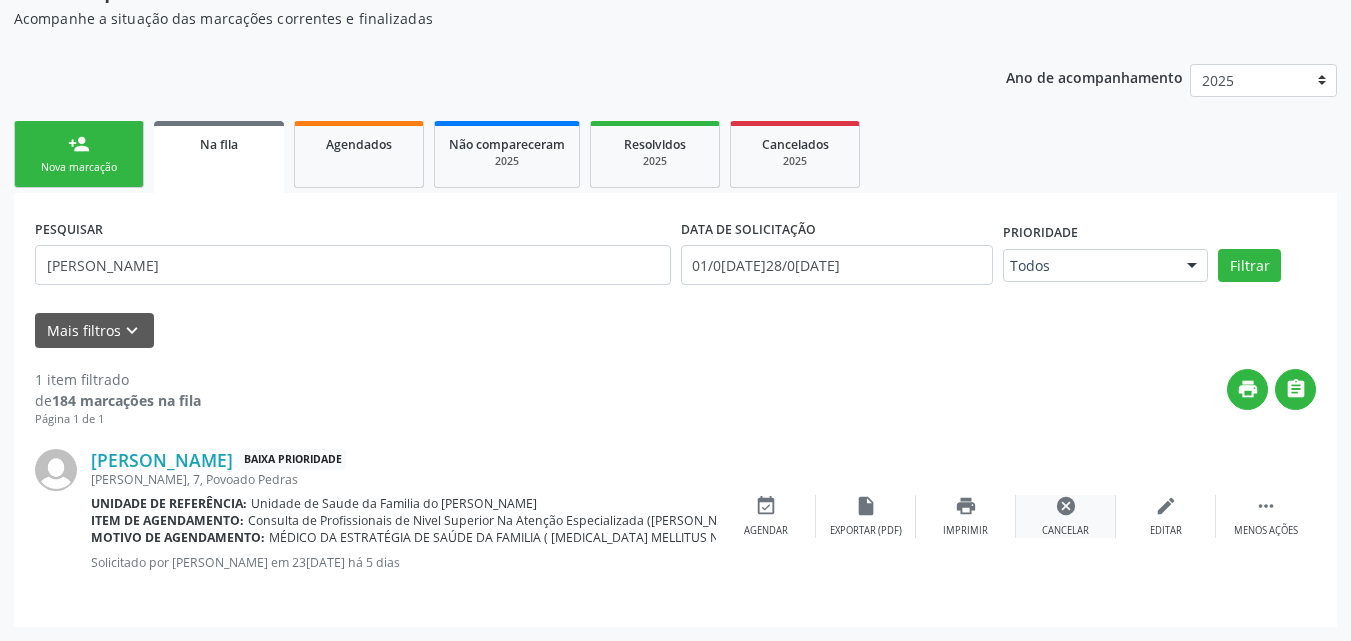 click on "cancel
Cancelar" at bounding box center [1066, 516] 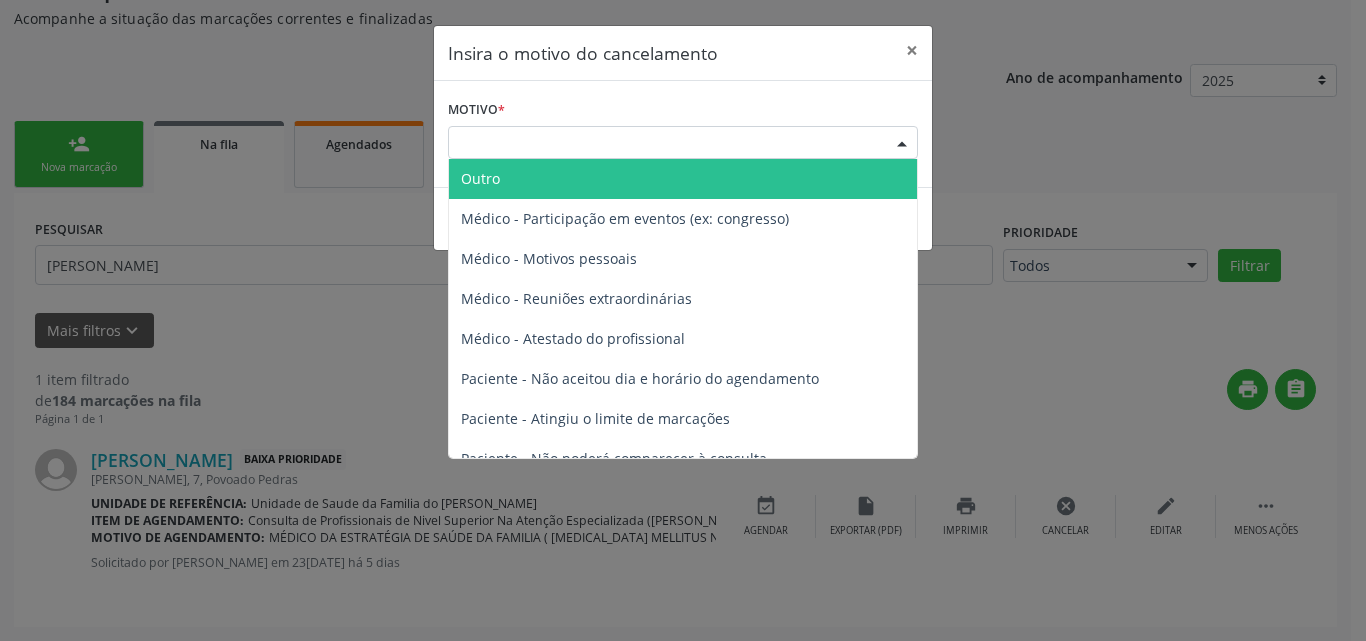 click on "Escolha o motivo" at bounding box center (683, 143) 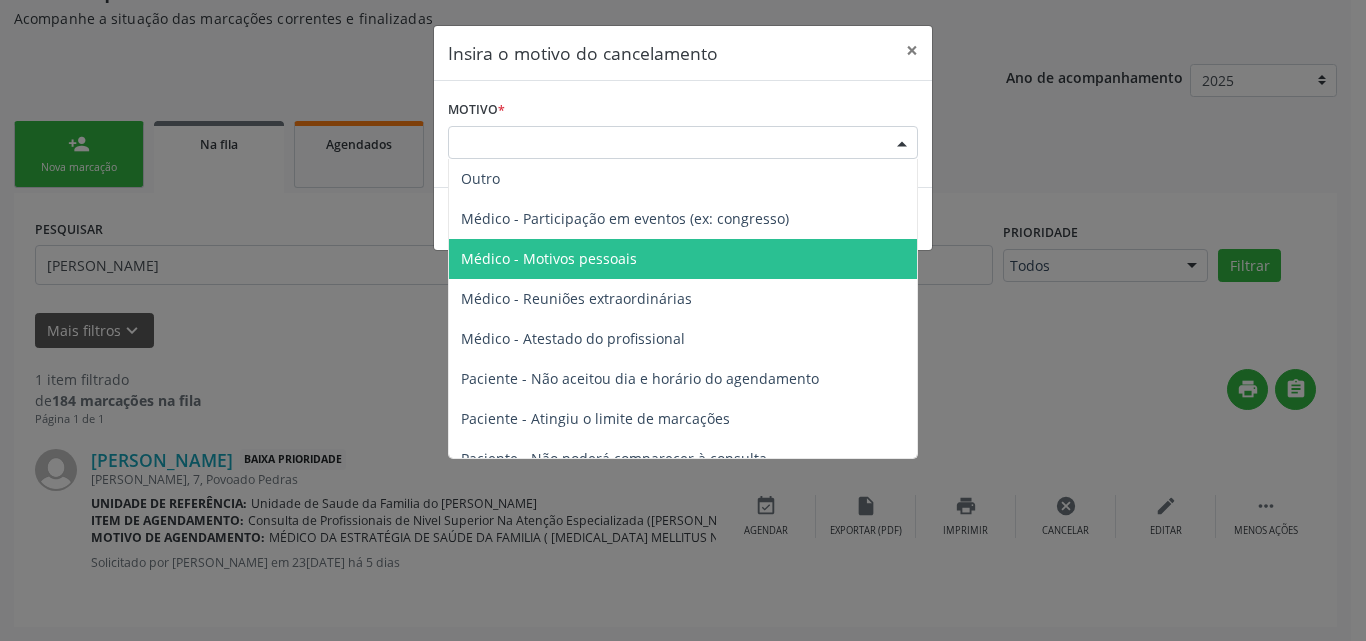 scroll, scrollTop: 20, scrollLeft: 0, axis: vertical 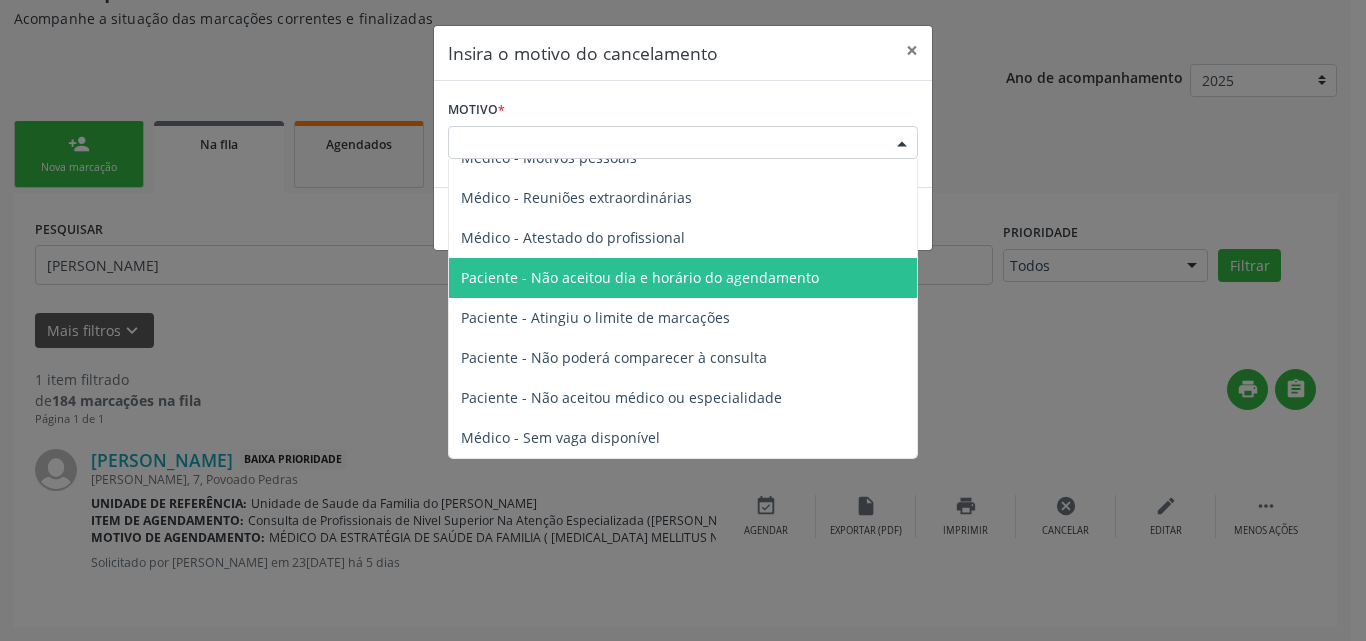 drag, startPoint x: 822, startPoint y: 308, endPoint x: 831, endPoint y: 275, distance: 34.20526 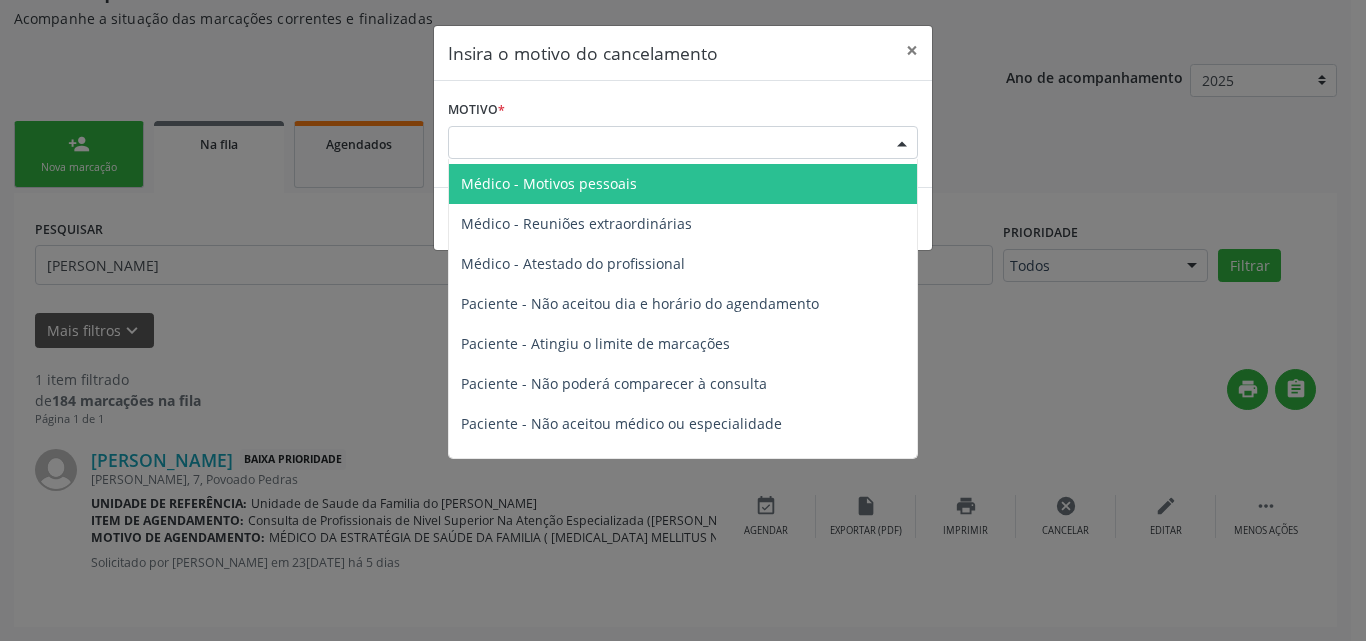 click on "Médico - Motivos pessoais" at bounding box center (683, 184) 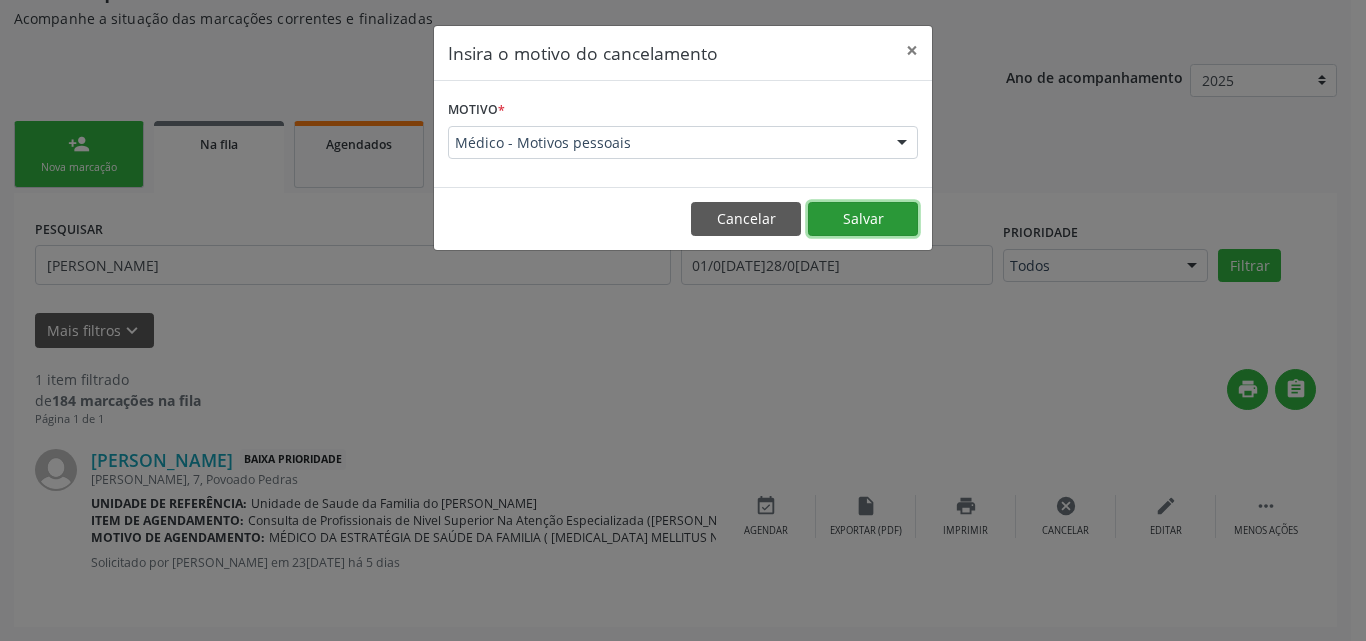 click on "Salvar" at bounding box center (863, 219) 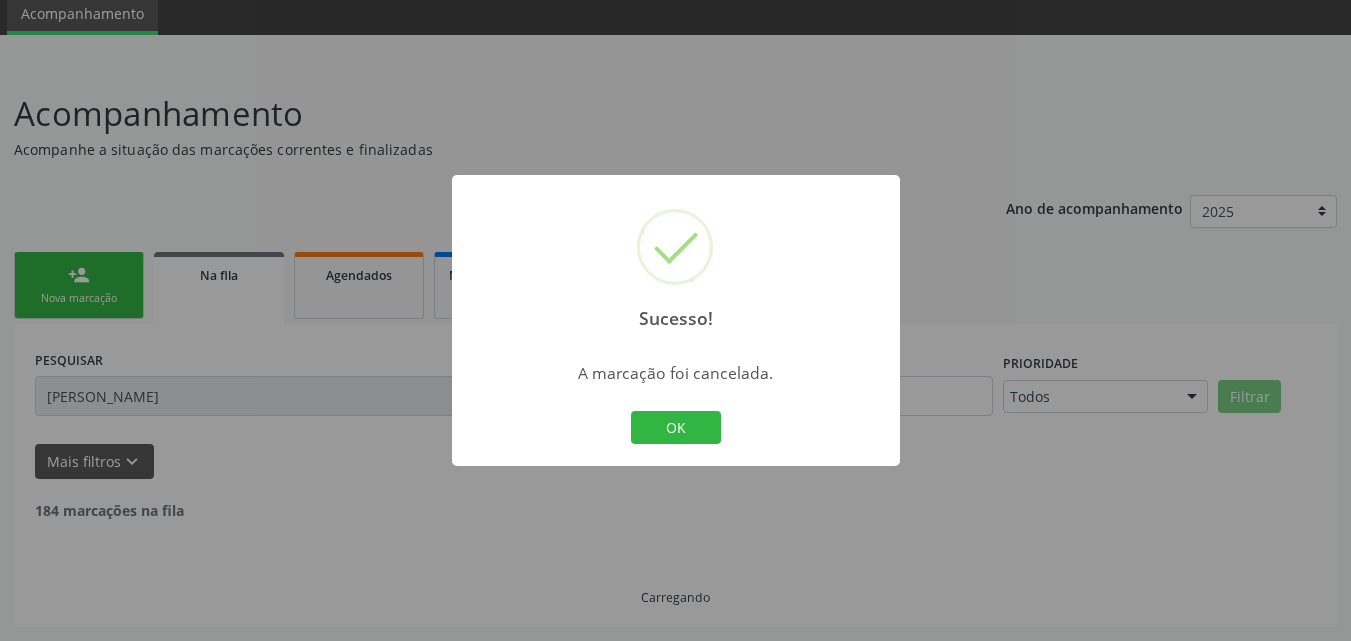scroll, scrollTop: 11, scrollLeft: 0, axis: vertical 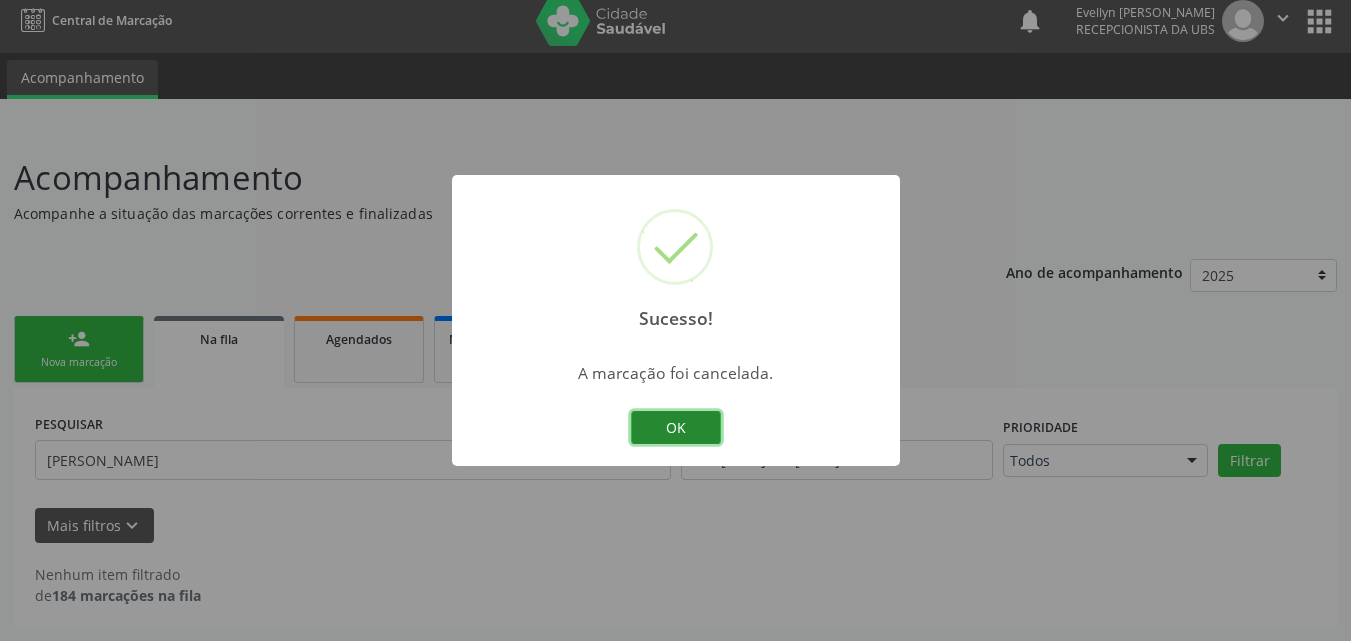 click on "OK" at bounding box center [676, 428] 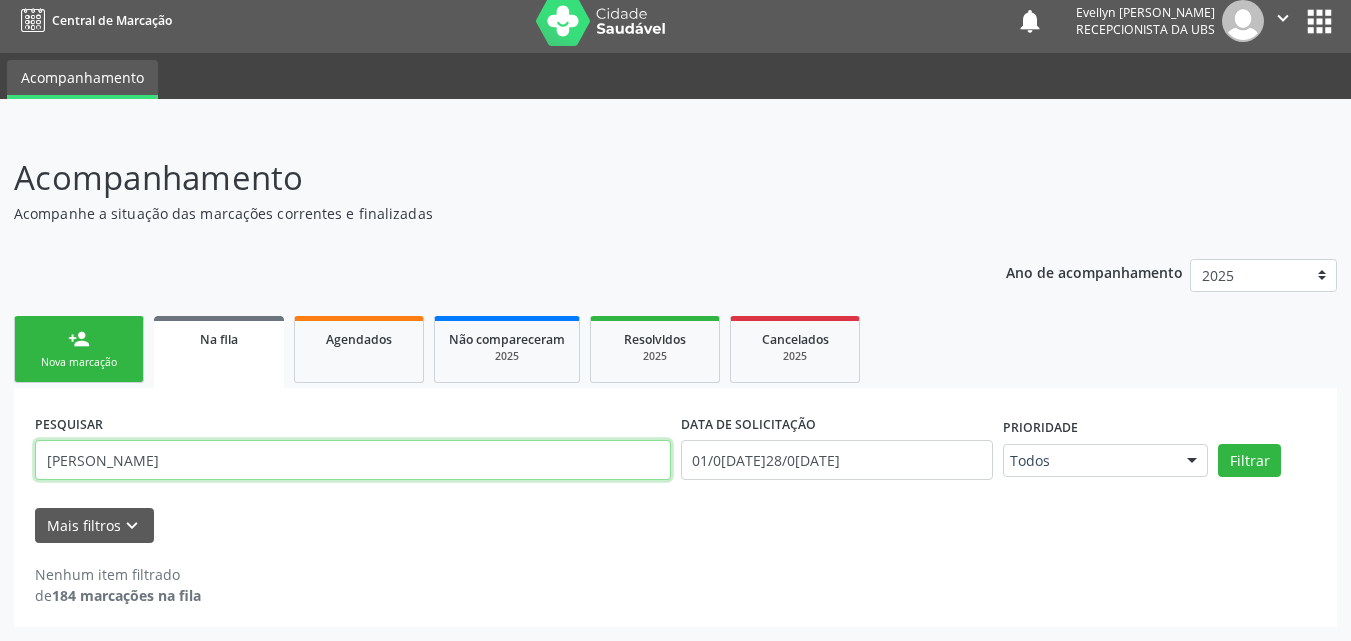 click on "GILMAR FERREIRA" at bounding box center (353, 460) 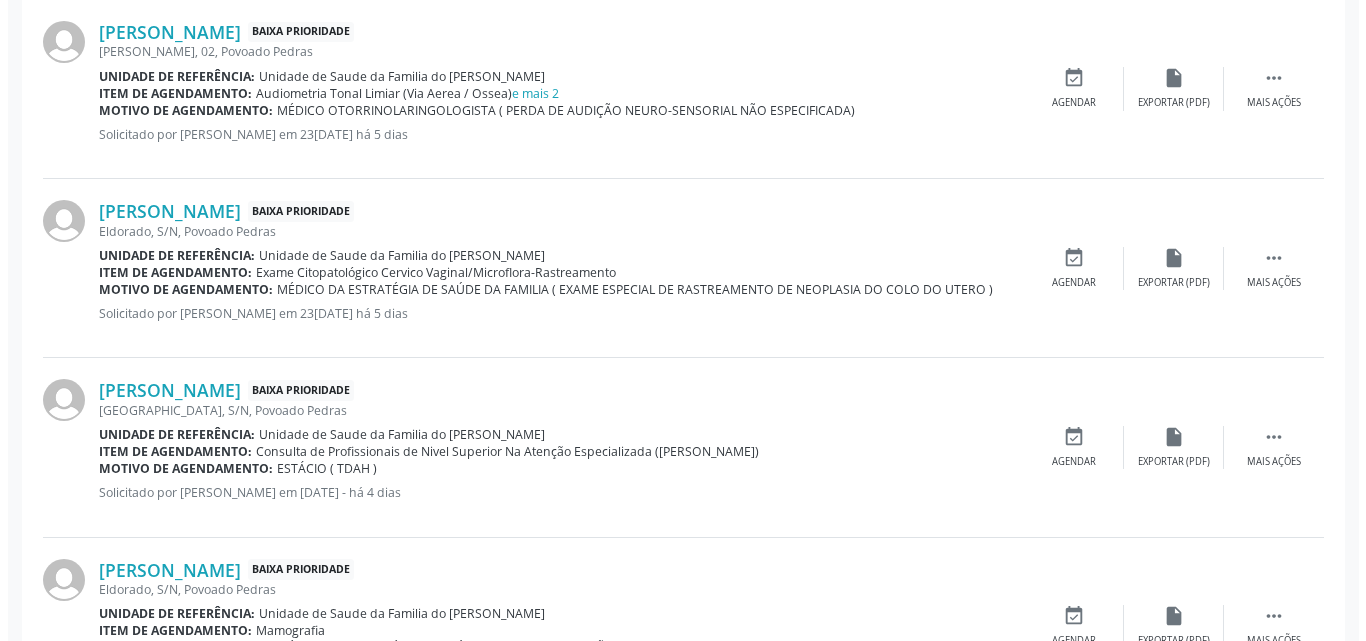 scroll, scrollTop: 995, scrollLeft: 0, axis: vertical 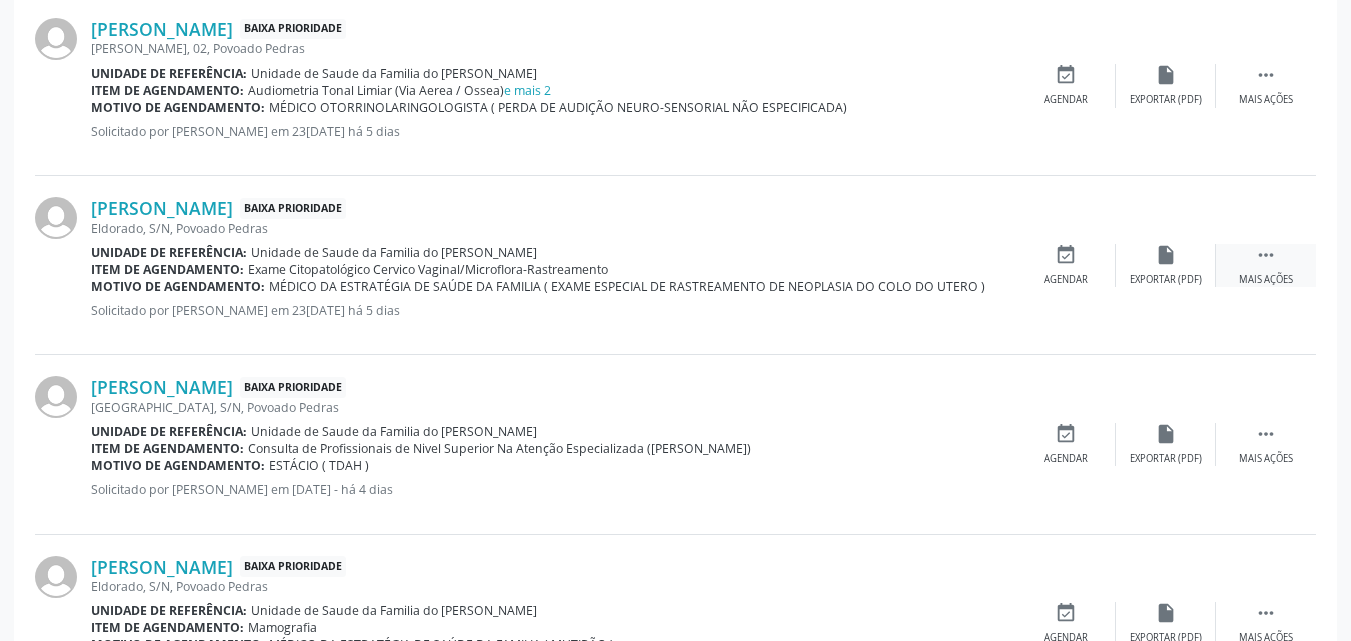 click on "
Mais ações" at bounding box center (1266, 265) 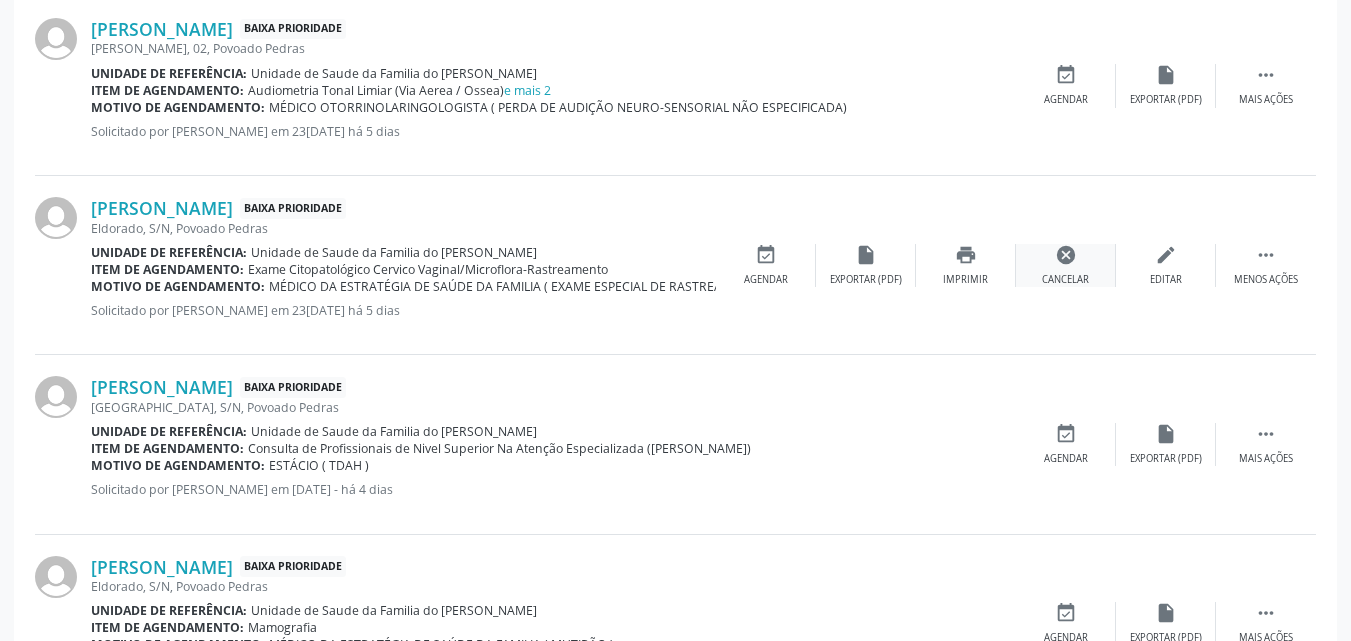 drag, startPoint x: 1277, startPoint y: 251, endPoint x: 1094, endPoint y: 259, distance: 183.17477 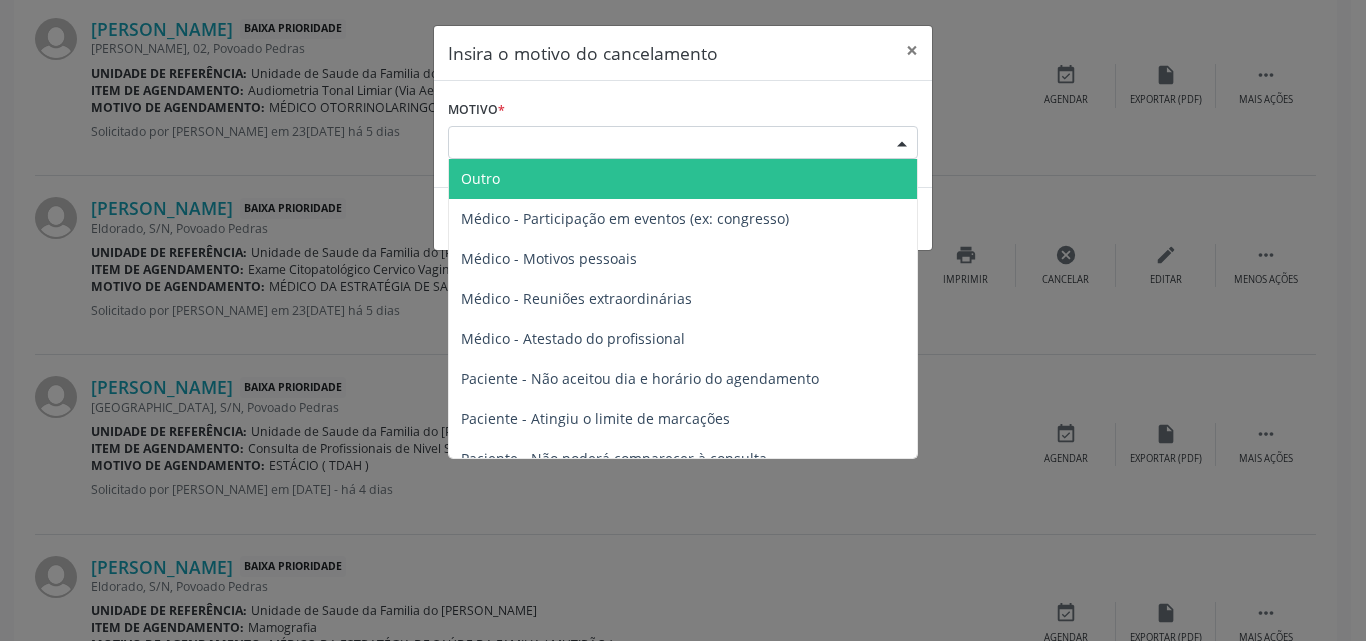 click on "Escolha o motivo" at bounding box center [683, 143] 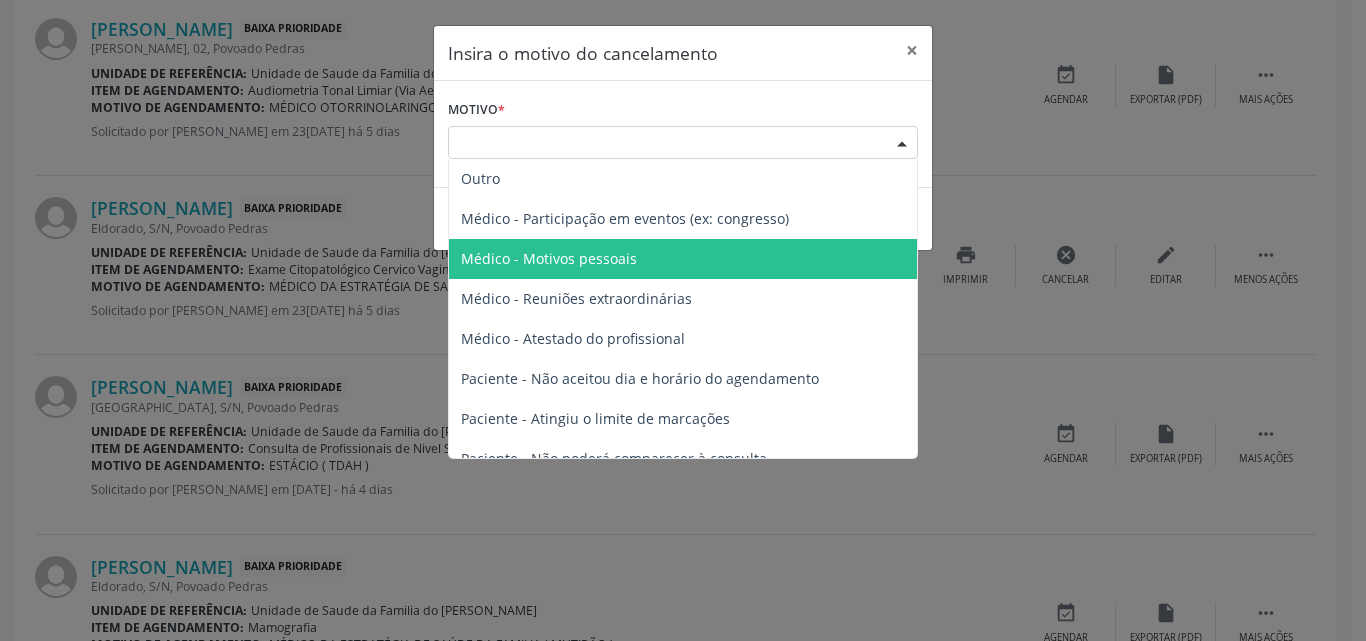 click on "Médico - Motivos pessoais" at bounding box center [683, 259] 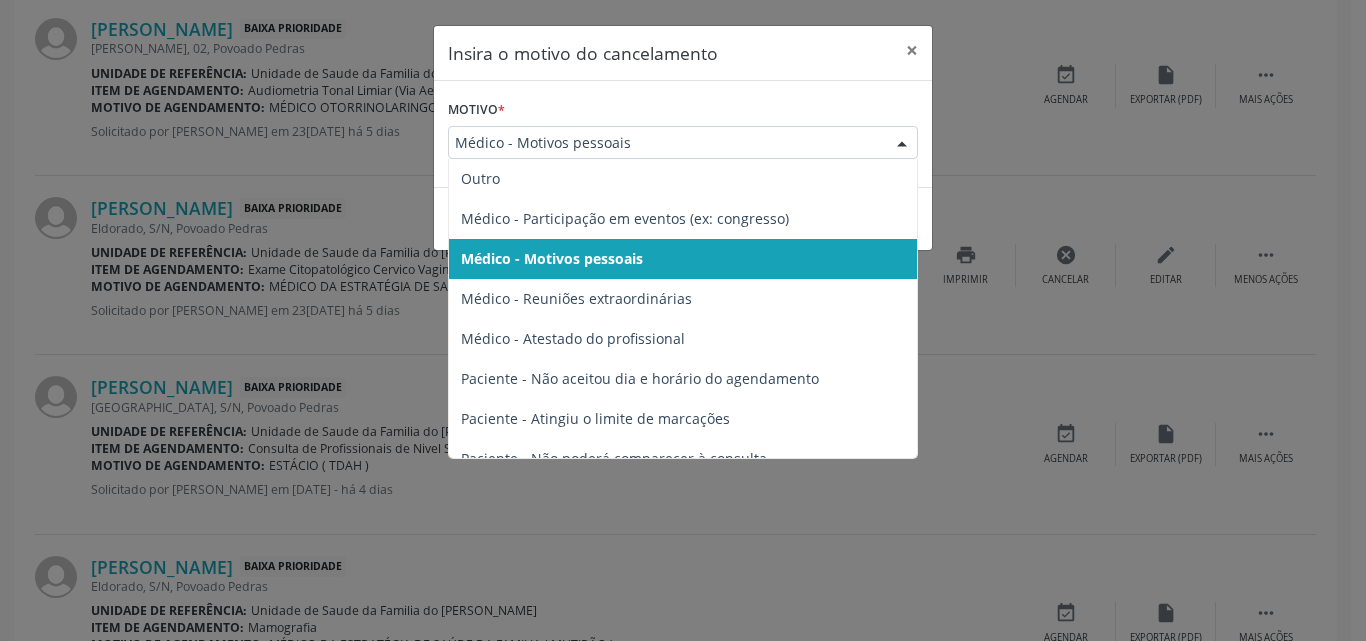 click at bounding box center [902, 144] 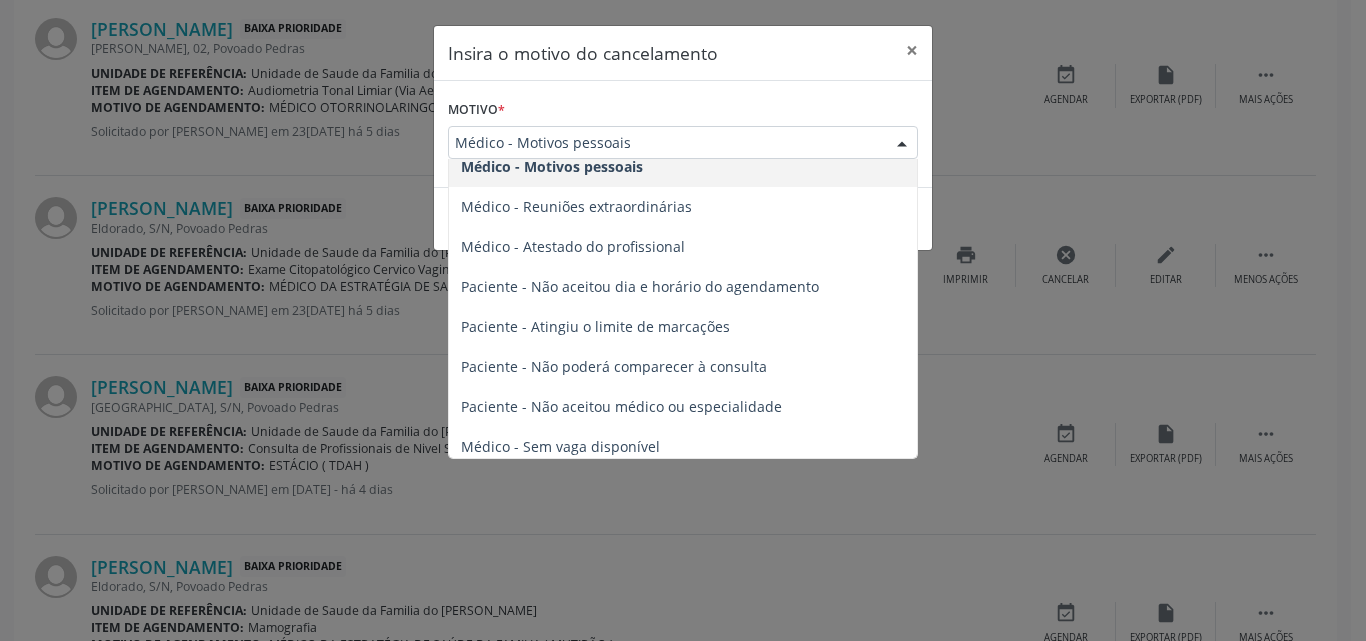 scroll, scrollTop: 101, scrollLeft: 0, axis: vertical 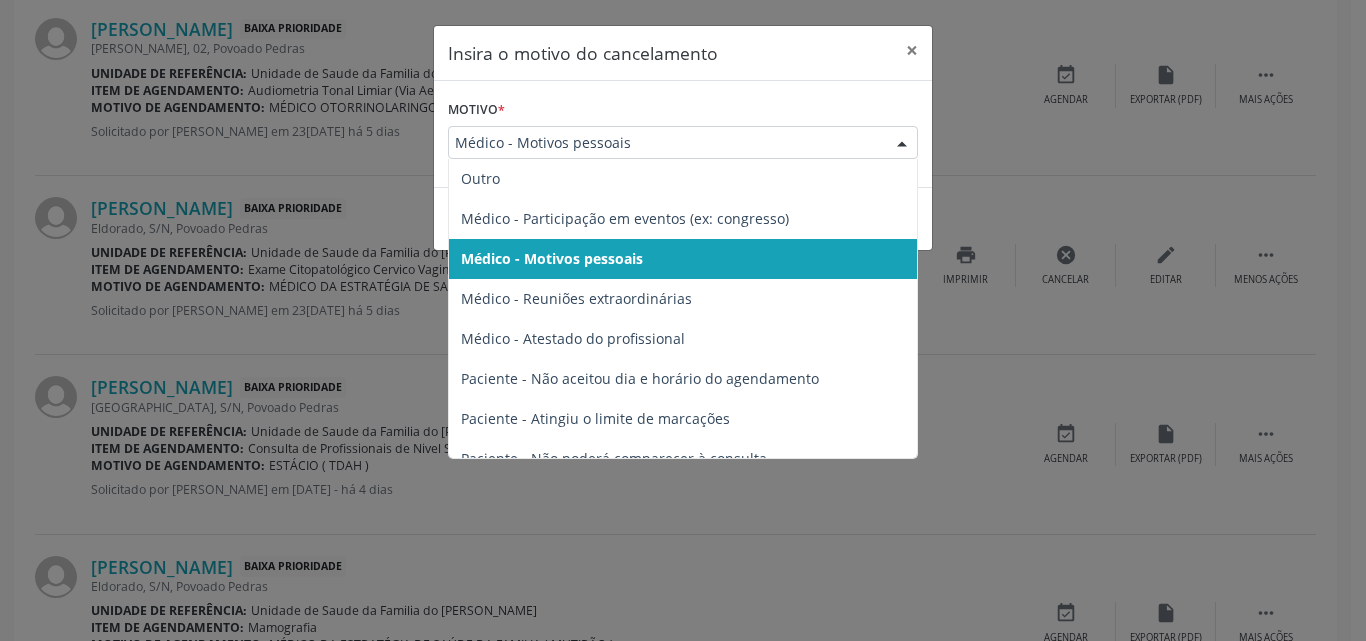 click on "Médico - Motivos pessoais" at bounding box center (683, 259) 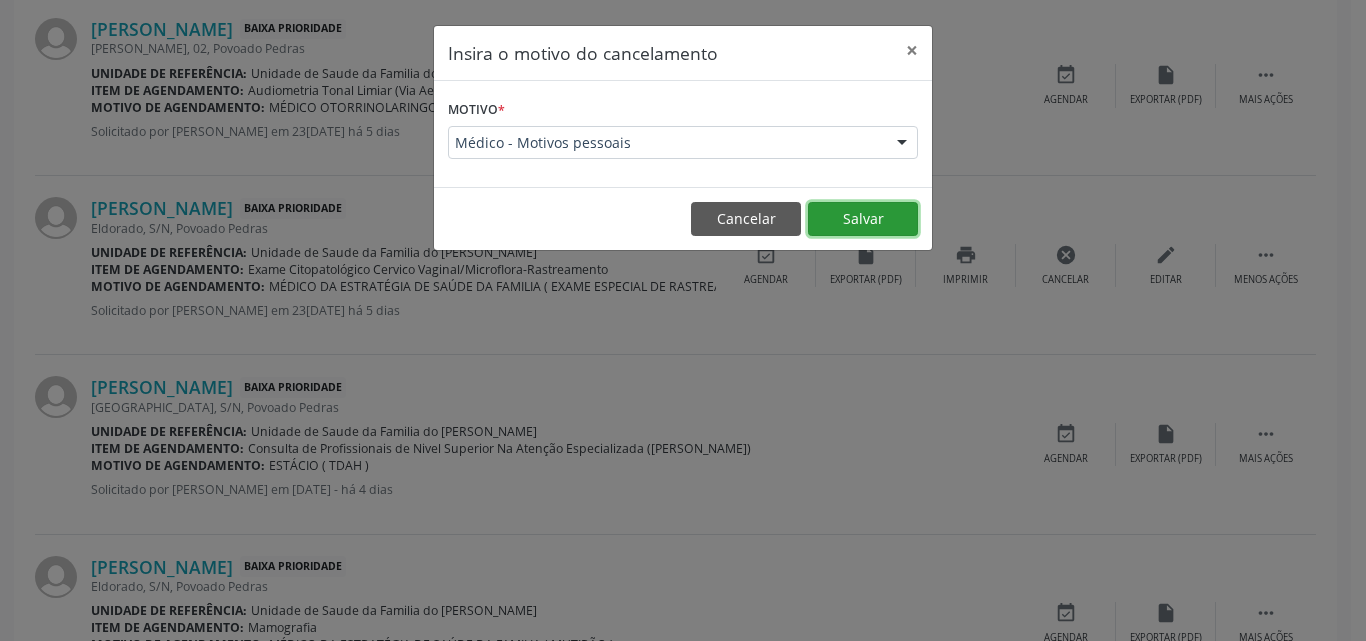 click on "Salvar" at bounding box center (863, 219) 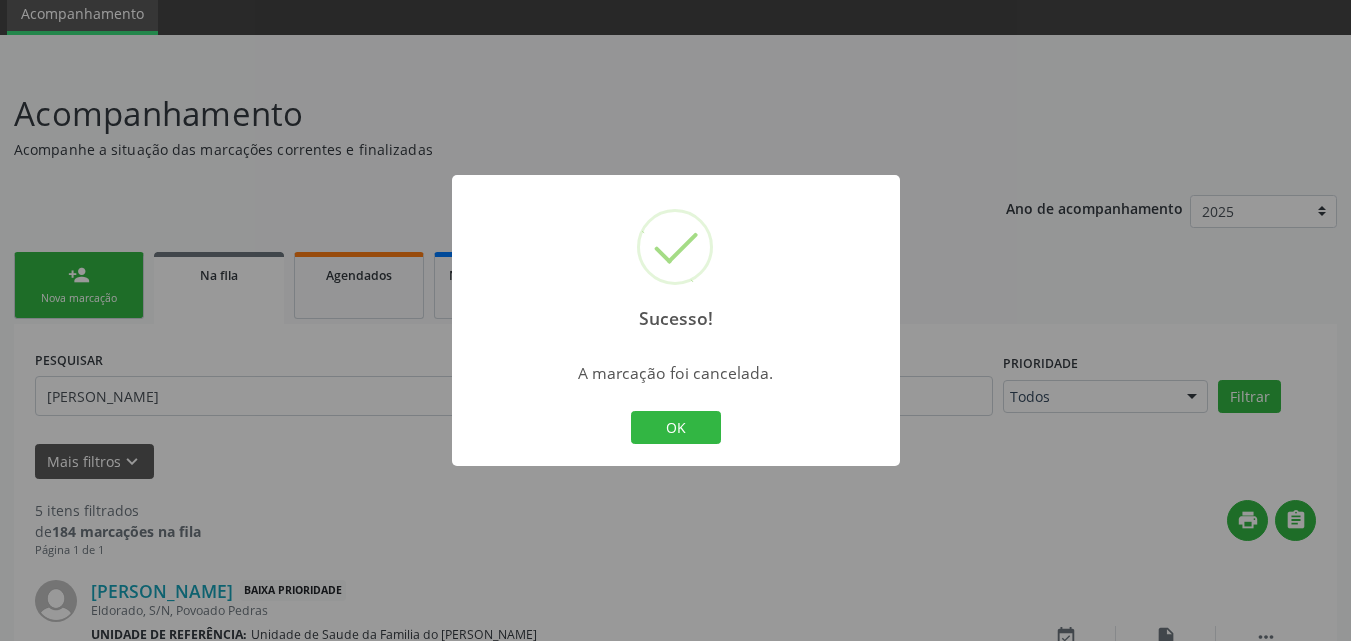 scroll, scrollTop: 923, scrollLeft: 0, axis: vertical 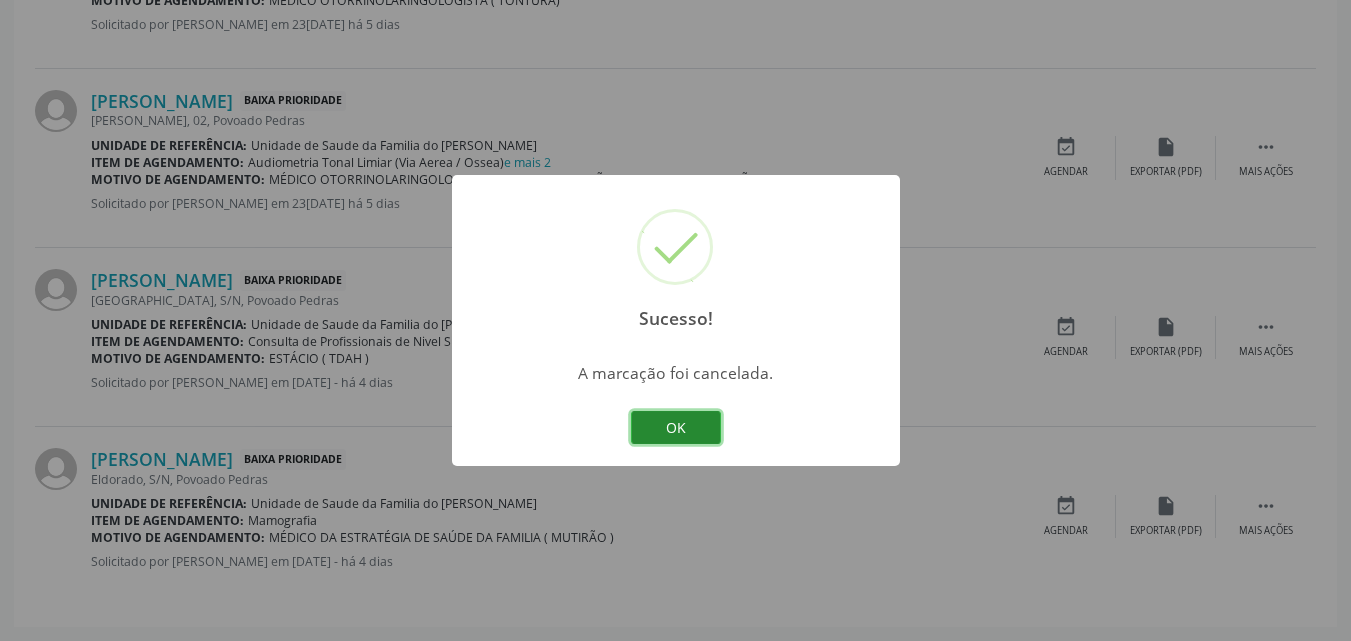 click on "OK" at bounding box center [676, 428] 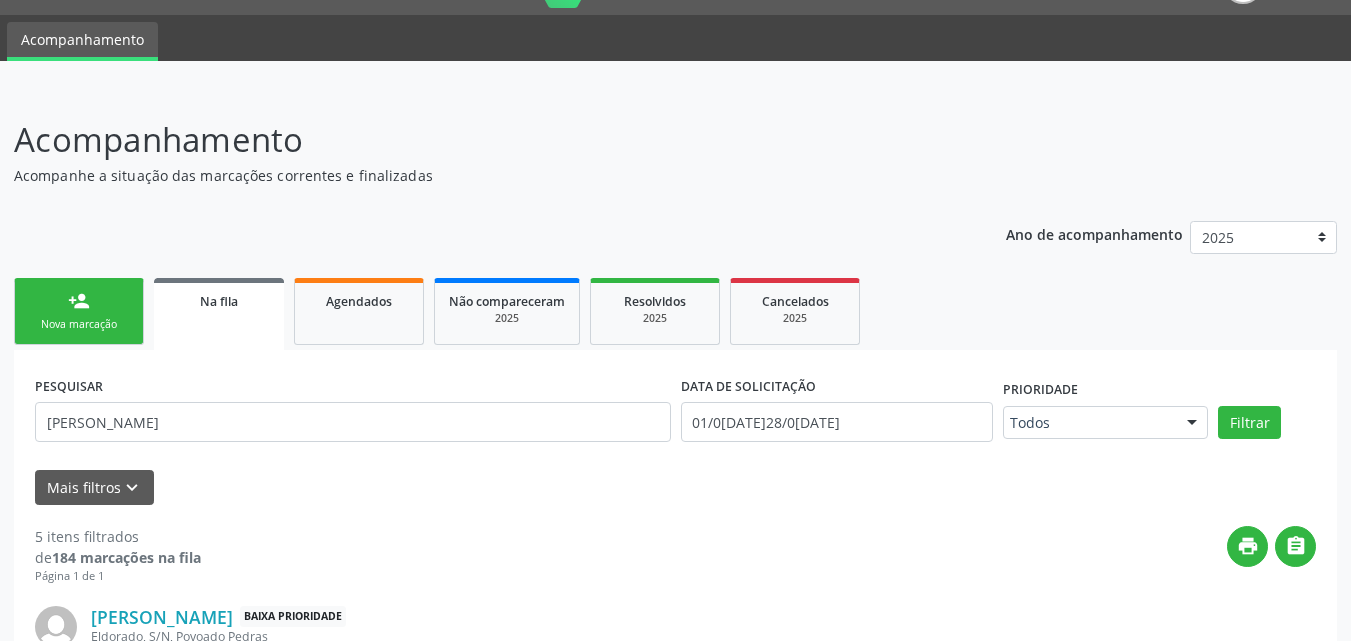 scroll, scrollTop: 0, scrollLeft: 0, axis: both 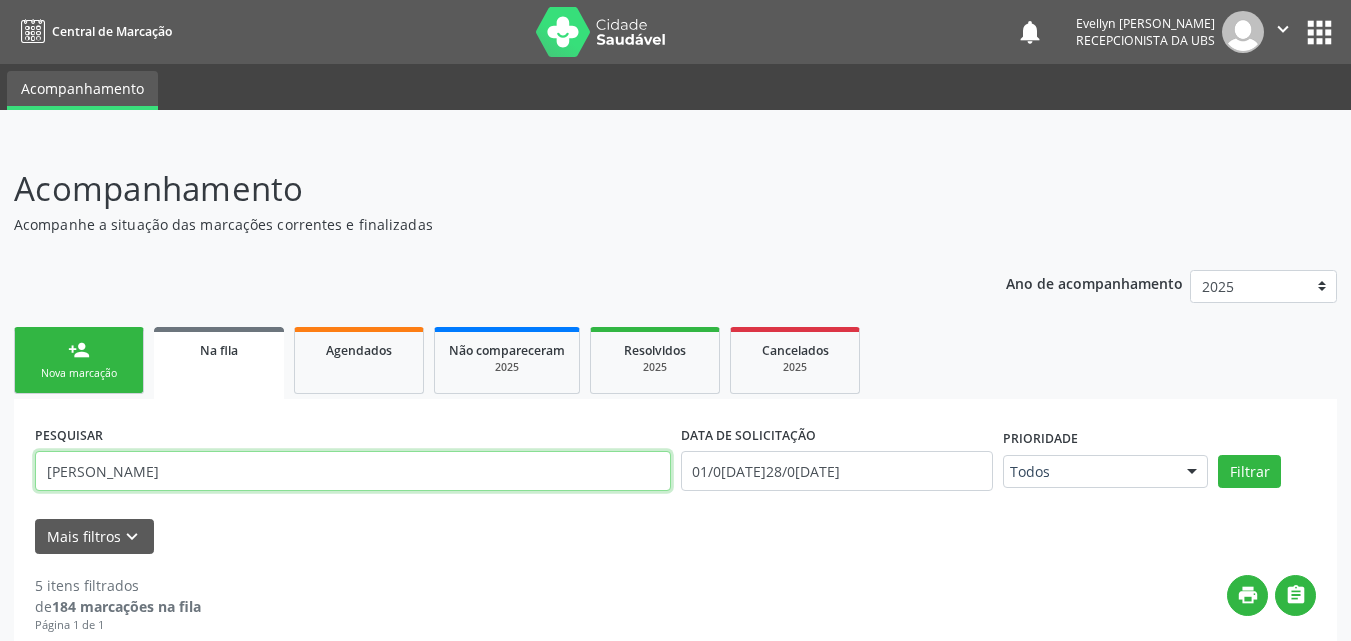 click on "MARIA JOSE" at bounding box center [353, 471] 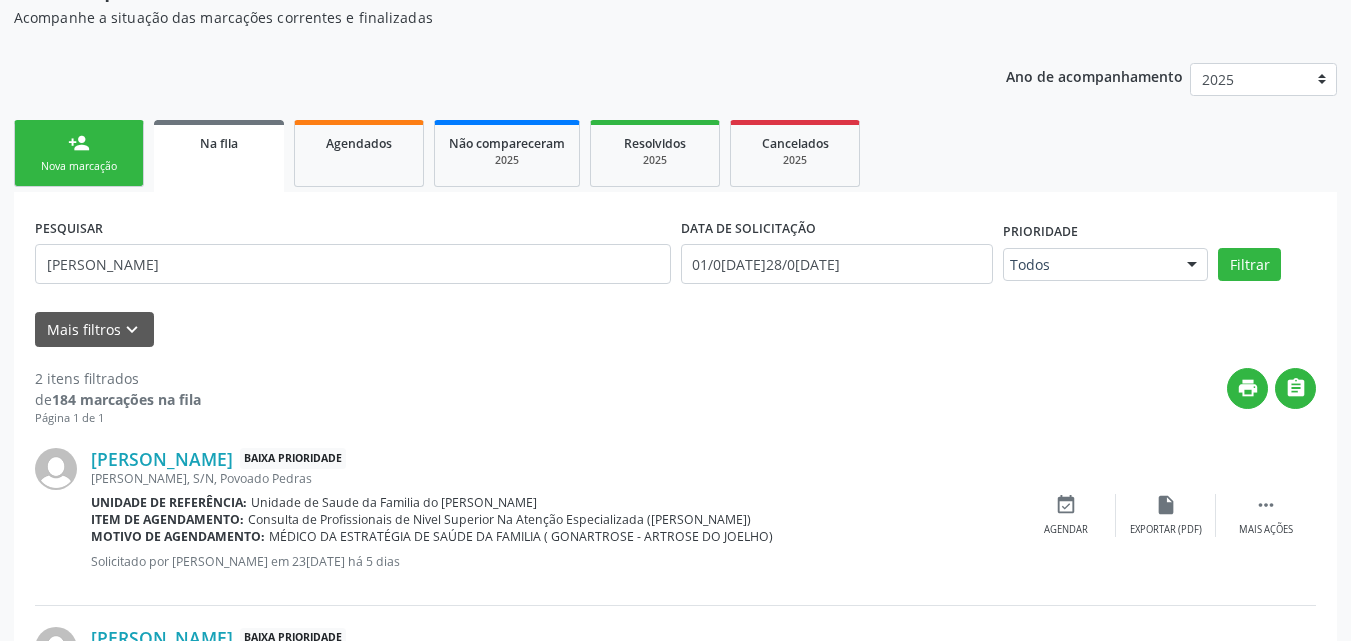 scroll, scrollTop: 212, scrollLeft: 0, axis: vertical 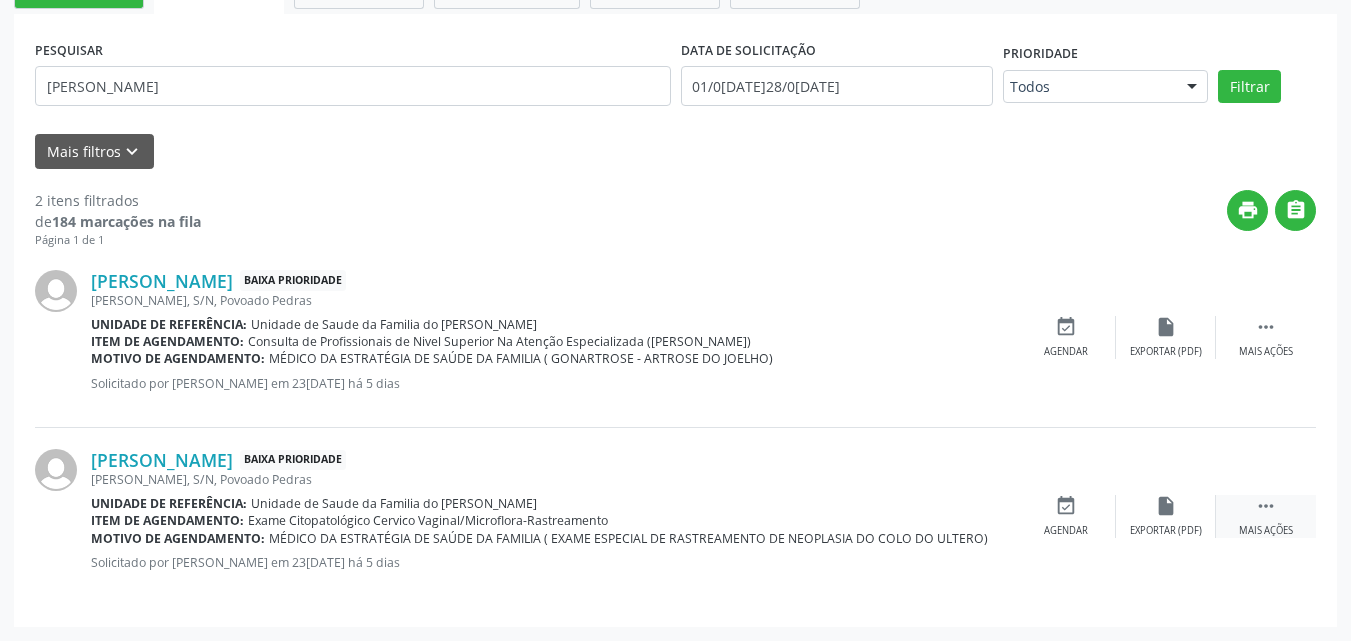 click on "Mais ações" at bounding box center (1266, 531) 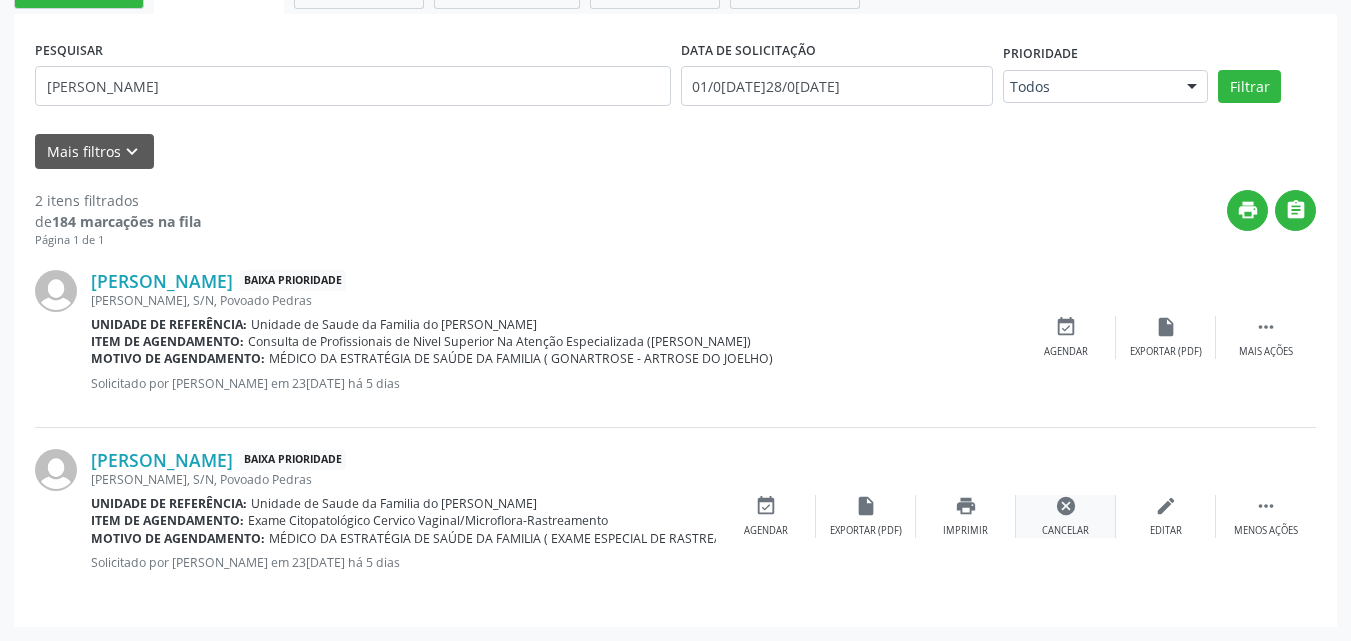 click on "cancel" at bounding box center [1066, 506] 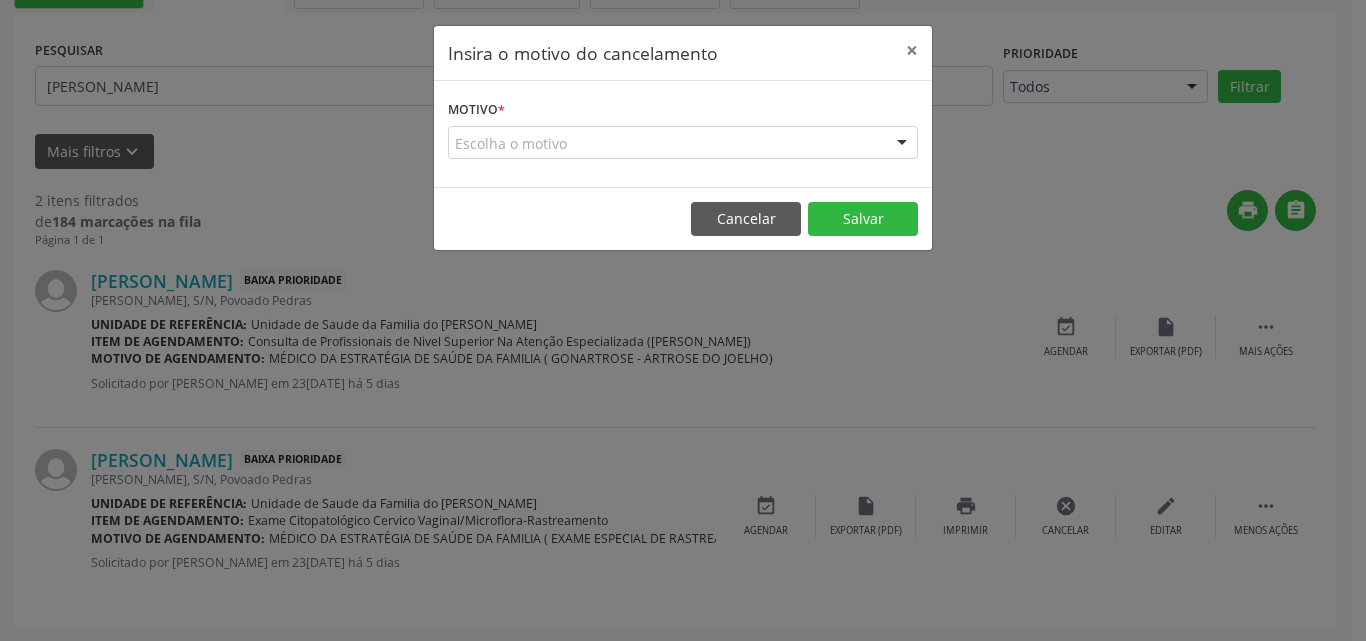 click on "Escolha o motivo" at bounding box center [683, 143] 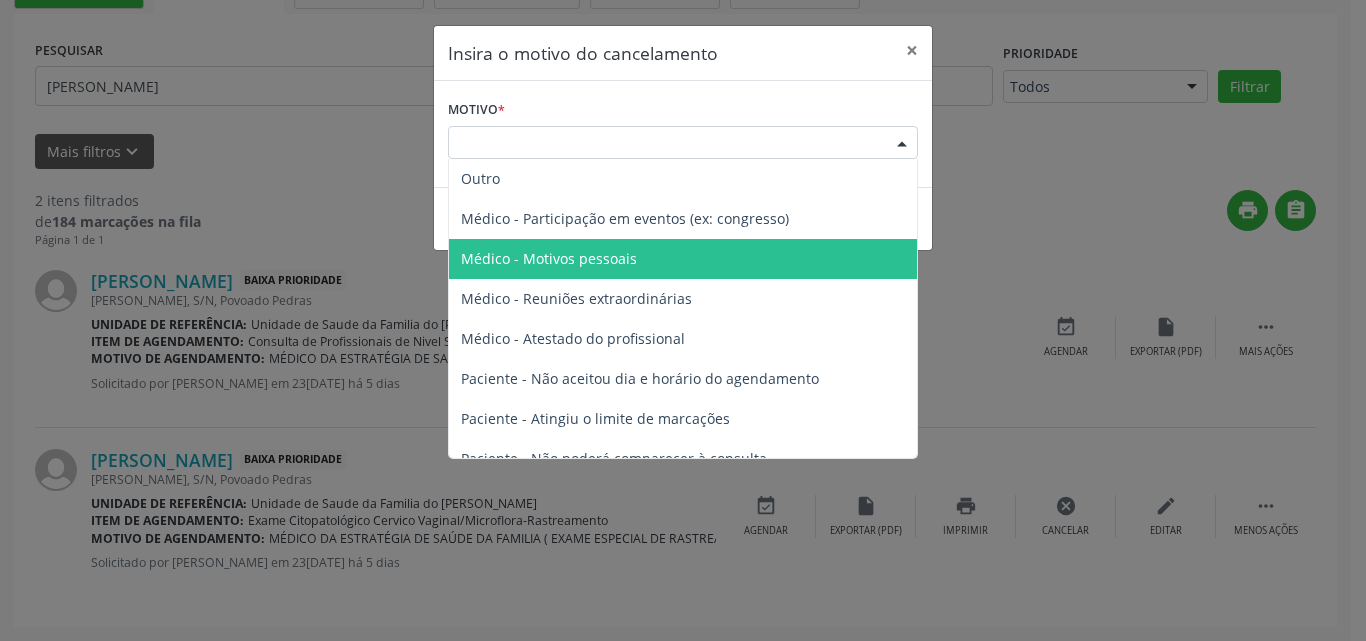 click on "Médico - Motivos pessoais" at bounding box center (683, 259) 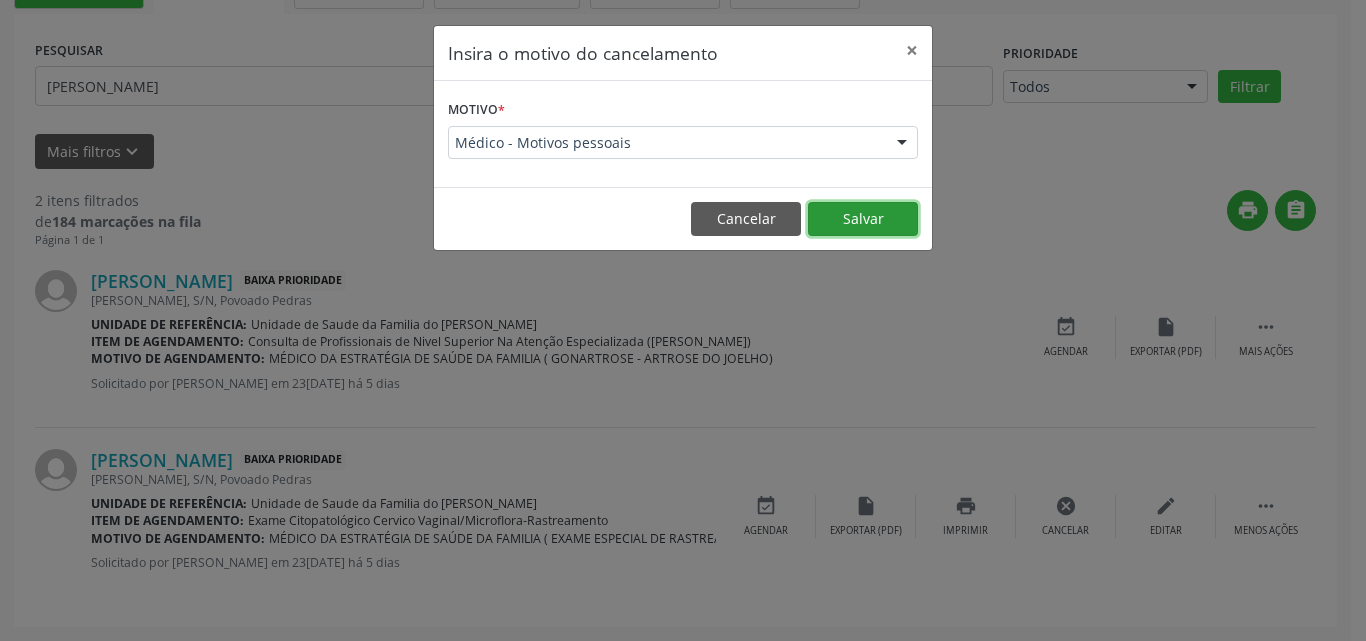 click on "Salvar" at bounding box center (863, 219) 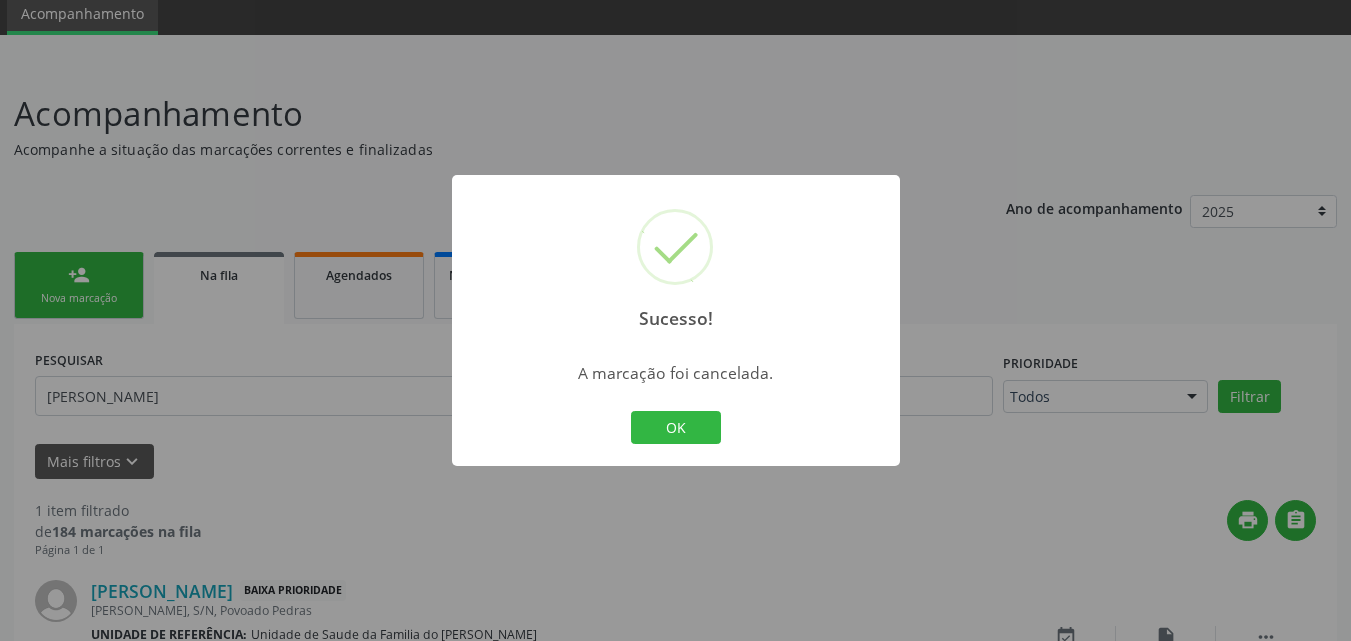 scroll, scrollTop: 206, scrollLeft: 0, axis: vertical 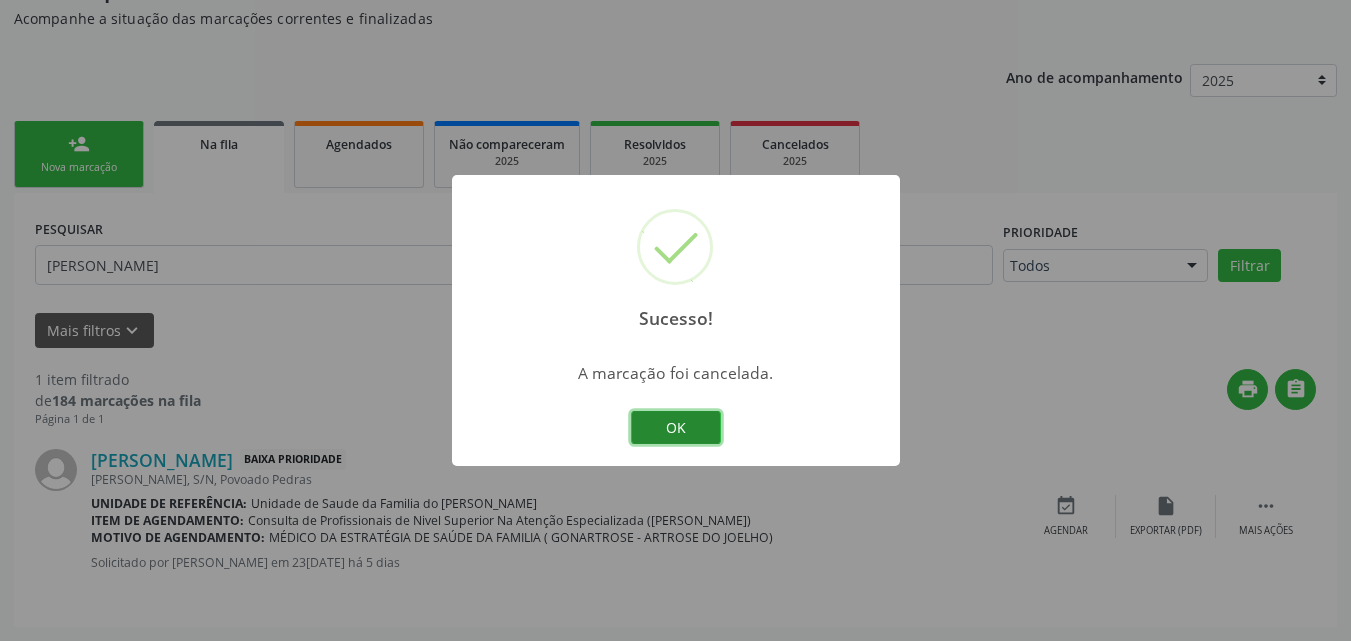 click on "OK" at bounding box center [676, 428] 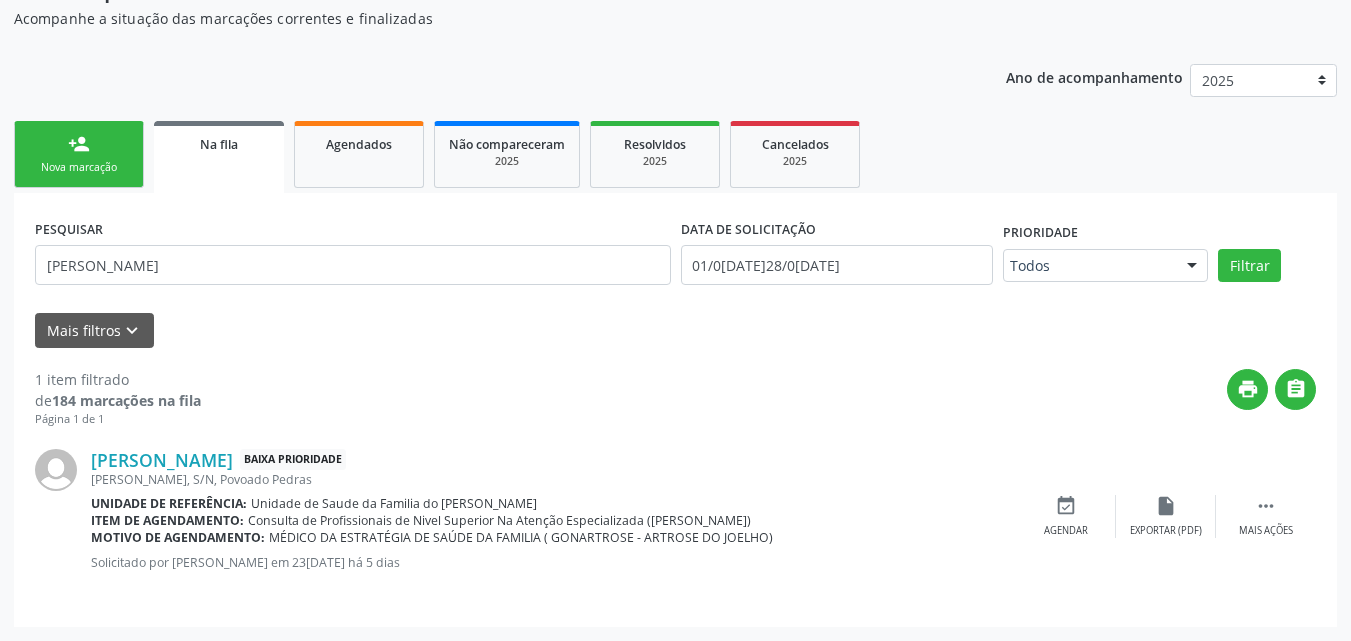 click on "person_add
Nova marcação" at bounding box center (79, 154) 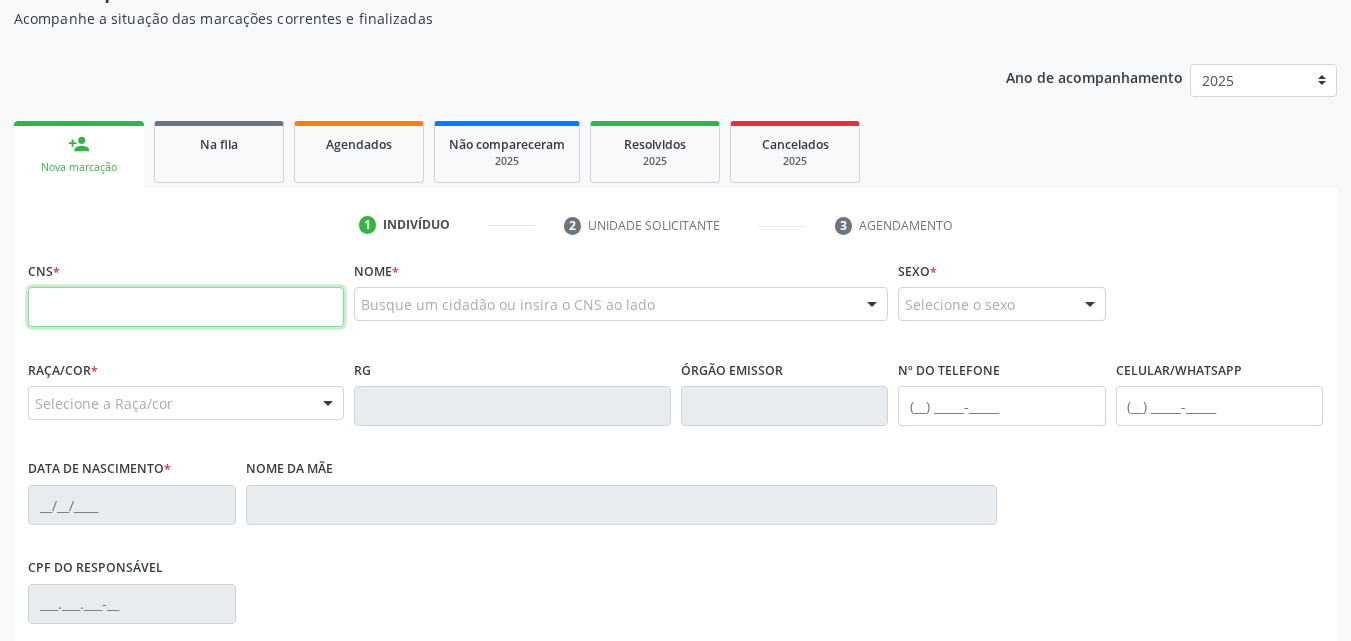 click at bounding box center (186, 307) 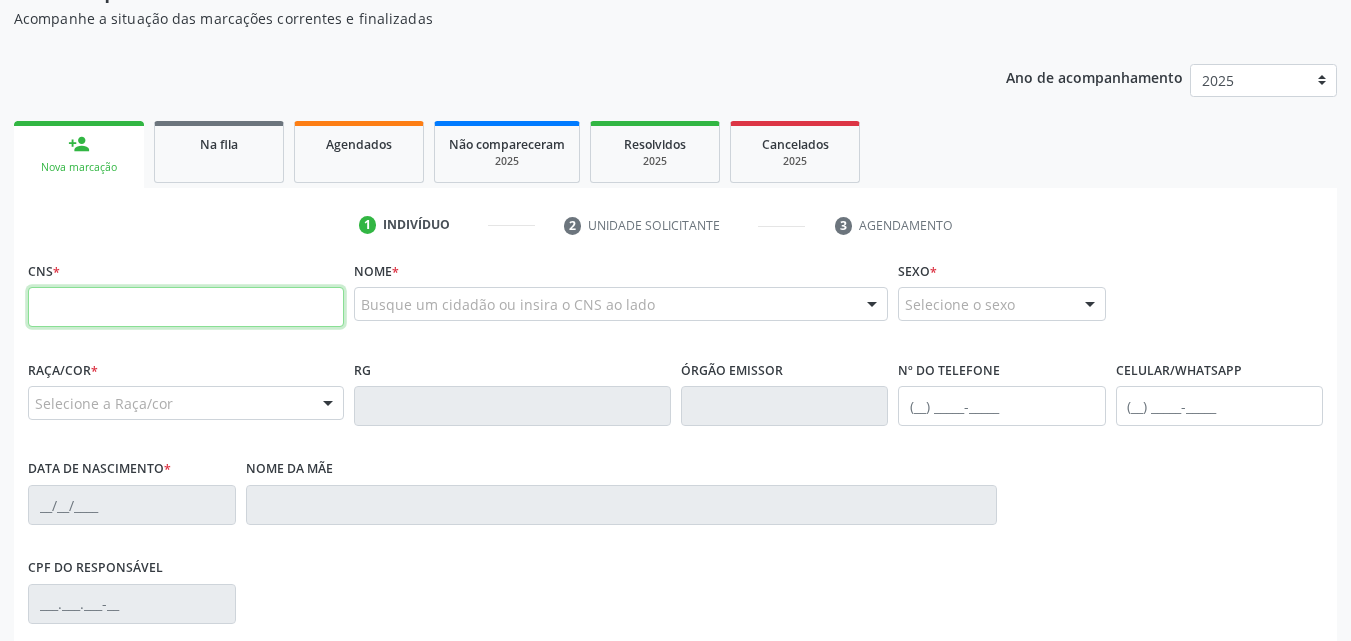 paste on "705 0056 6554 7552" 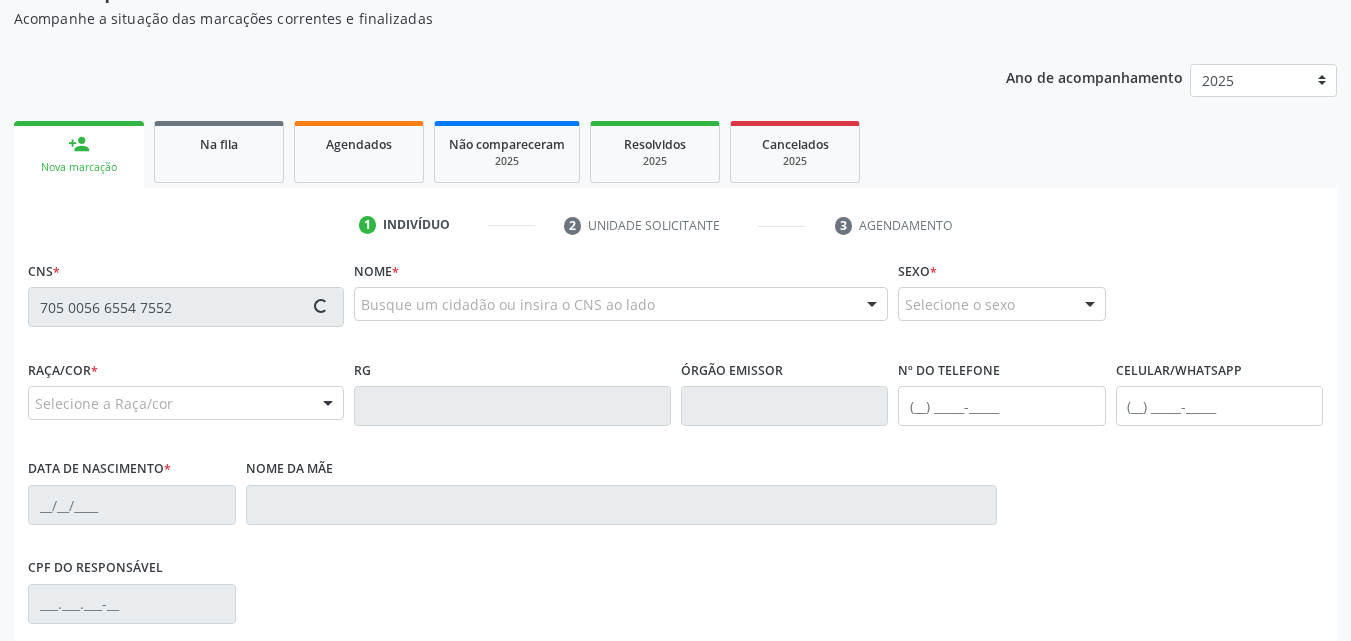 type on "705 0056 6554 7552" 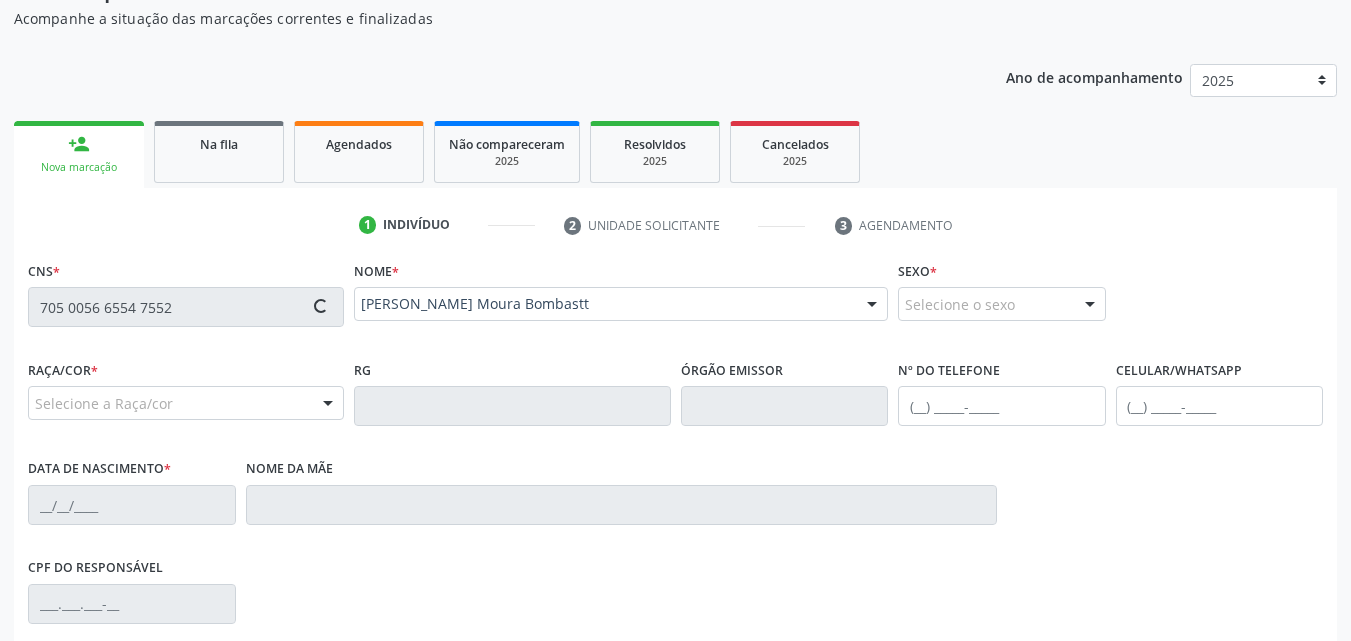 type on "[PHONE_NUMBER]" 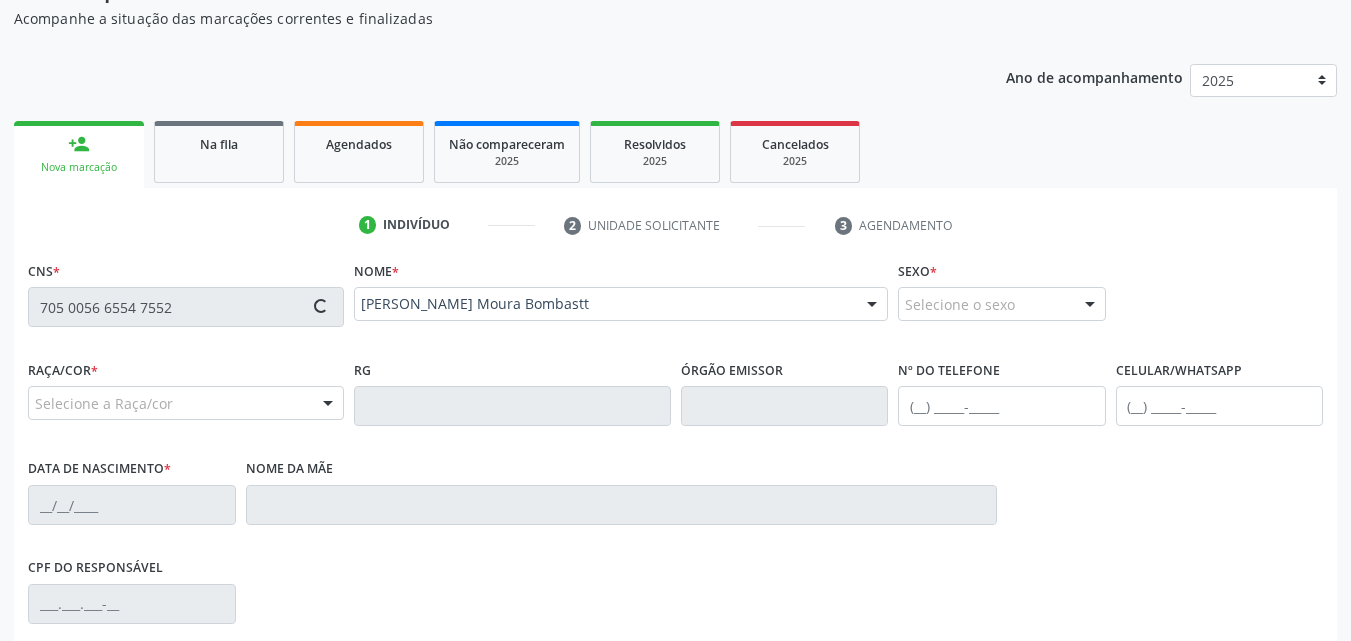 type on "[DATE]" 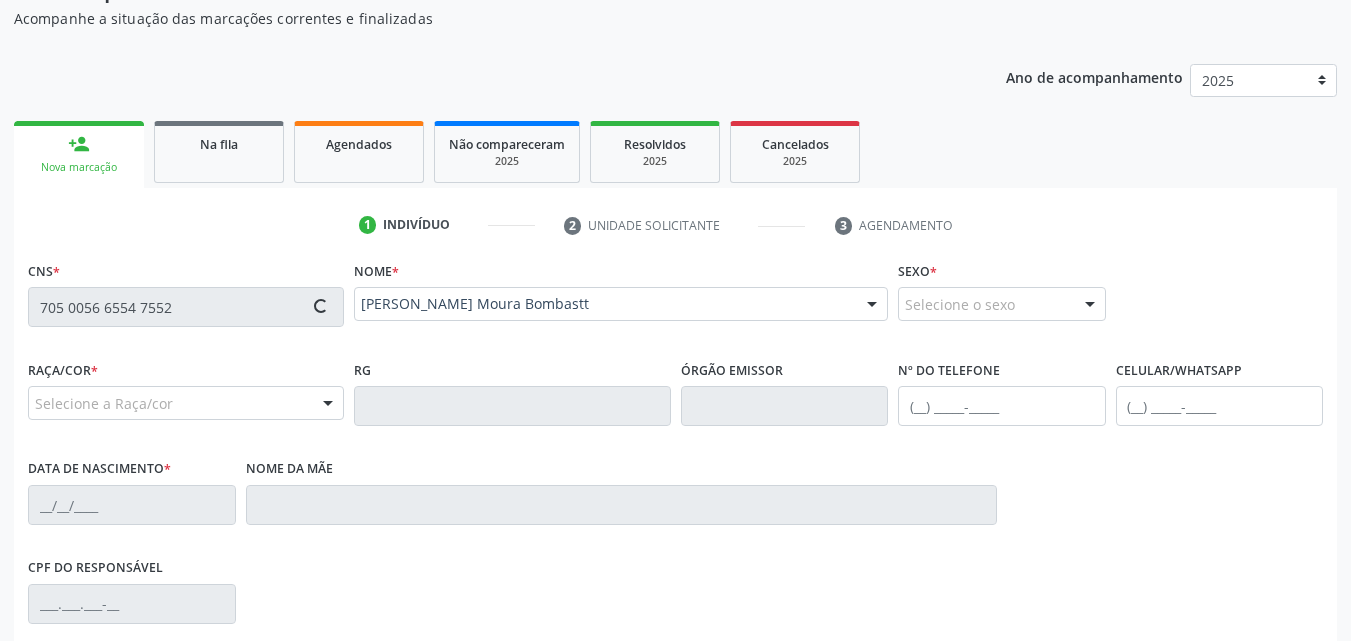 type on "[PERSON_NAME]" 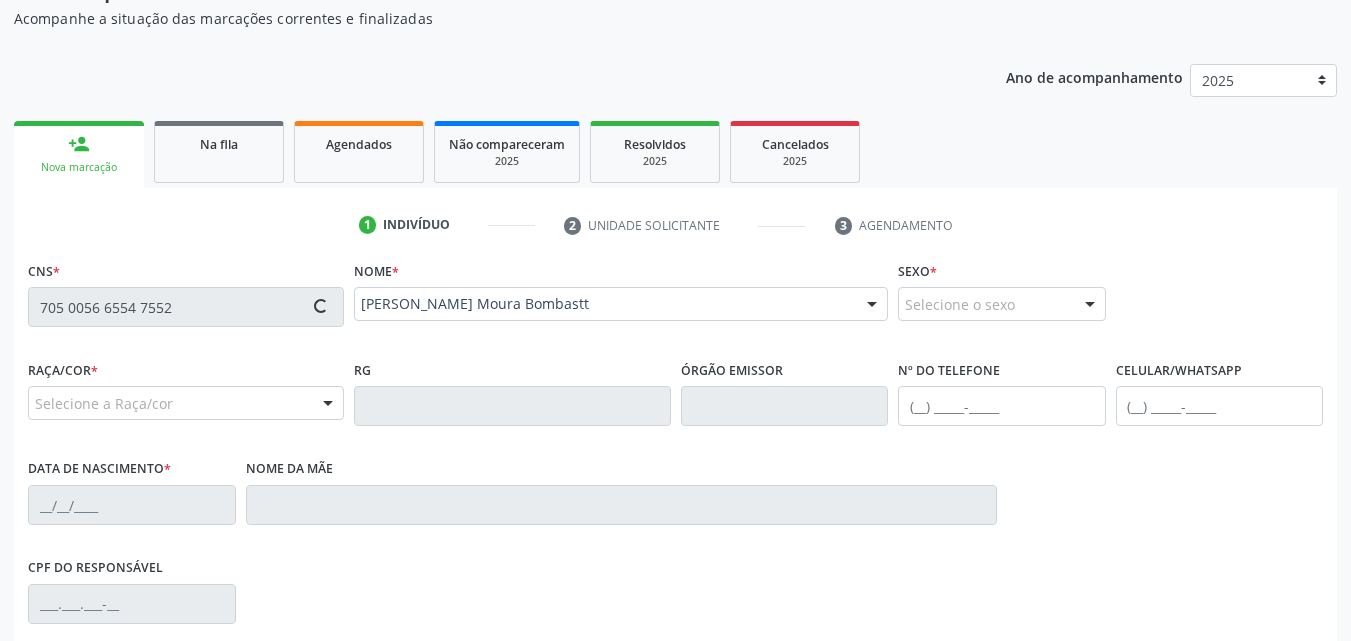 type on "77" 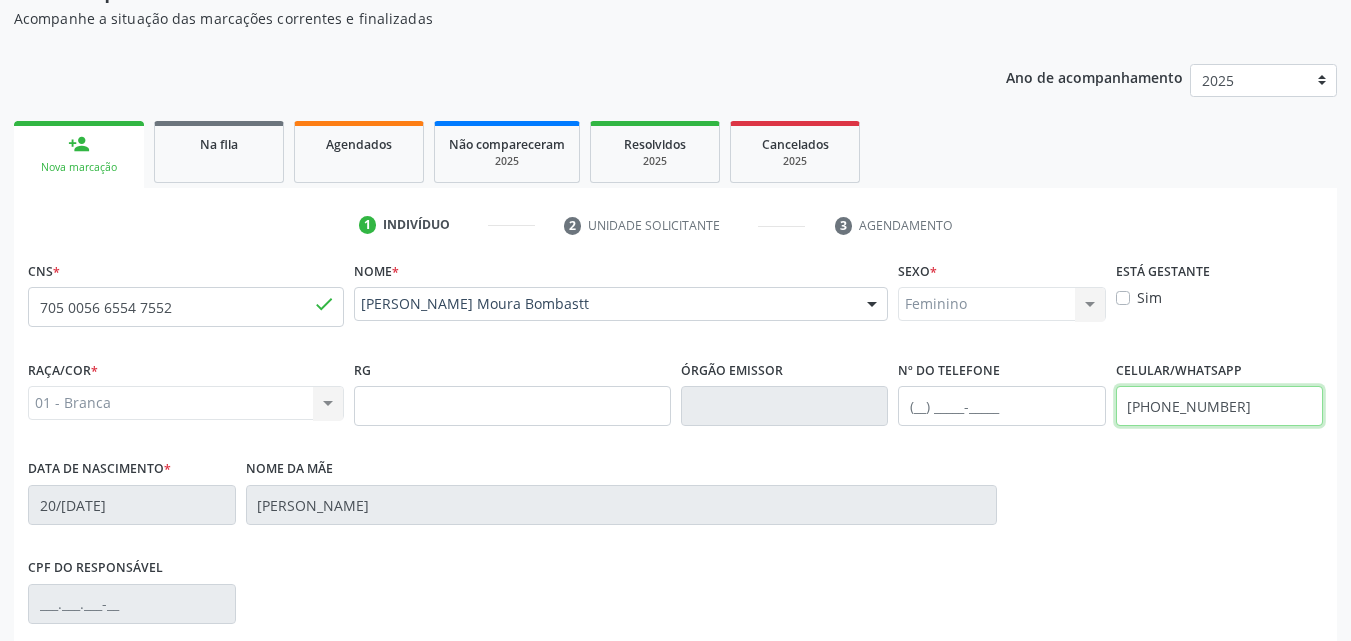 click on "[PHONE_NUMBER]" at bounding box center [1220, 406] 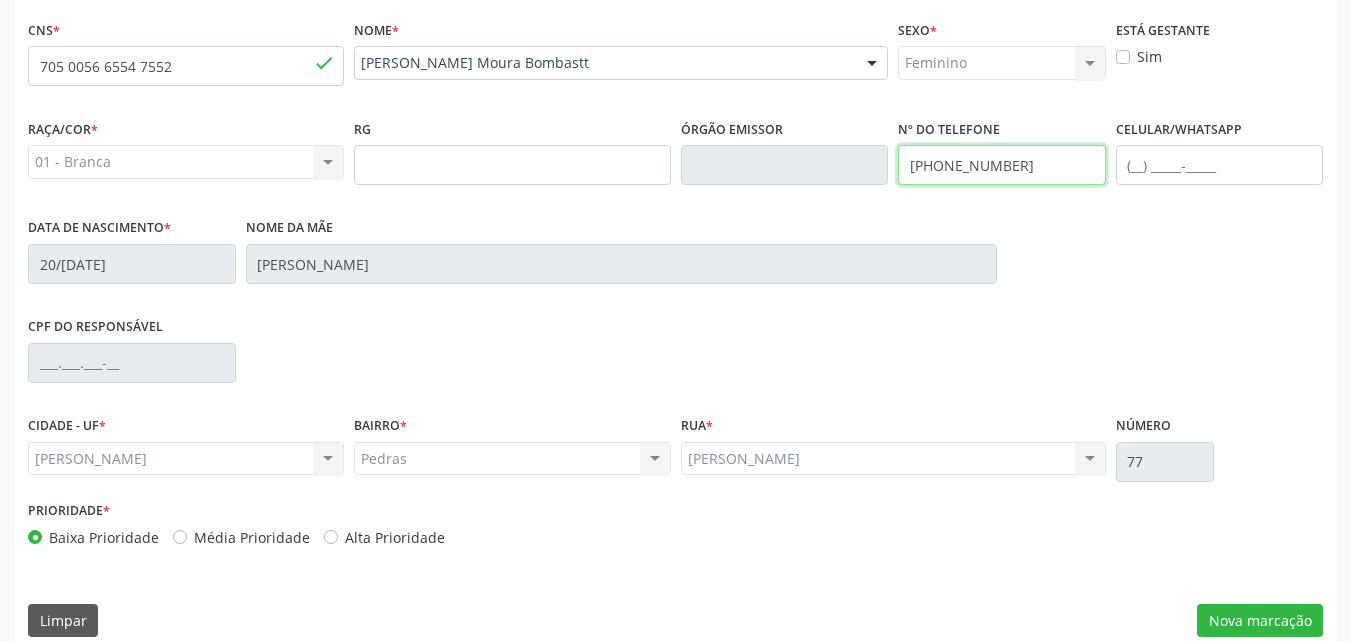 scroll, scrollTop: 471, scrollLeft: 0, axis: vertical 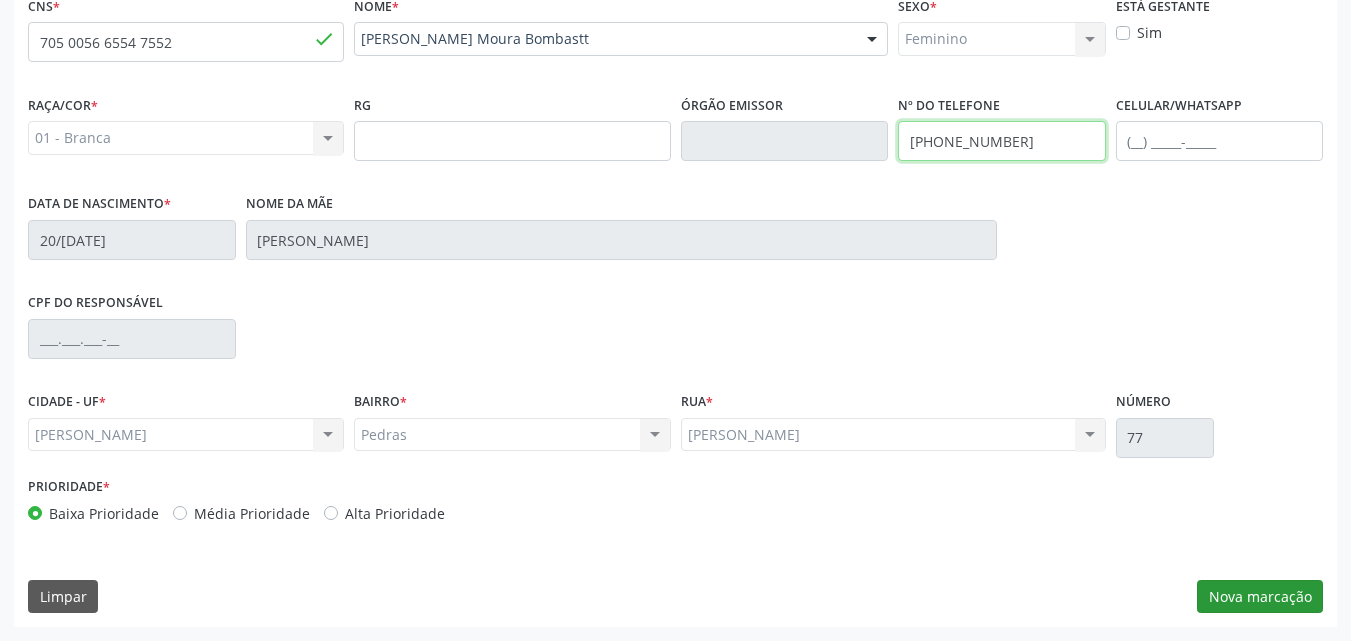 type on "[PHONE_NUMBER]" 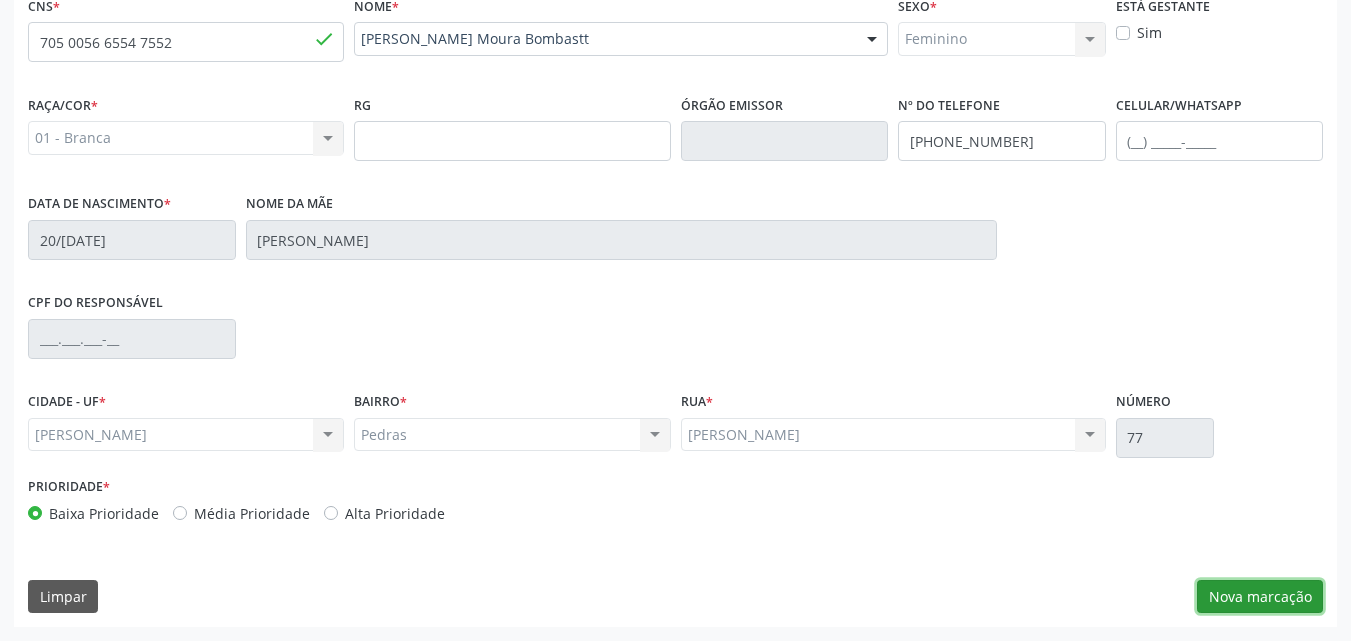 click on "Nova marcação" at bounding box center [1260, 597] 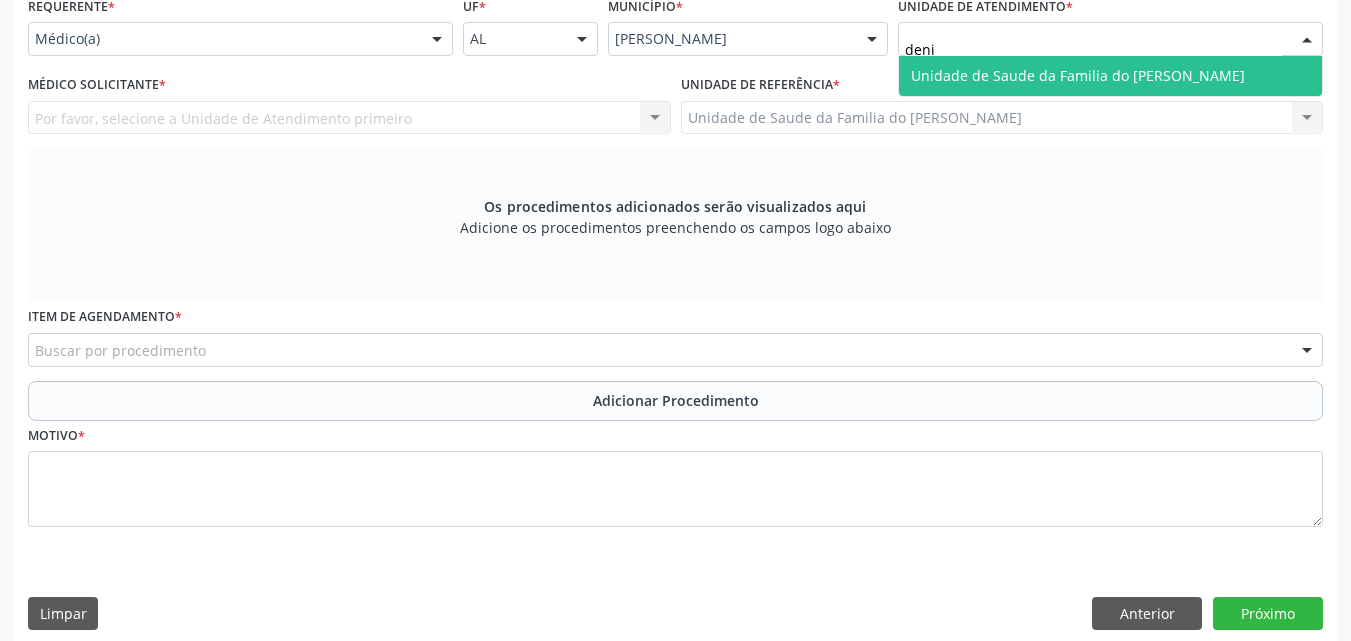 type on "denis" 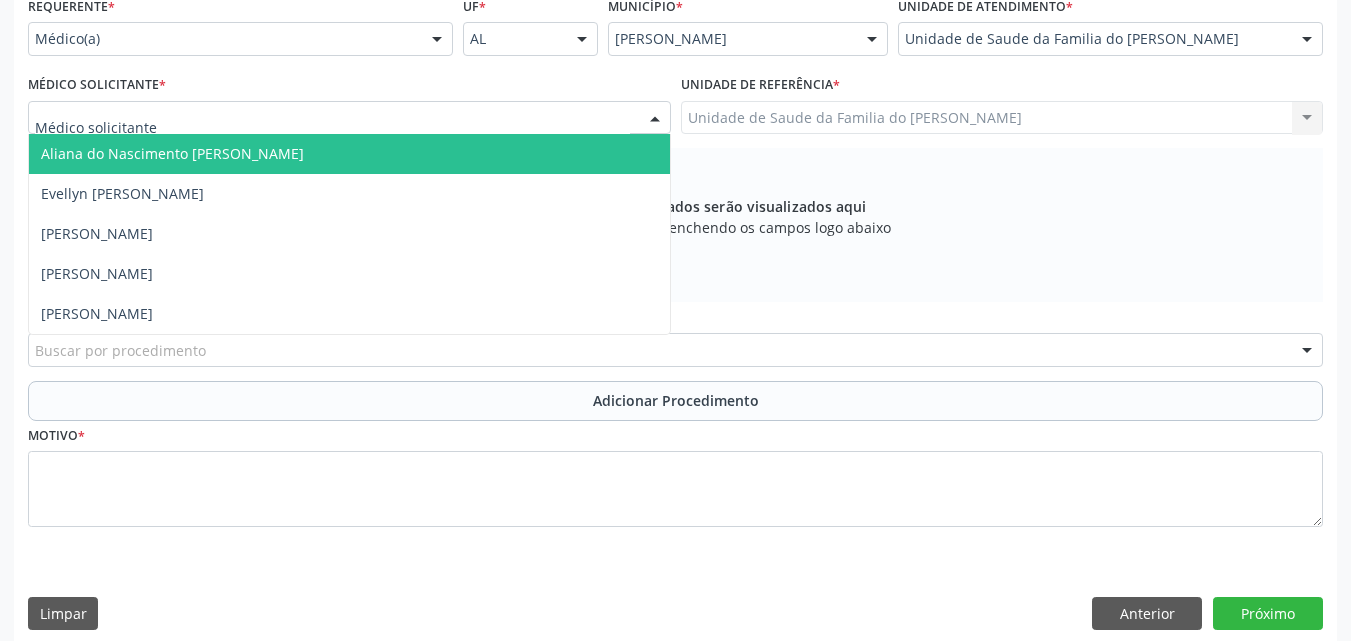 click at bounding box center (349, 118) 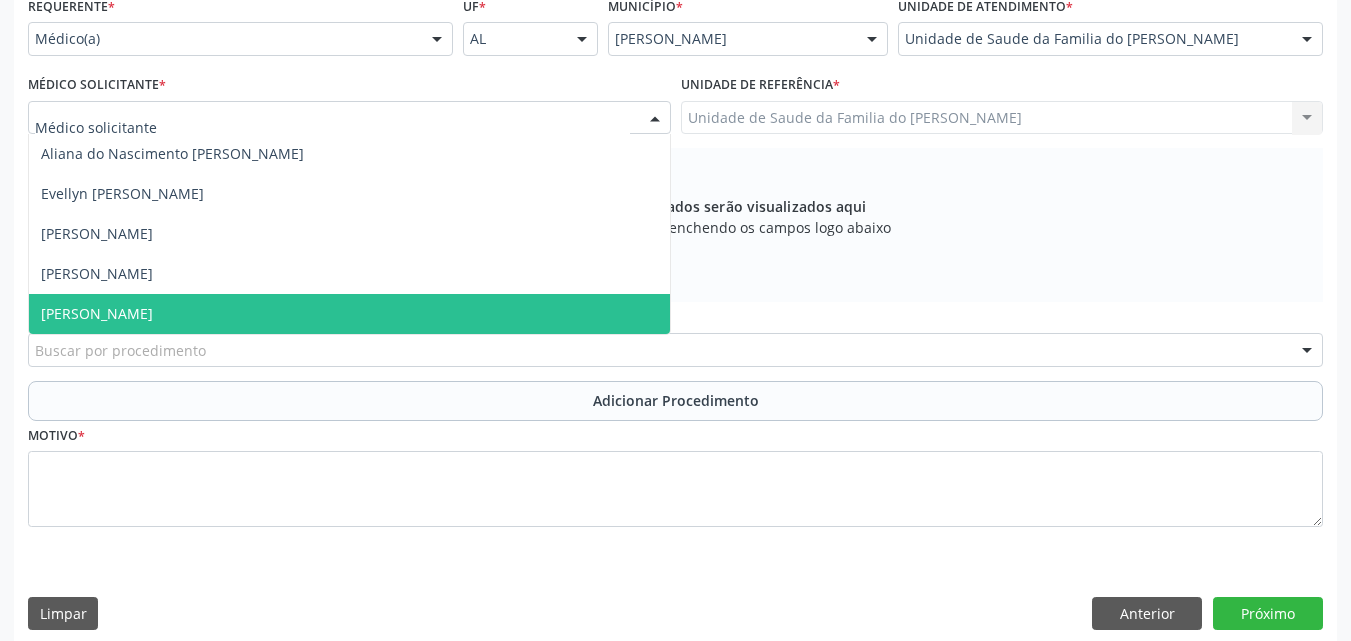 click on "[PERSON_NAME]" at bounding box center (349, 314) 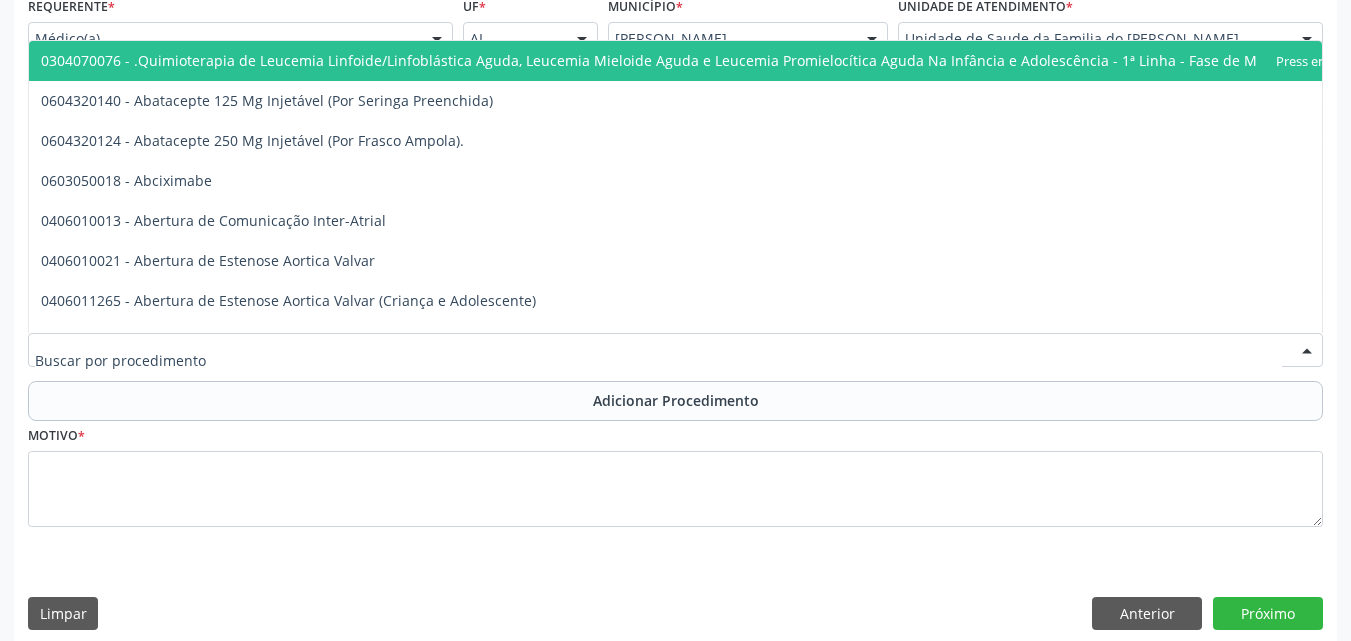 click at bounding box center [675, 350] 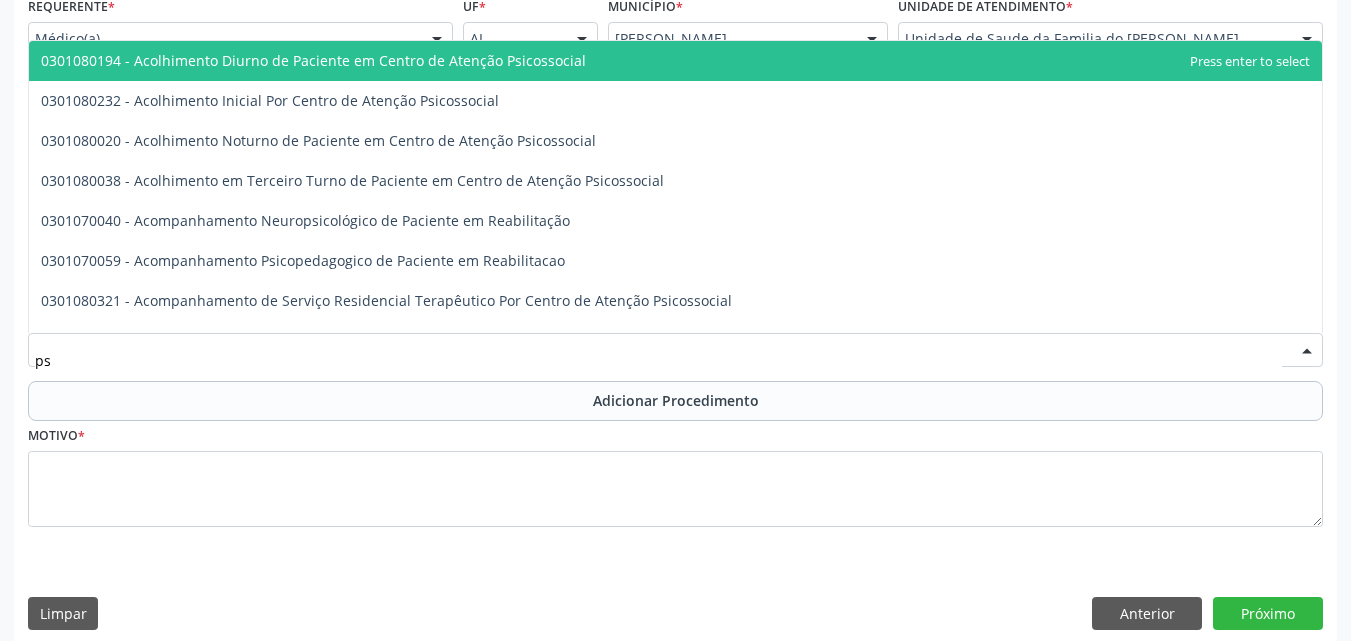type on "p" 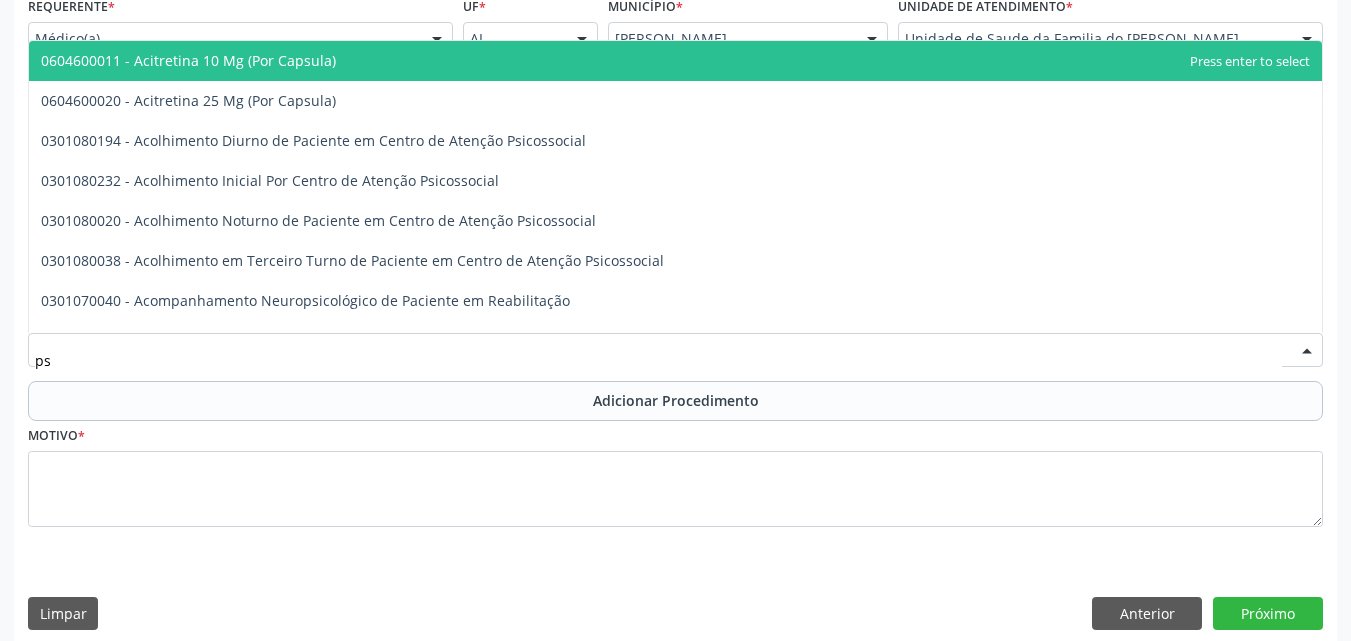 type on "p" 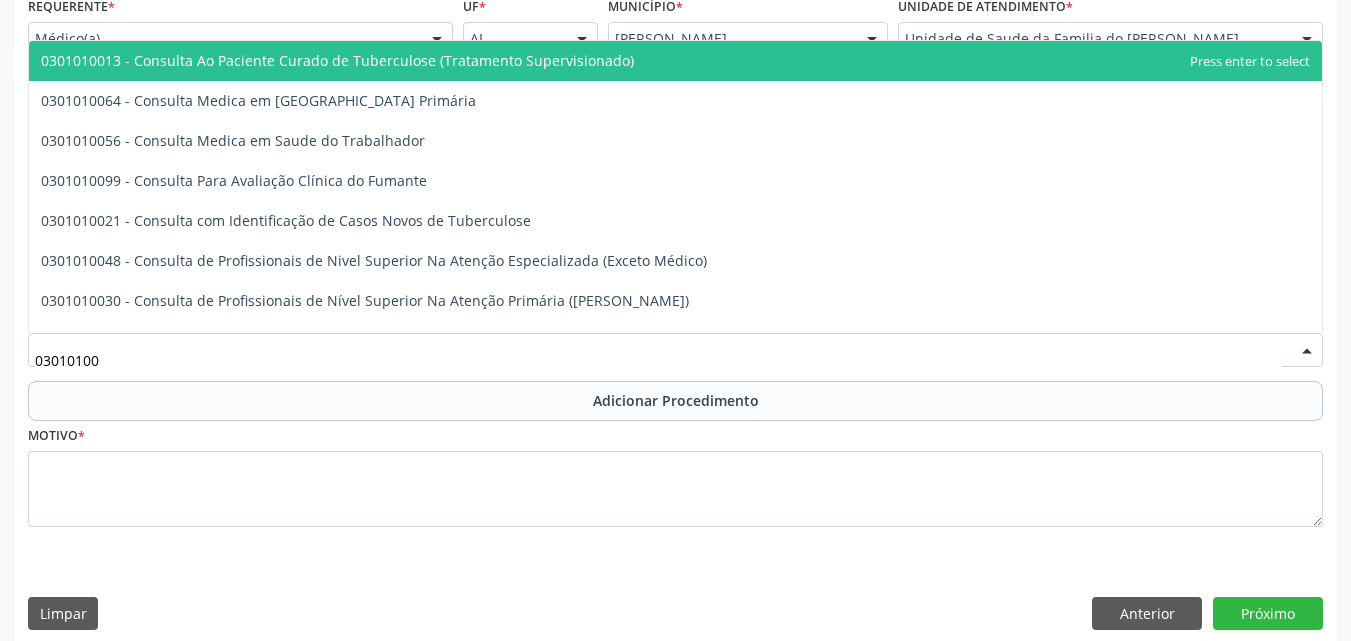 type on "030101004" 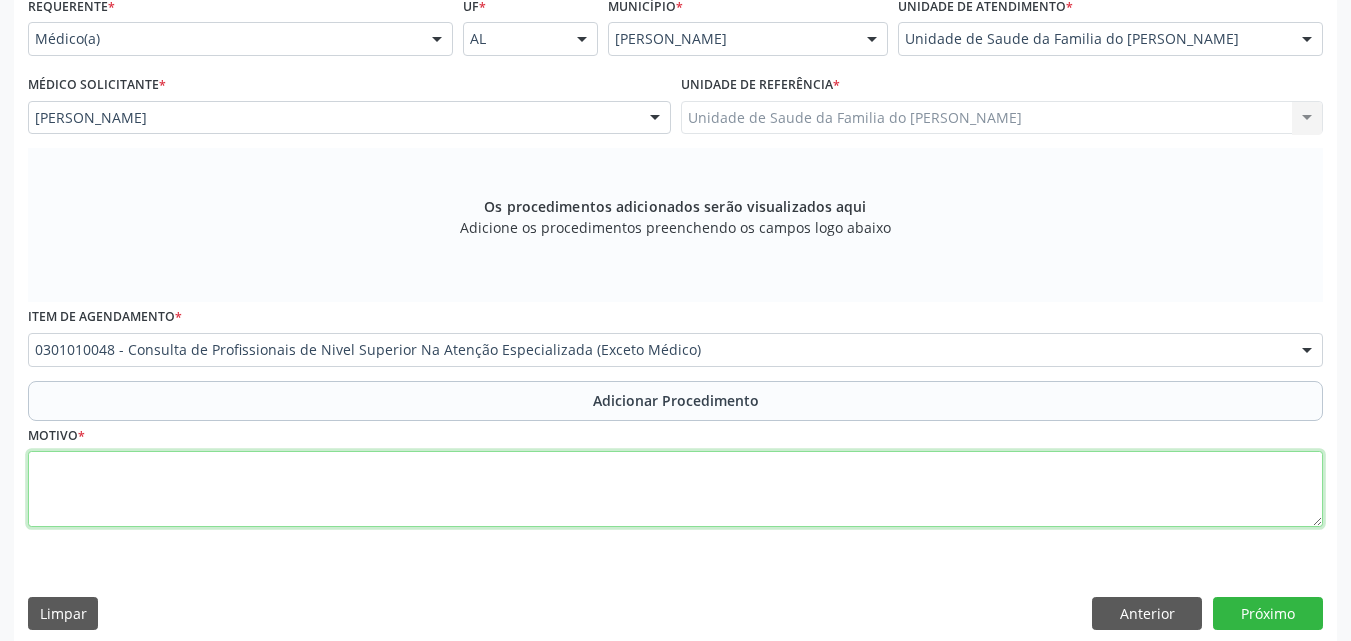 click at bounding box center (675, 489) 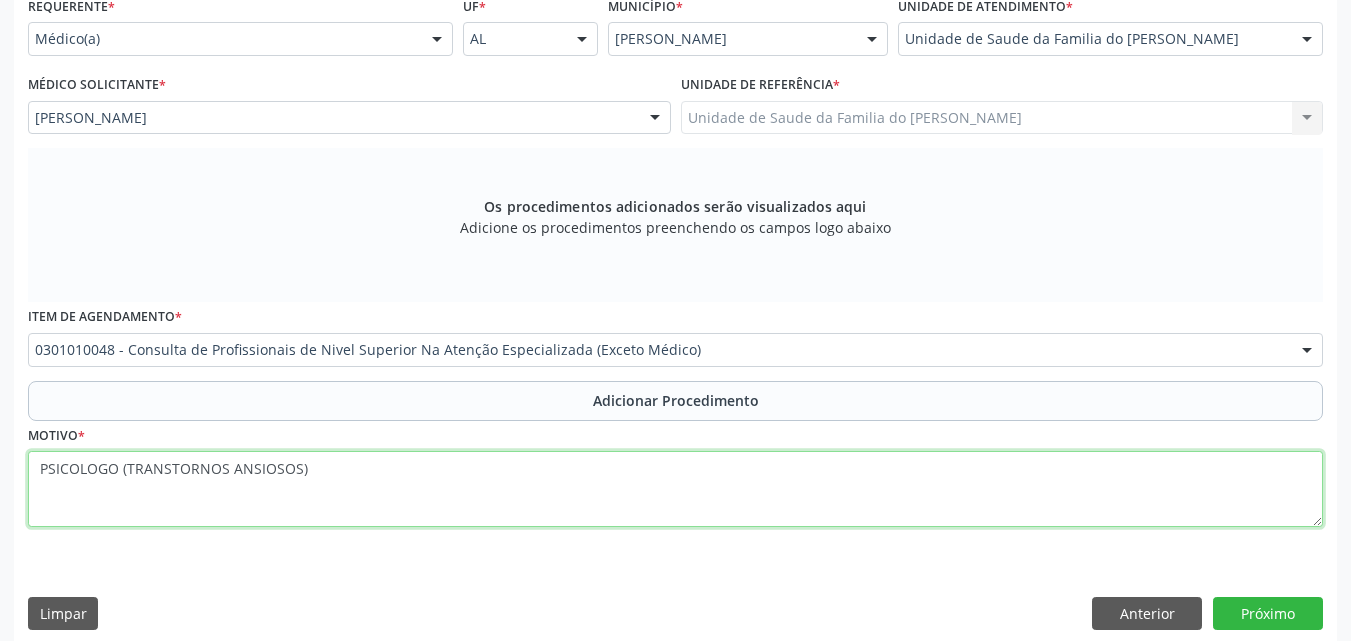 click on "PSICOLOGO (TRANSTORNOS ANSIOSOS)" at bounding box center (675, 489) 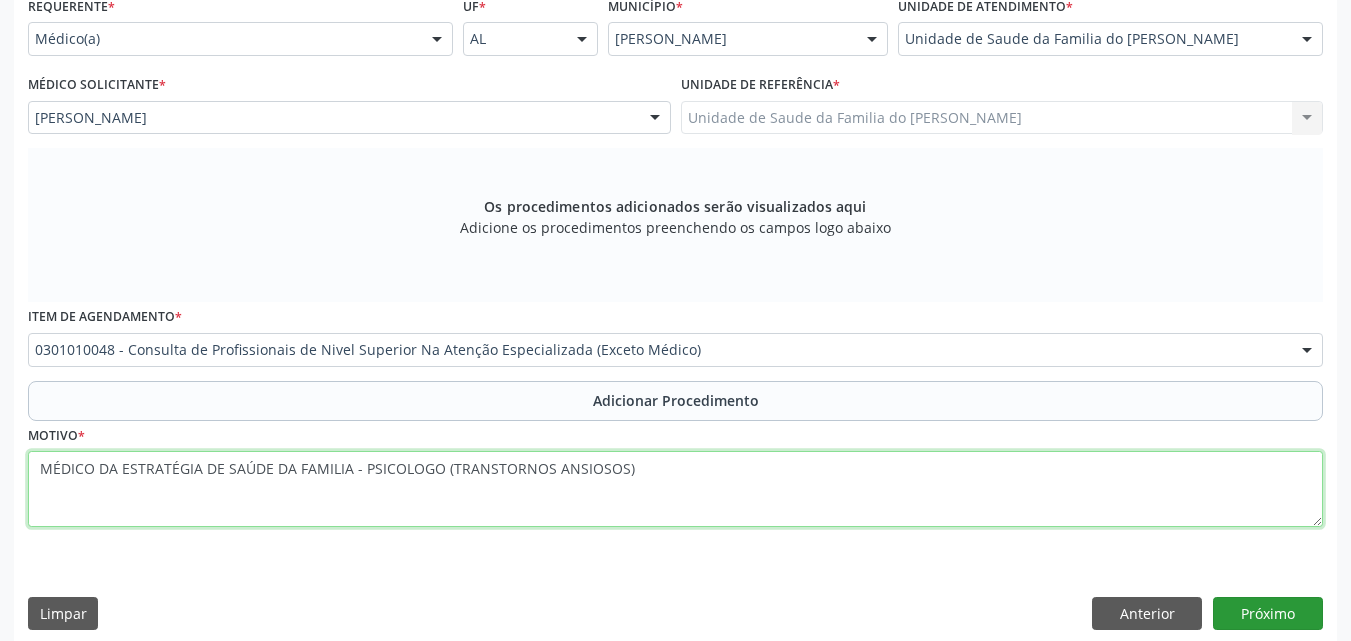 type on "MÉDICO DA ESTRATÉGIA DE SAÚDE DA FAMILIA - PSICOLOGO (TRANSTORNOS ANSIOSOS)" 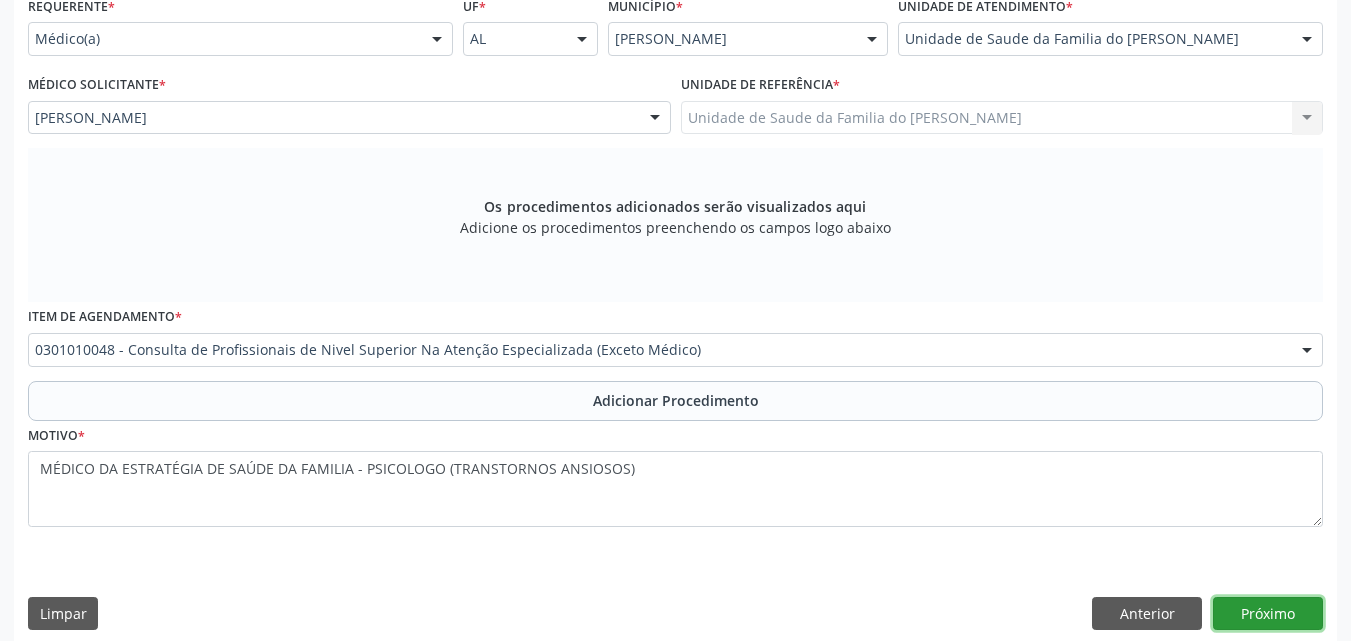 click on "Próximo" at bounding box center [1268, 614] 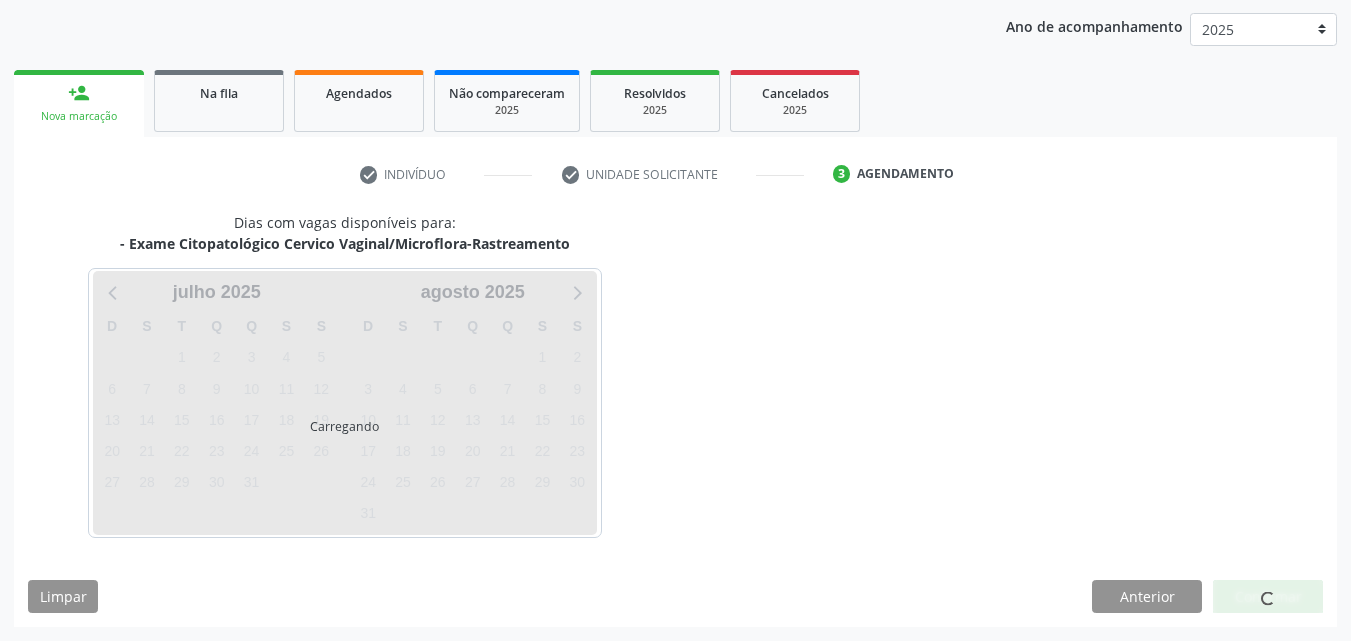 scroll, scrollTop: 316, scrollLeft: 0, axis: vertical 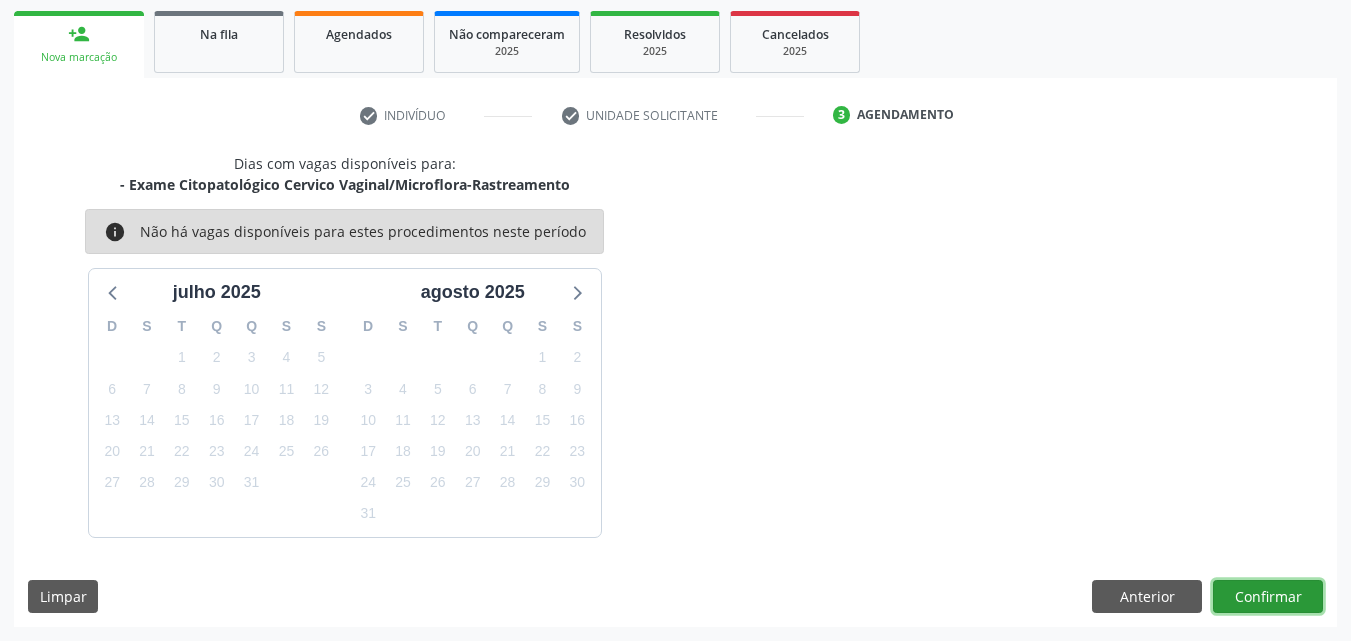 click on "Confirmar" at bounding box center [1268, 597] 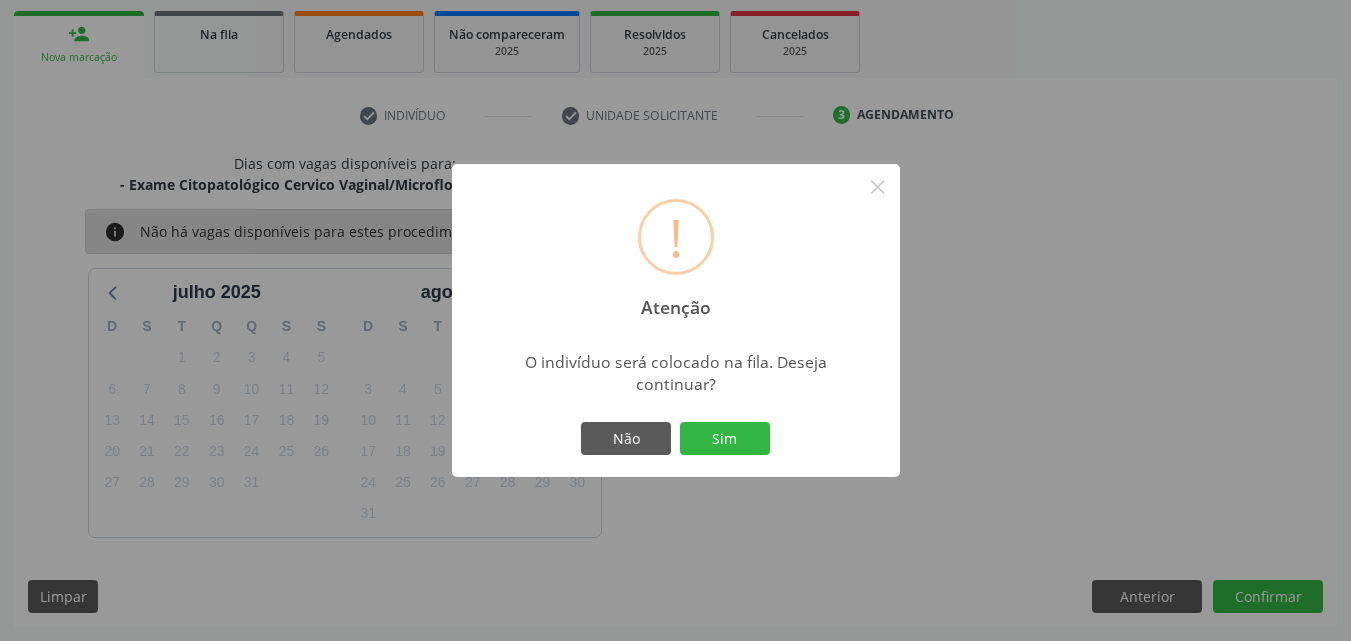 click on "Não Sim" at bounding box center (676, 439) 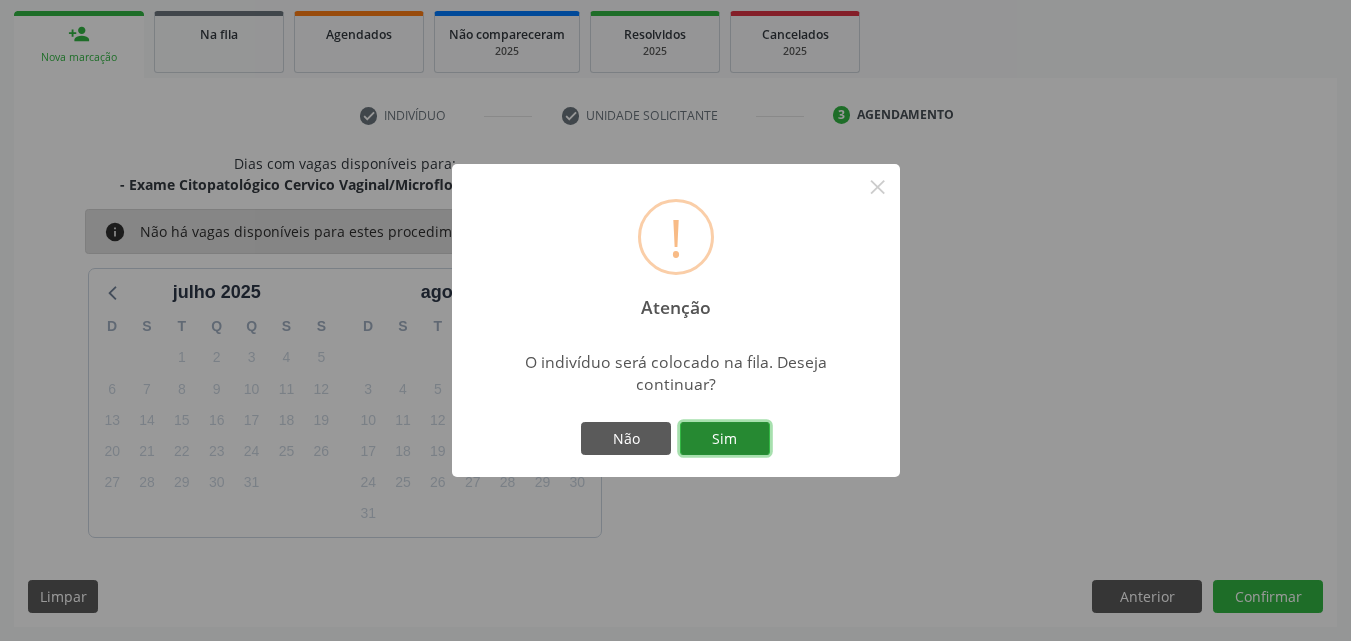 click on "Sim" at bounding box center [725, 439] 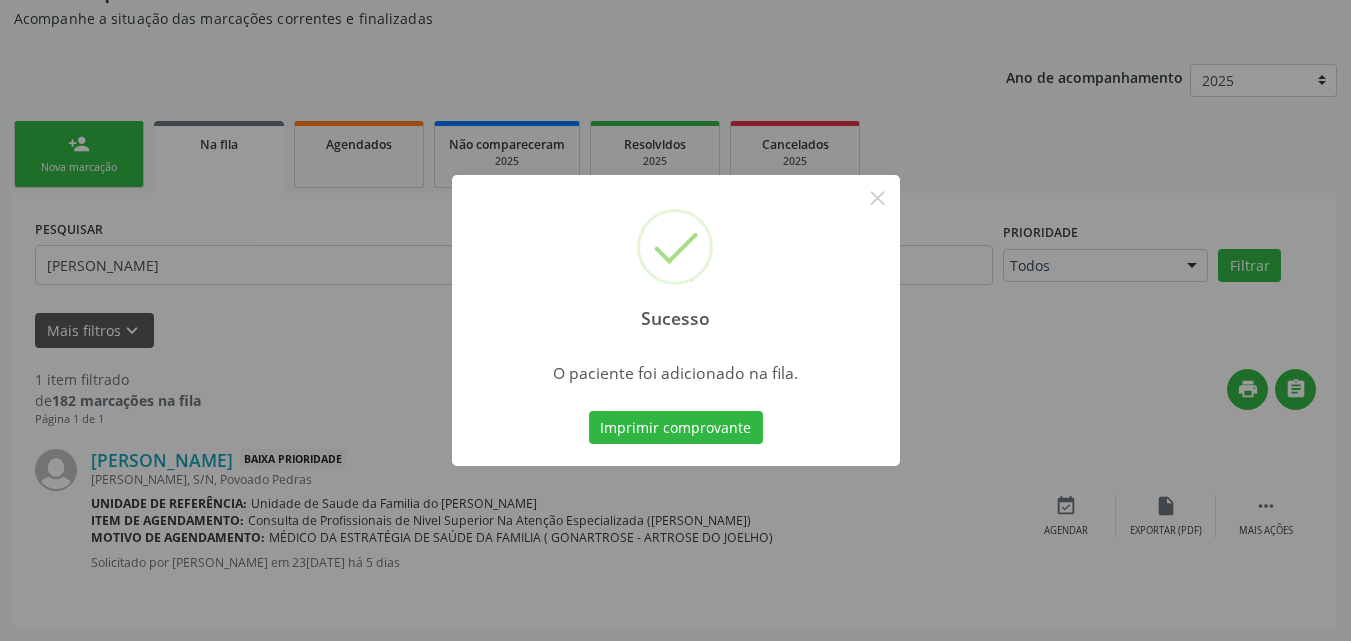 scroll, scrollTop: 54, scrollLeft: 0, axis: vertical 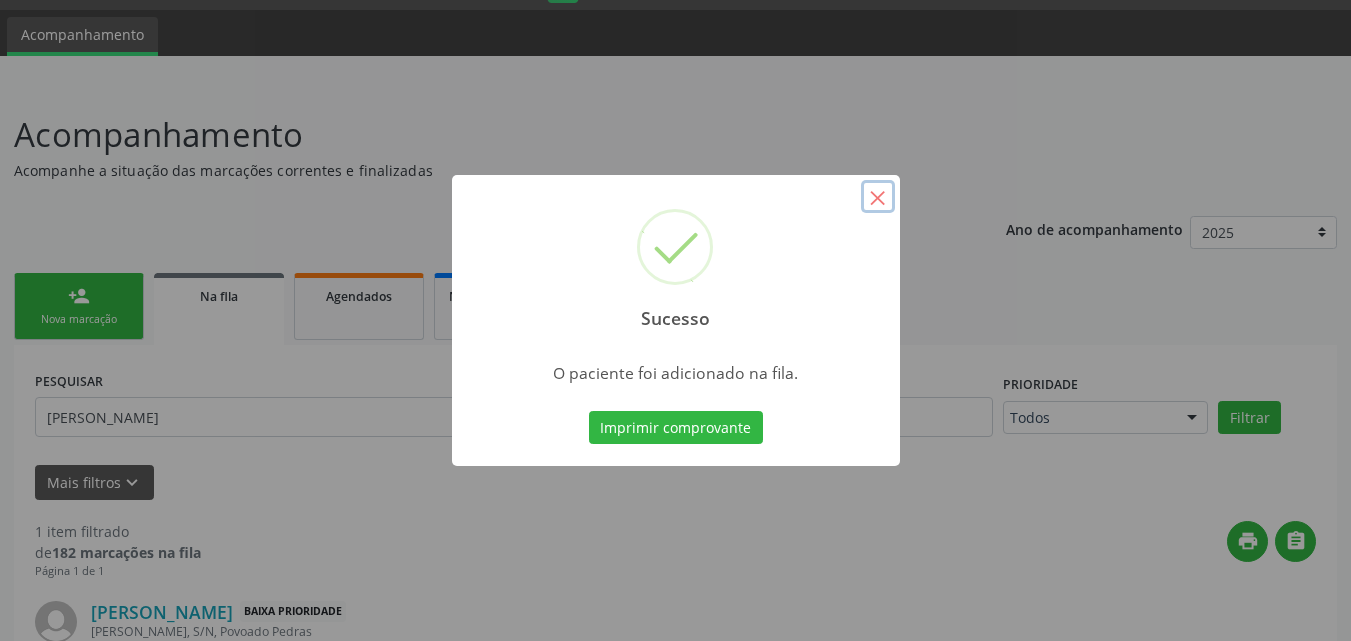 click on "×" at bounding box center [878, 197] 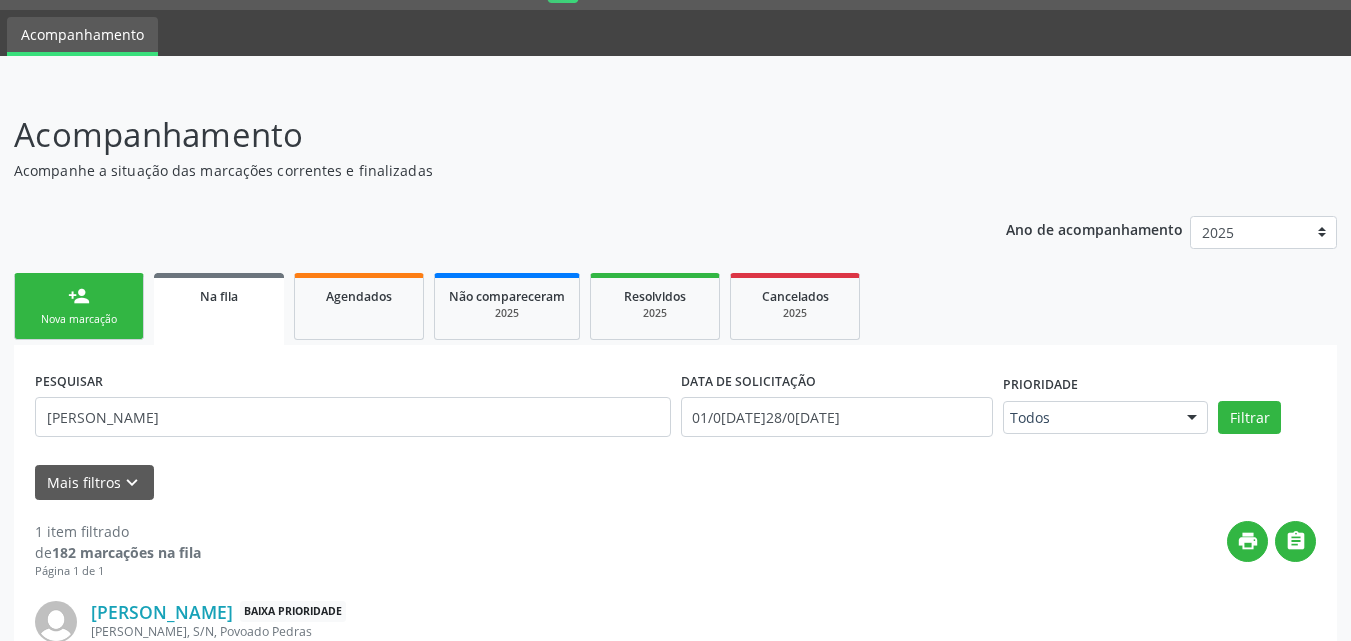 click on "Nova marcação" at bounding box center [79, 319] 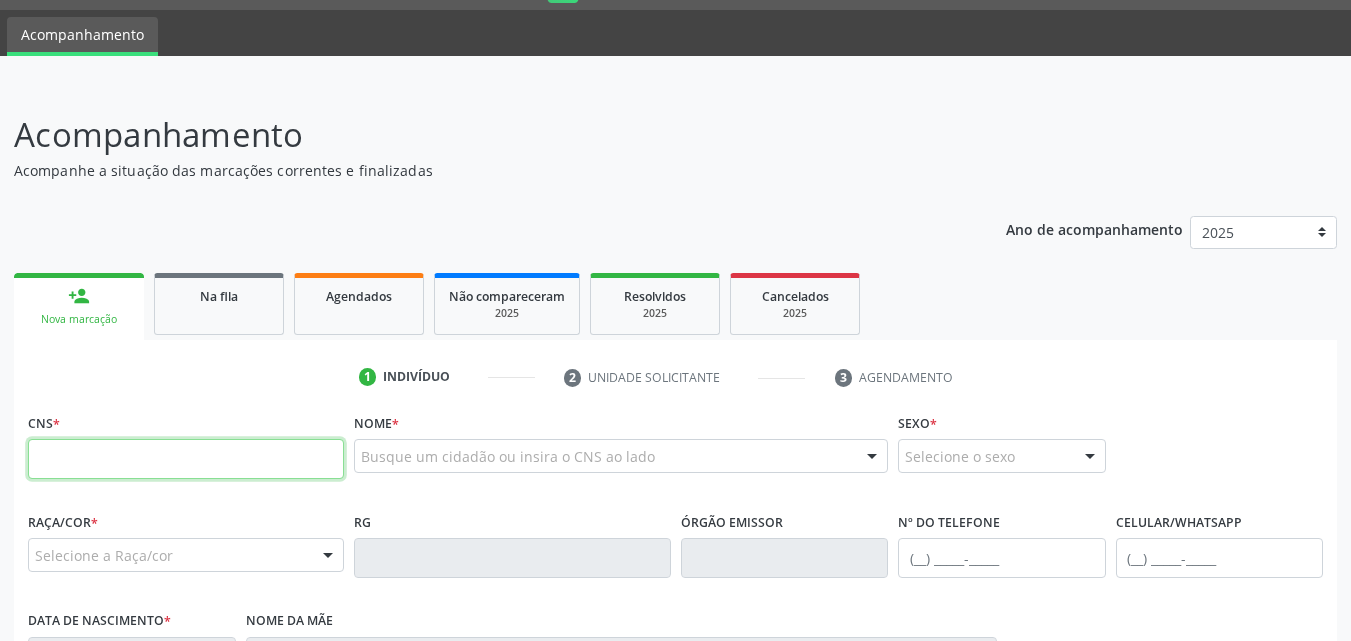 click at bounding box center (186, 459) 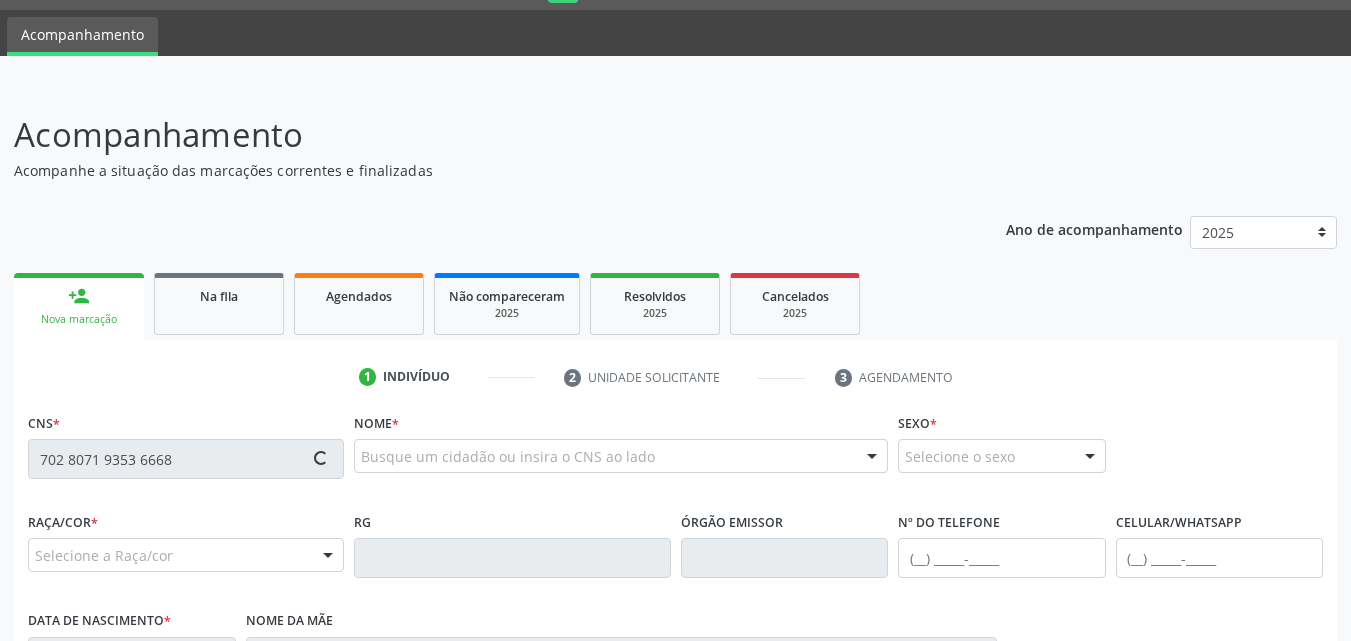 type on "702 8071 9353 6668" 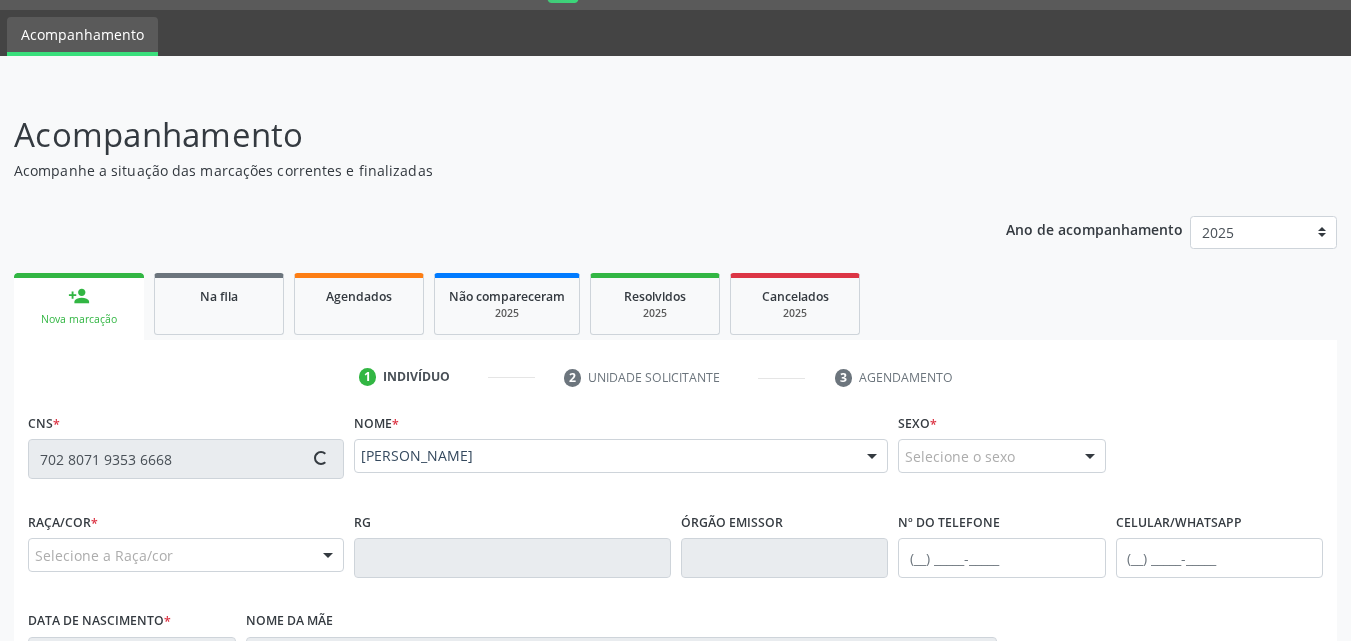 type on "(82) 3024-4699" 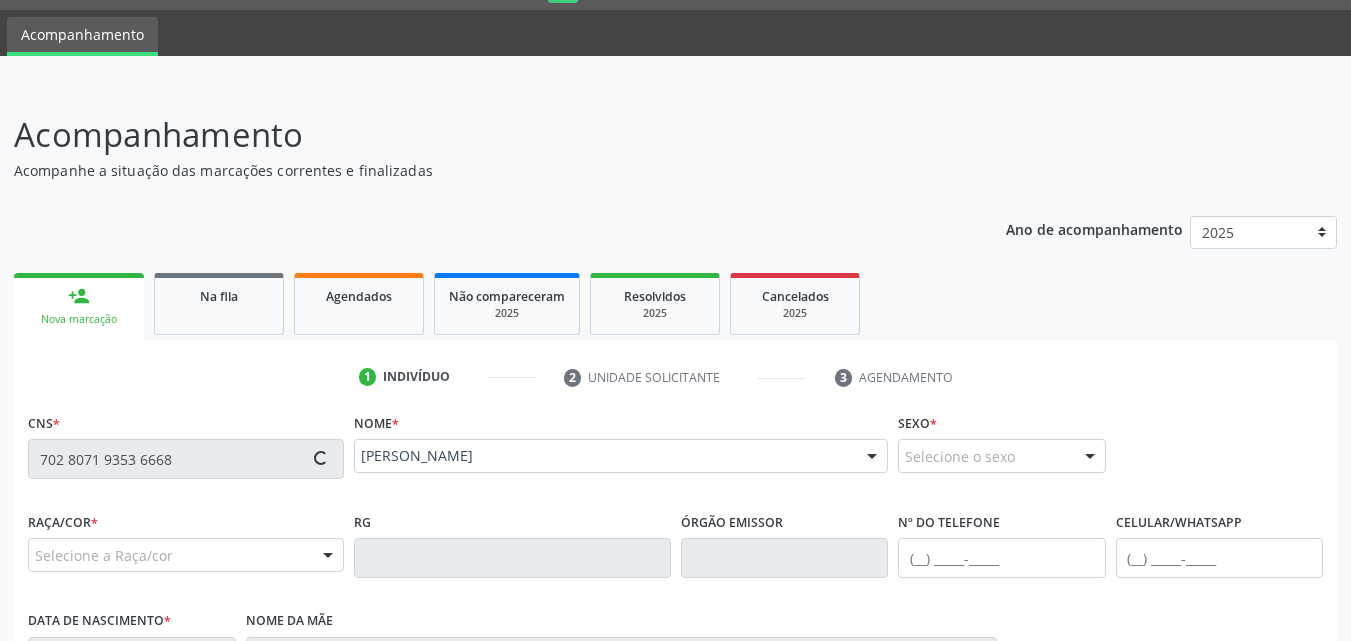 type on "(82) 99195-8755" 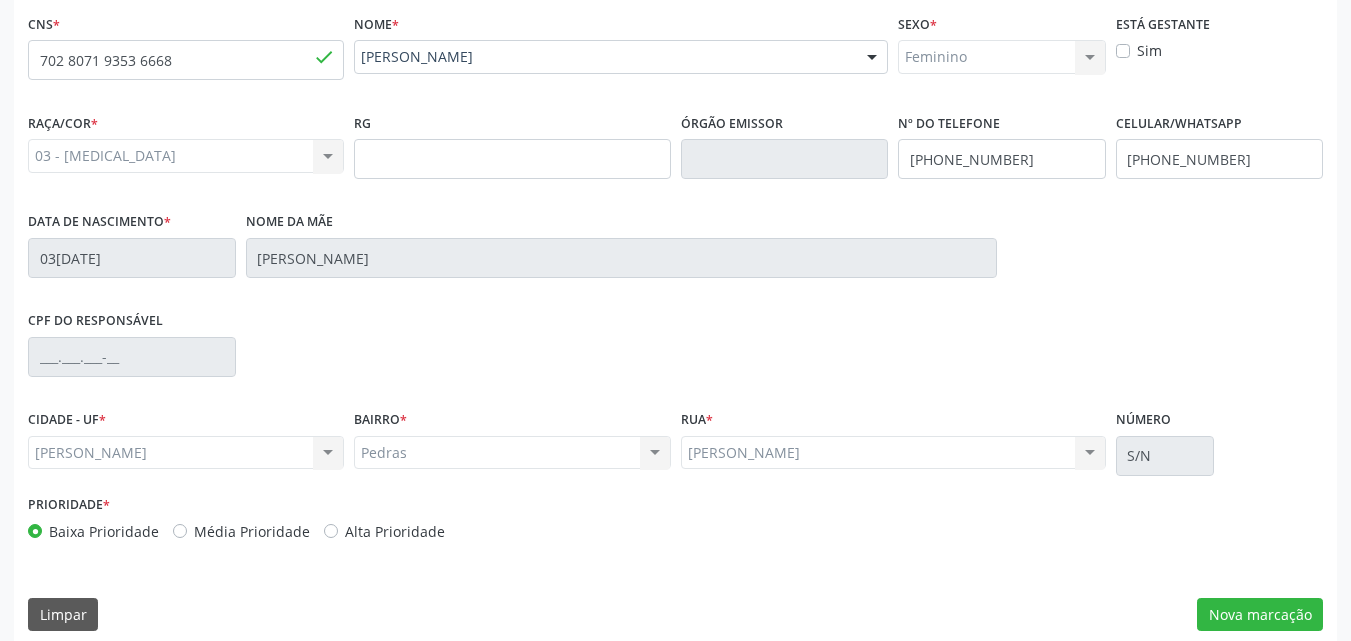scroll, scrollTop: 471, scrollLeft: 0, axis: vertical 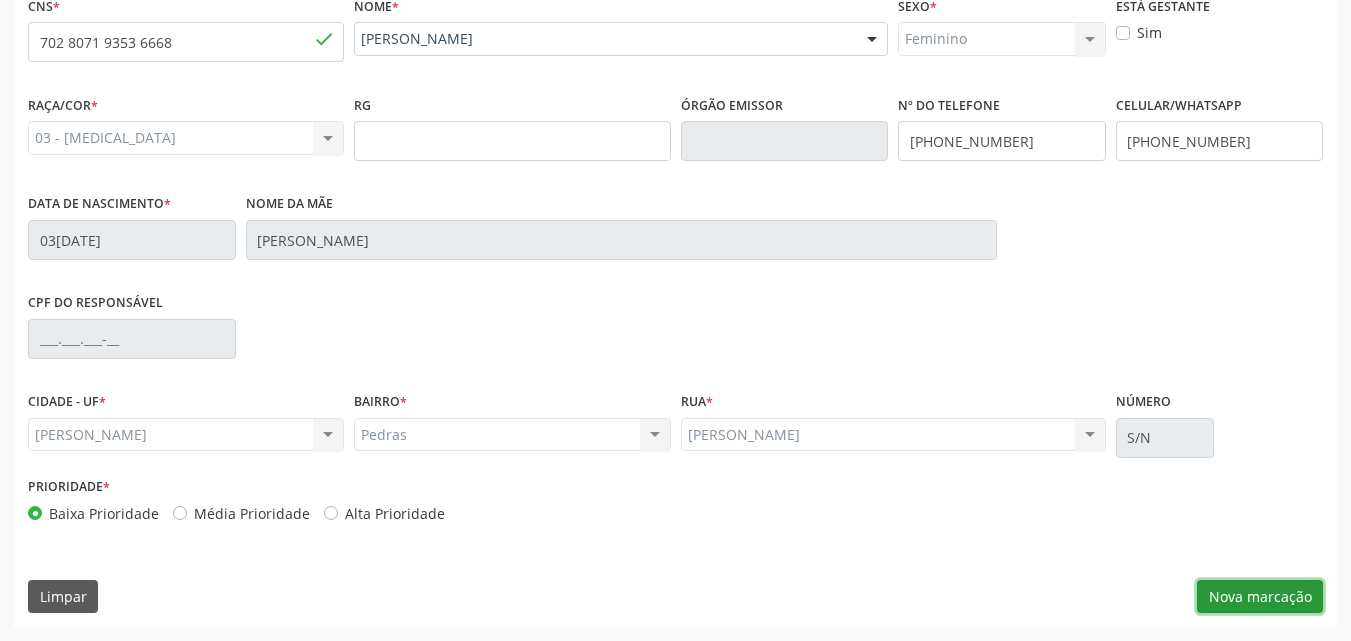 click on "Nova marcação" at bounding box center (1260, 597) 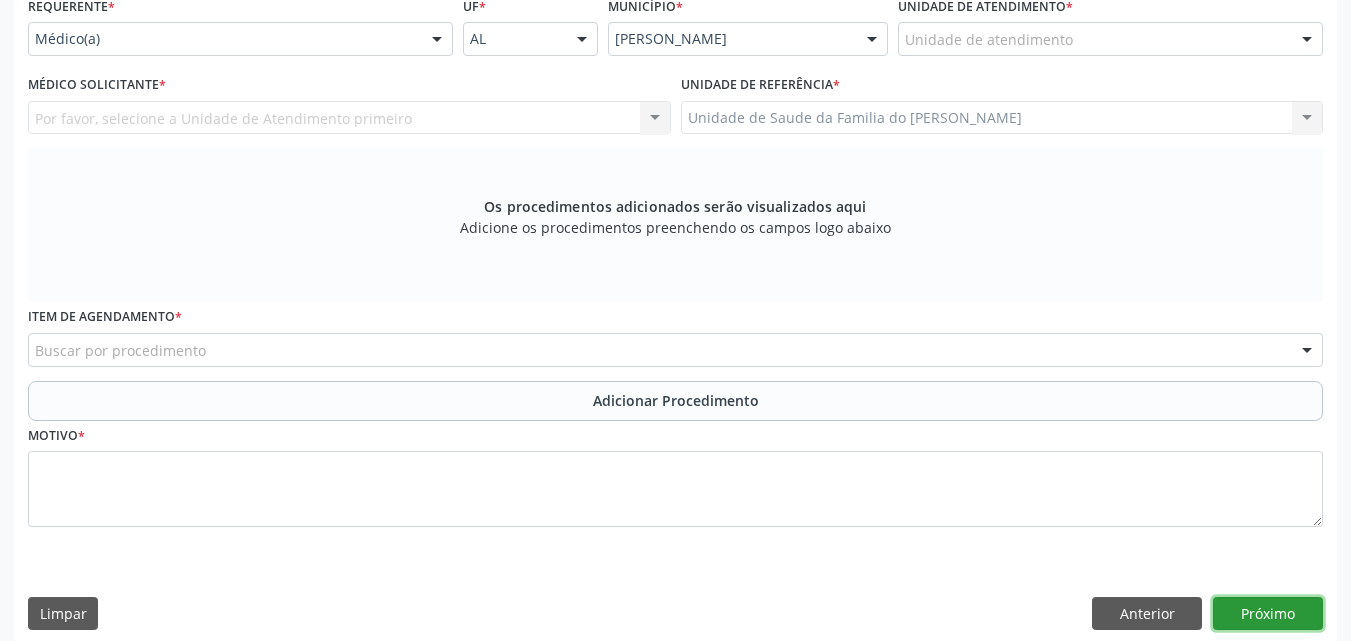 click on "Próximo" at bounding box center [1268, 614] 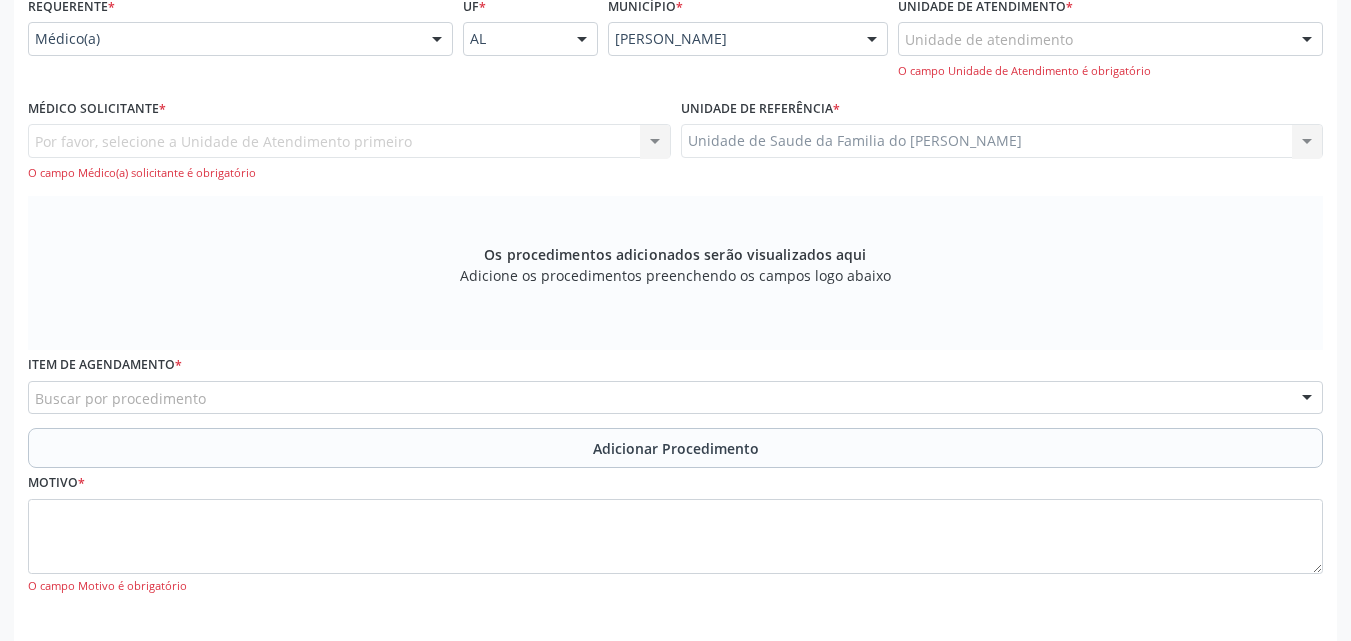 scroll, scrollTop: 210, scrollLeft: 0, axis: vertical 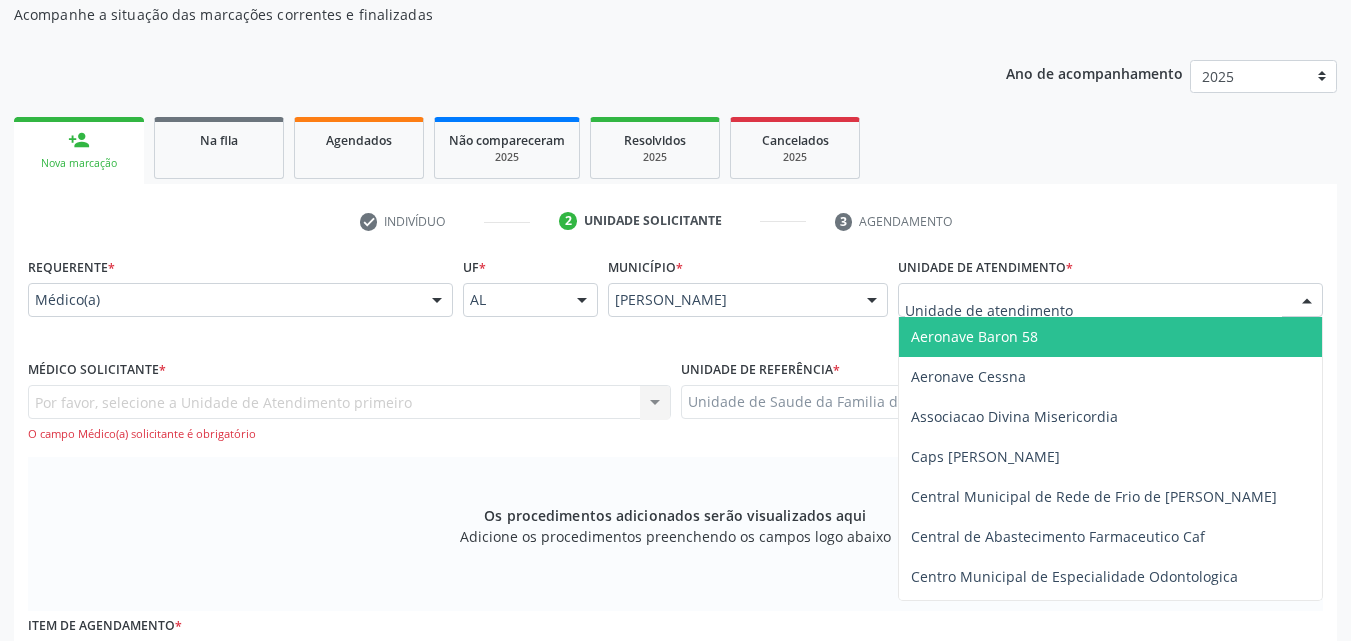 click at bounding box center (1110, 300) 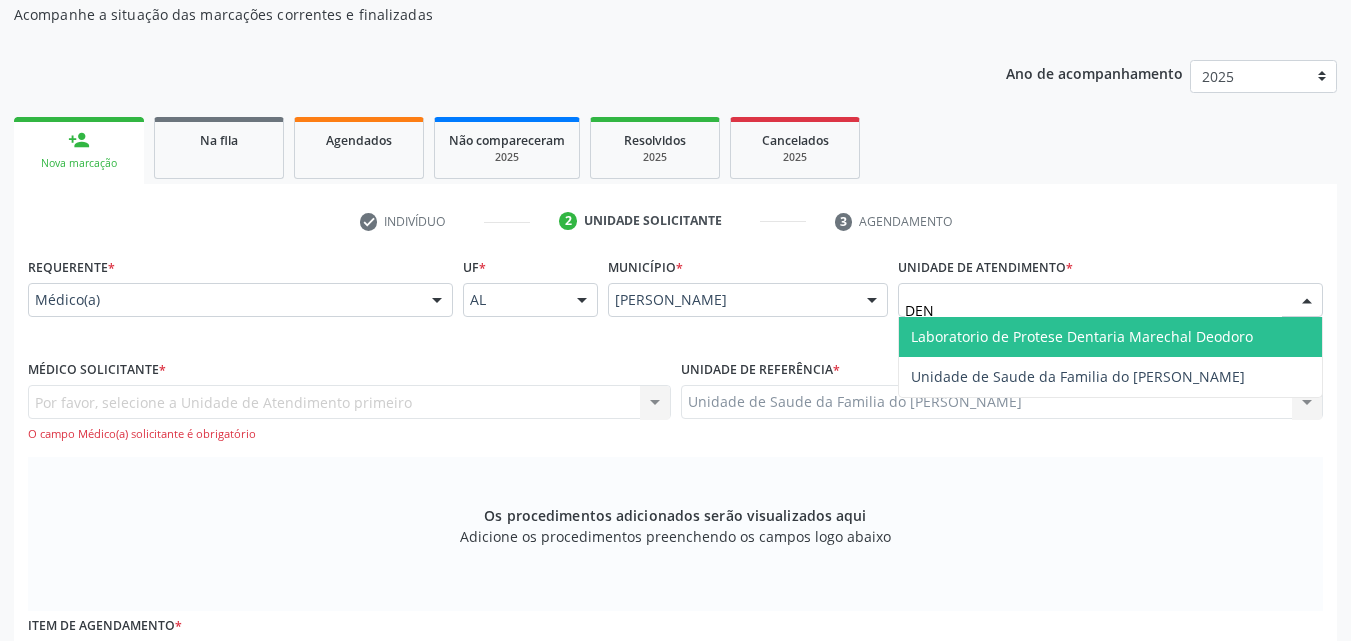type on "DENI" 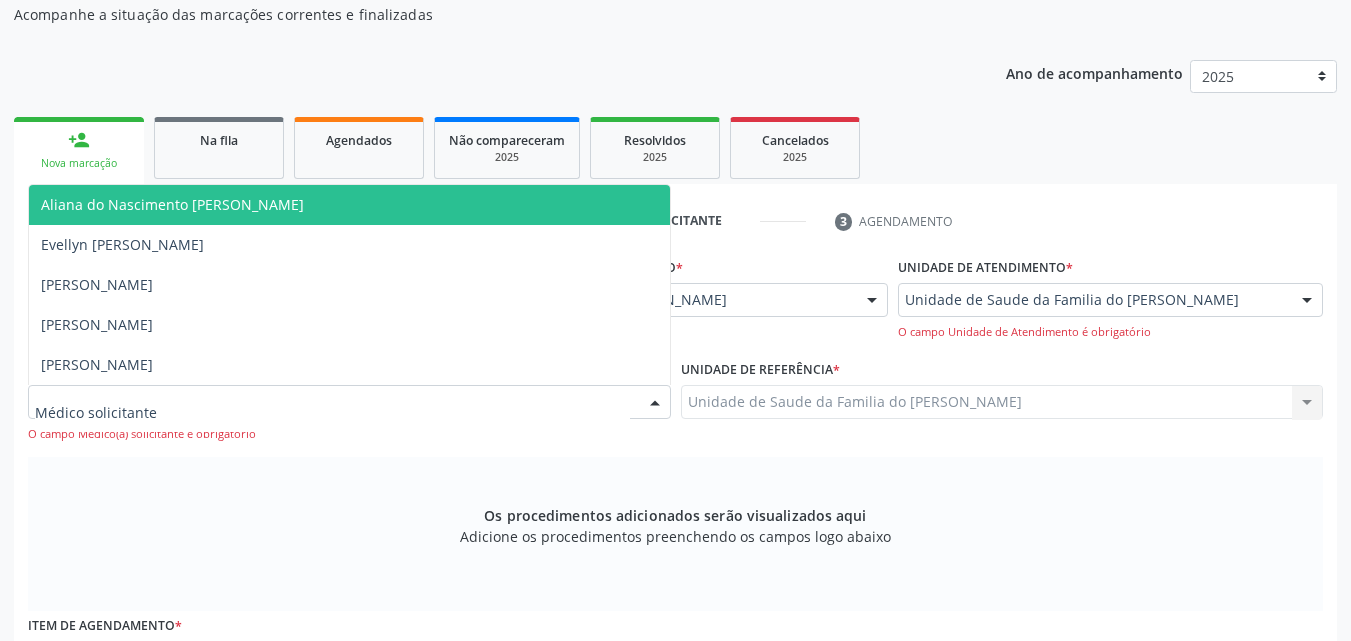 click at bounding box center [349, 402] 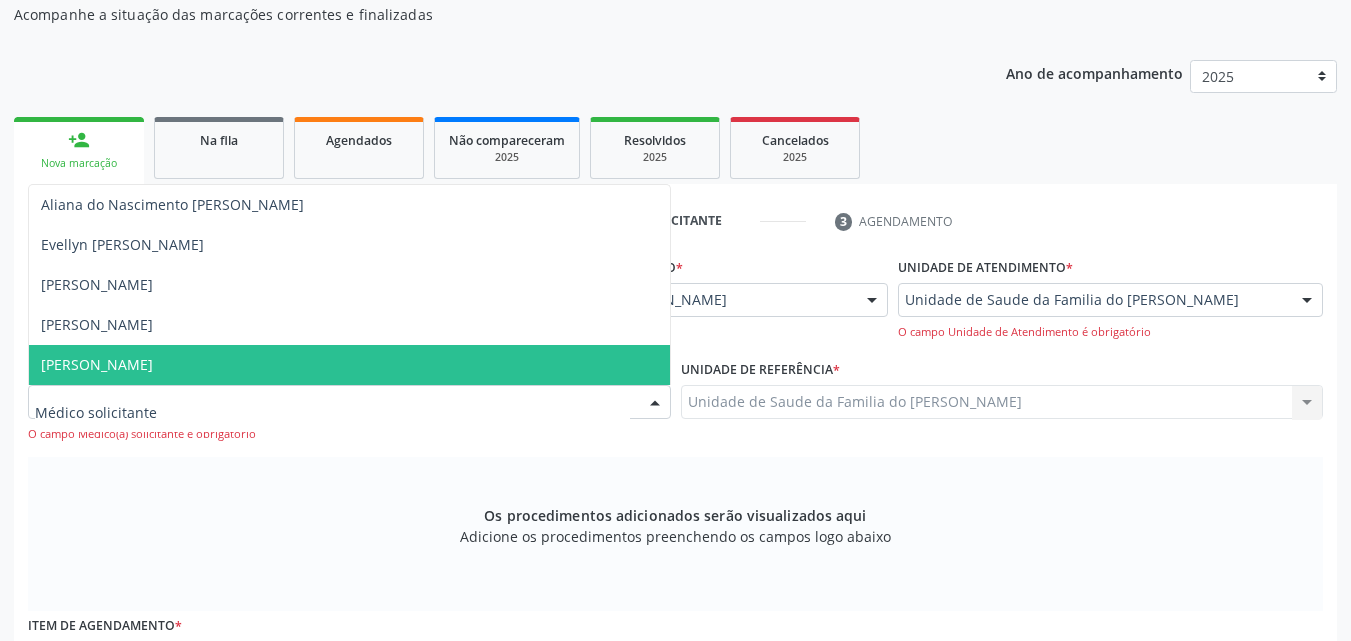 click on "[PERSON_NAME]" at bounding box center (349, 365) 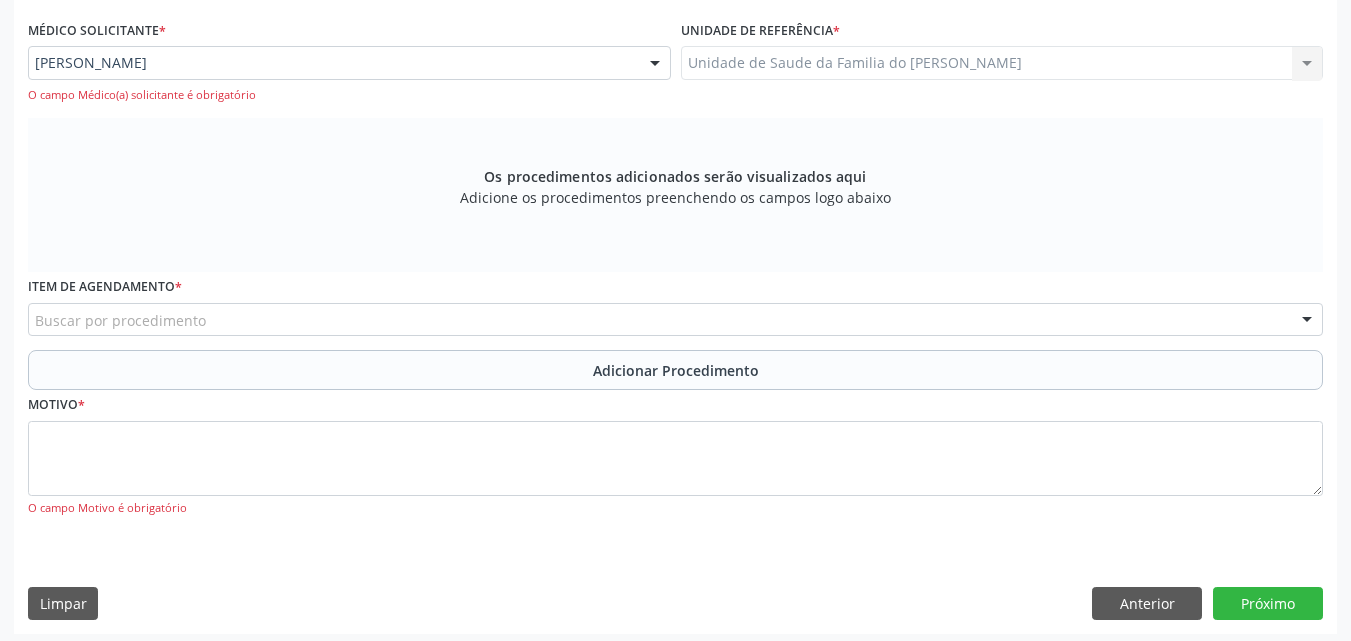 scroll, scrollTop: 556, scrollLeft: 0, axis: vertical 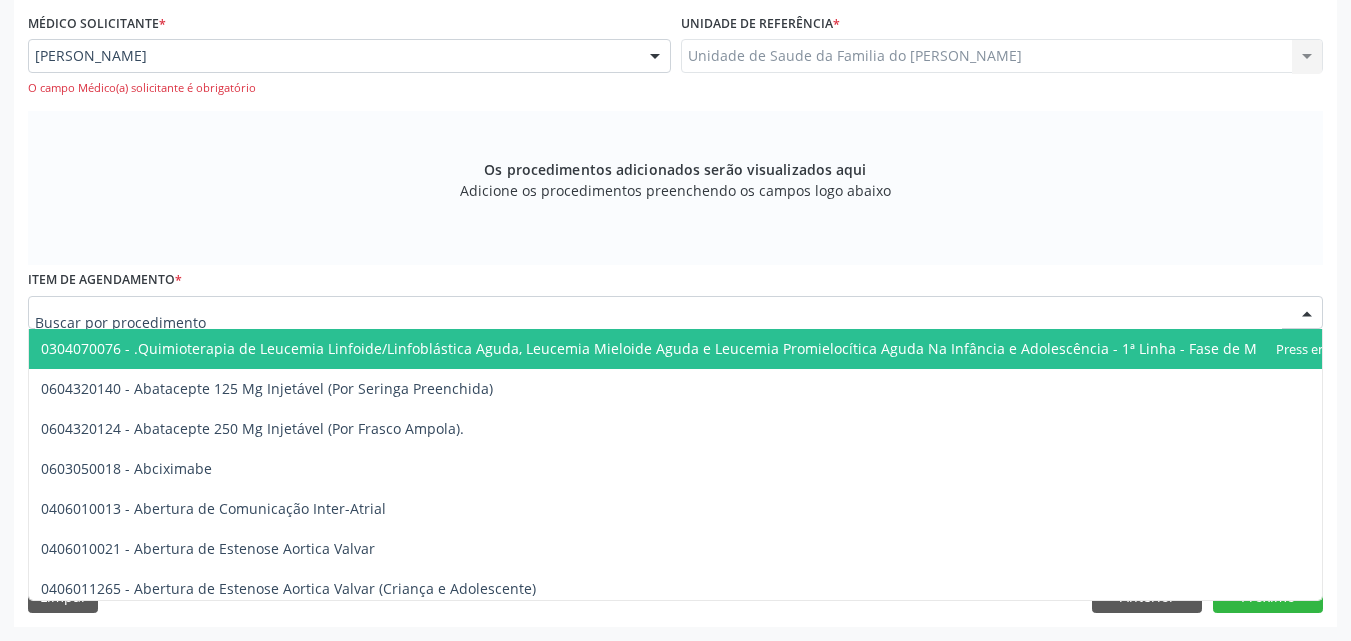 click at bounding box center (675, 313) 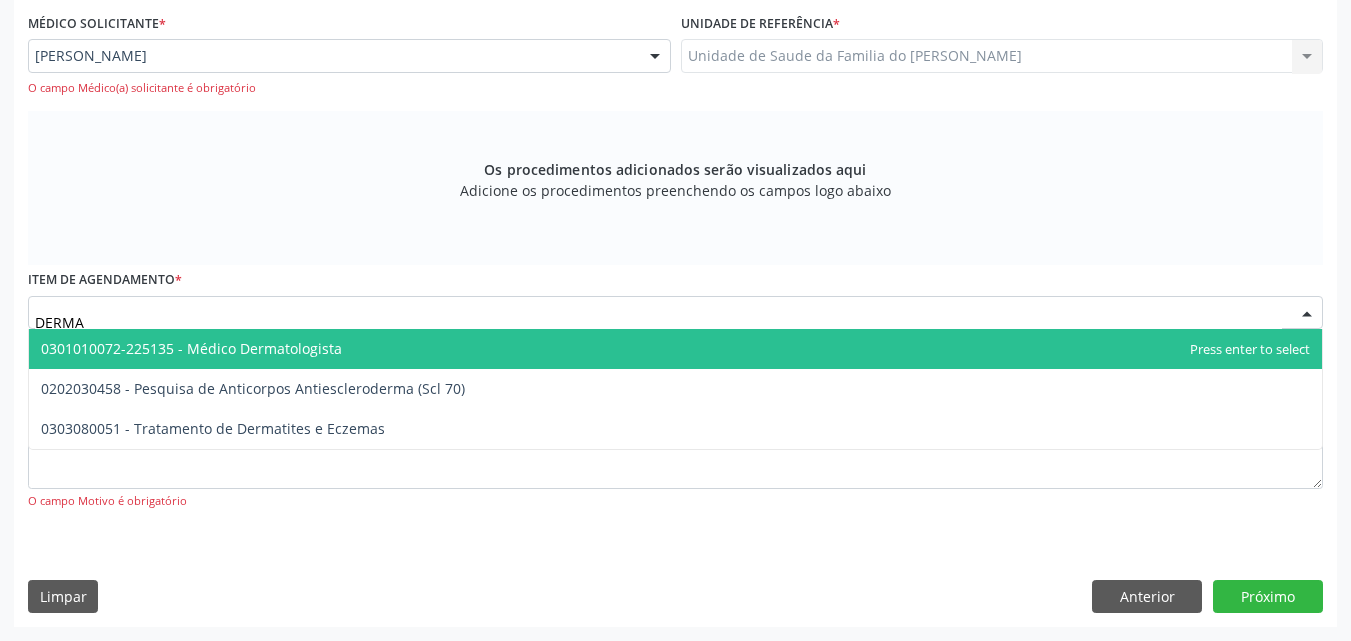 type on "DERMAT" 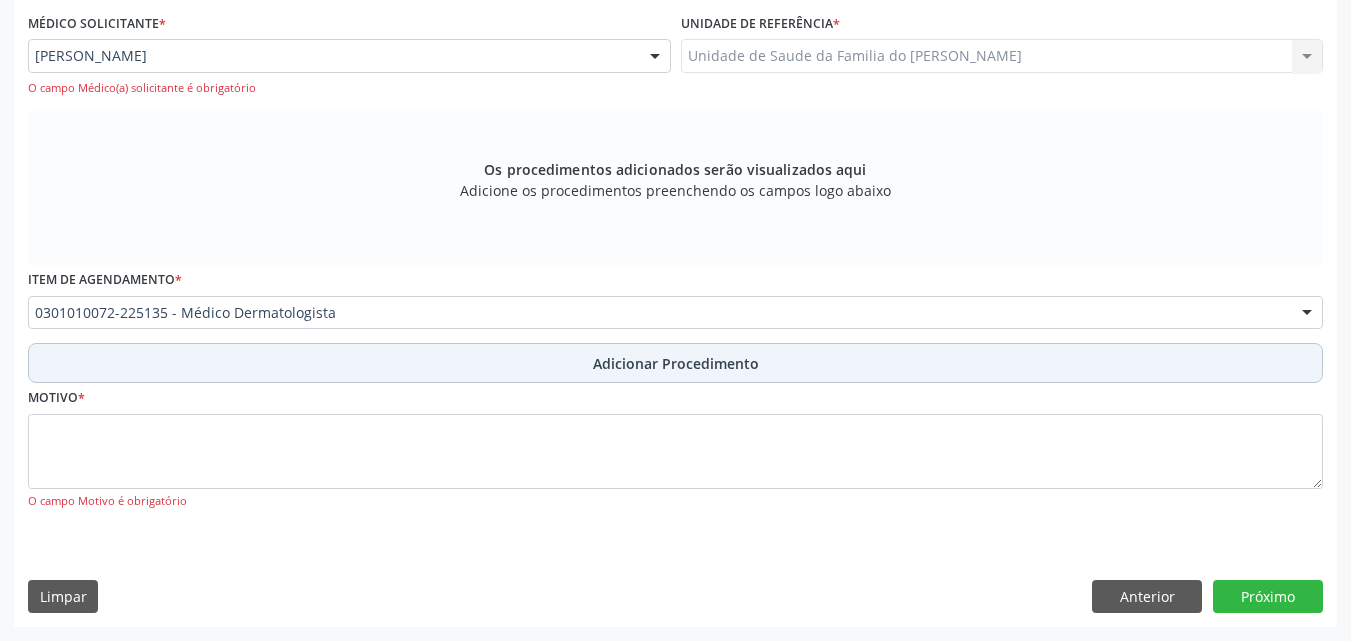 click on "Adicionar Procedimento" at bounding box center (675, 363) 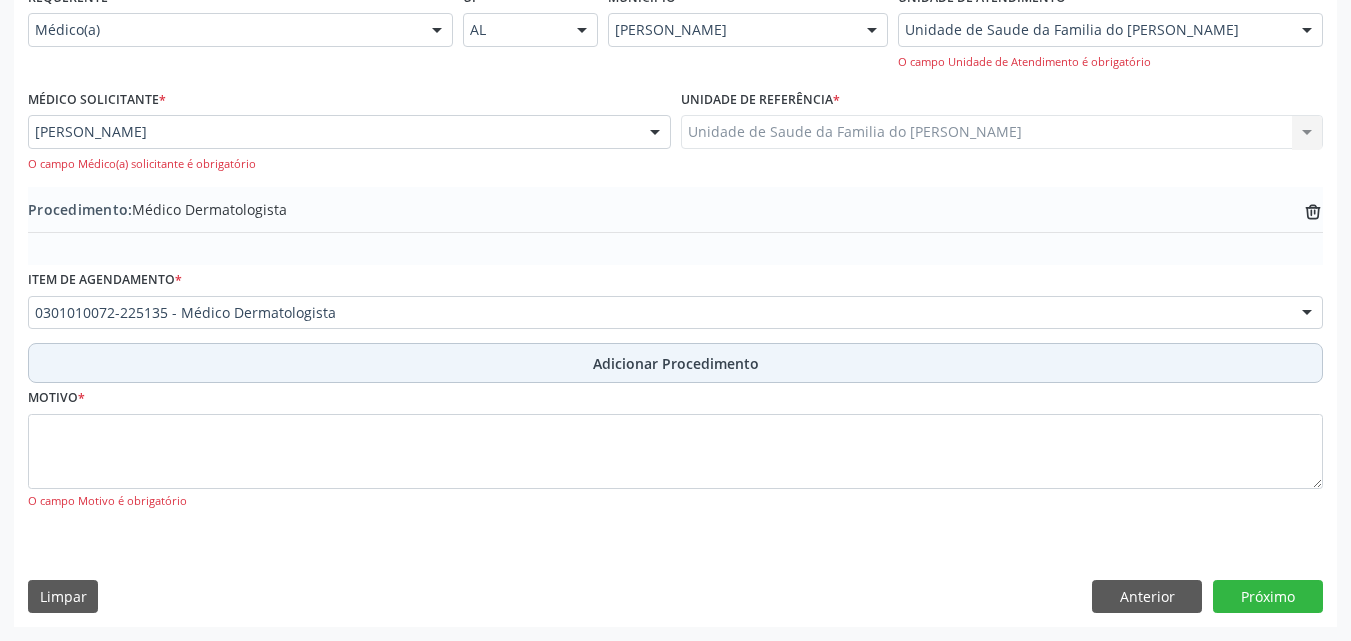 scroll, scrollTop: 480, scrollLeft: 0, axis: vertical 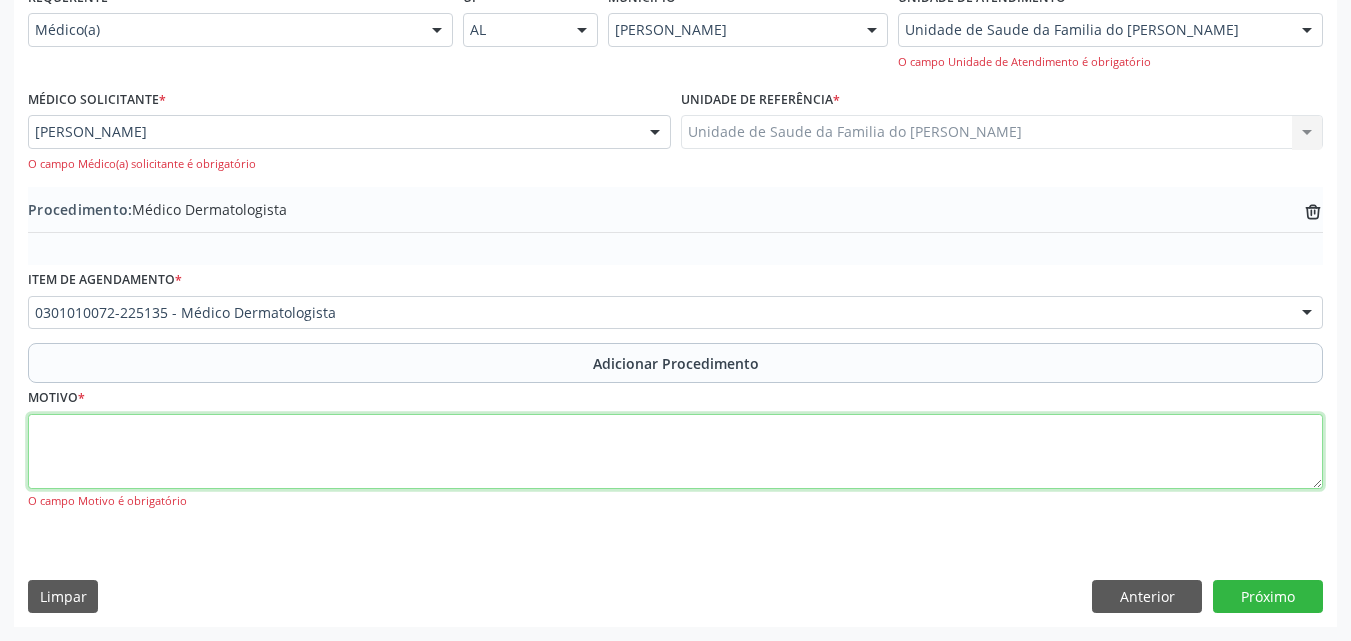click at bounding box center (675, 452) 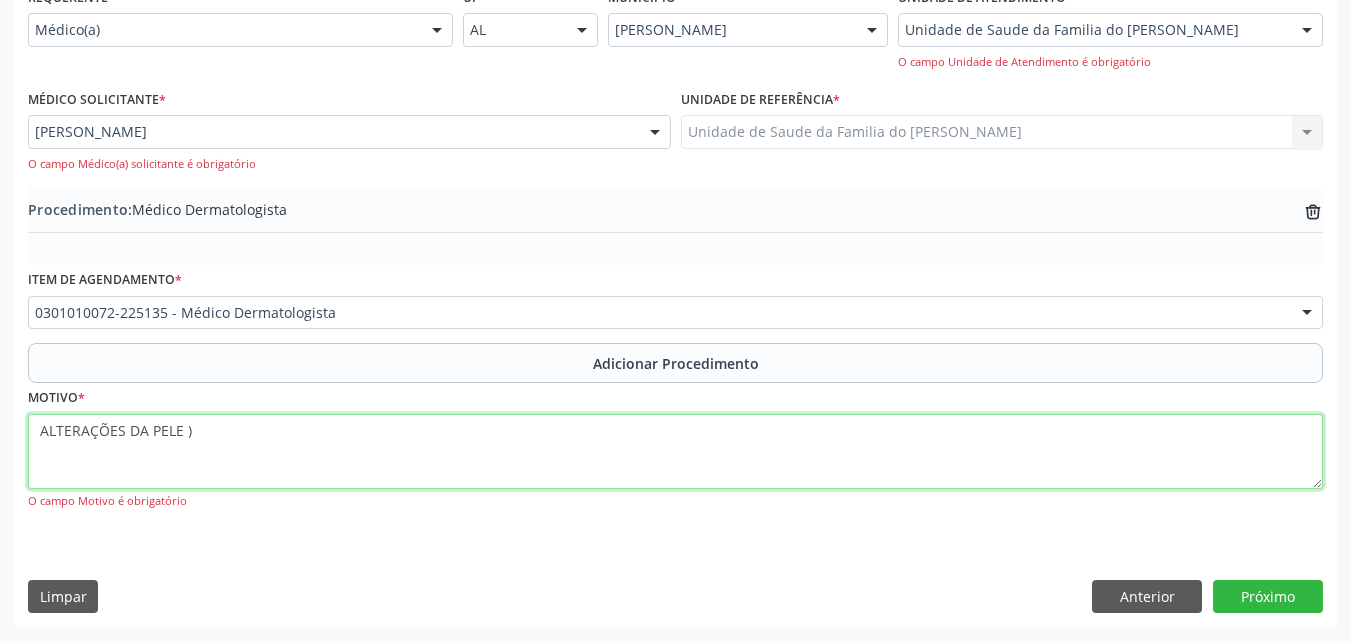 click on "ALTERAÇÕES DA PELE )" at bounding box center [675, 452] 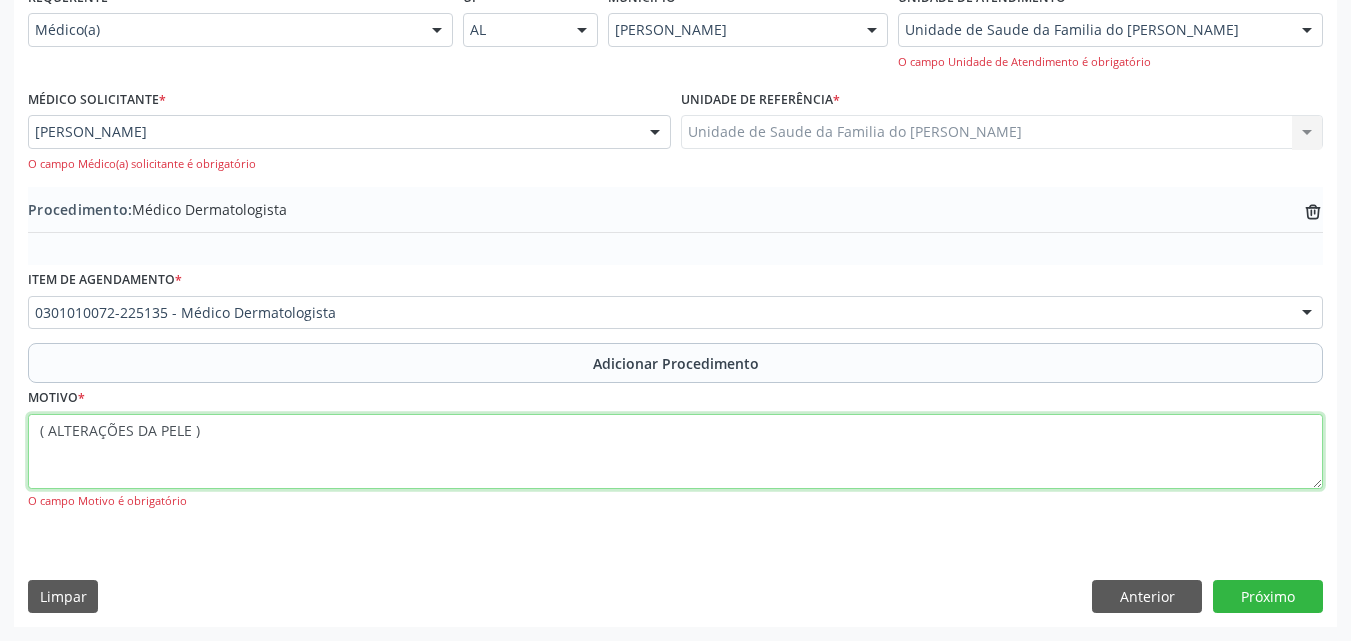 paste on "MÉDICO DA ESTRATÉGIA DE SAÚDE DA FAMILIA" 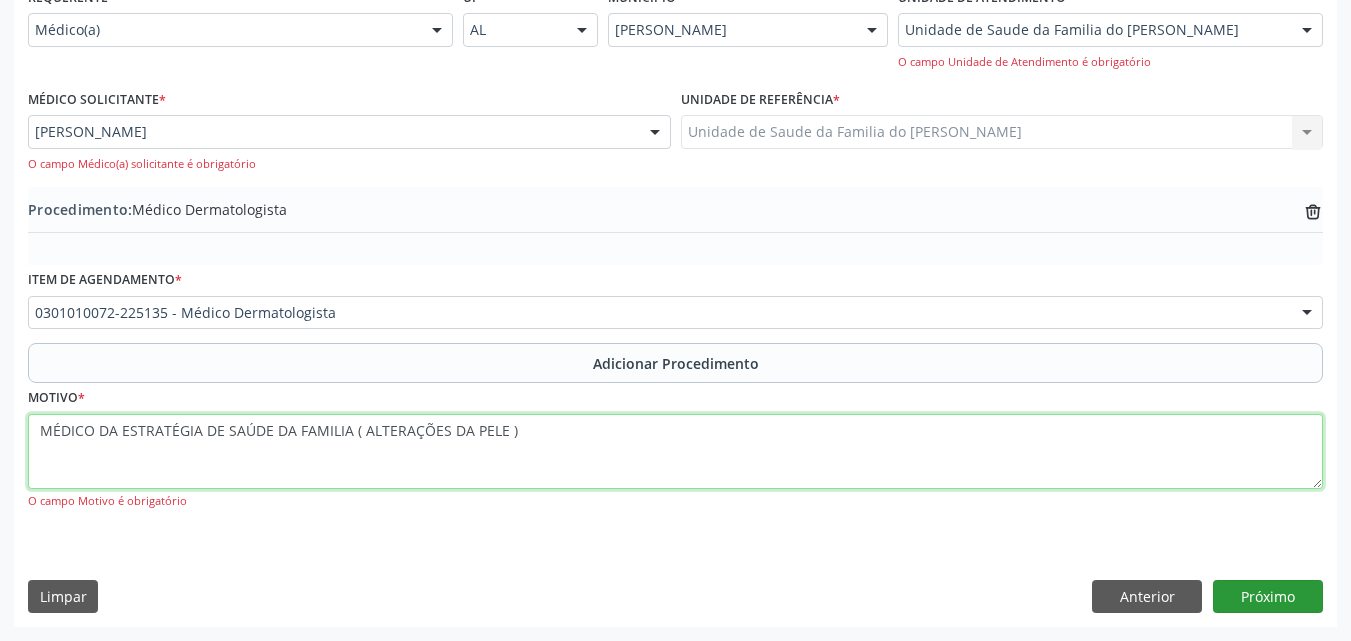 type on "MÉDICO DA ESTRATÉGIA DE SAÚDE DA FAMILIA ( ALTERAÇÕES DA PELE )" 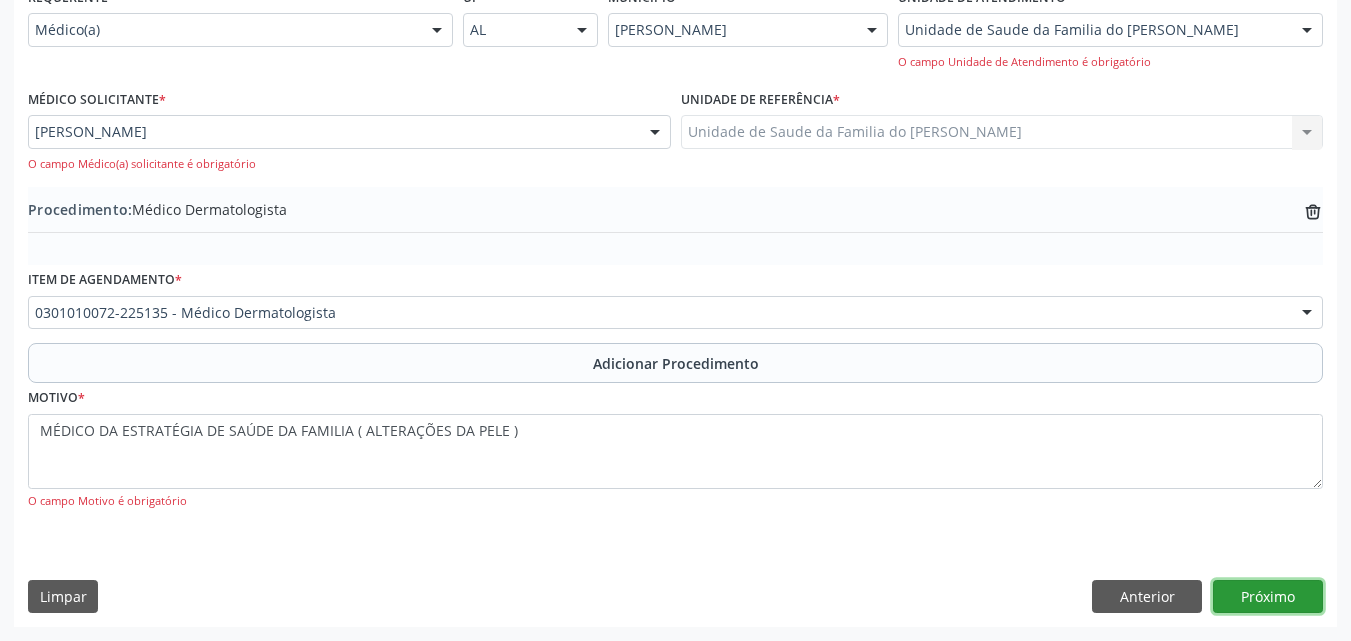 click on "Próximo" at bounding box center (1268, 597) 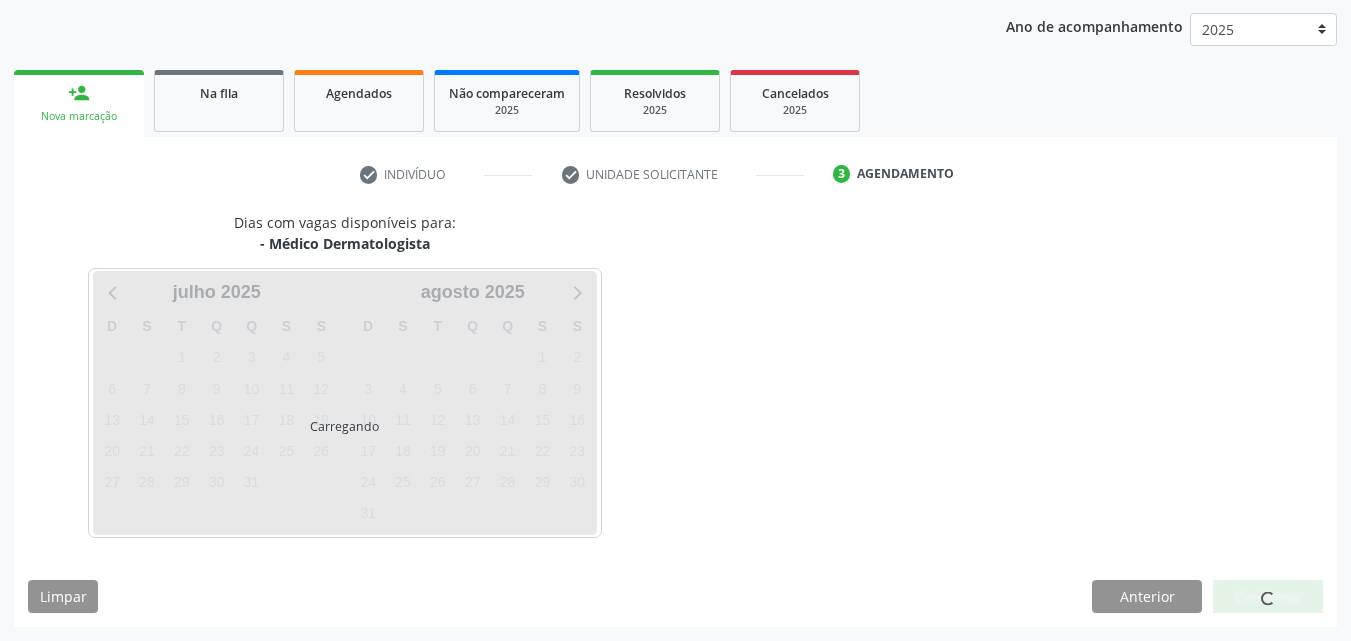 scroll, scrollTop: 316, scrollLeft: 0, axis: vertical 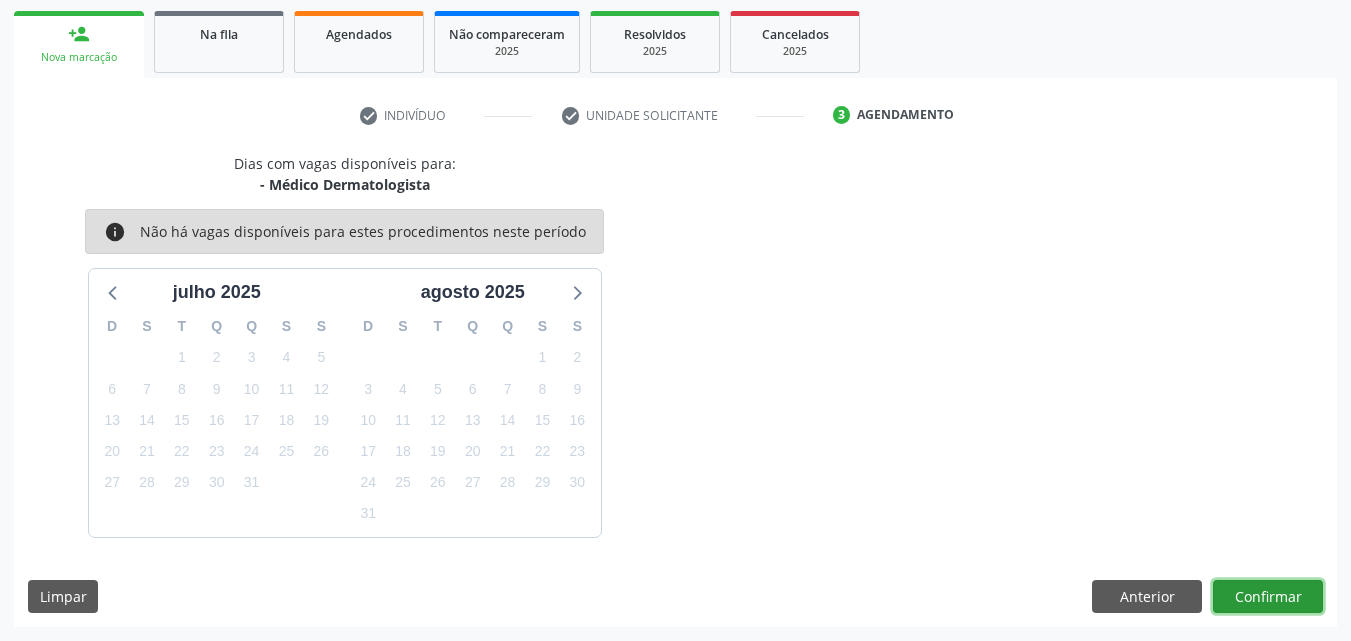 click on "Confirmar" at bounding box center [1268, 597] 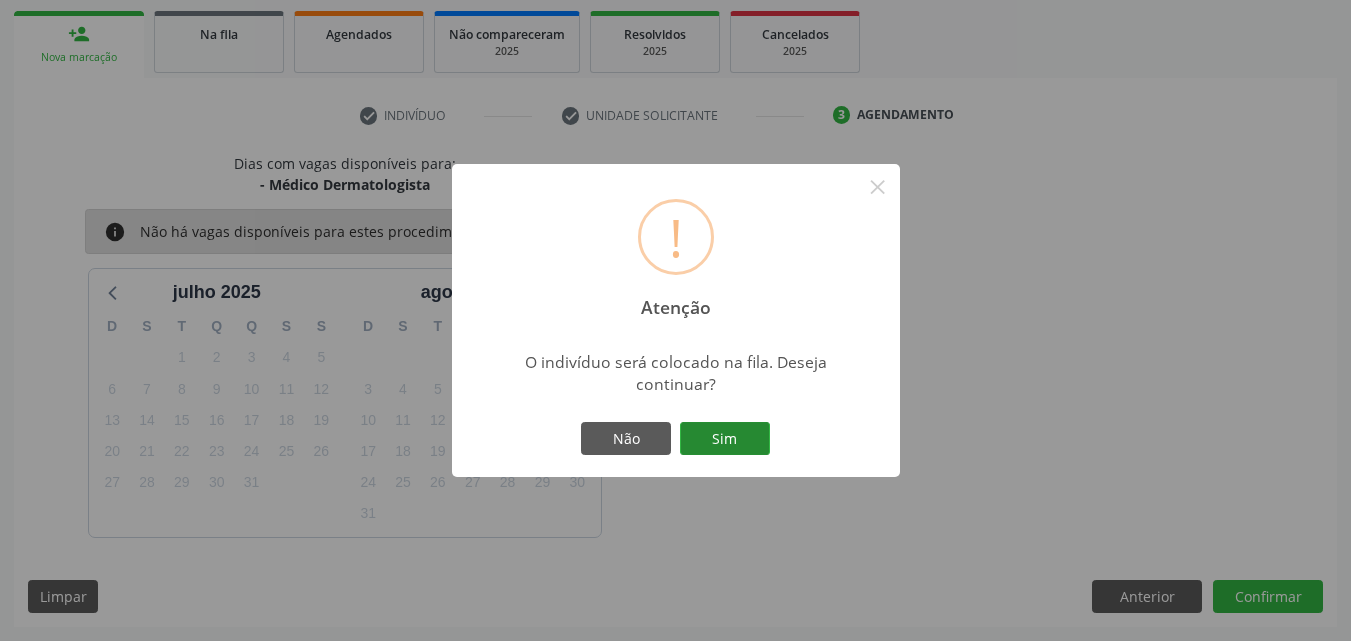 click on "Sim" at bounding box center (725, 439) 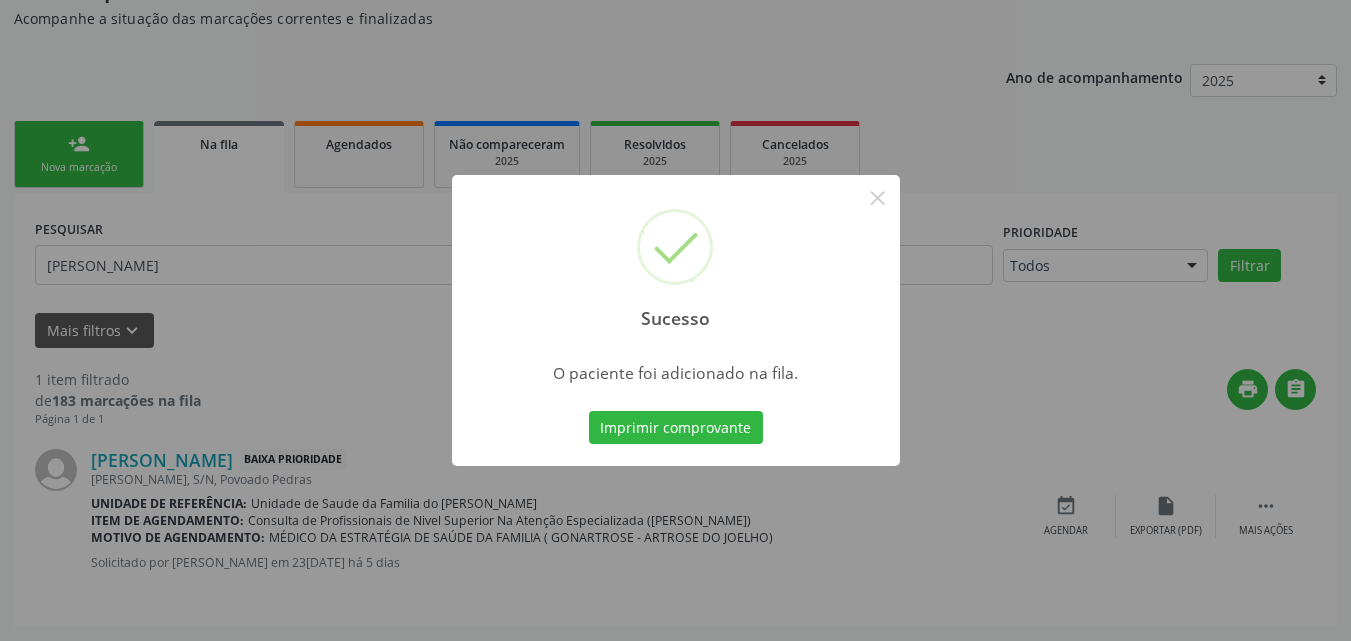 scroll, scrollTop: 54, scrollLeft: 0, axis: vertical 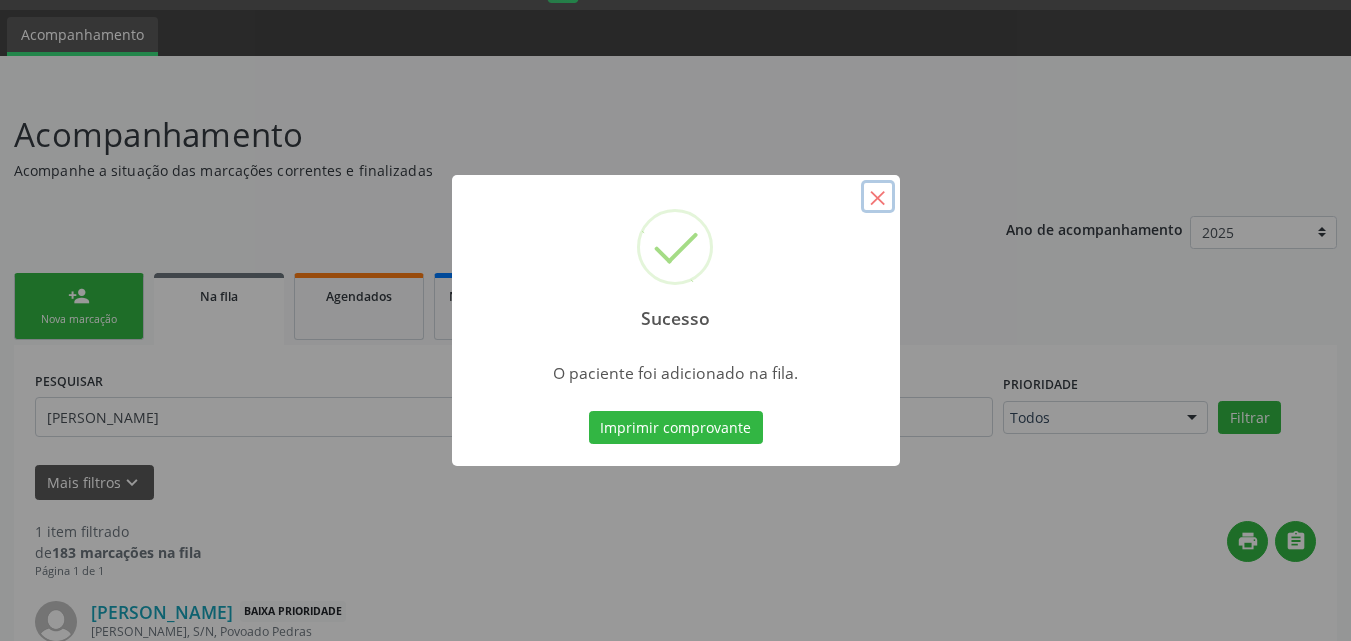click on "×" at bounding box center [878, 197] 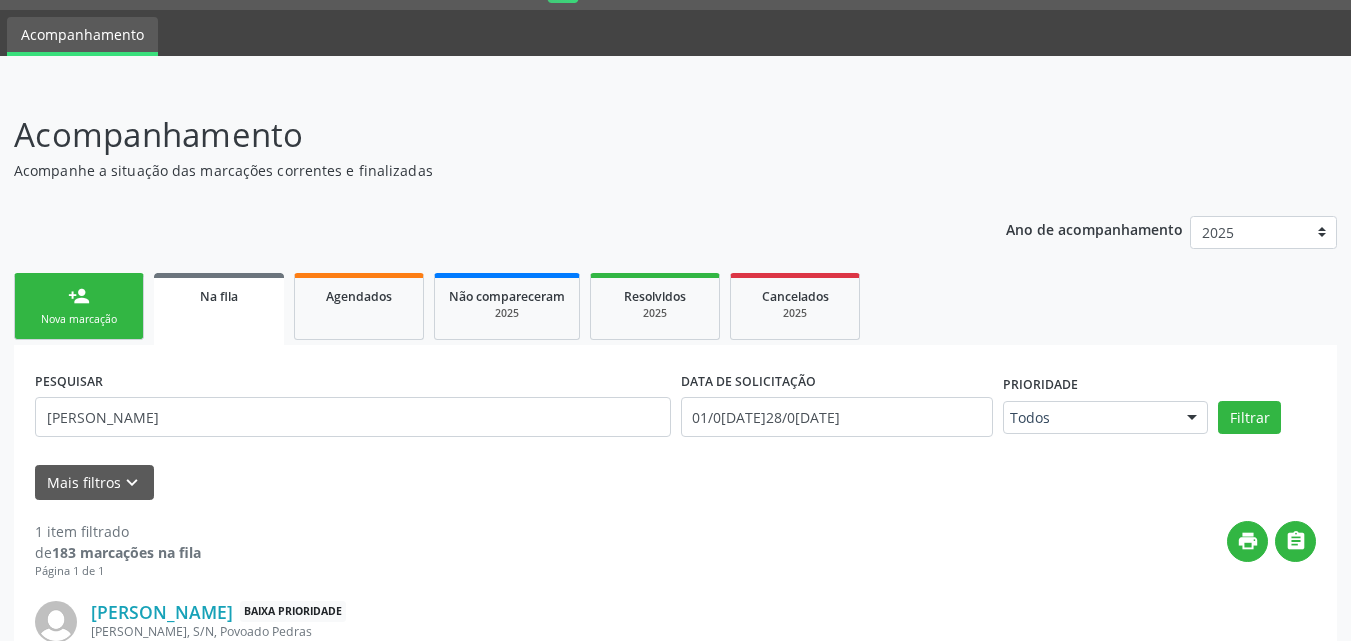 click on "Nova marcação" at bounding box center (79, 319) 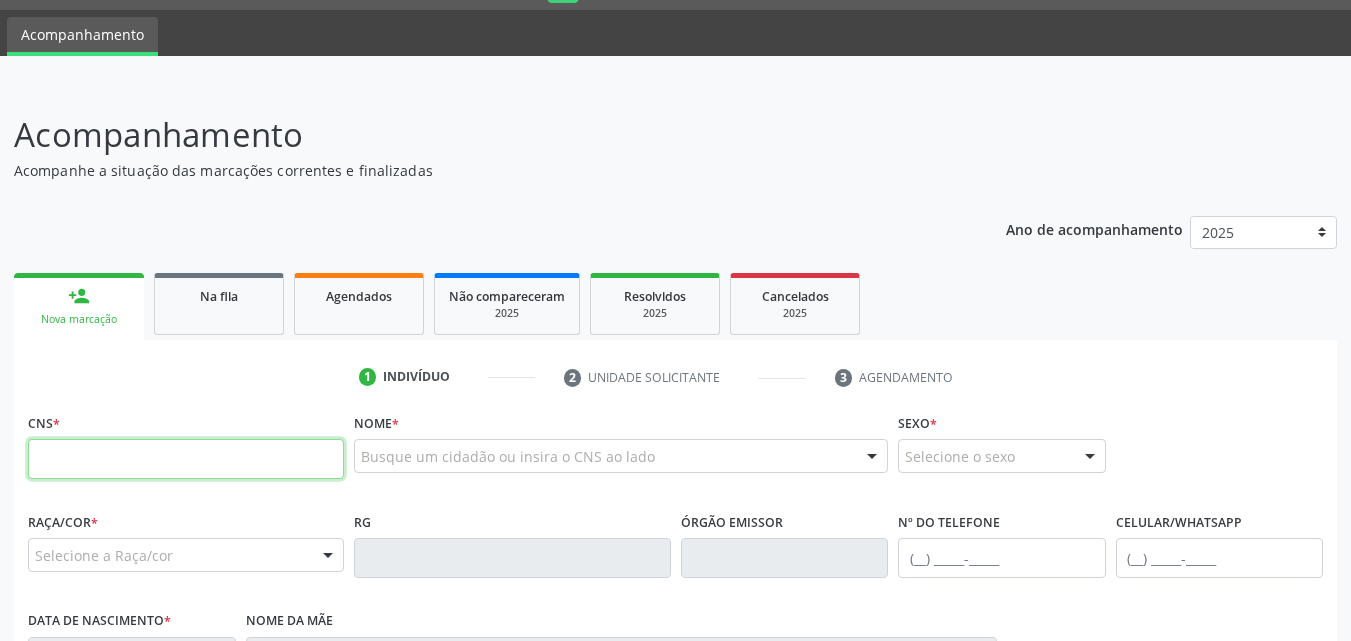 click at bounding box center [186, 459] 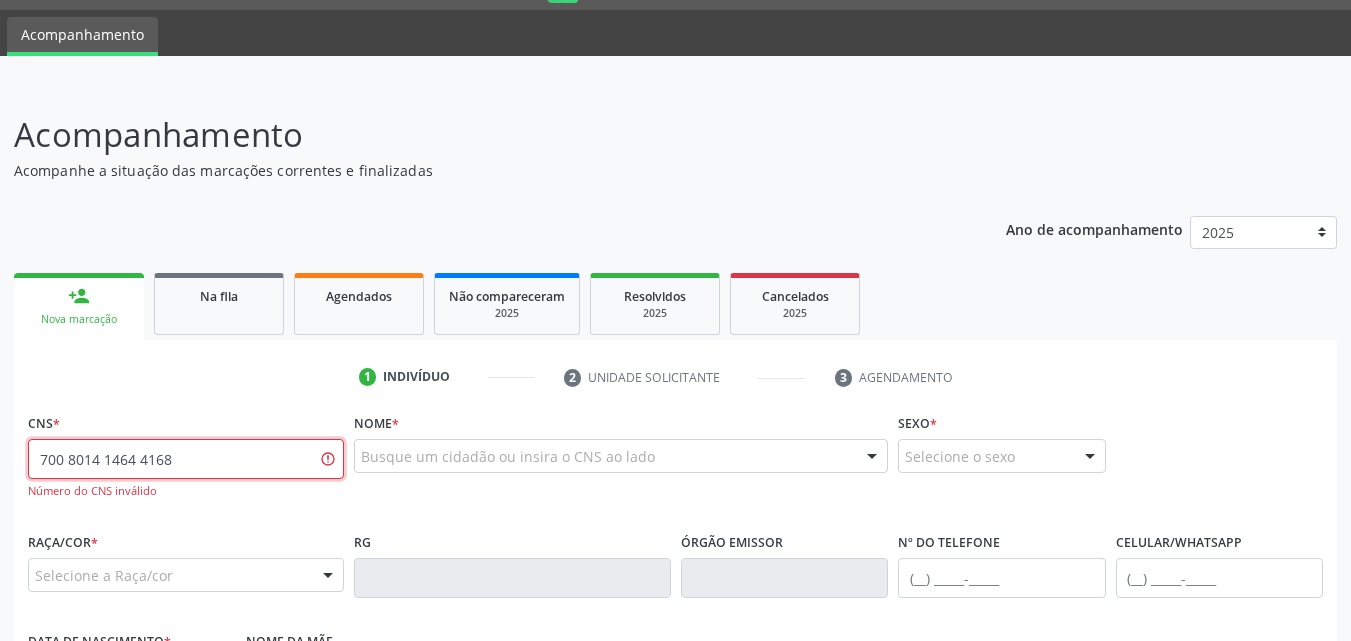 click on "700 8014 1464 4168" at bounding box center (186, 459) 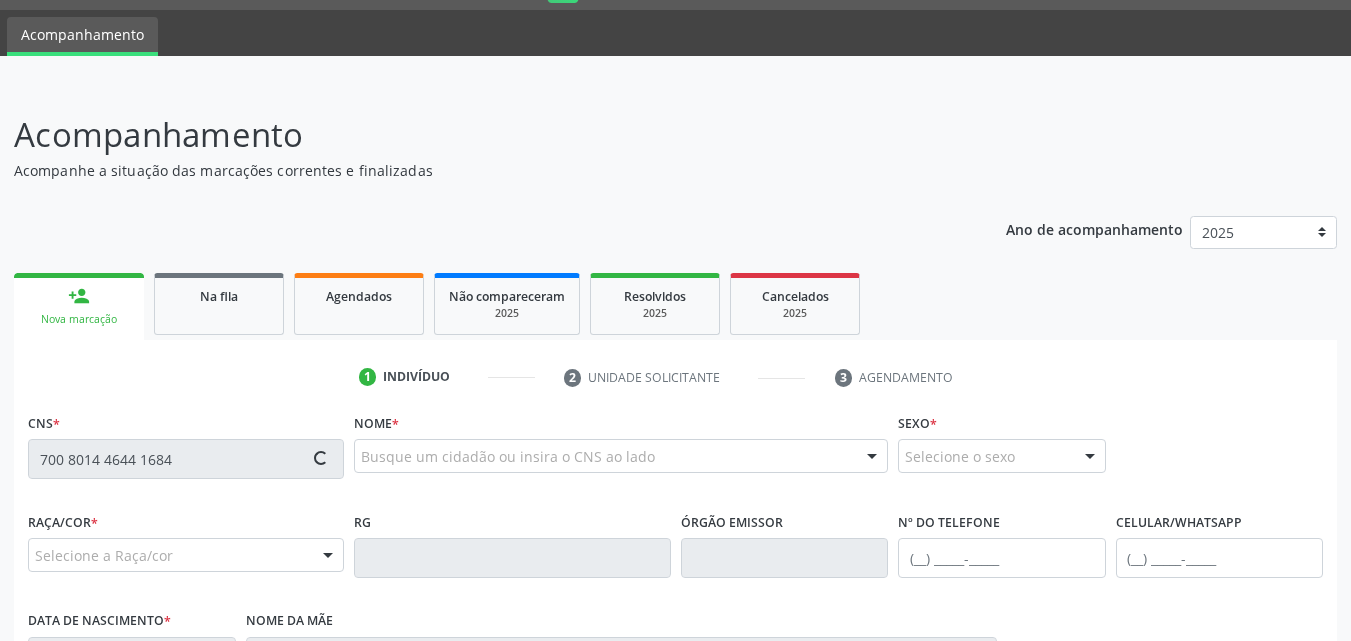 type on "700 8014 4644 1684" 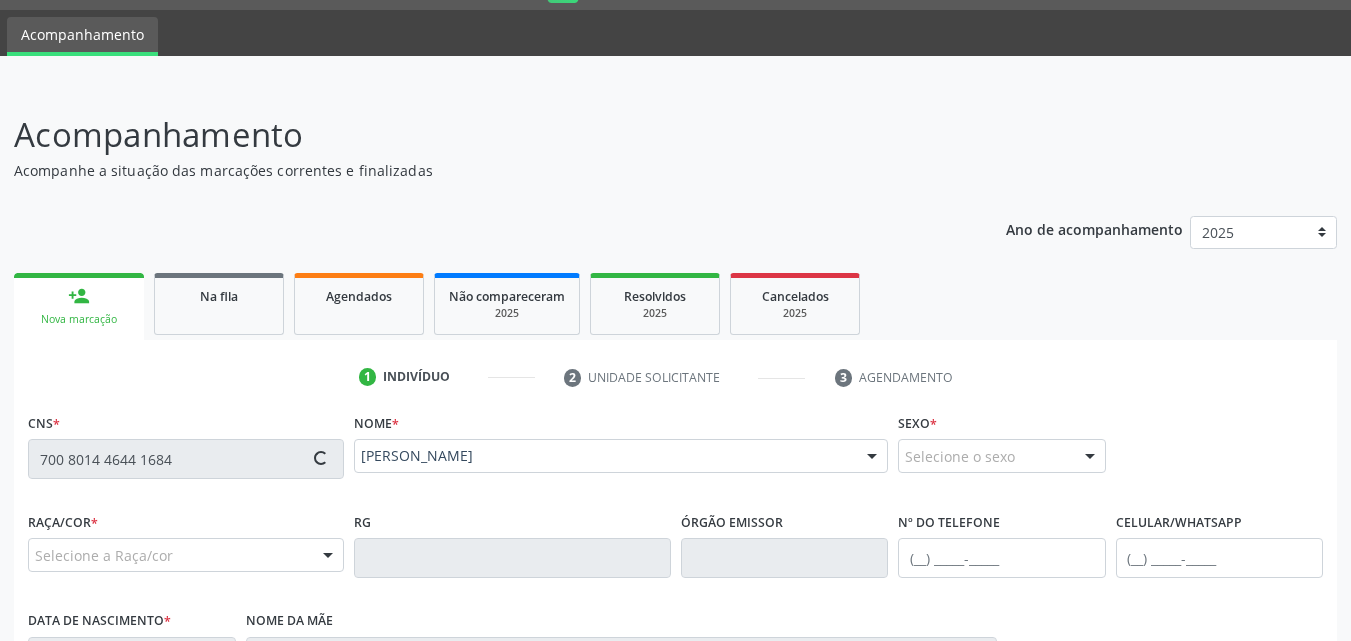 type on "(82) 99135-1717" 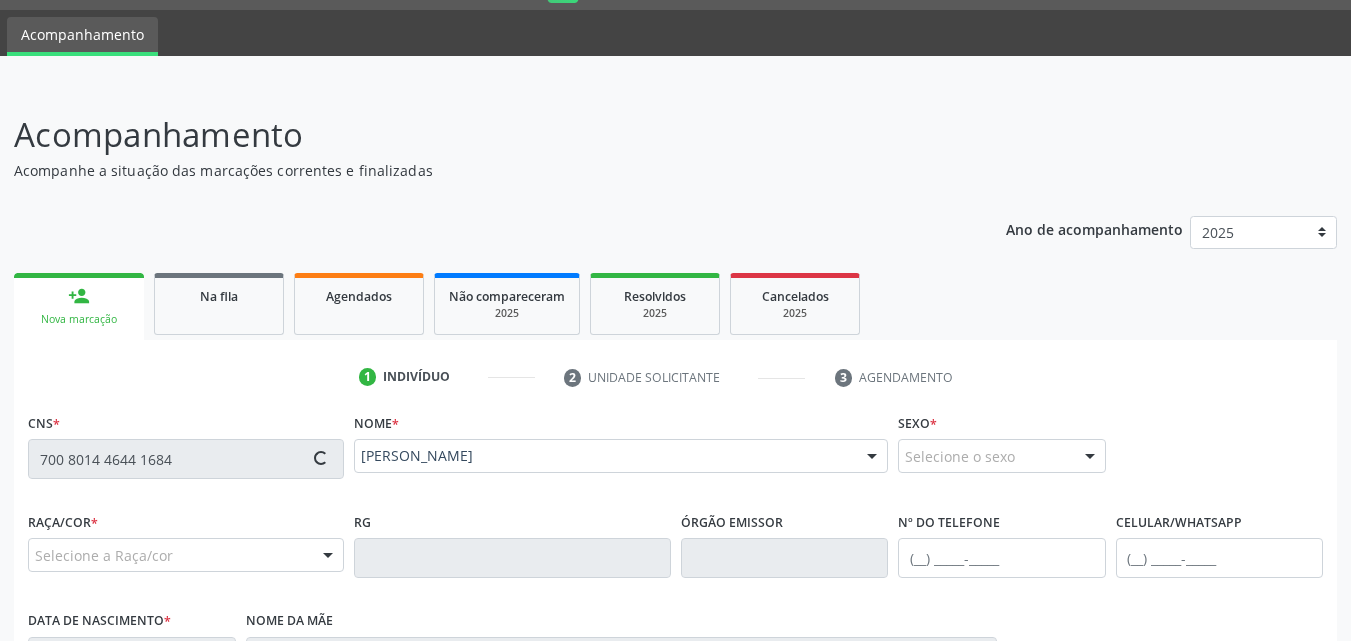 type on "06/12/2014" 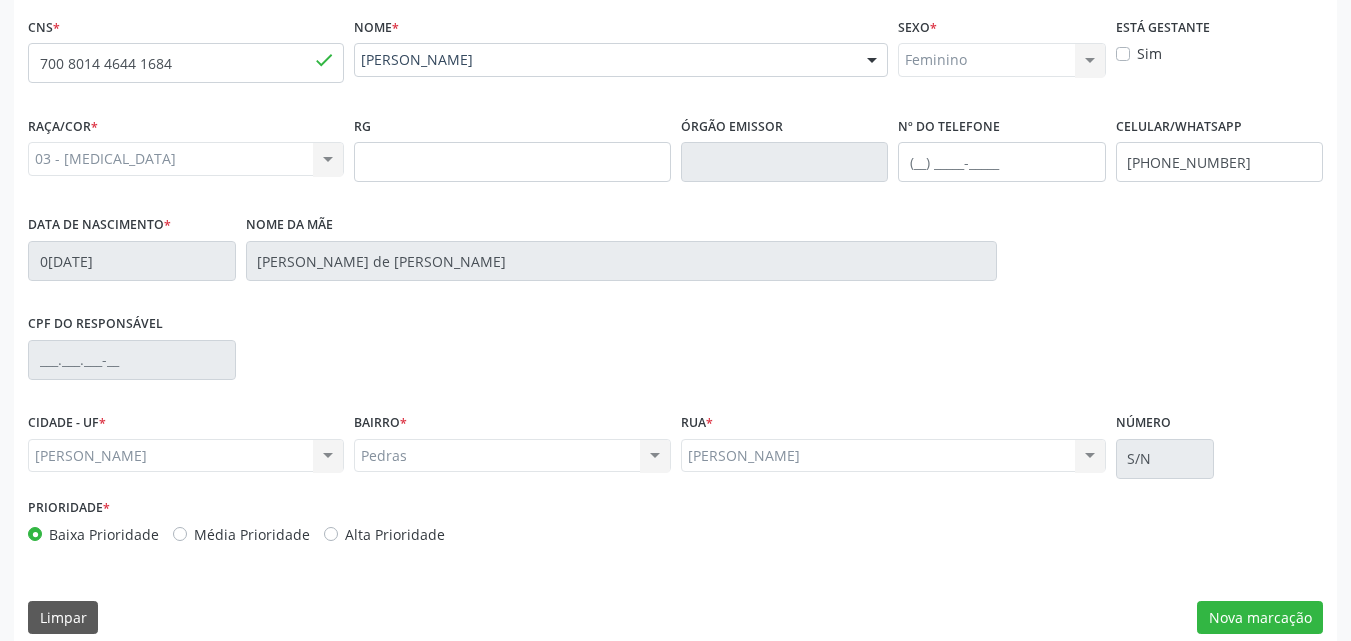 scroll, scrollTop: 471, scrollLeft: 0, axis: vertical 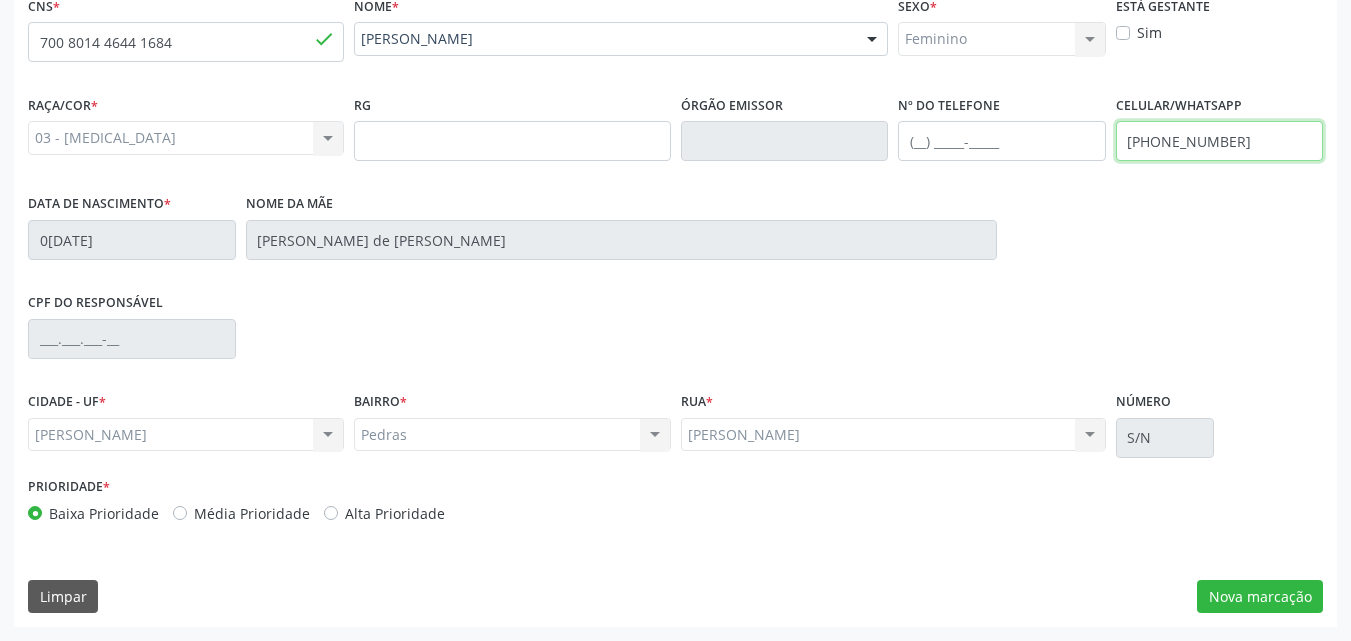 click on "(82) 99135-1717" at bounding box center [1220, 141] 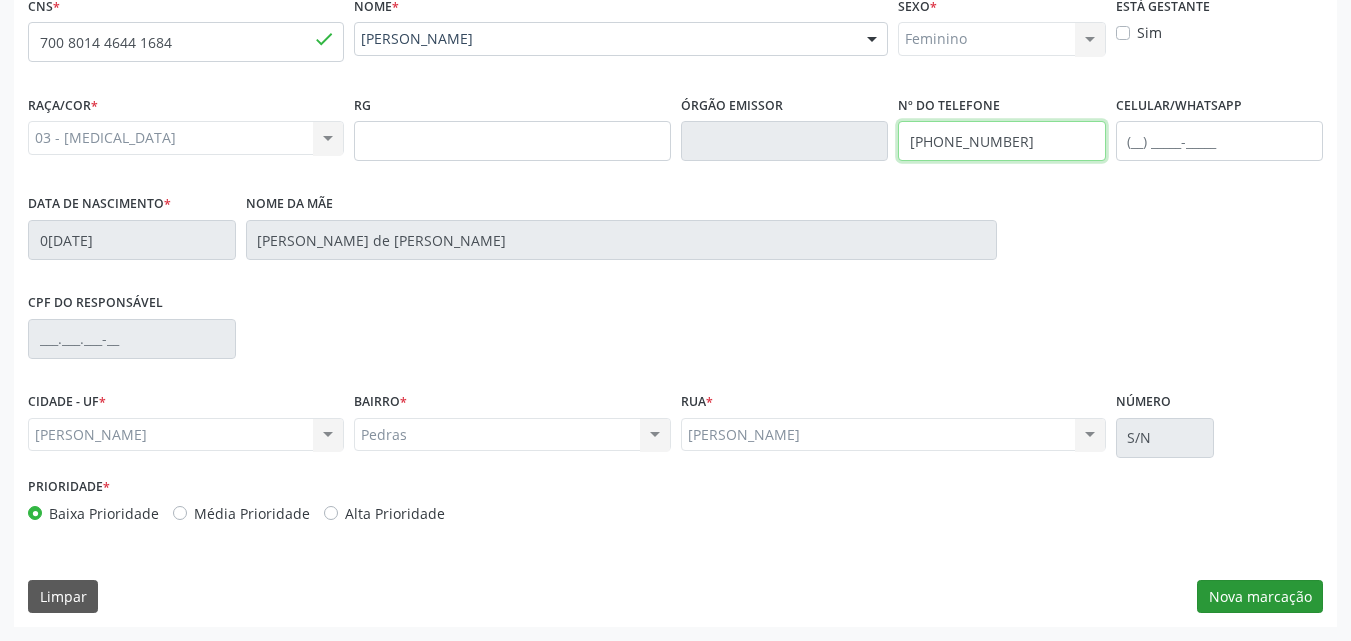 type on "(82) 99135-1717" 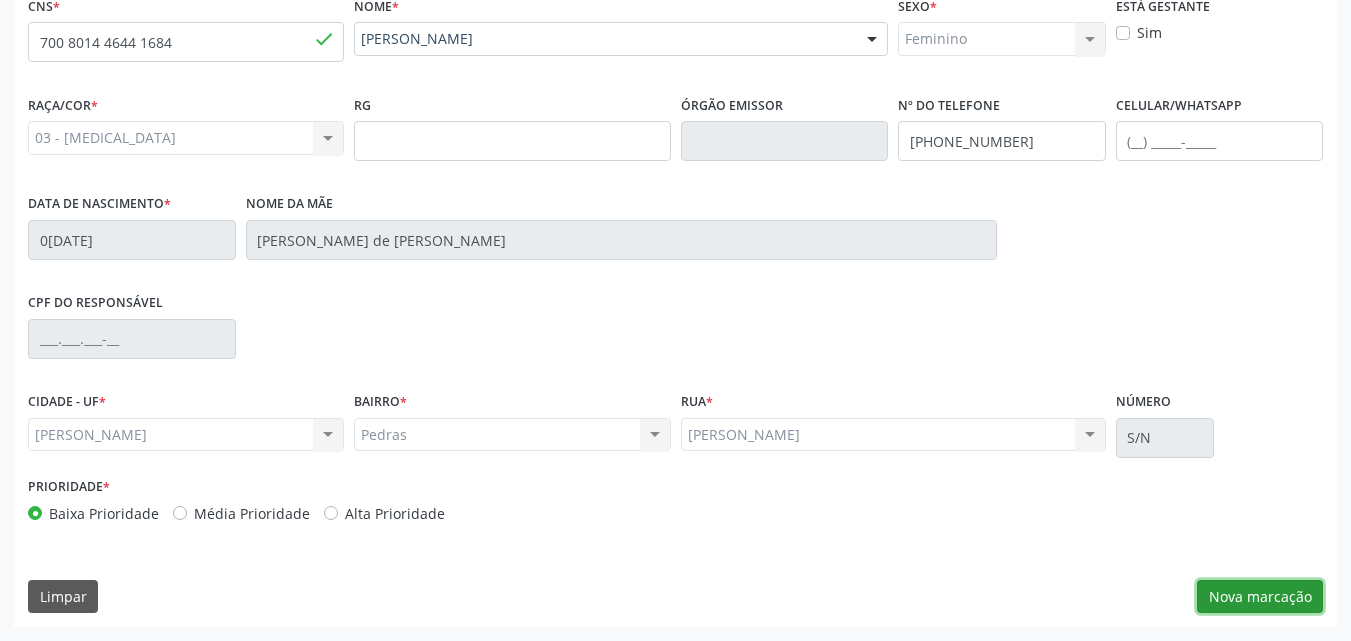 click on "Nova marcação" at bounding box center [1260, 597] 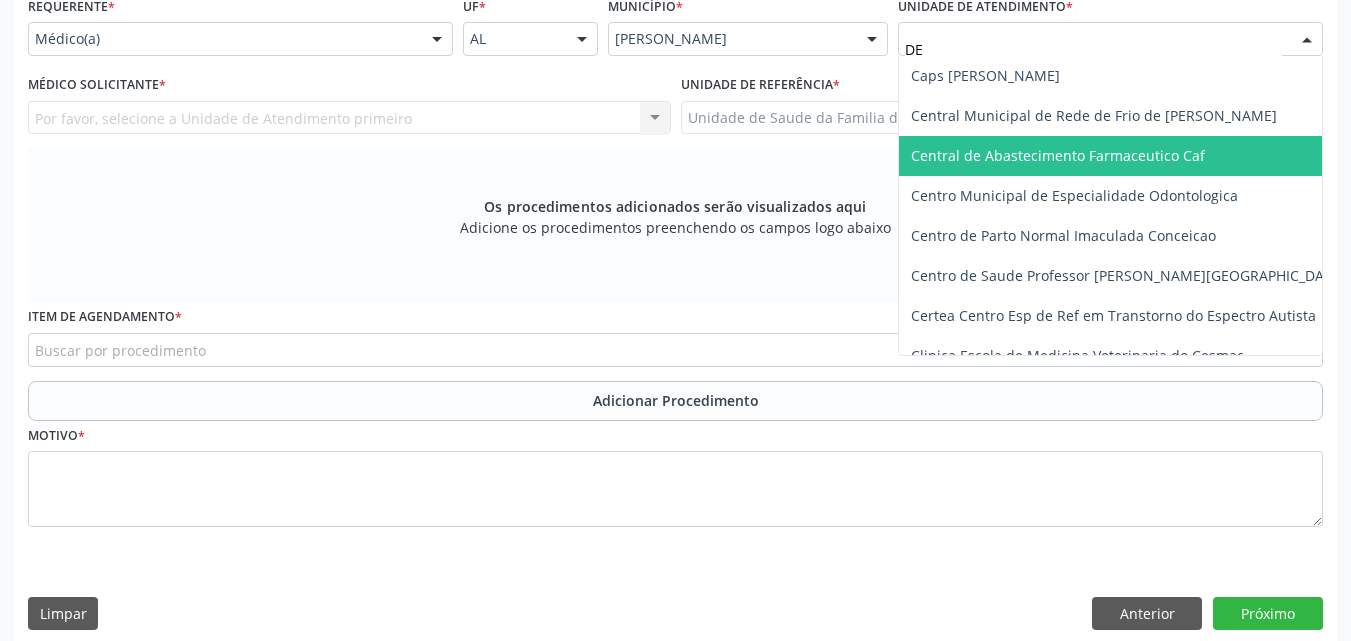 type on "DEN" 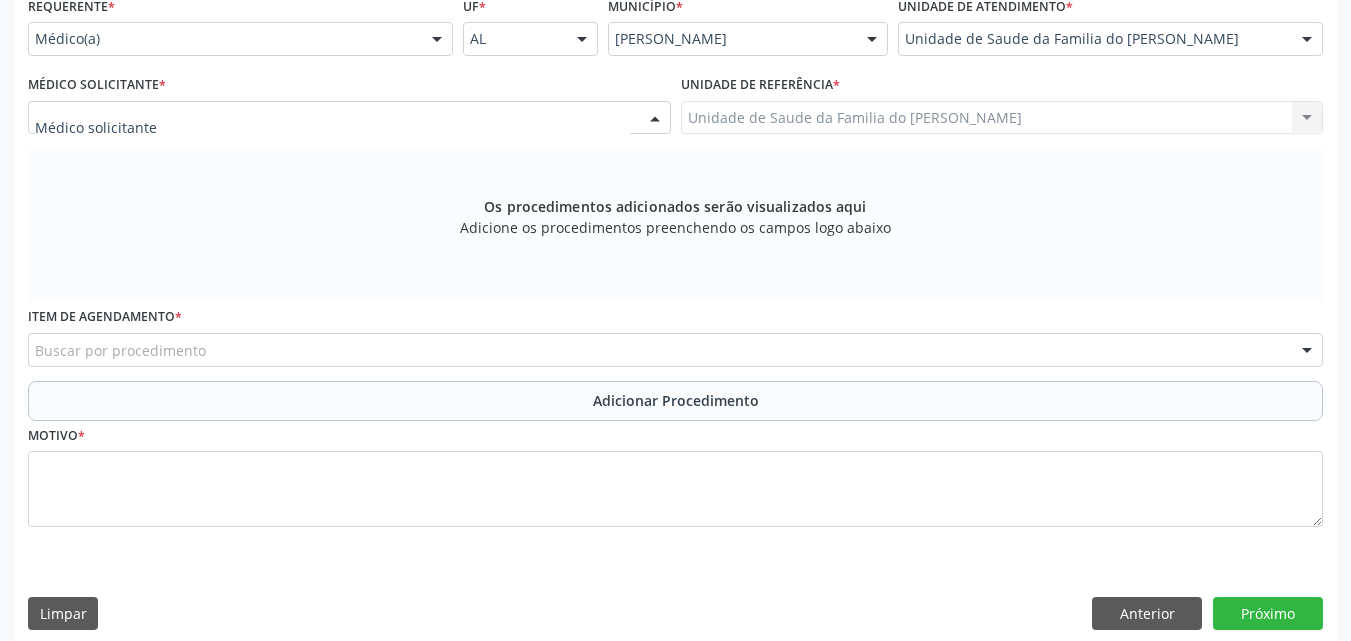 click at bounding box center (349, 118) 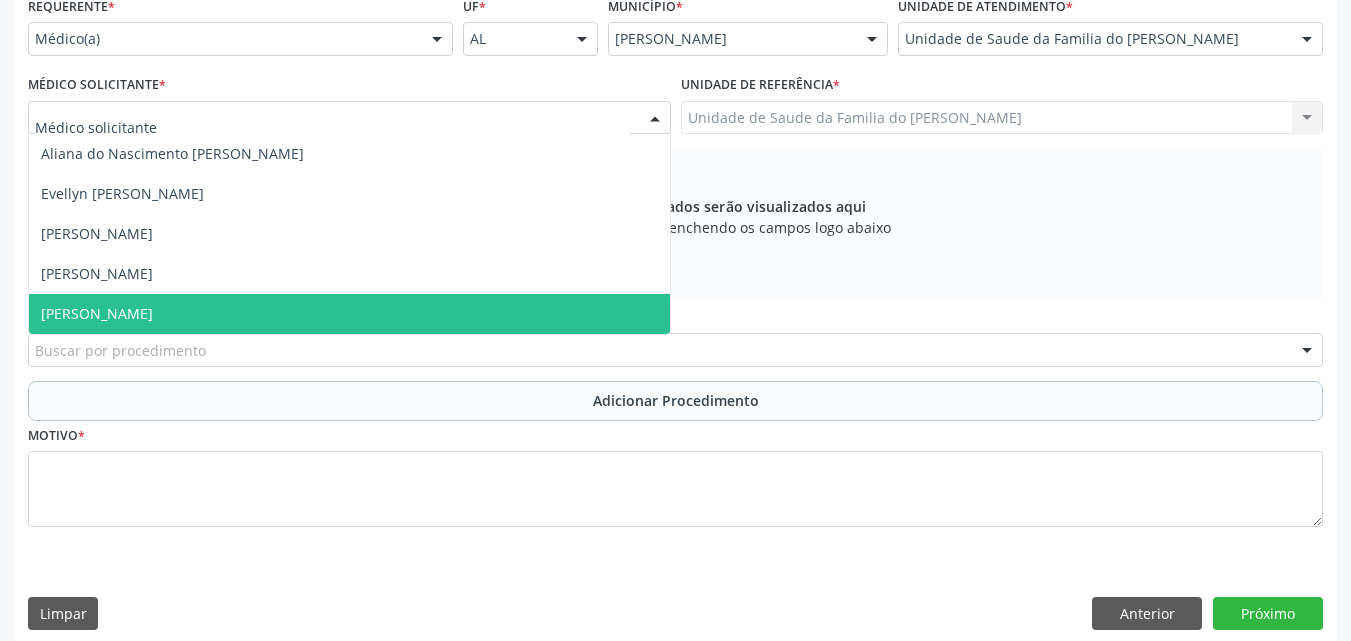 click on "[PERSON_NAME]" at bounding box center [349, 314] 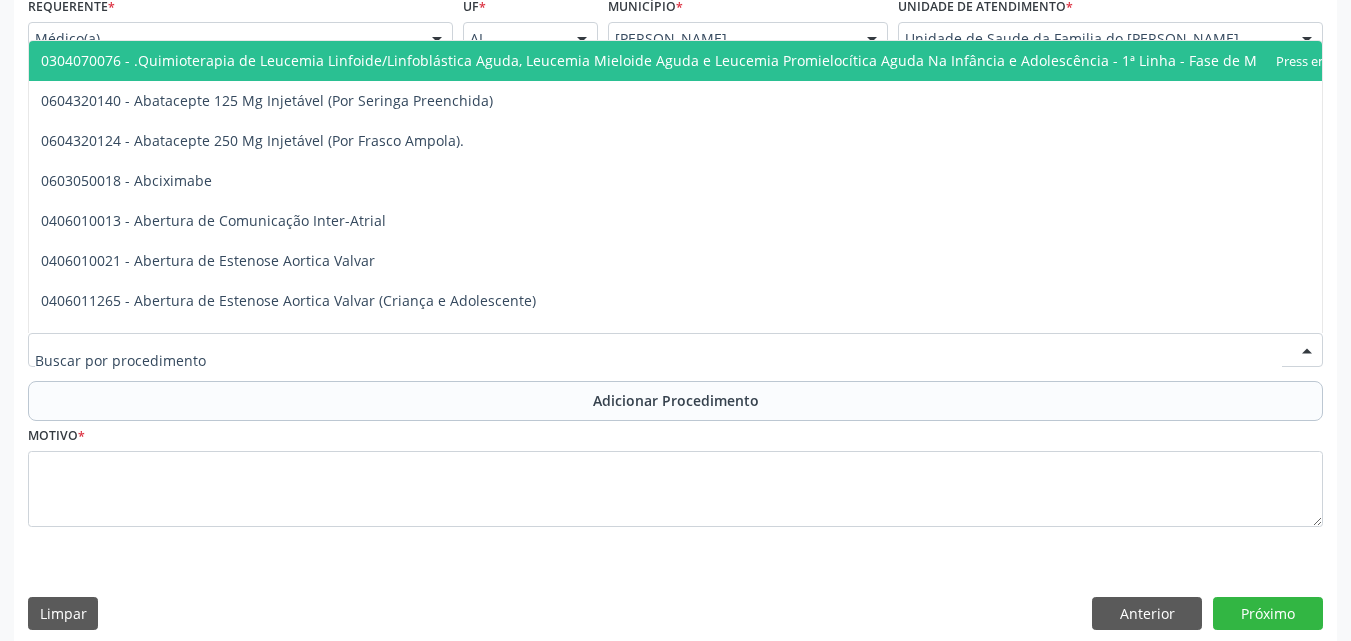 click at bounding box center [675, 350] 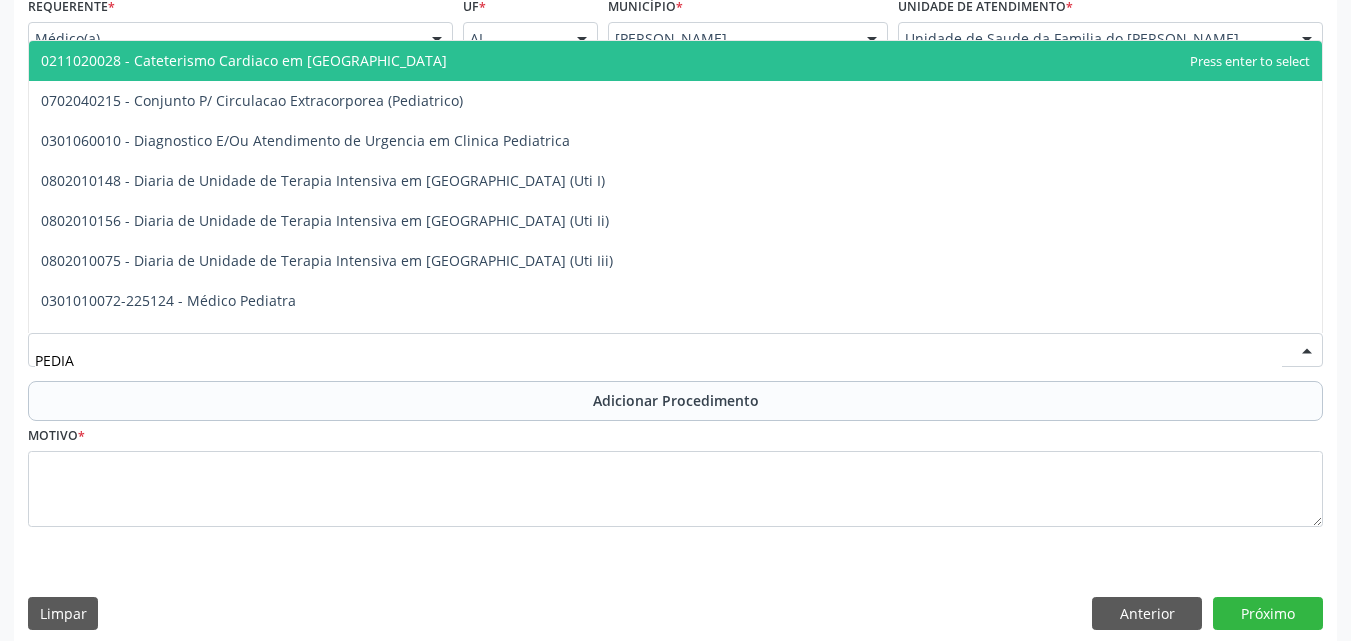 type on "PEDIAT" 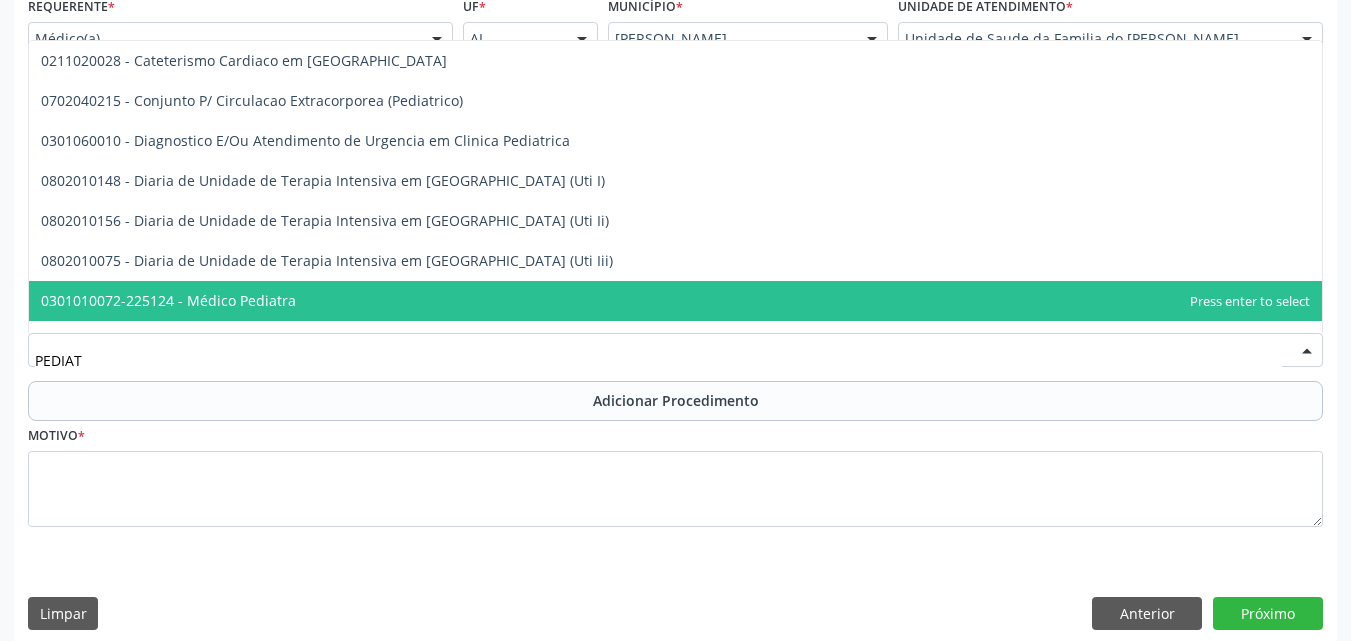 click on "0301010072-225124 - Médico Pediatra" at bounding box center (675, 301) 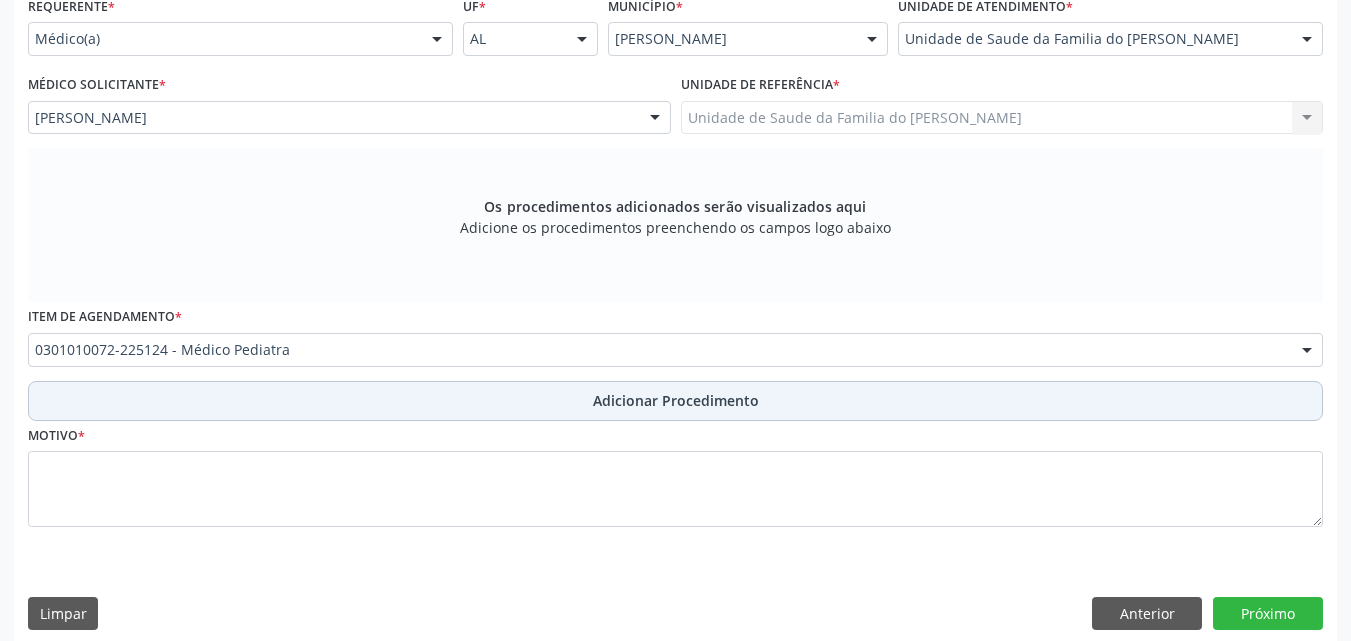 click on "Adicionar Procedimento" at bounding box center [675, 401] 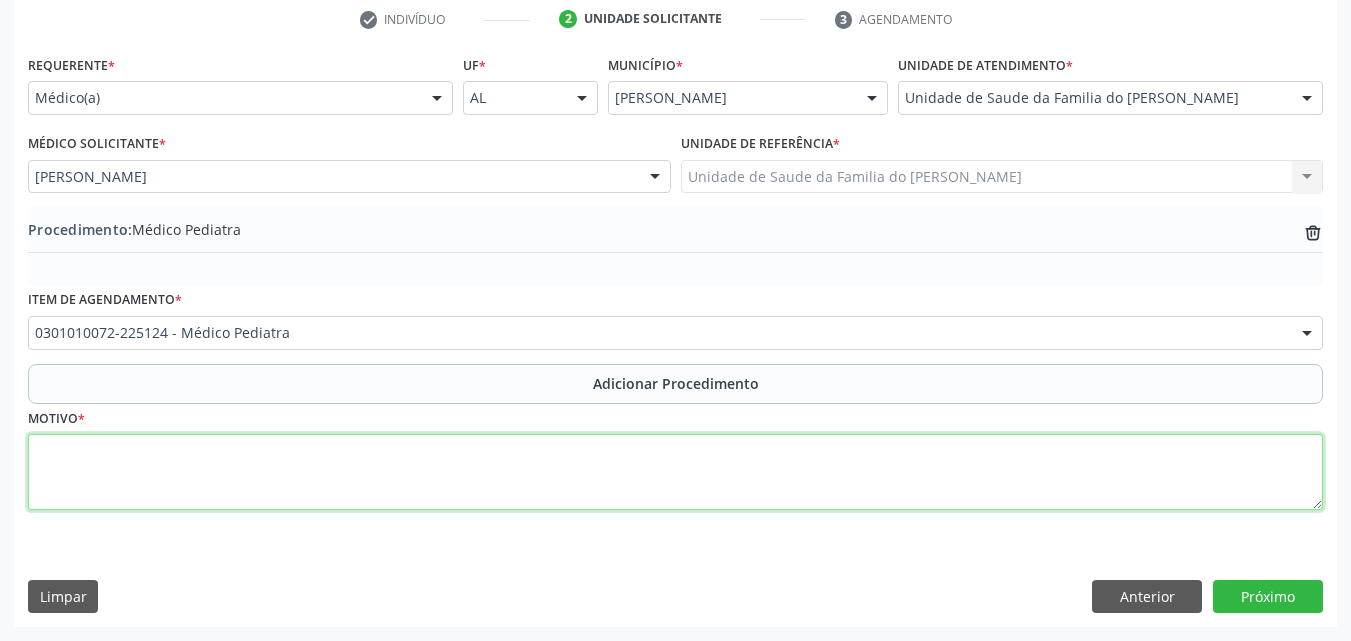 click at bounding box center (675, 472) 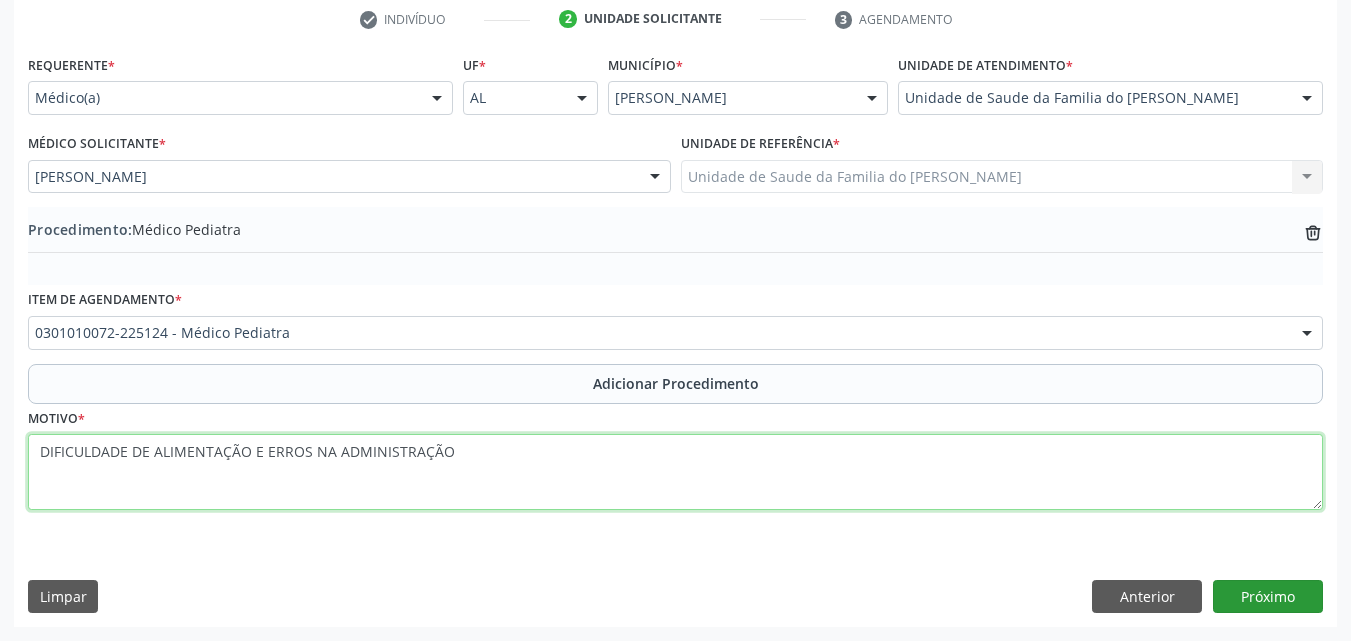 type on "DIFICULDADE DE ALIMENTAÇÃO E ERROS NA ADMINISTRAÇÃO" 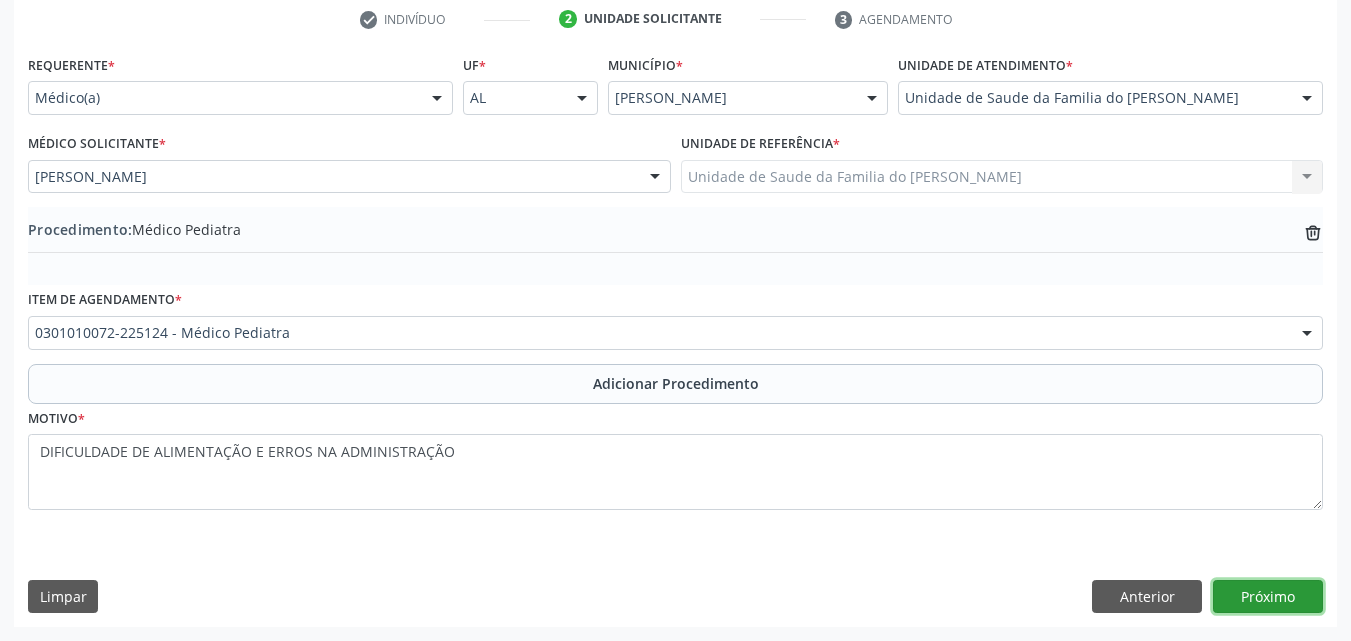 click on "Próximo" at bounding box center (1268, 597) 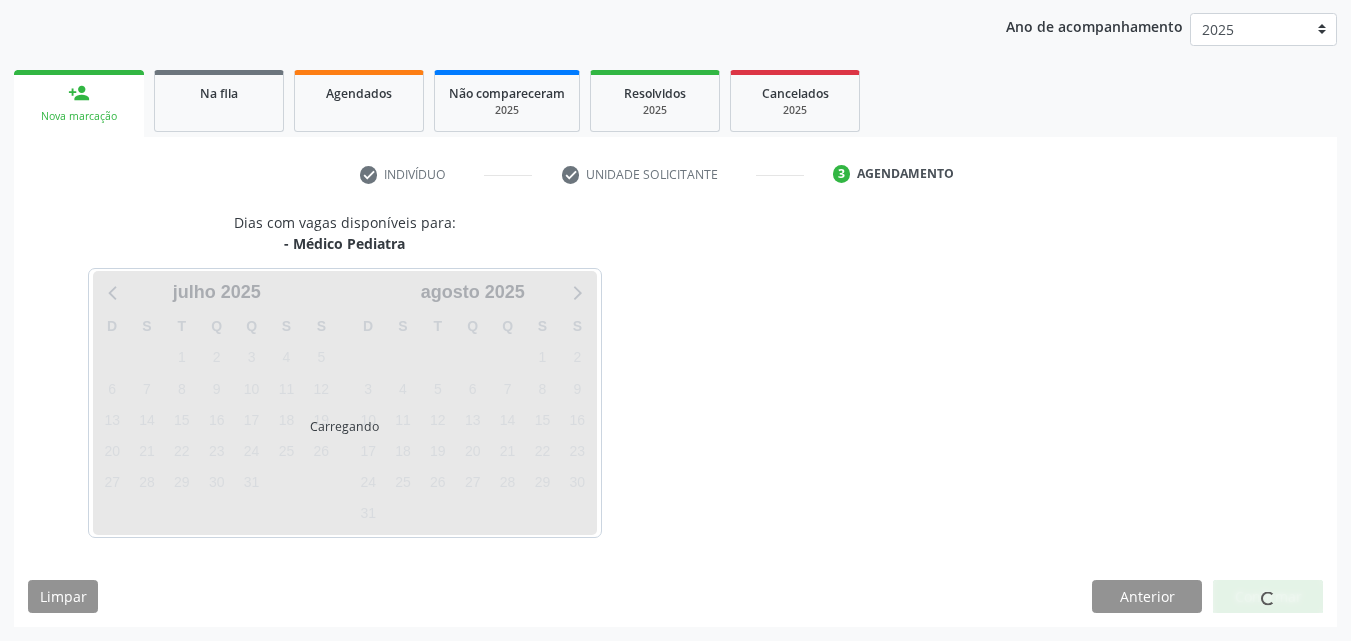 scroll, scrollTop: 316, scrollLeft: 0, axis: vertical 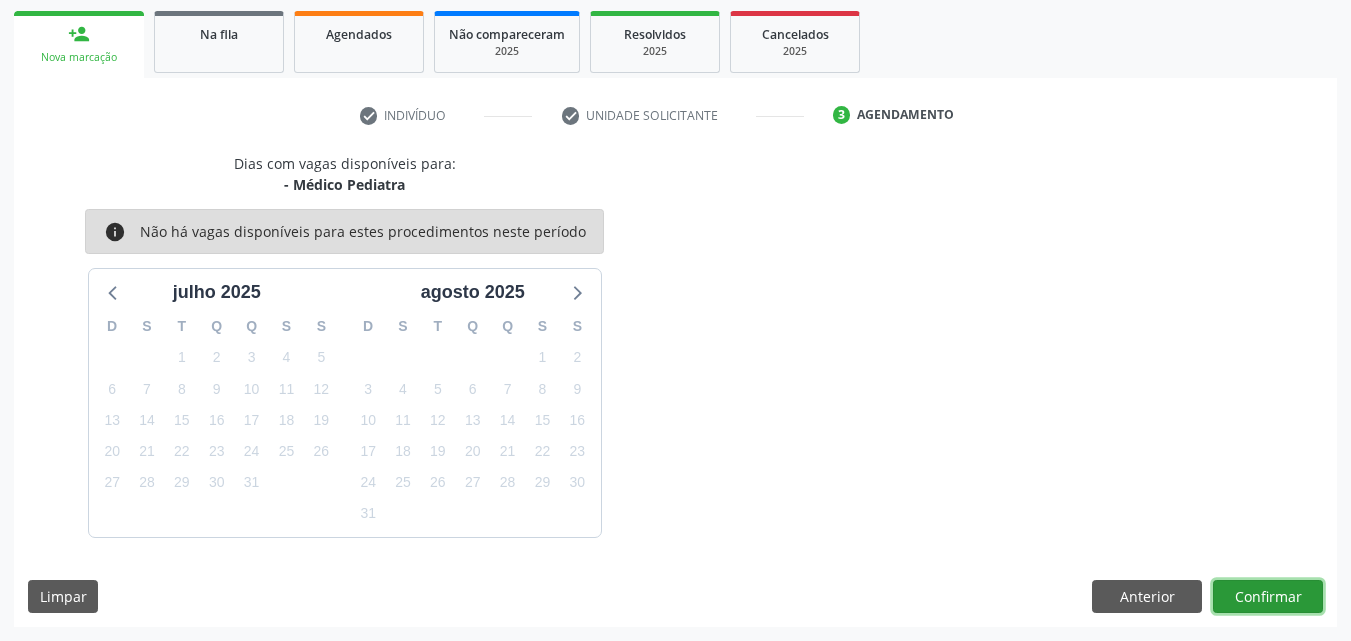 click on "Confirmar" at bounding box center (1268, 597) 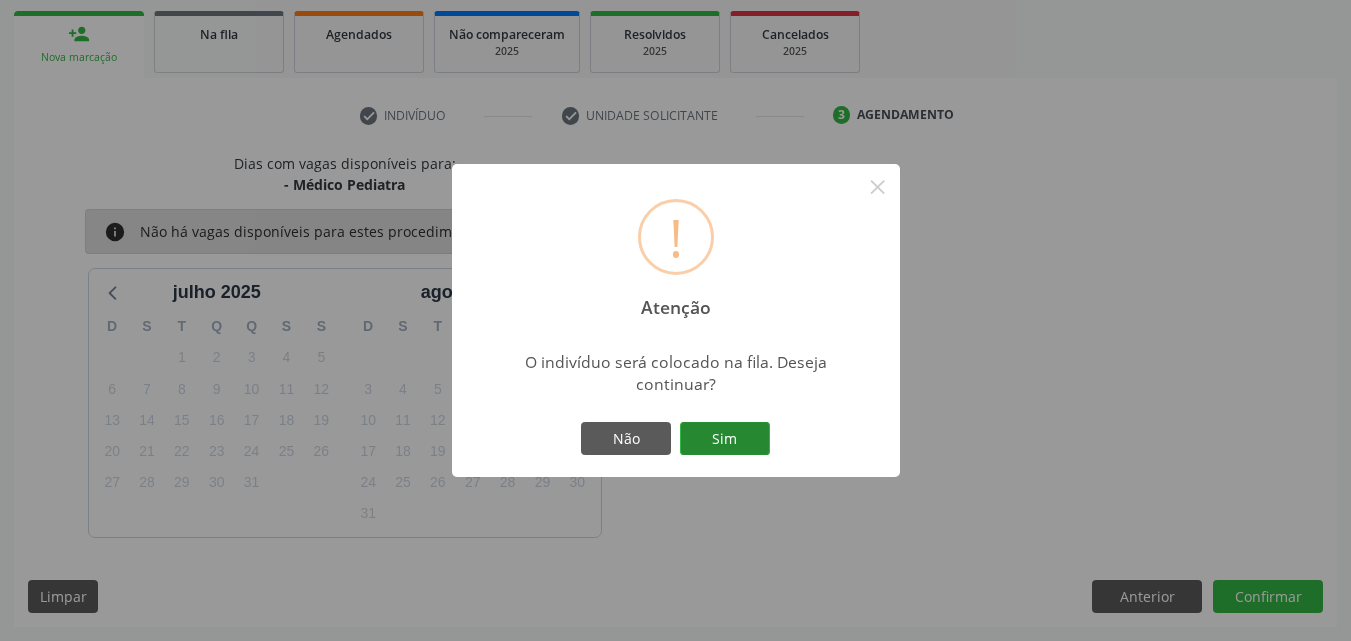 click on "Sim" at bounding box center [725, 439] 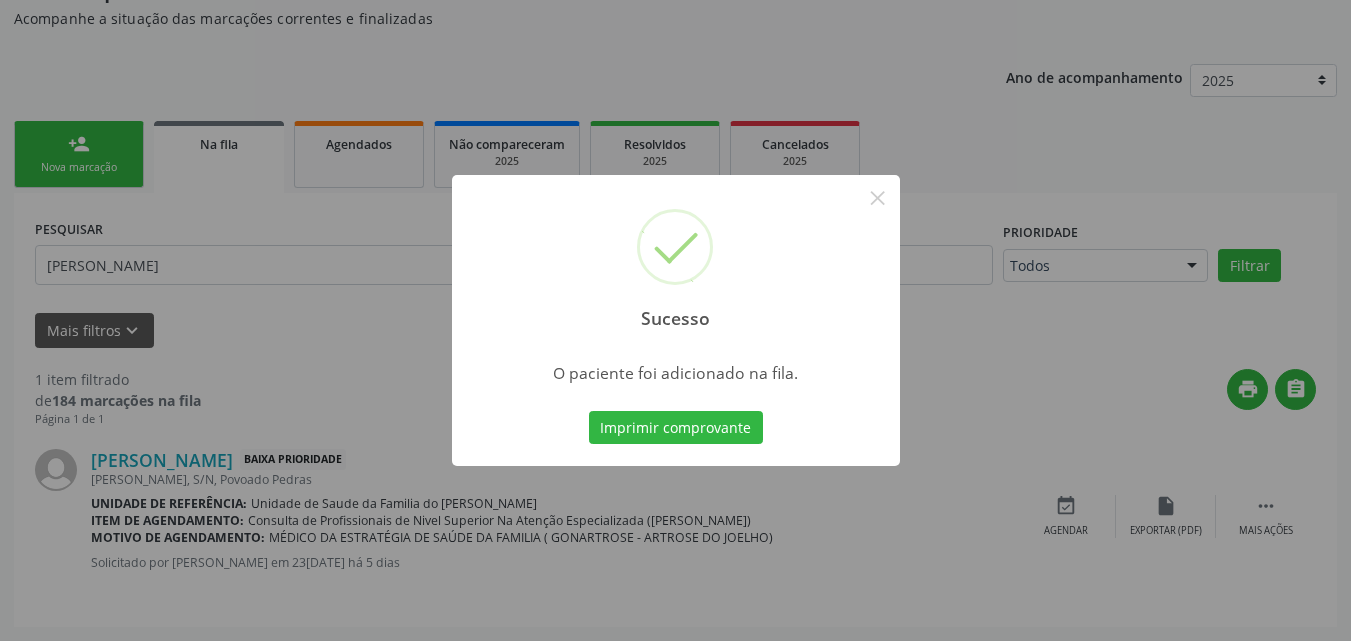 scroll, scrollTop: 54, scrollLeft: 0, axis: vertical 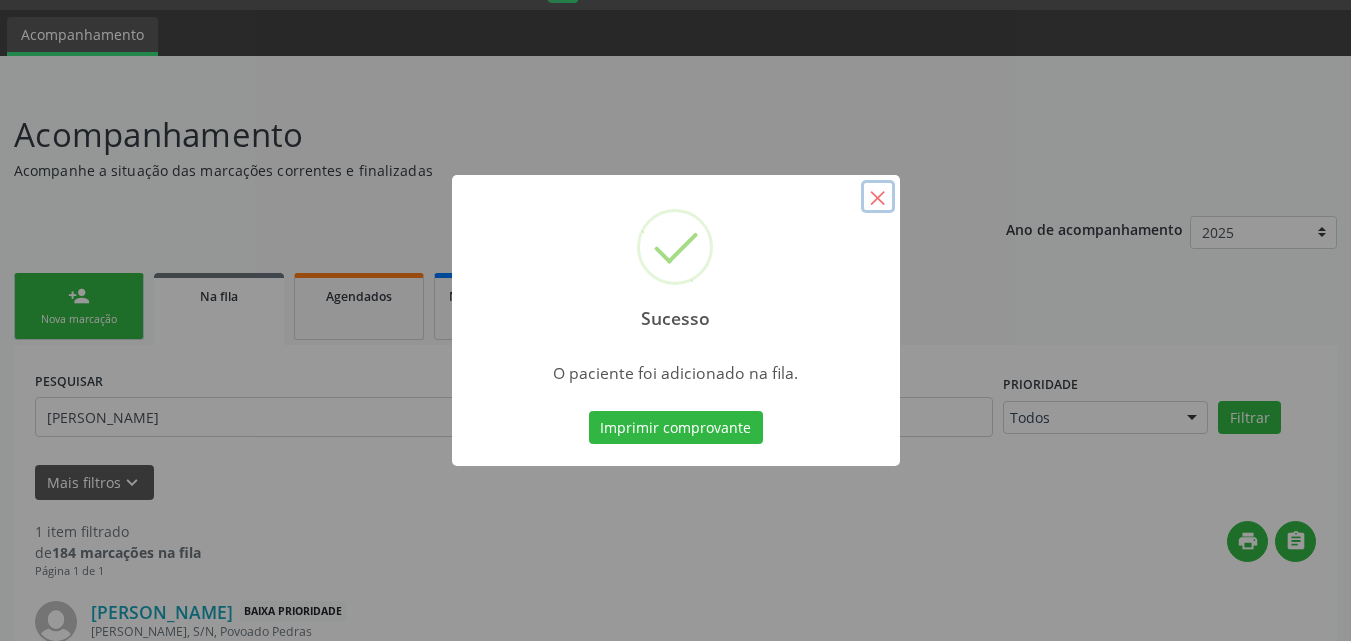 click on "×" at bounding box center (878, 197) 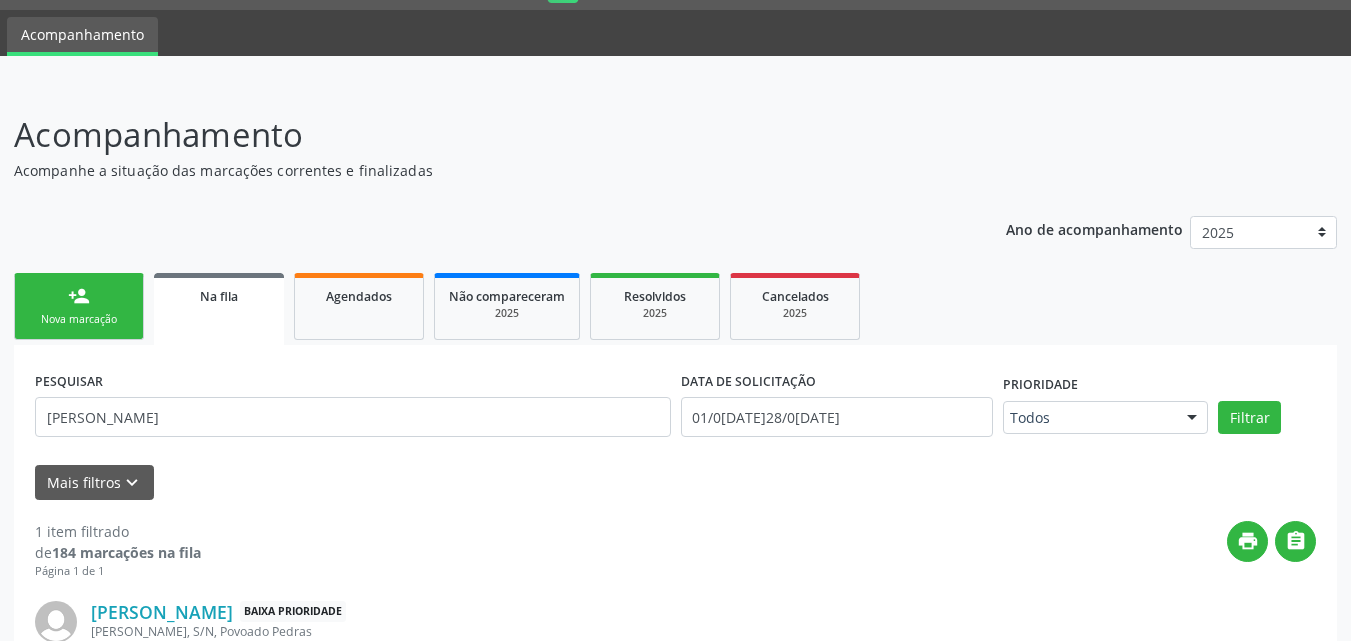 click on "Na fila" at bounding box center [219, 296] 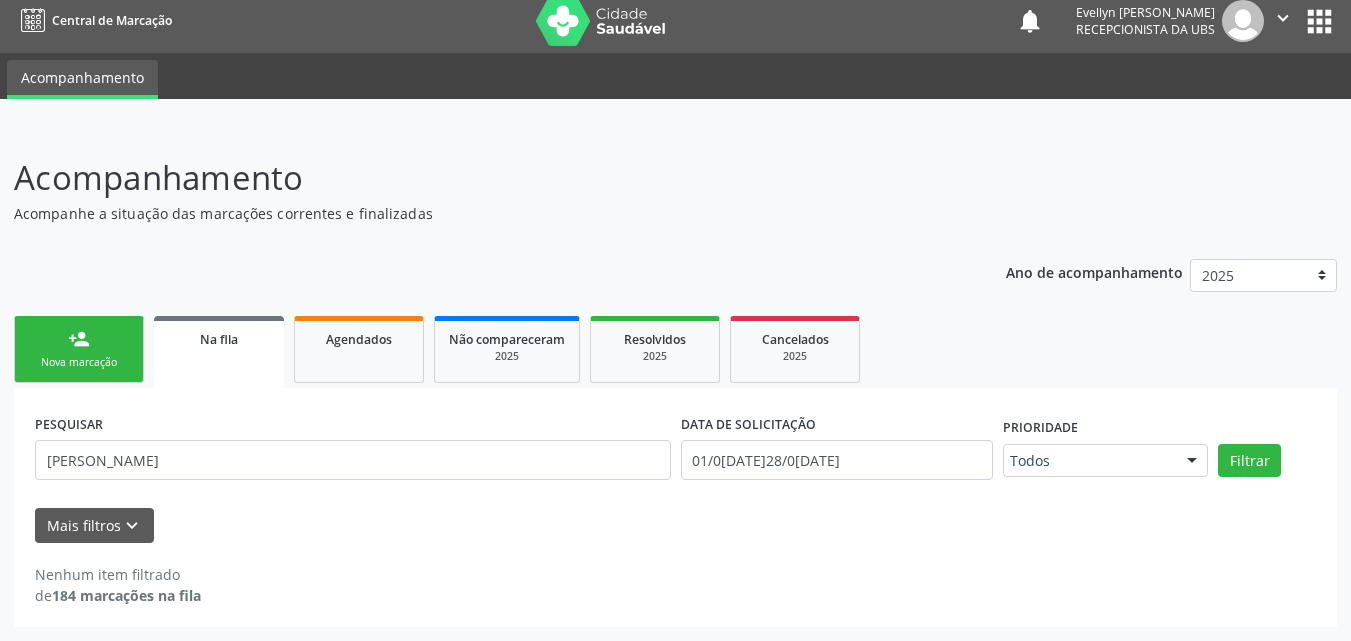 scroll, scrollTop: 11, scrollLeft: 0, axis: vertical 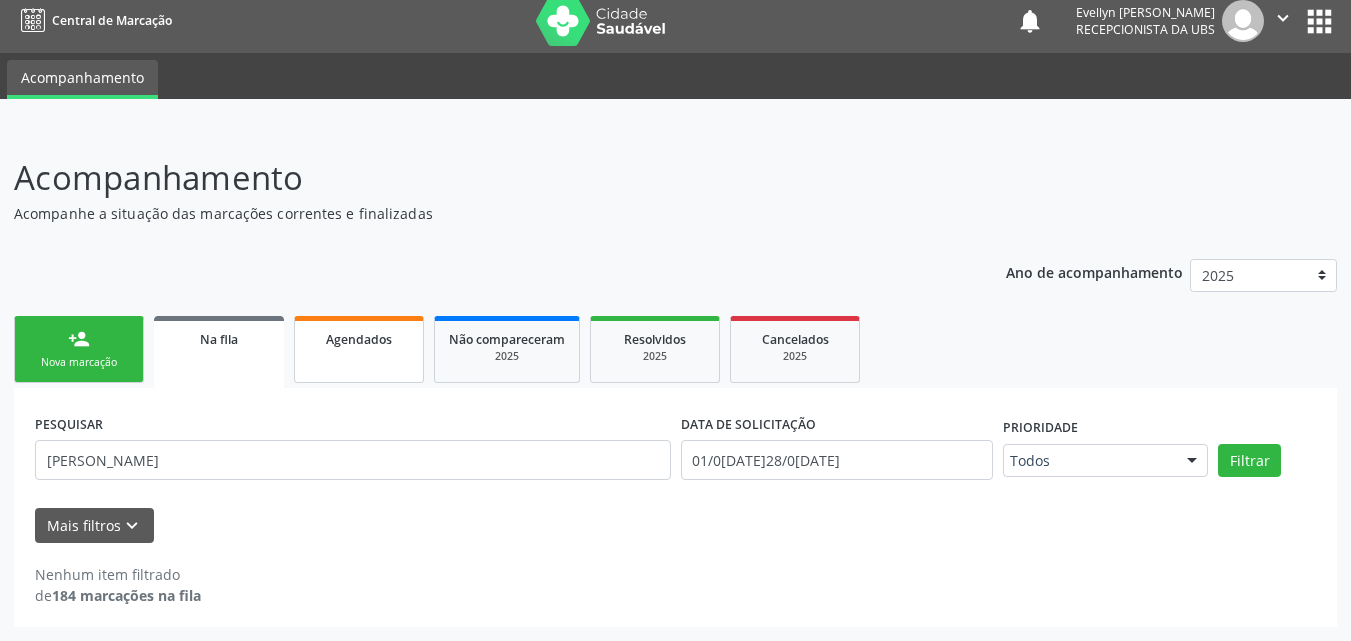 click on "Agendados" at bounding box center [359, 339] 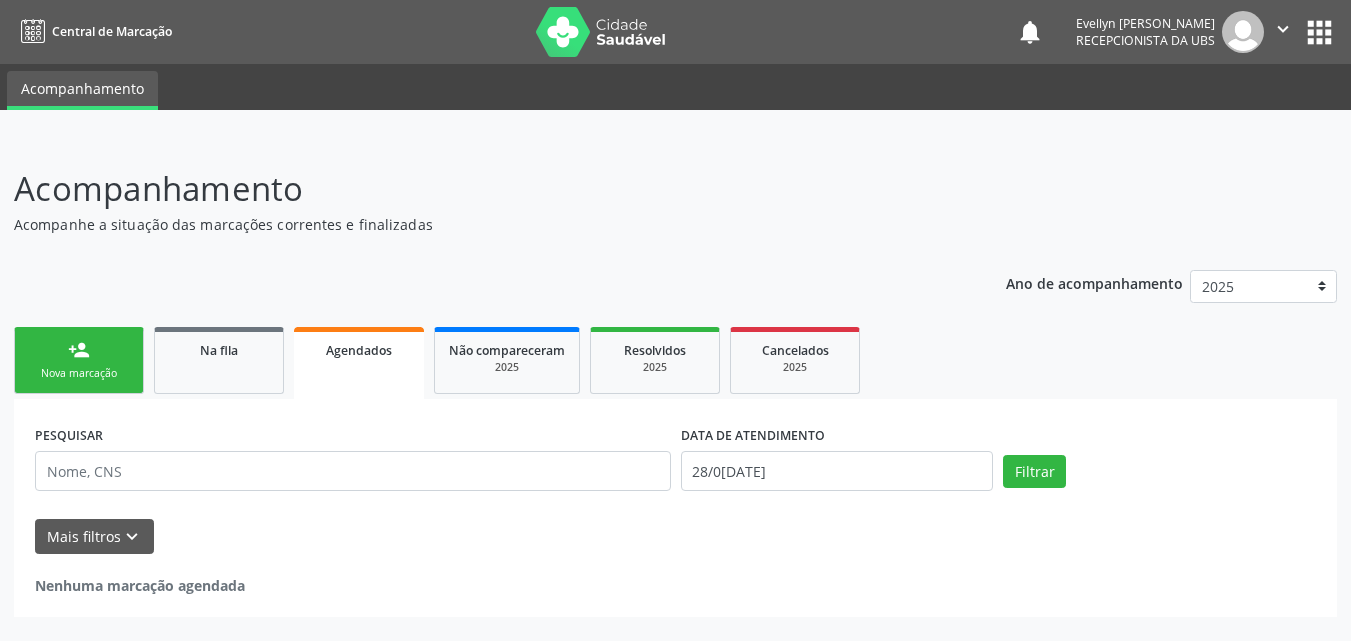 scroll, scrollTop: 0, scrollLeft: 0, axis: both 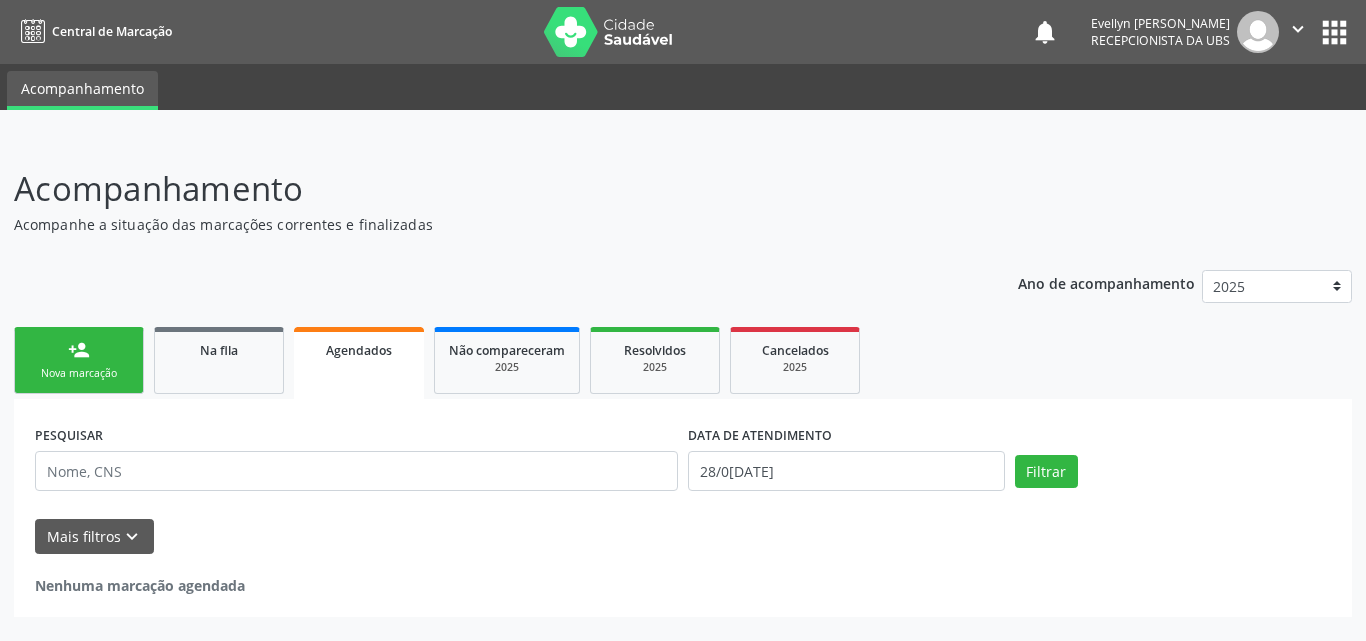 click on "Nova marcação" at bounding box center (79, 373) 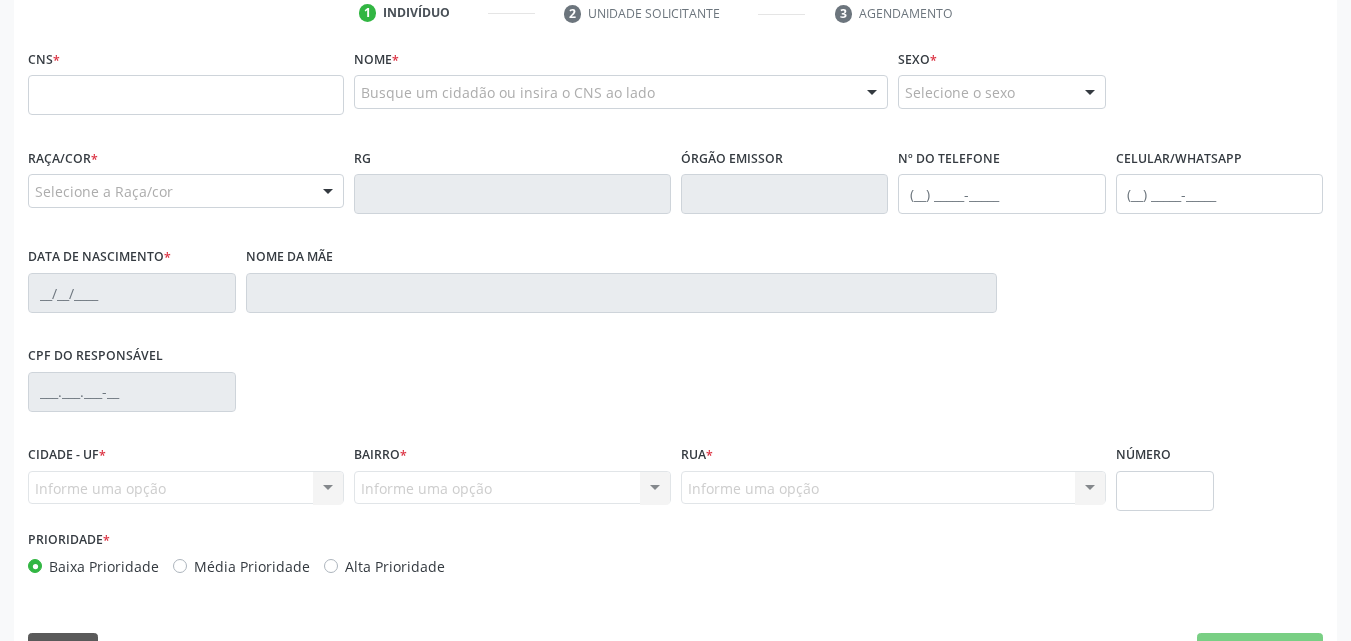 scroll, scrollTop: 425, scrollLeft: 0, axis: vertical 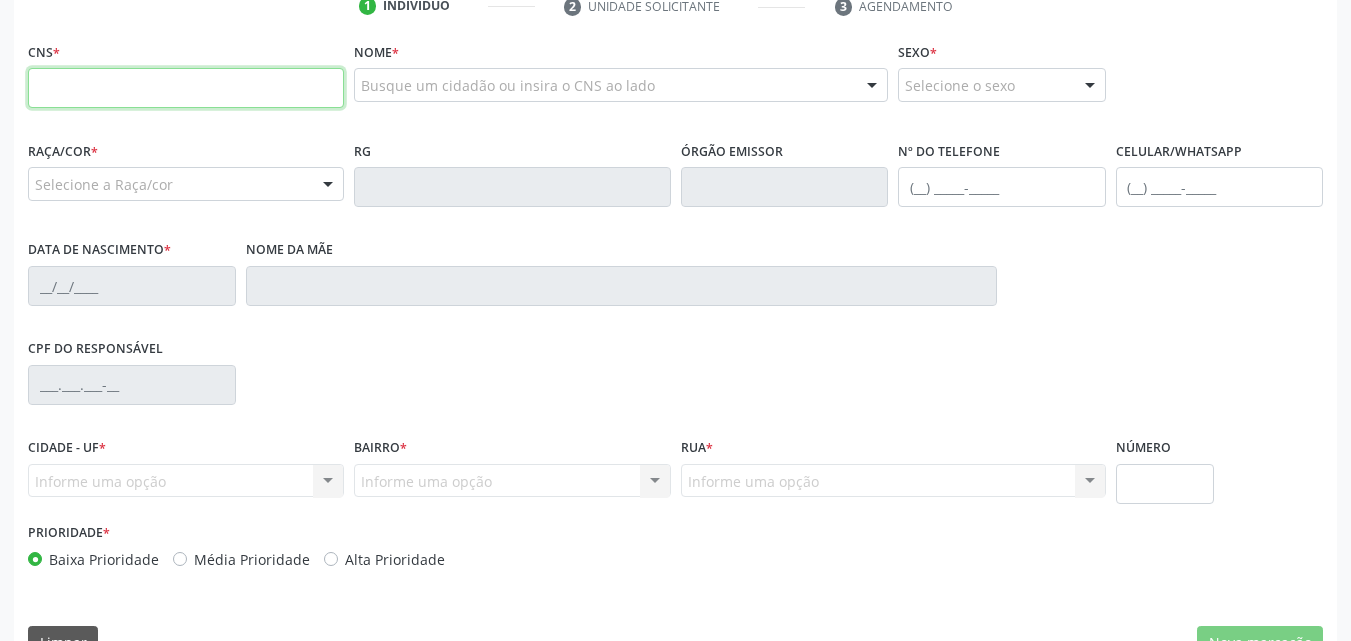 click at bounding box center (186, 88) 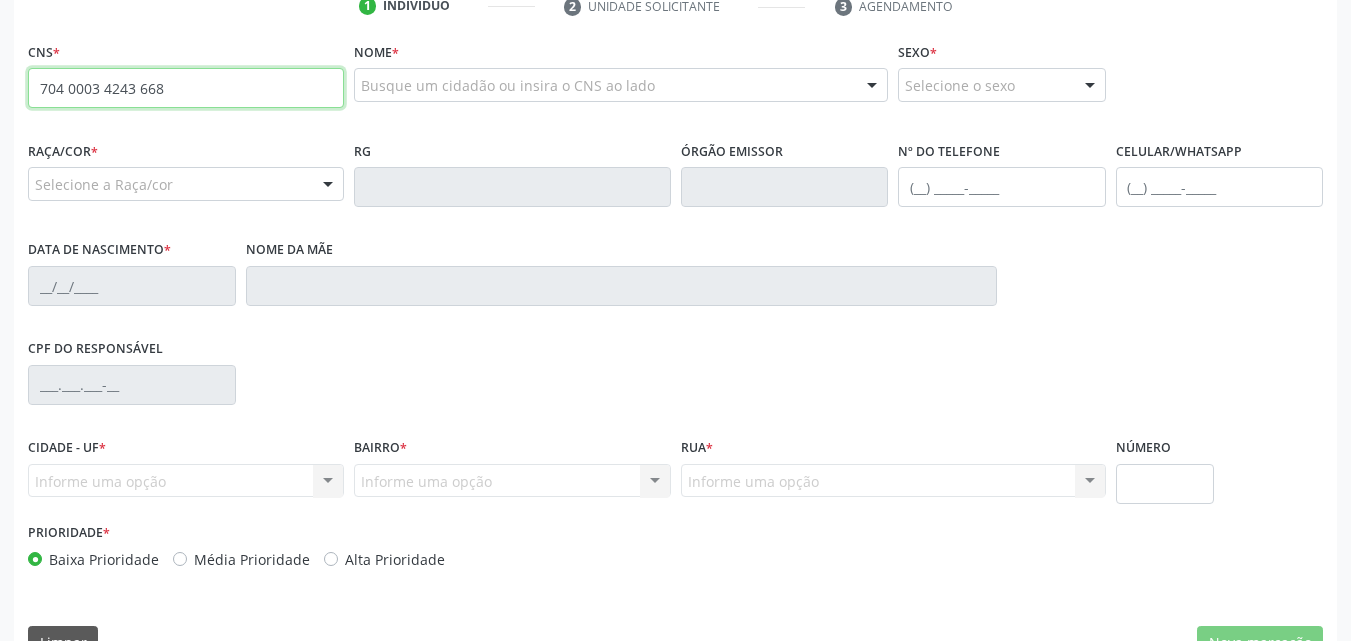 click on "704 0003 4243 668" at bounding box center [186, 88] 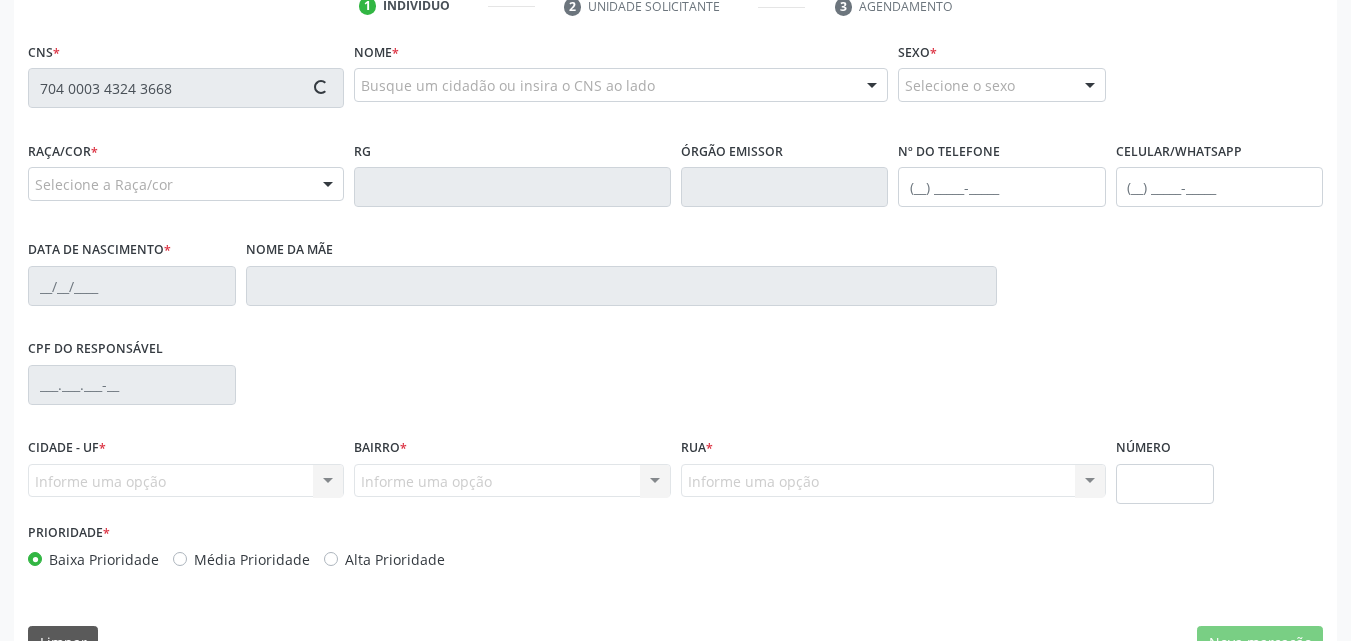 type on "704 0003 4324 3668" 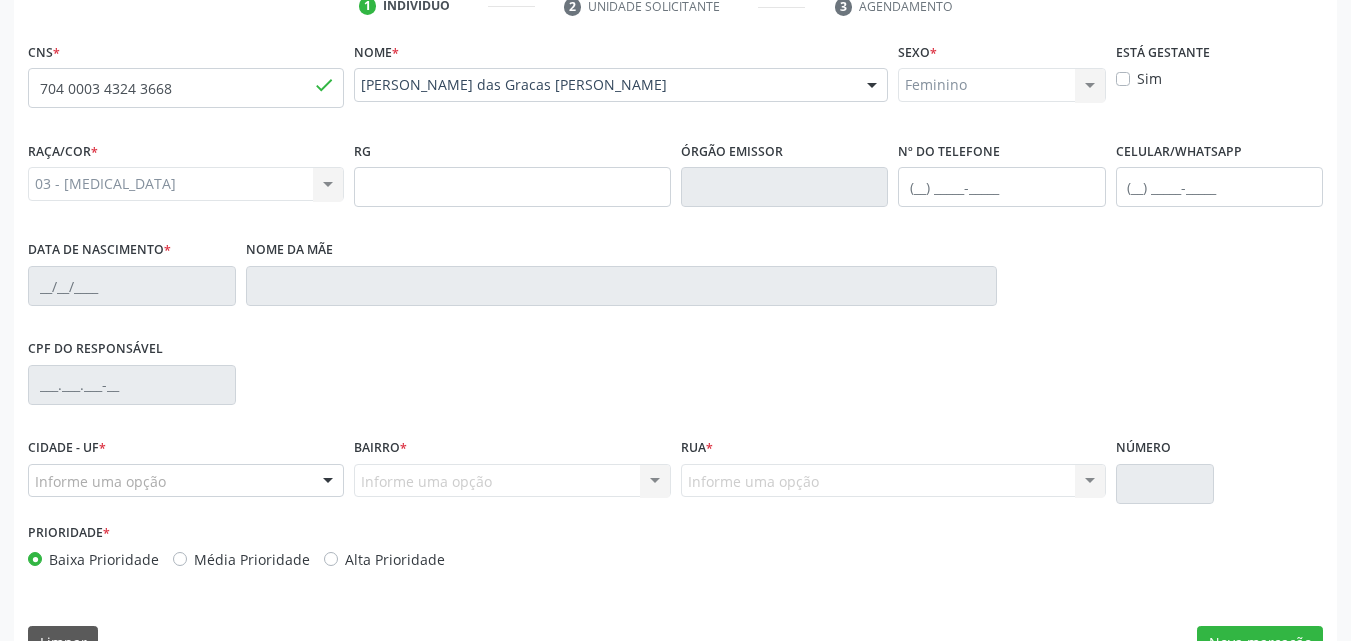 type on "(82) 98122-9044" 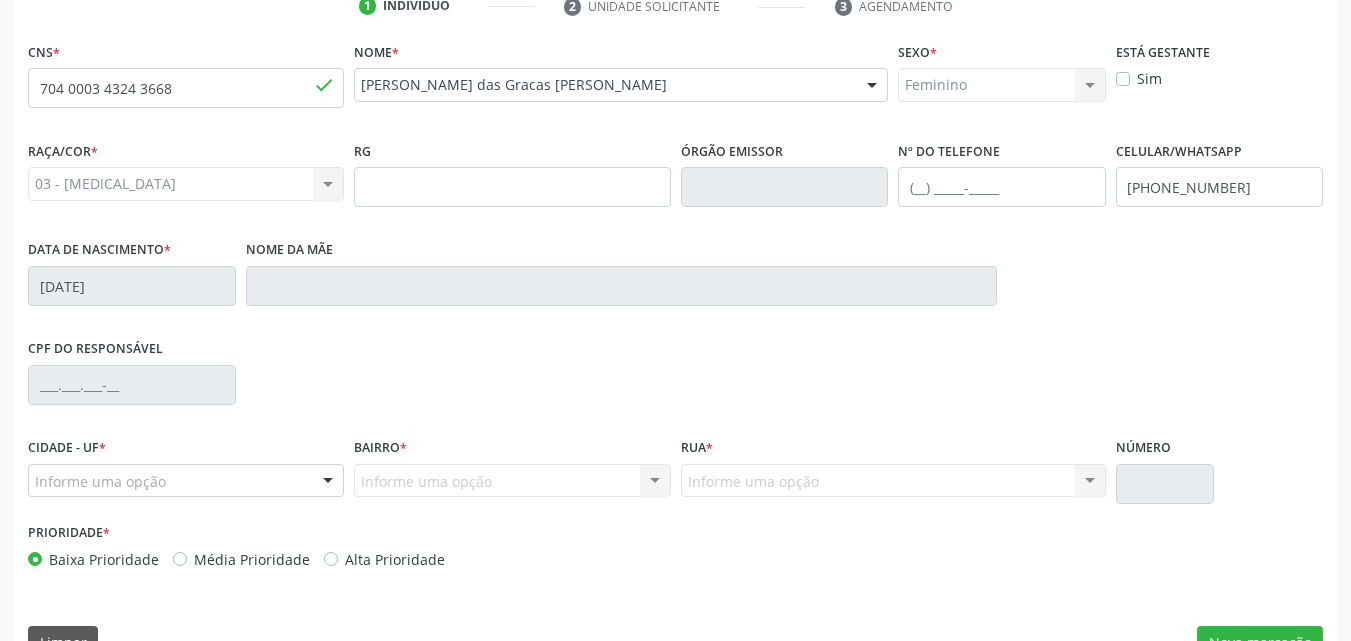 type on "Benedita Jose Soares" 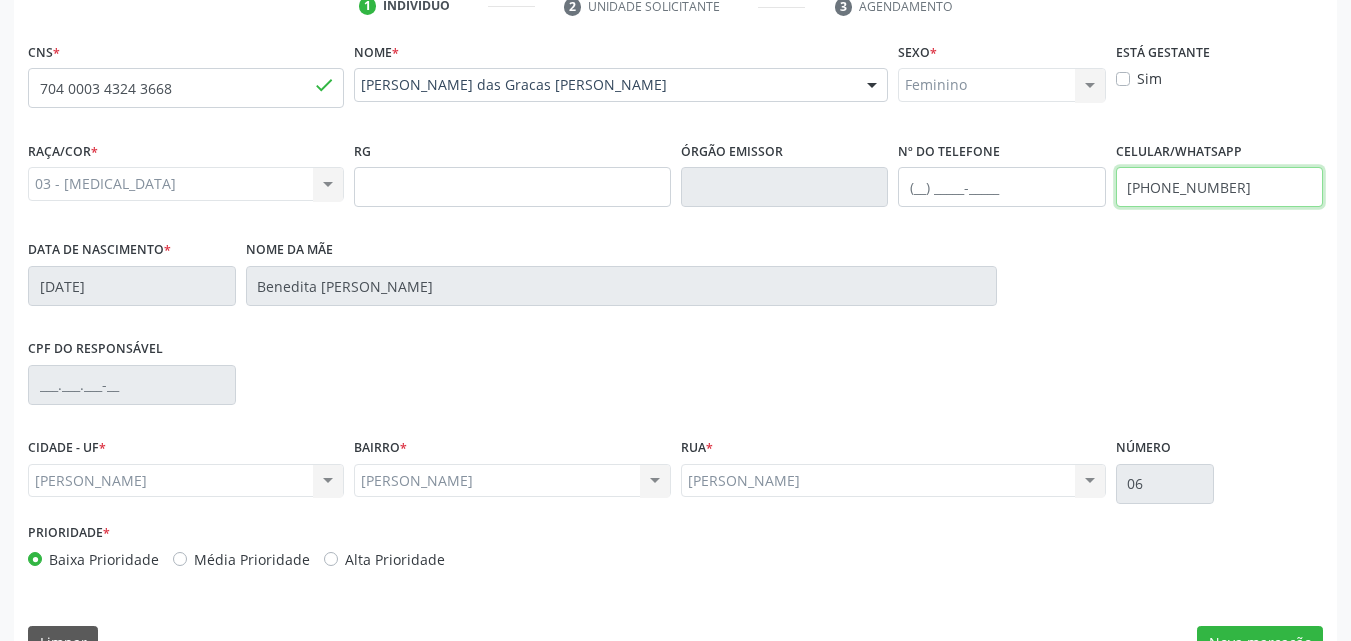 click on "(82) 98122-9044" at bounding box center [1220, 187] 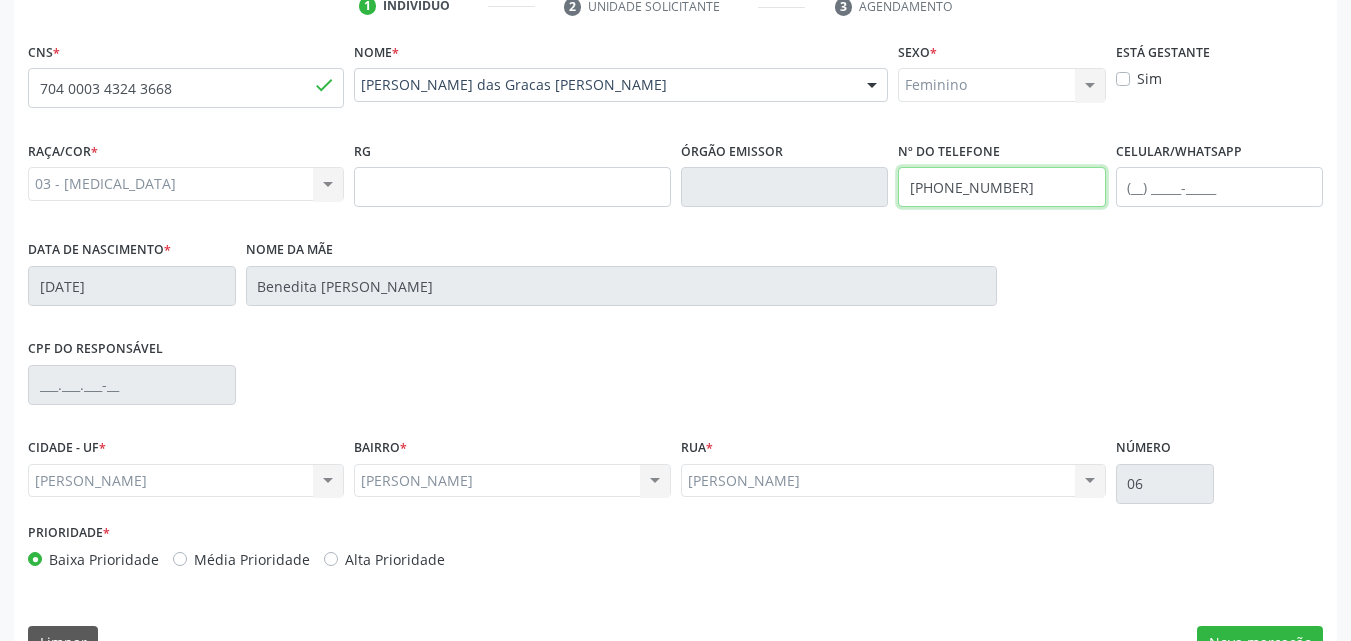 scroll, scrollTop: 471, scrollLeft: 0, axis: vertical 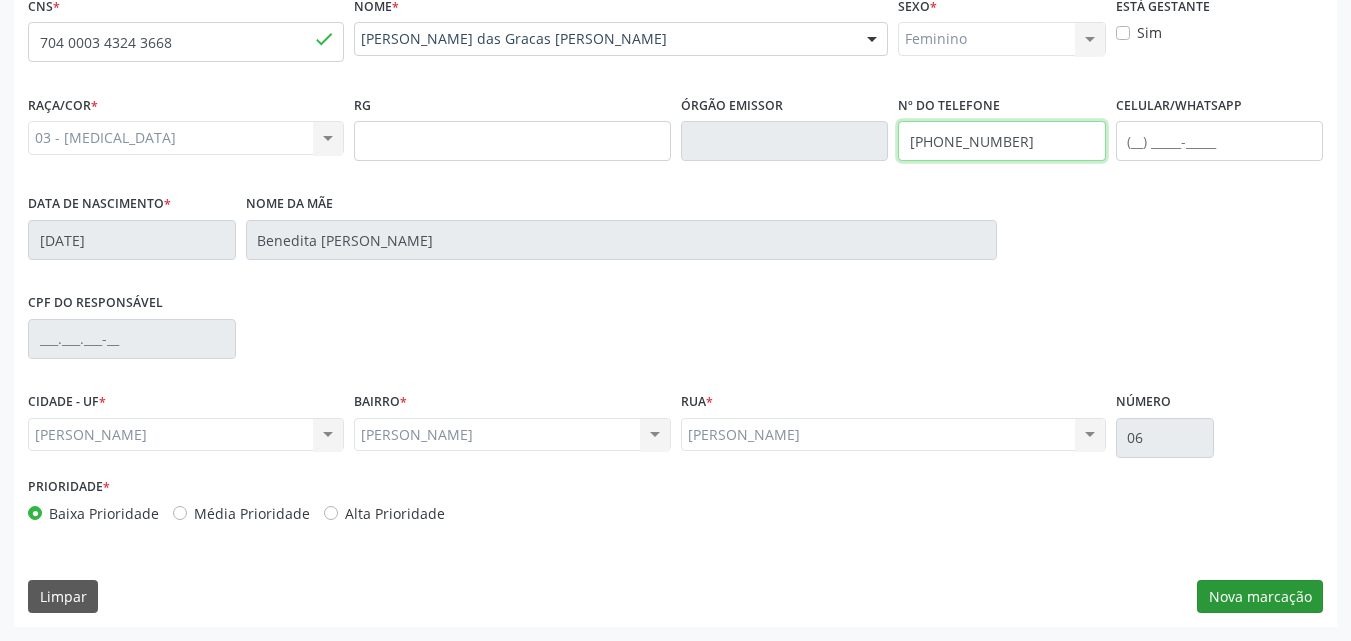 type on "(82) 98122-9044" 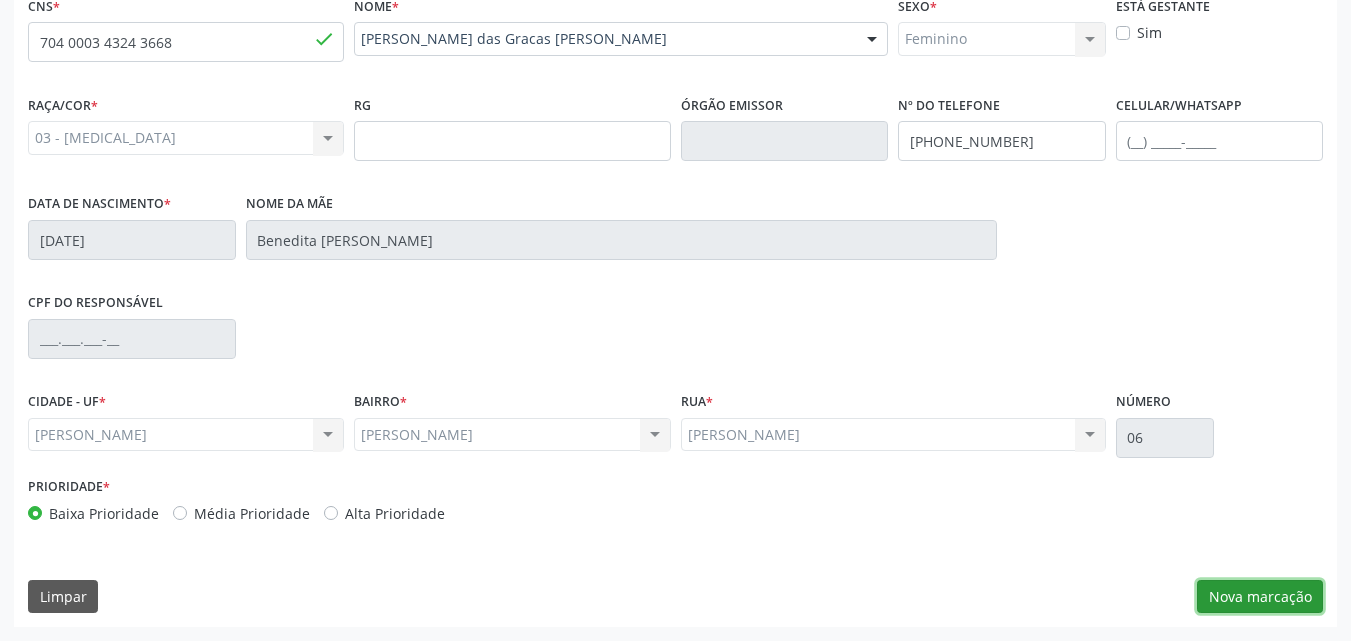 click on "Nova marcação" at bounding box center [1260, 597] 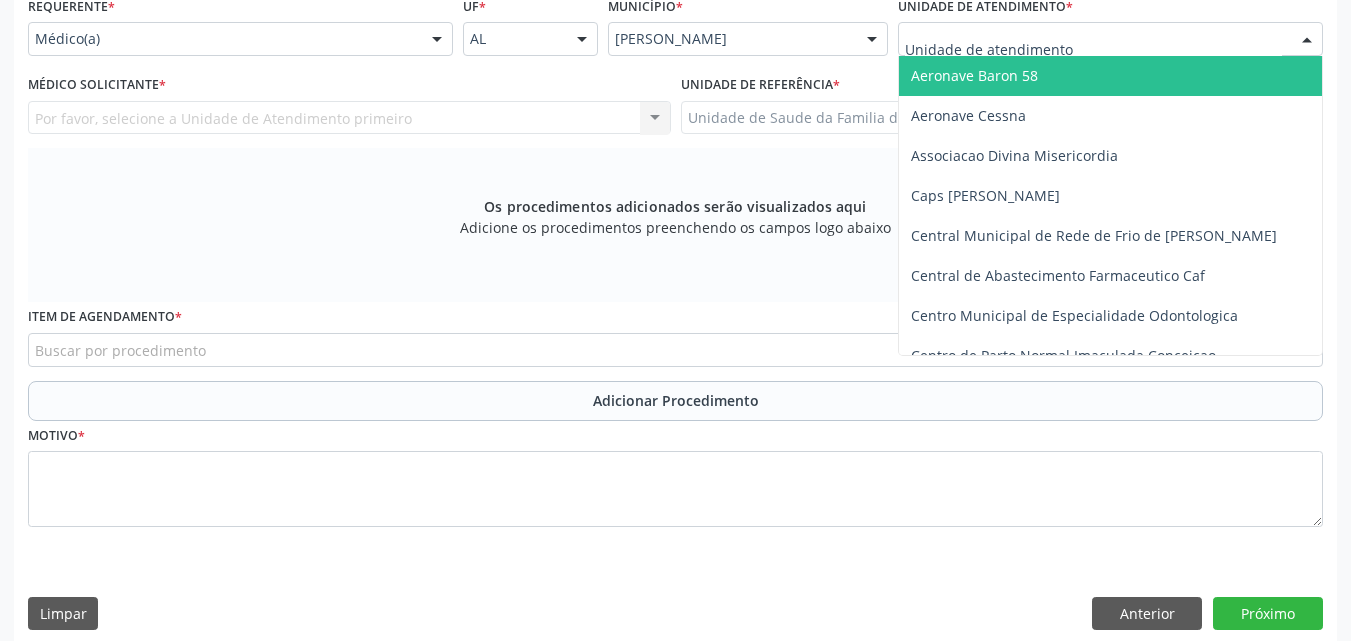 click at bounding box center [1110, 39] 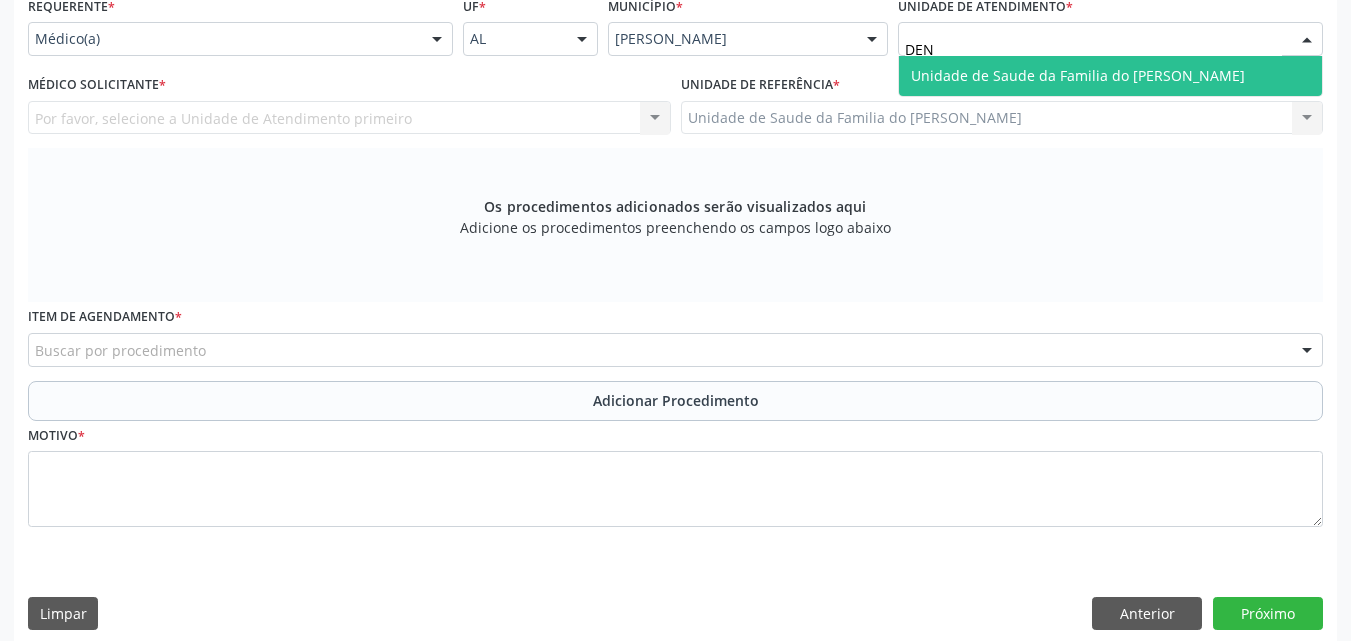 type on "DENI" 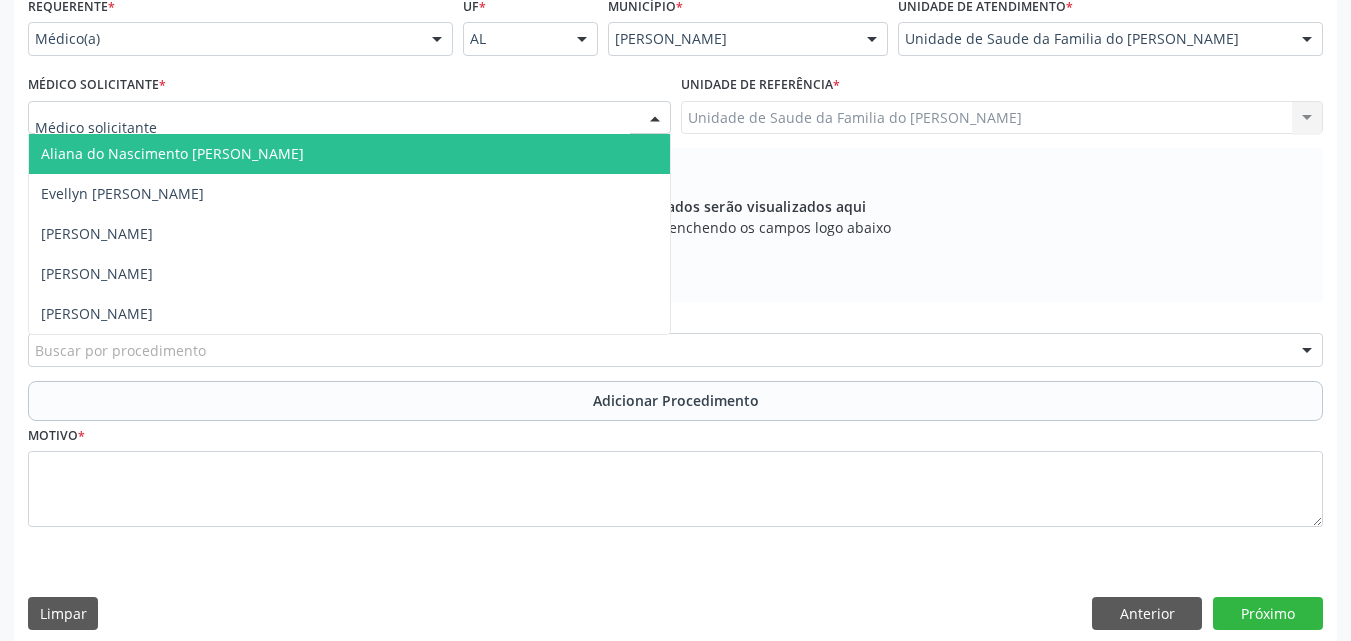 click at bounding box center [349, 118] 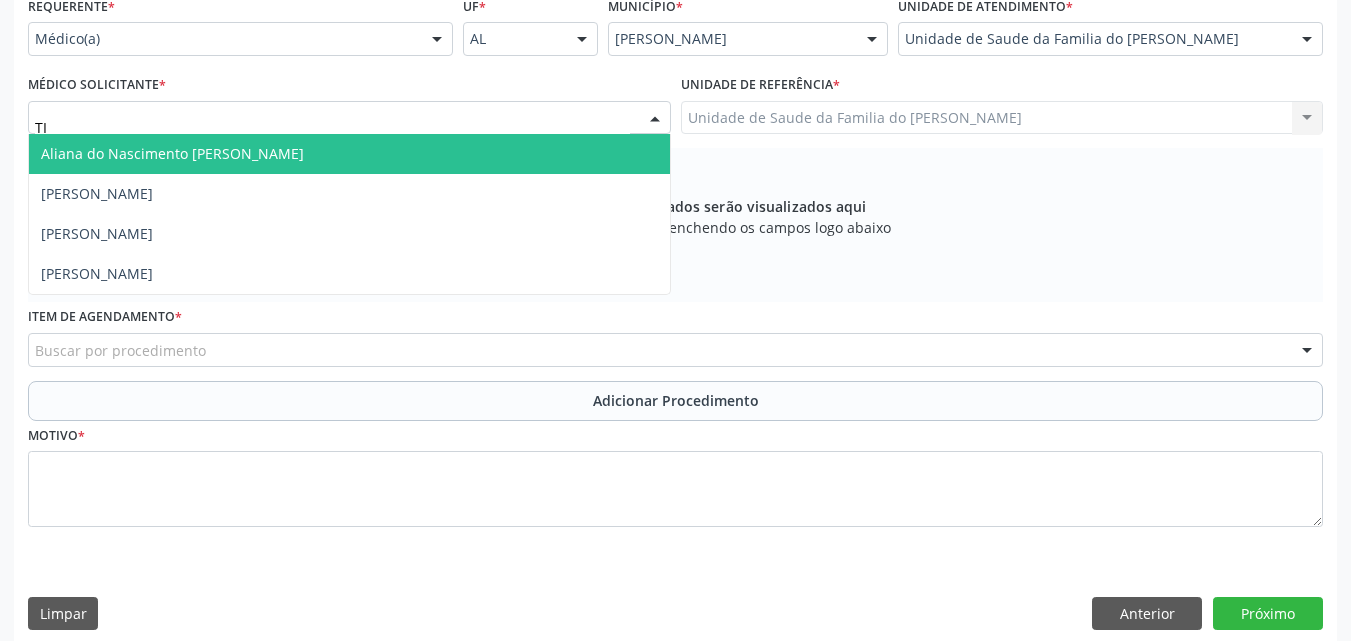 type on "TIA" 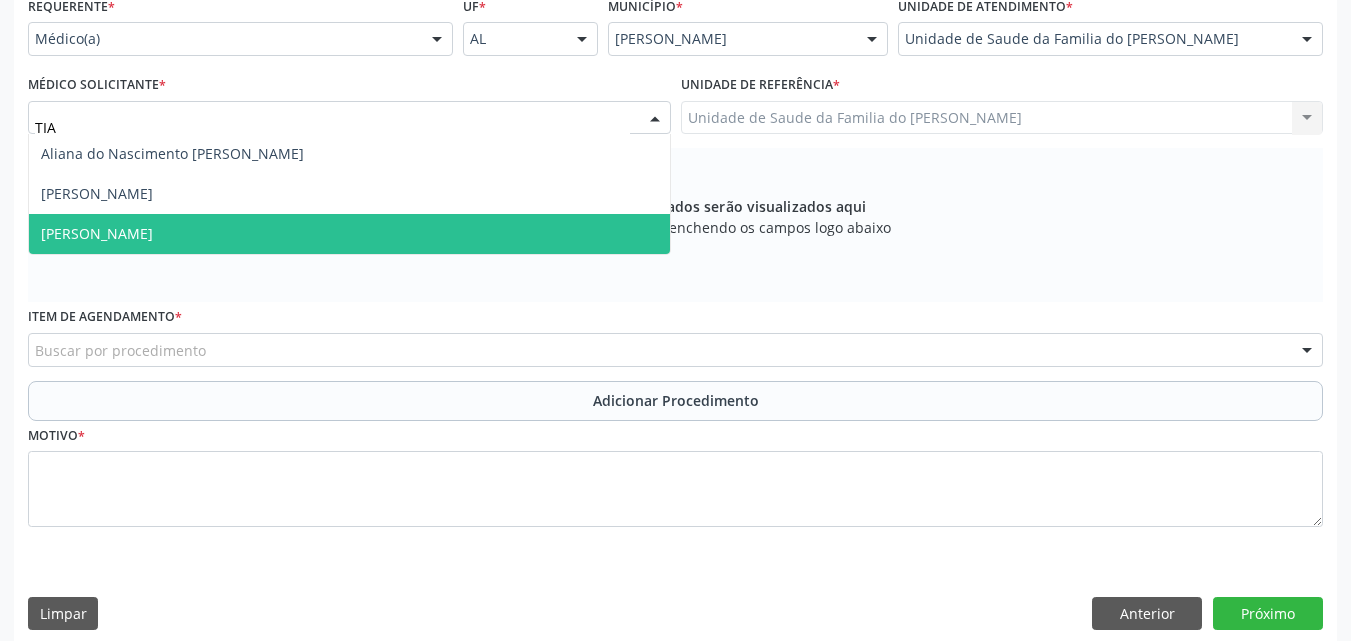 click on "[PERSON_NAME]" at bounding box center (349, 234) 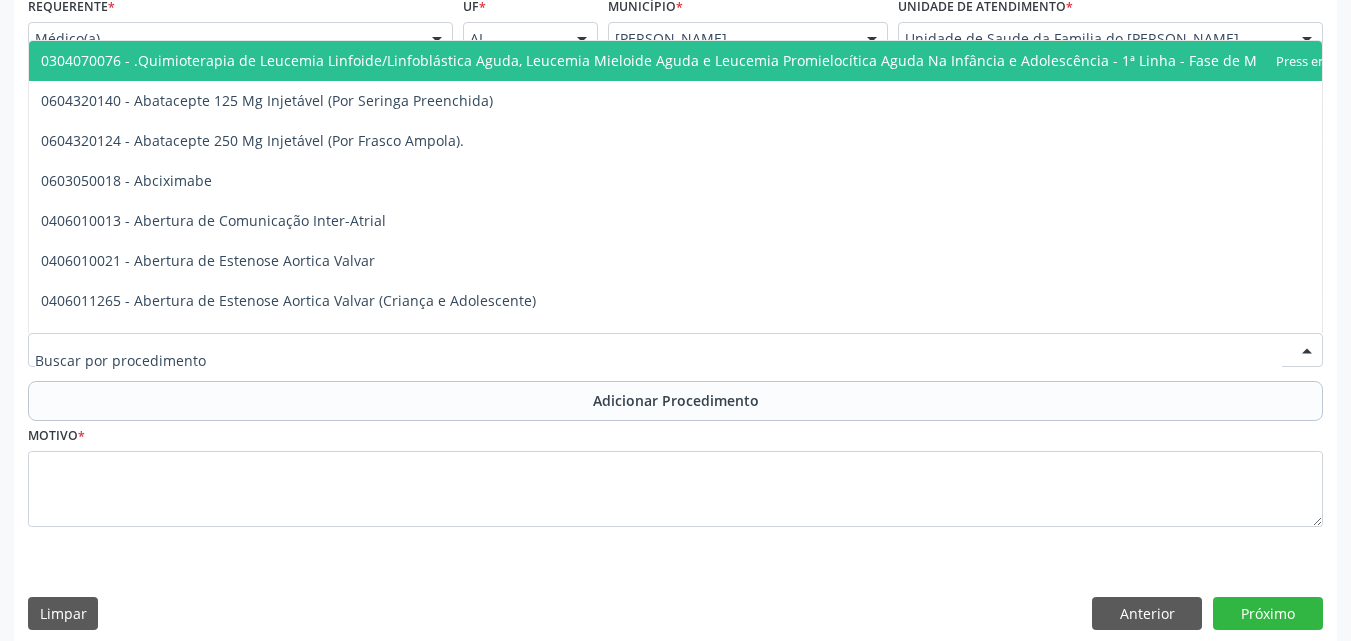click at bounding box center (675, 350) 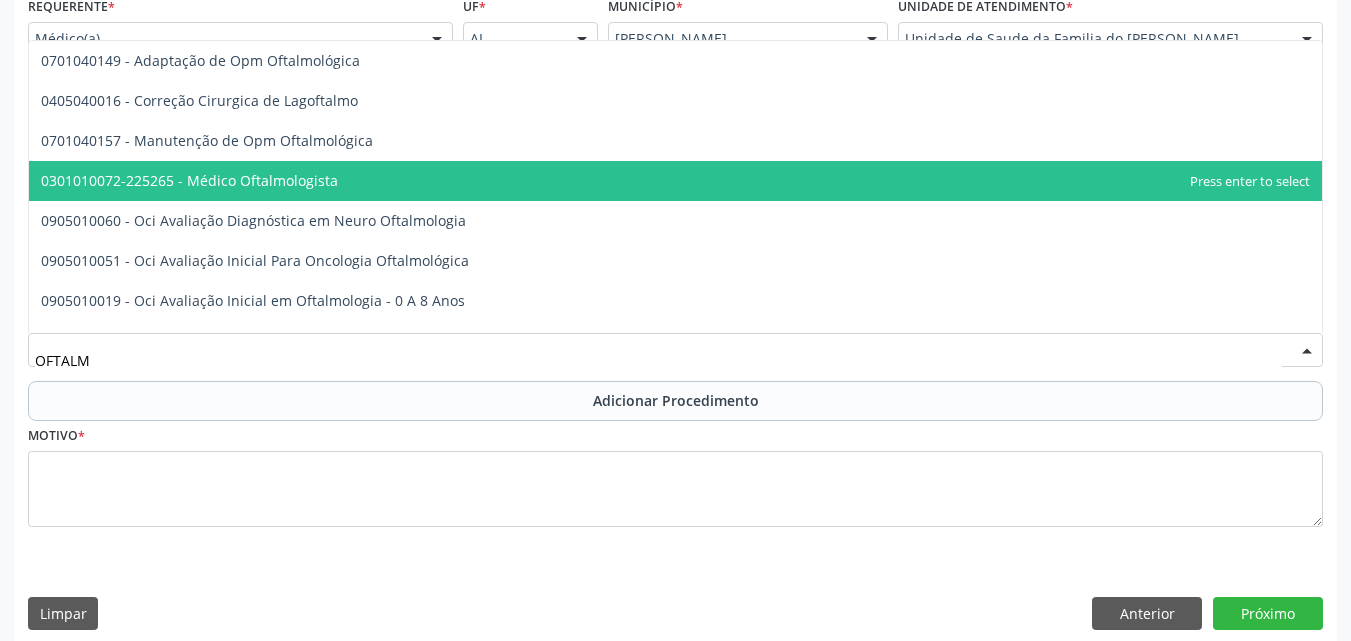 type on "OFTALMO" 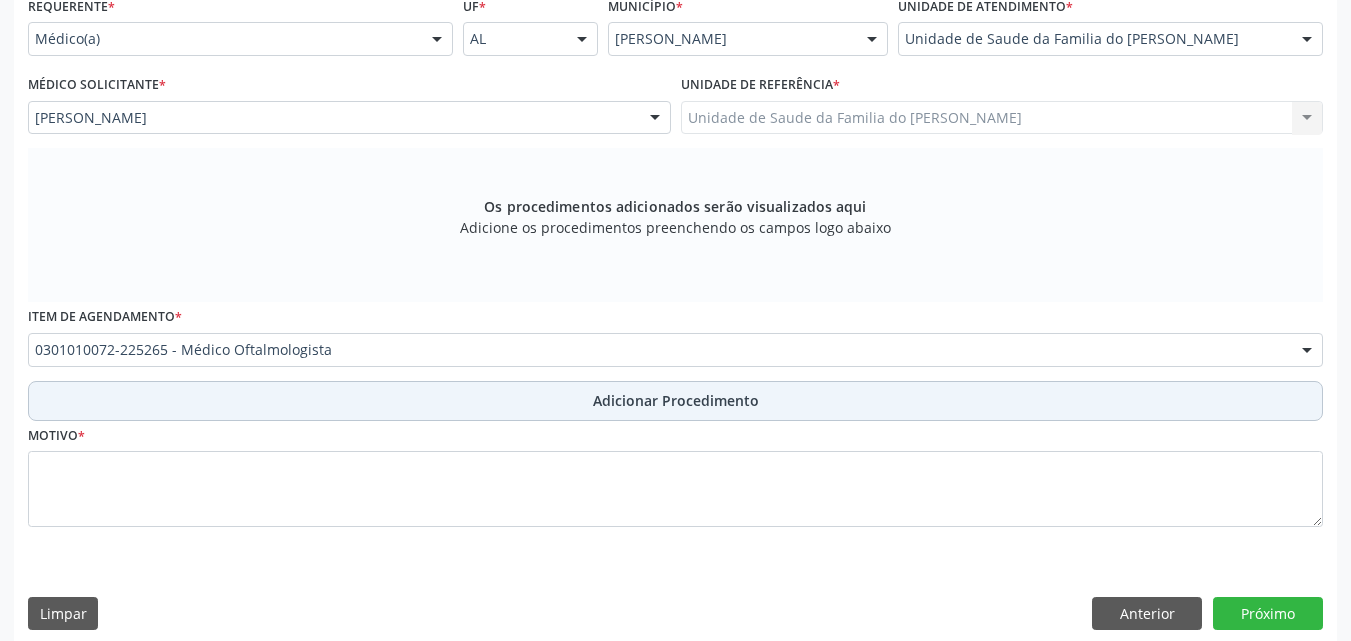 click on "Adicionar Procedimento" at bounding box center [675, 401] 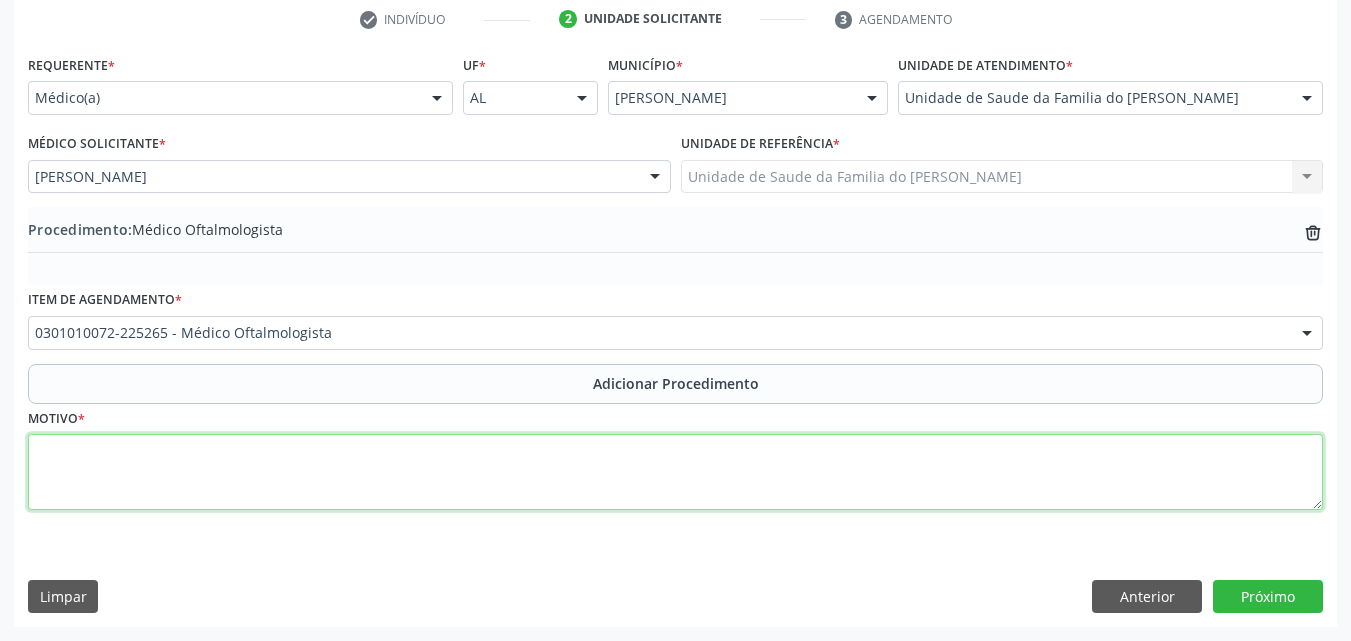 click at bounding box center [675, 472] 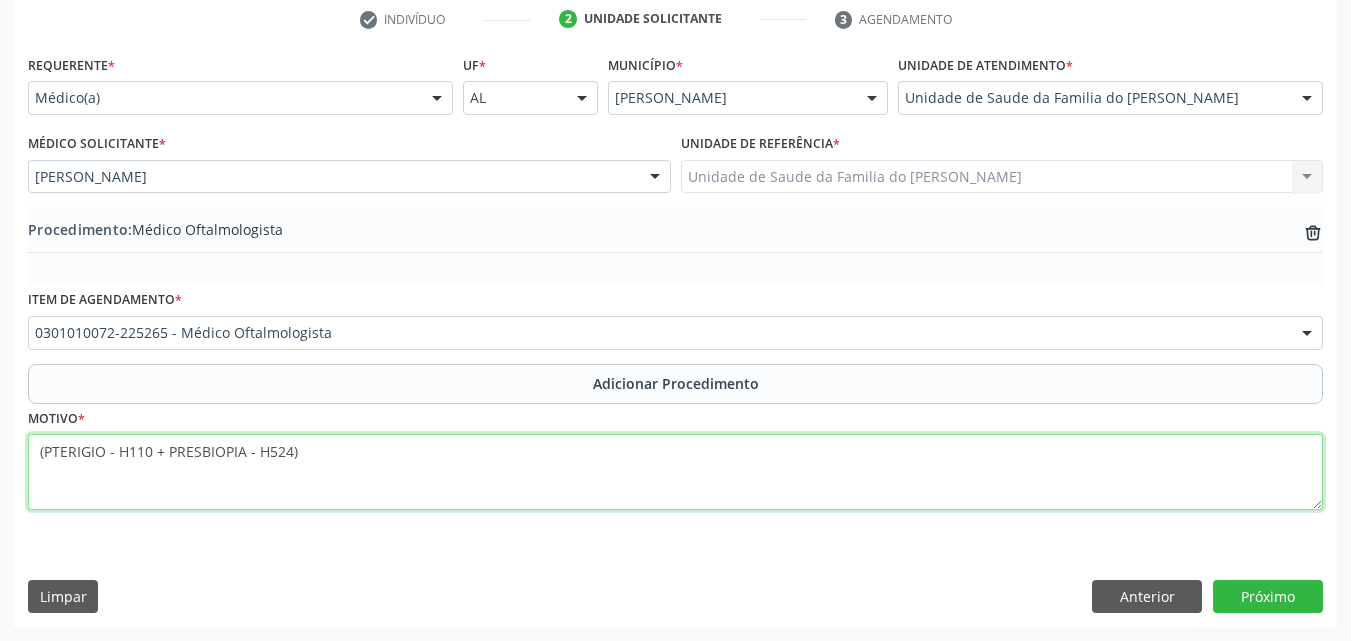 paste on "MÉDICO DA ESTRATÉGIA DE SAÚDE DA FAMILIA" 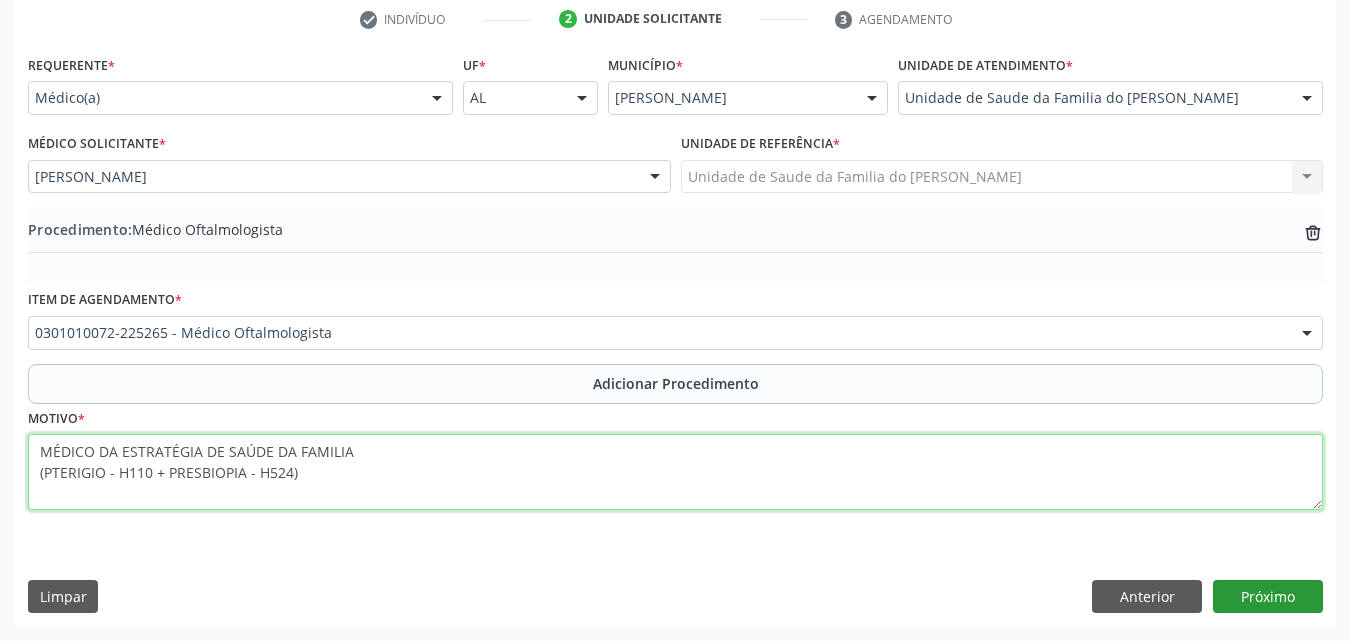type on "MÉDICO DA ESTRATÉGIA DE SAÚDE DA FAMILIA
(PTERIGIO - H110 + PRESBIOPIA - H524)" 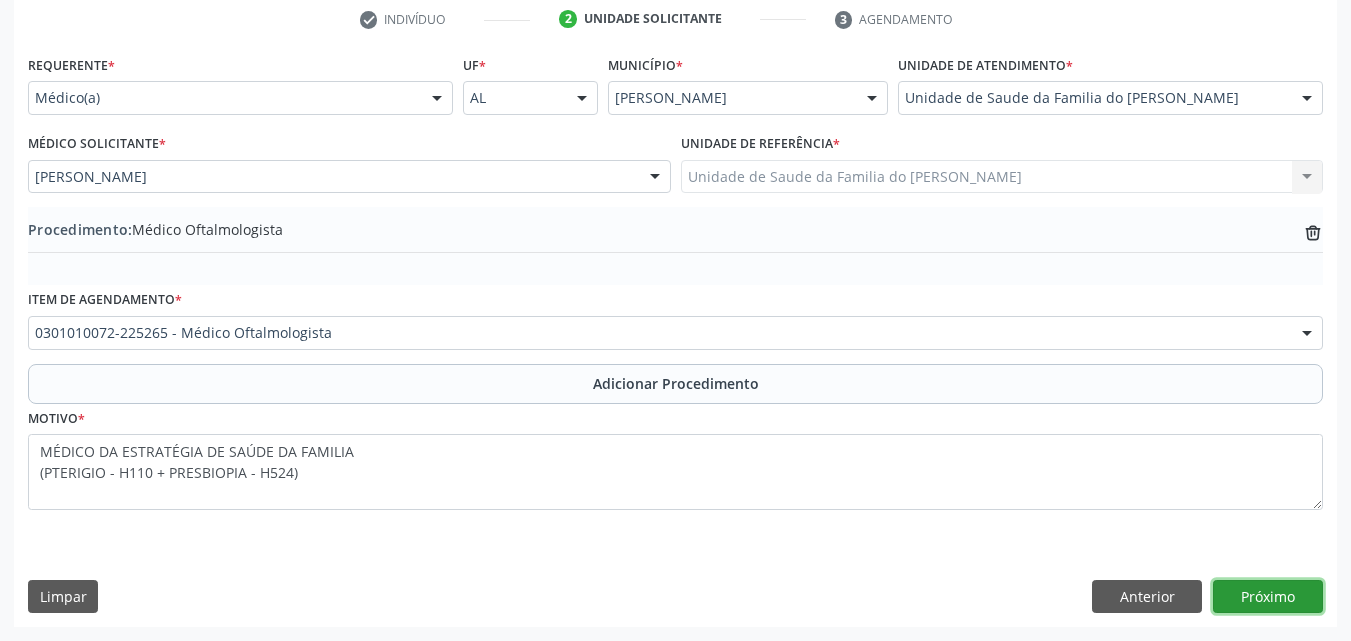 click on "Próximo" at bounding box center (1268, 597) 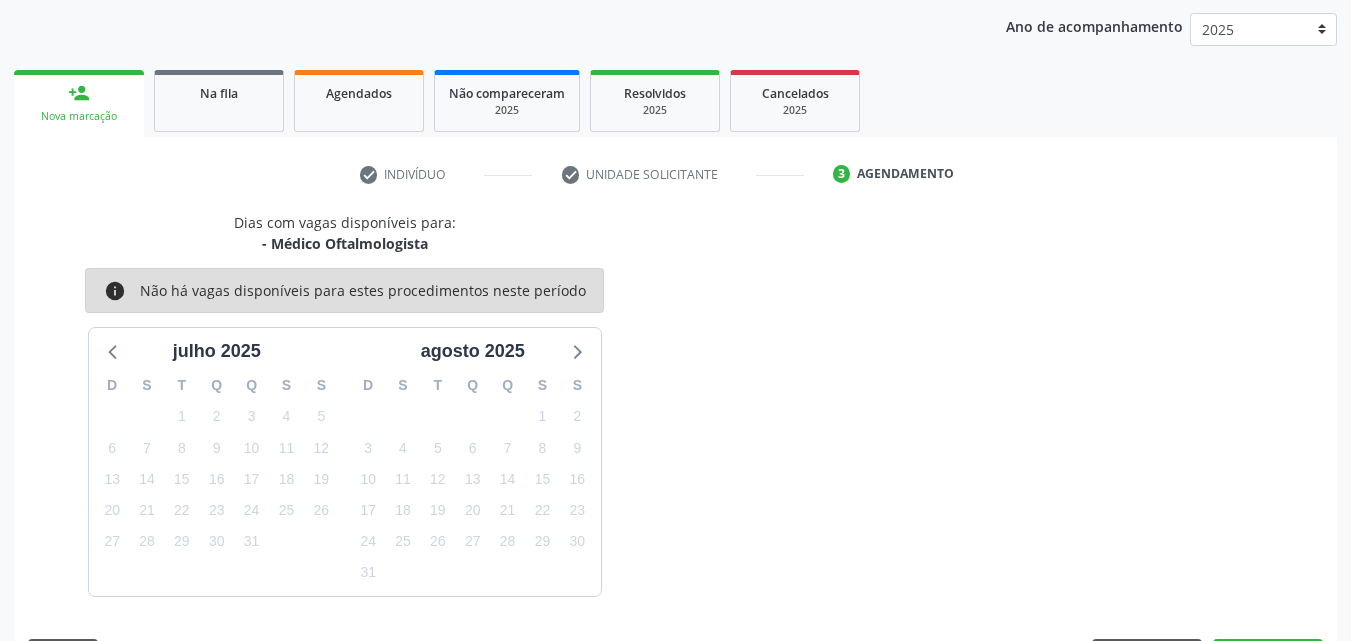scroll, scrollTop: 316, scrollLeft: 0, axis: vertical 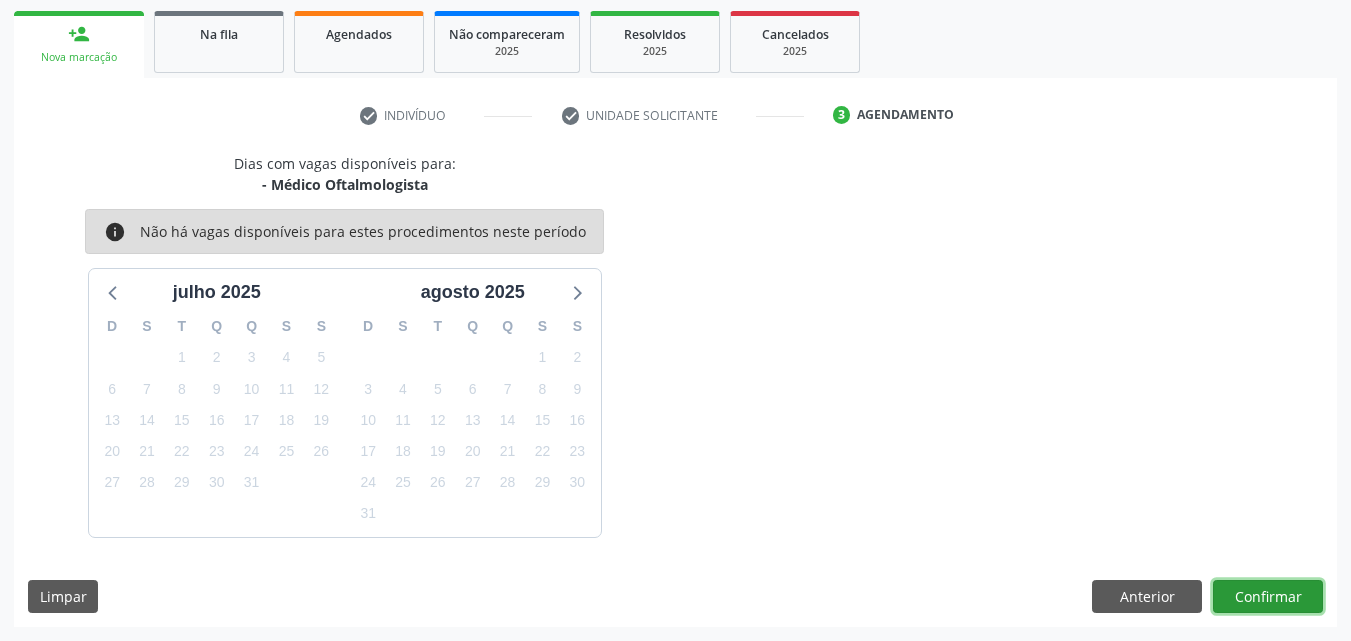 click on "Confirmar" at bounding box center (1268, 597) 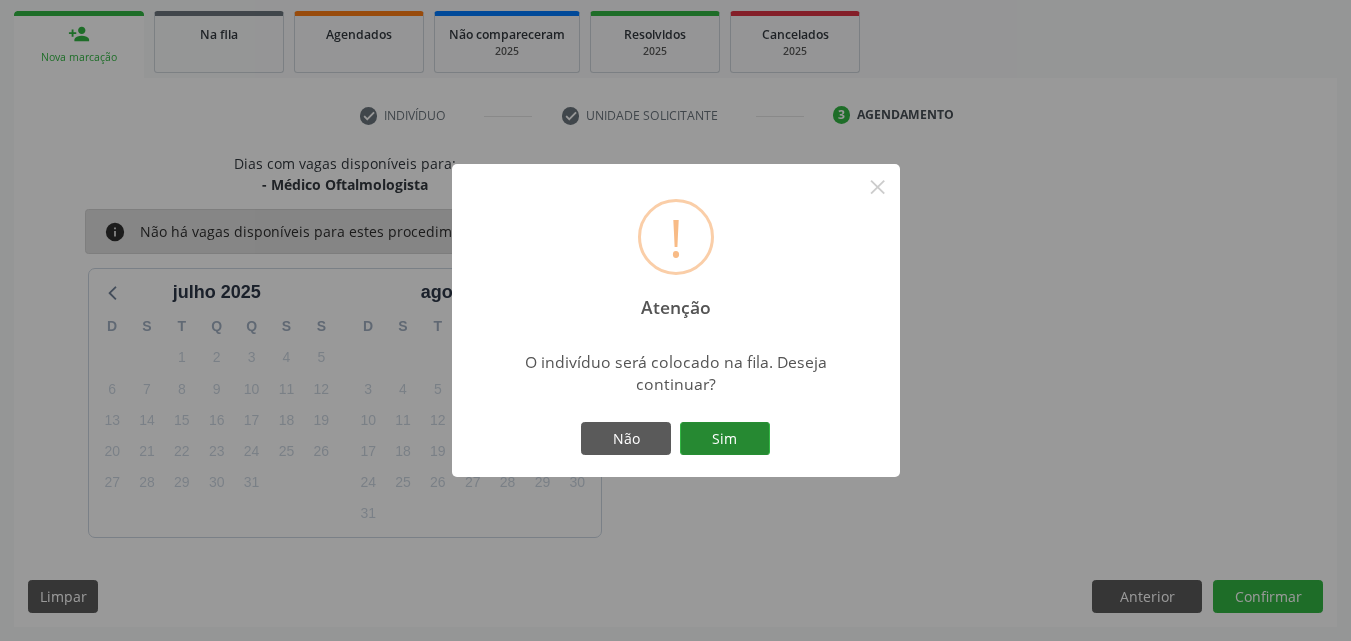 click on "Sim" at bounding box center [725, 439] 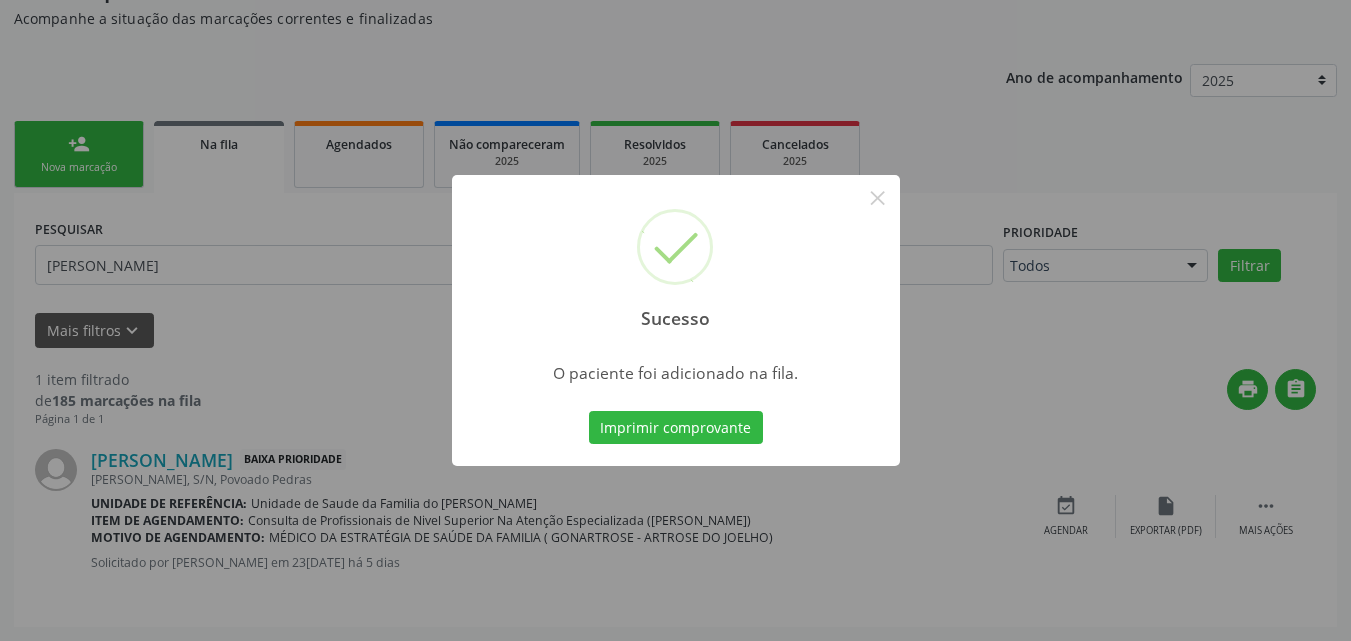 scroll, scrollTop: 54, scrollLeft: 0, axis: vertical 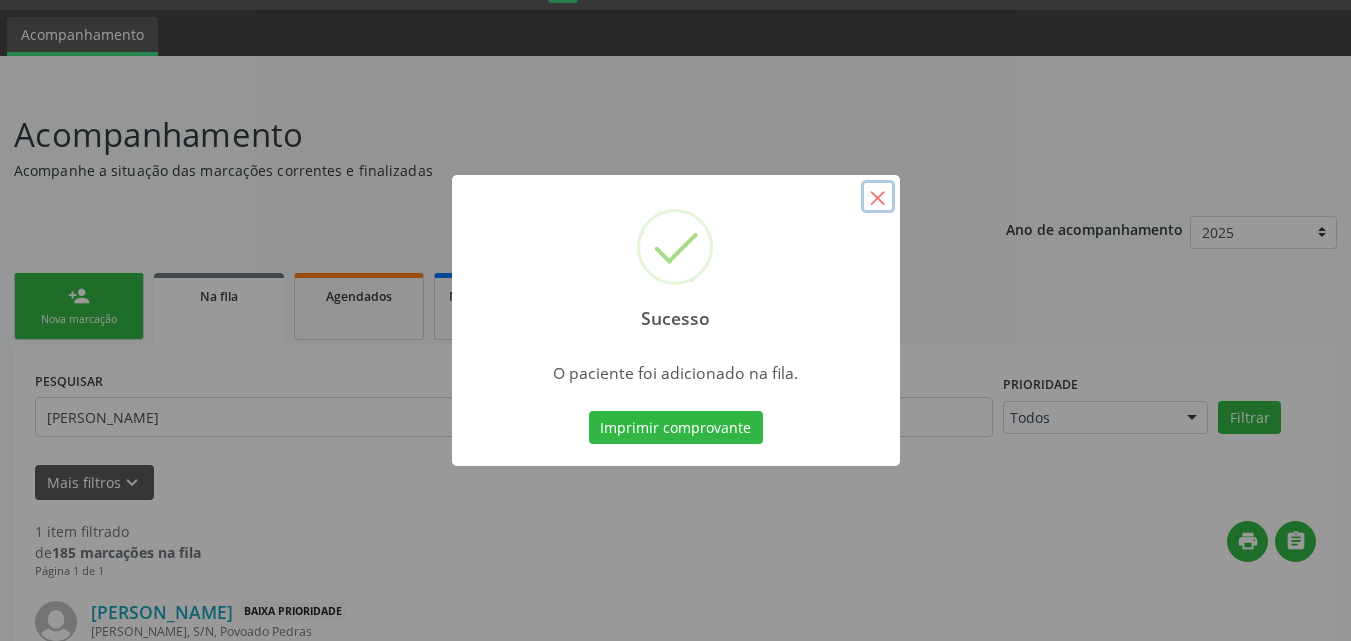 click on "×" at bounding box center [878, 197] 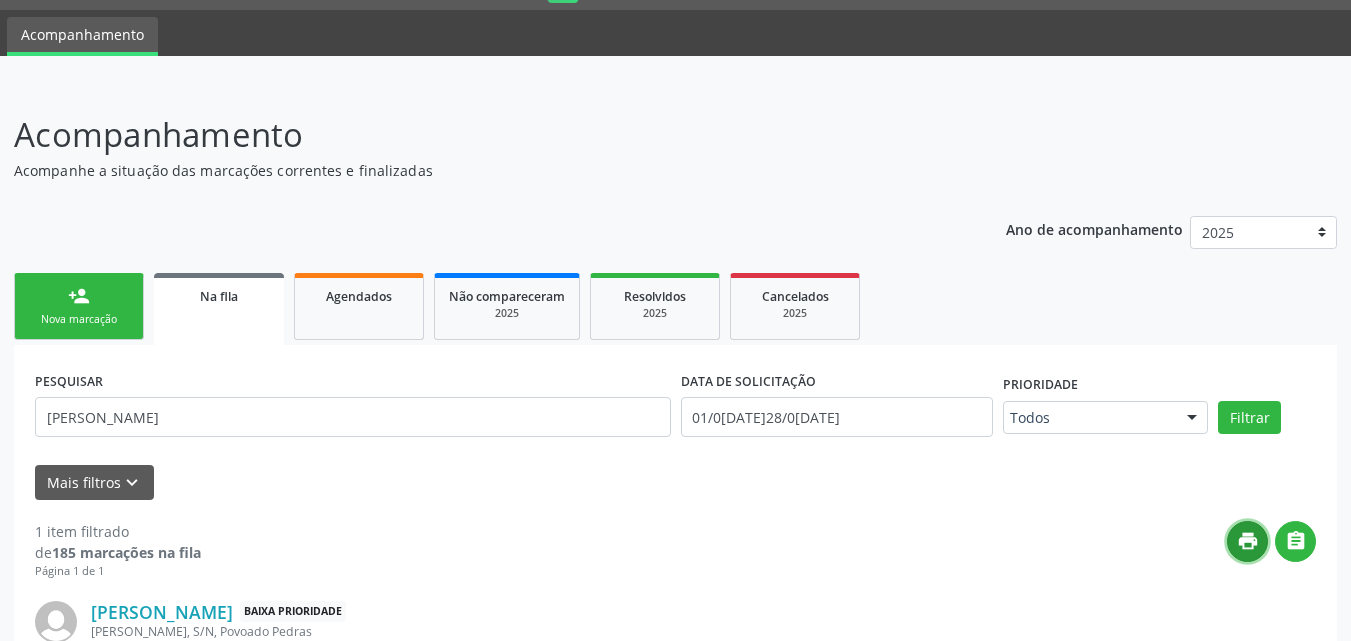 click on "print" at bounding box center (1248, 541) 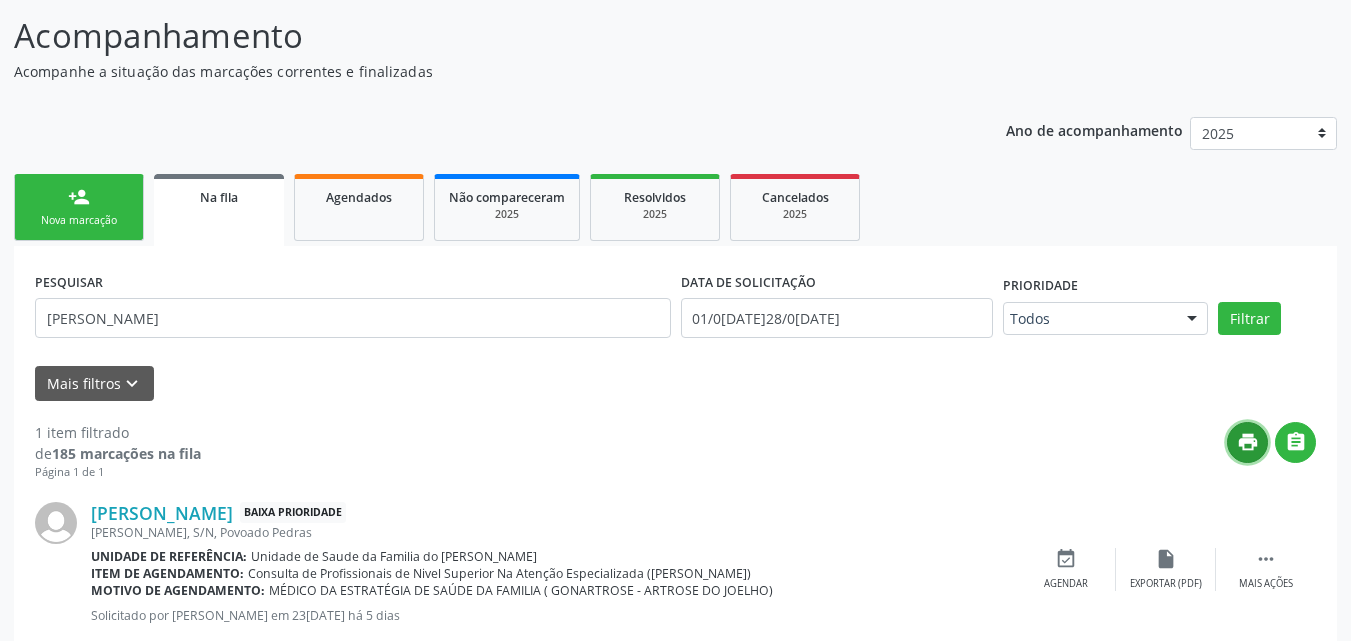 scroll, scrollTop: 206, scrollLeft: 0, axis: vertical 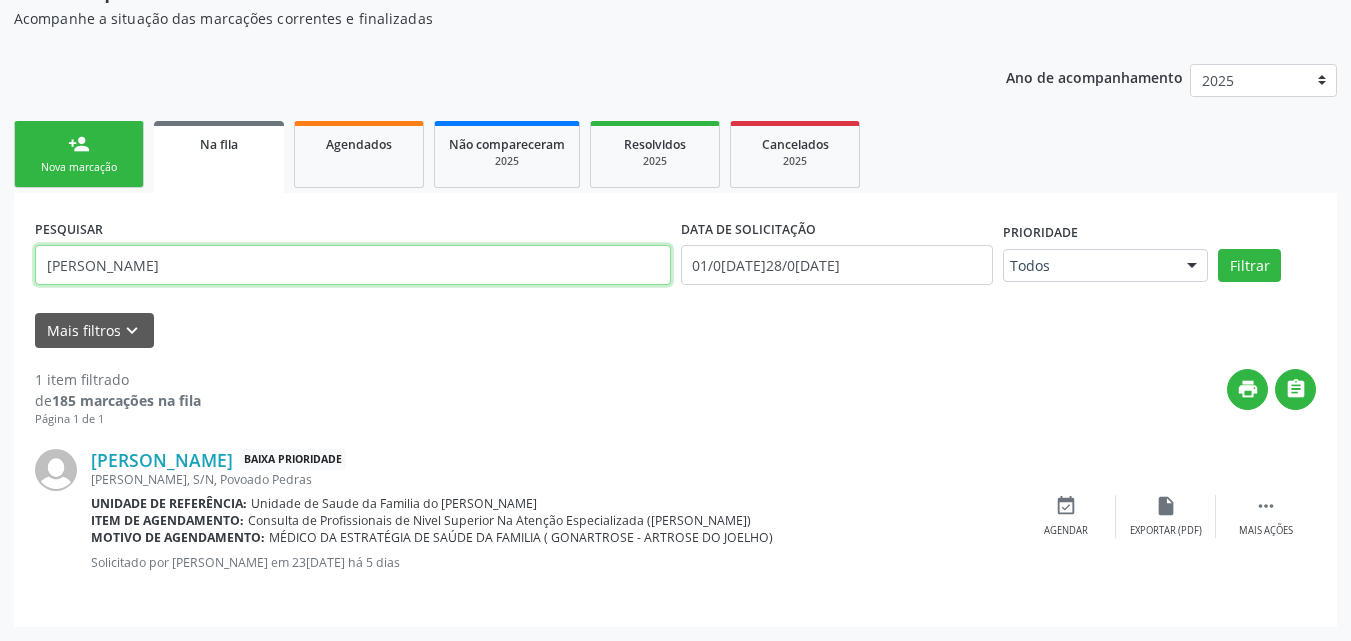 click on "MARIA APARECIDA" at bounding box center (353, 265) 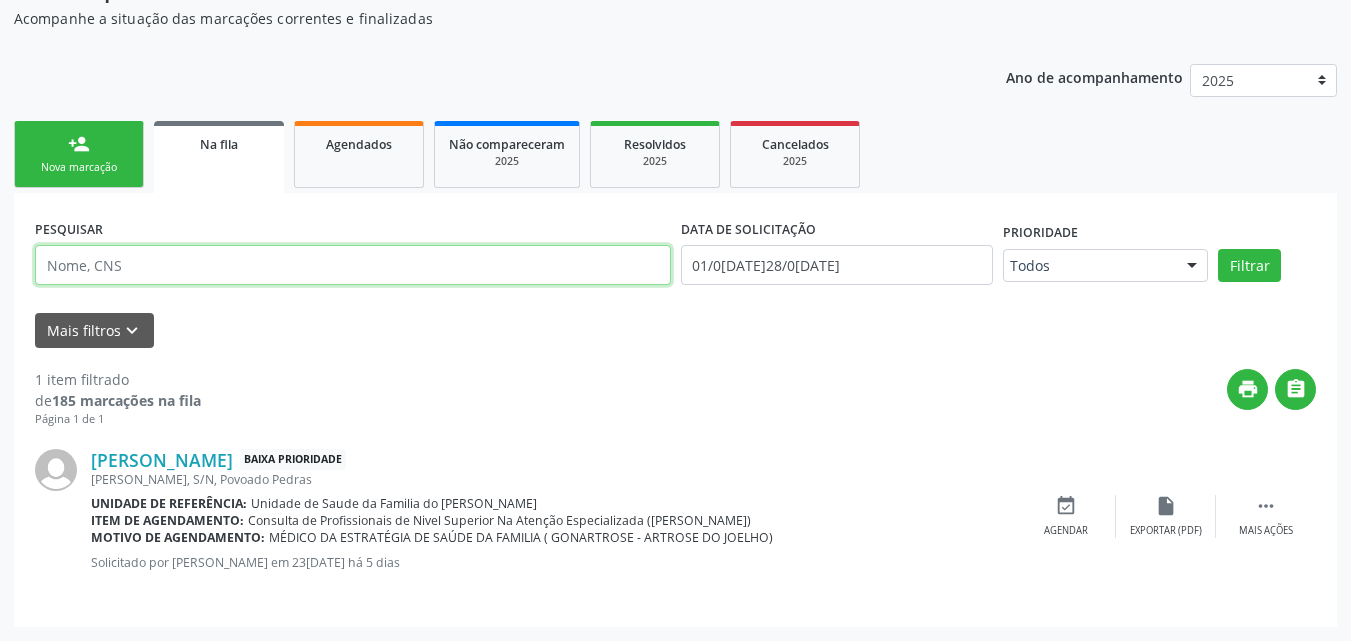 type 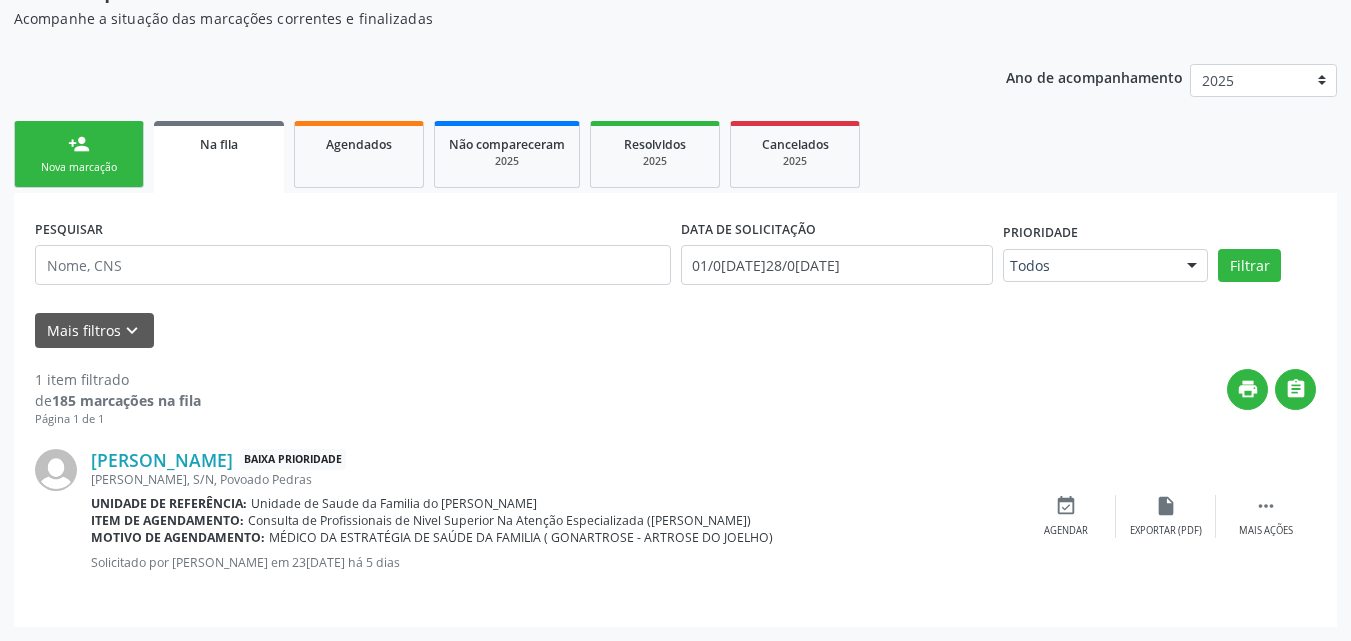 click on "Na fila" at bounding box center [219, 157] 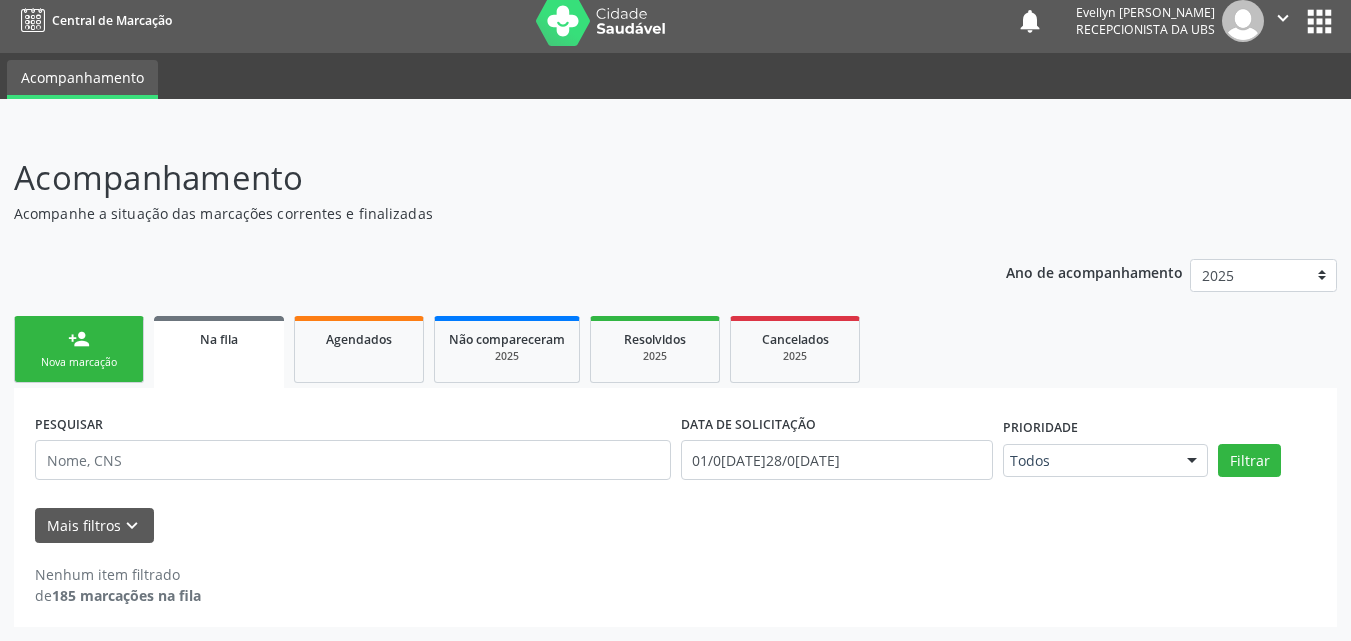 scroll, scrollTop: 11, scrollLeft: 0, axis: vertical 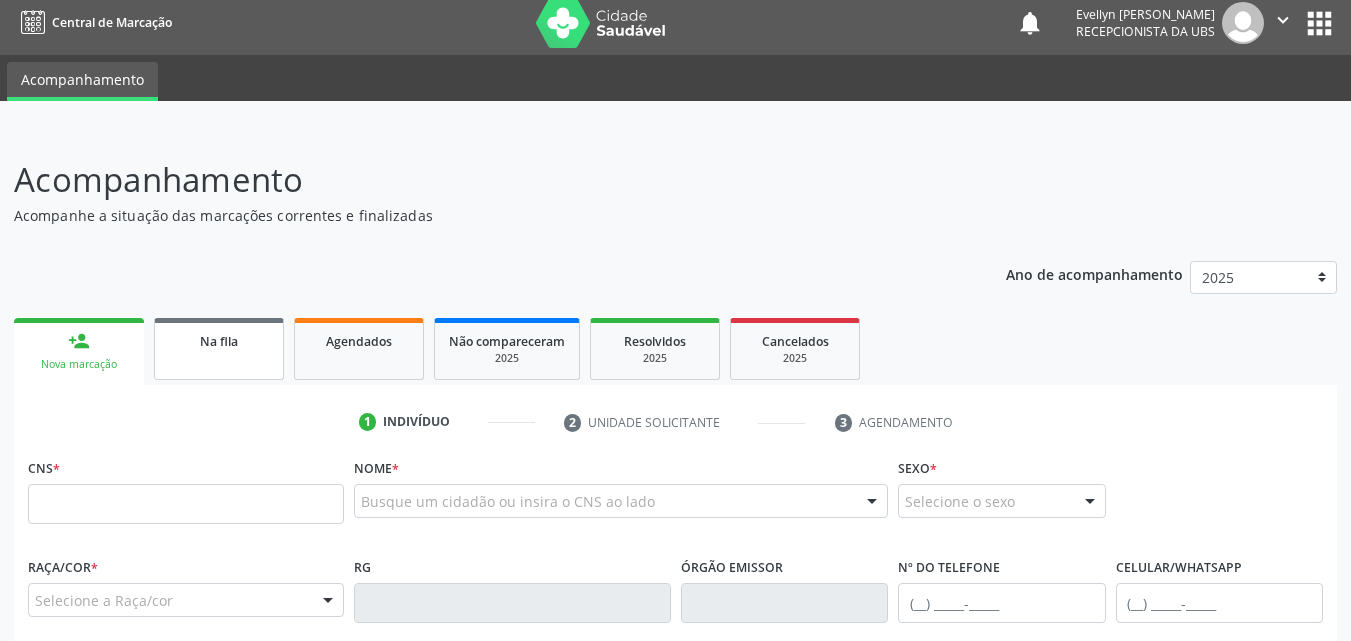 click on "Na fila" at bounding box center (219, 340) 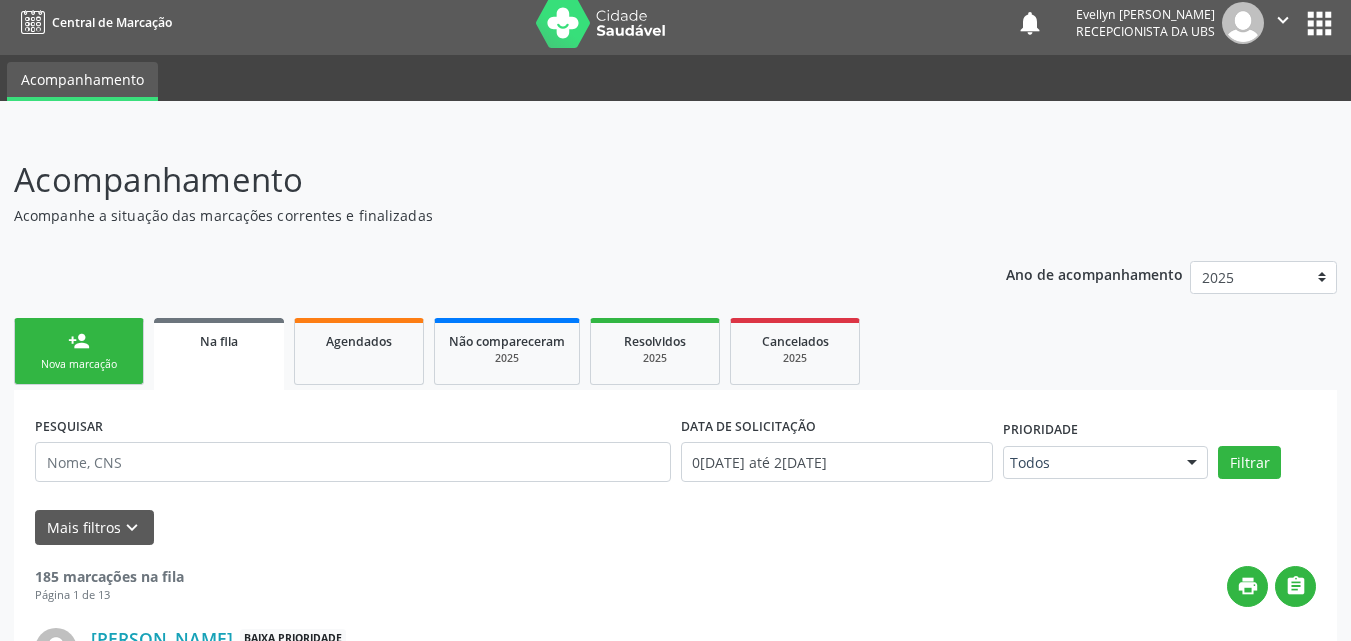 scroll, scrollTop: 204, scrollLeft: 0, axis: vertical 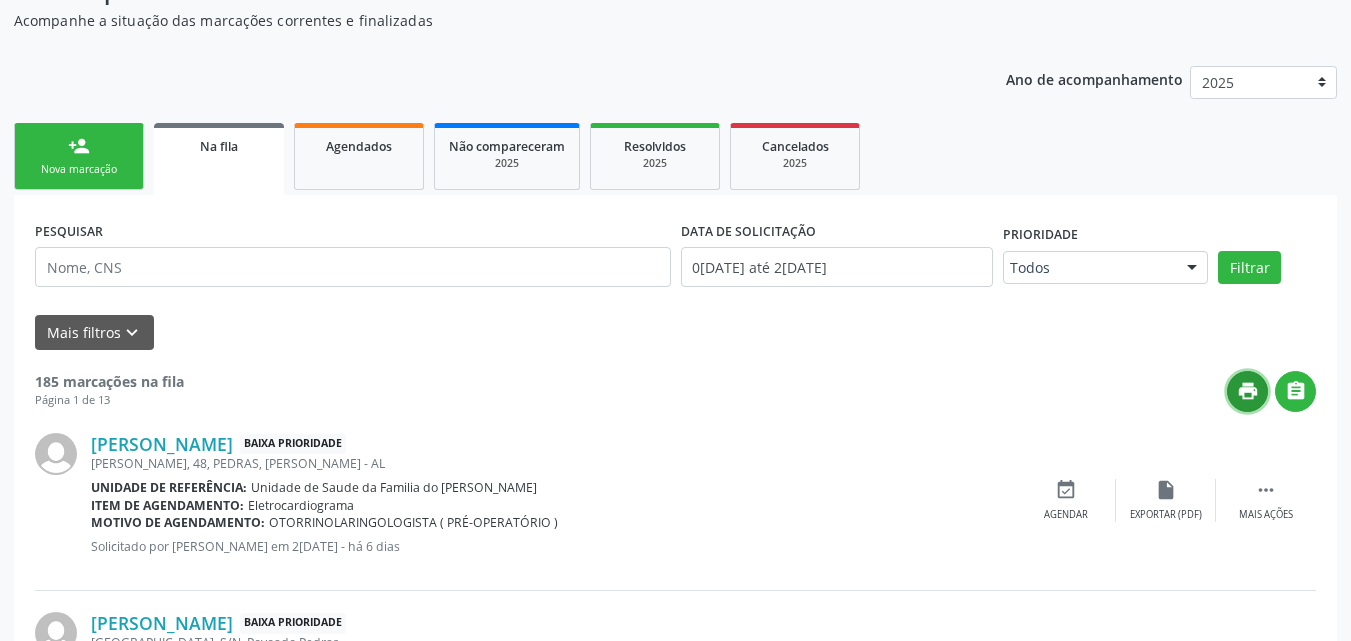 click on "print" at bounding box center [1247, 391] 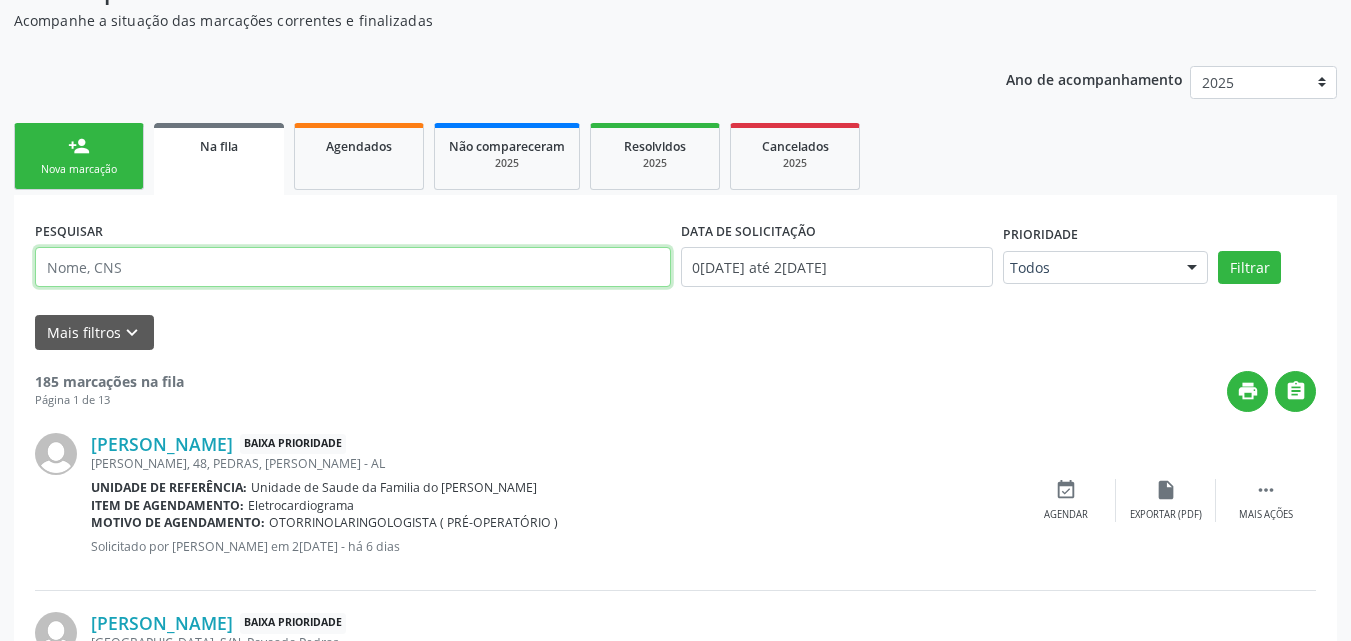 click at bounding box center (353, 267) 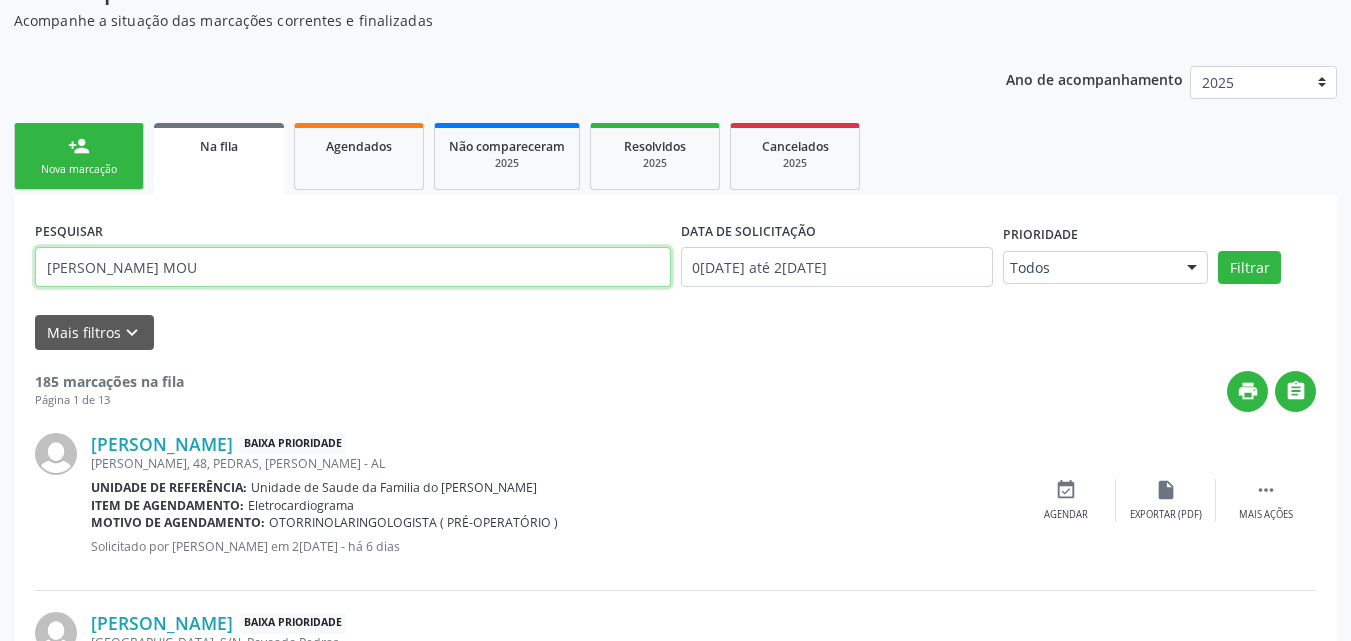 type on "[PERSON_NAME] MOU" 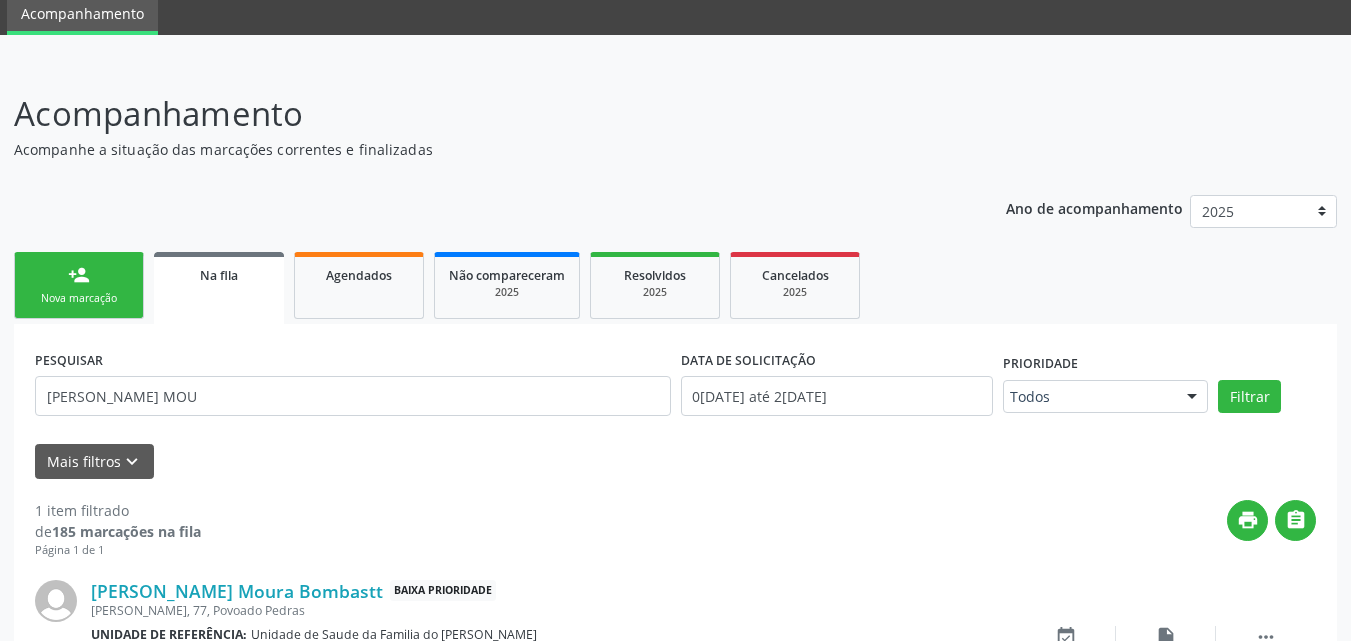 scroll, scrollTop: 204, scrollLeft: 0, axis: vertical 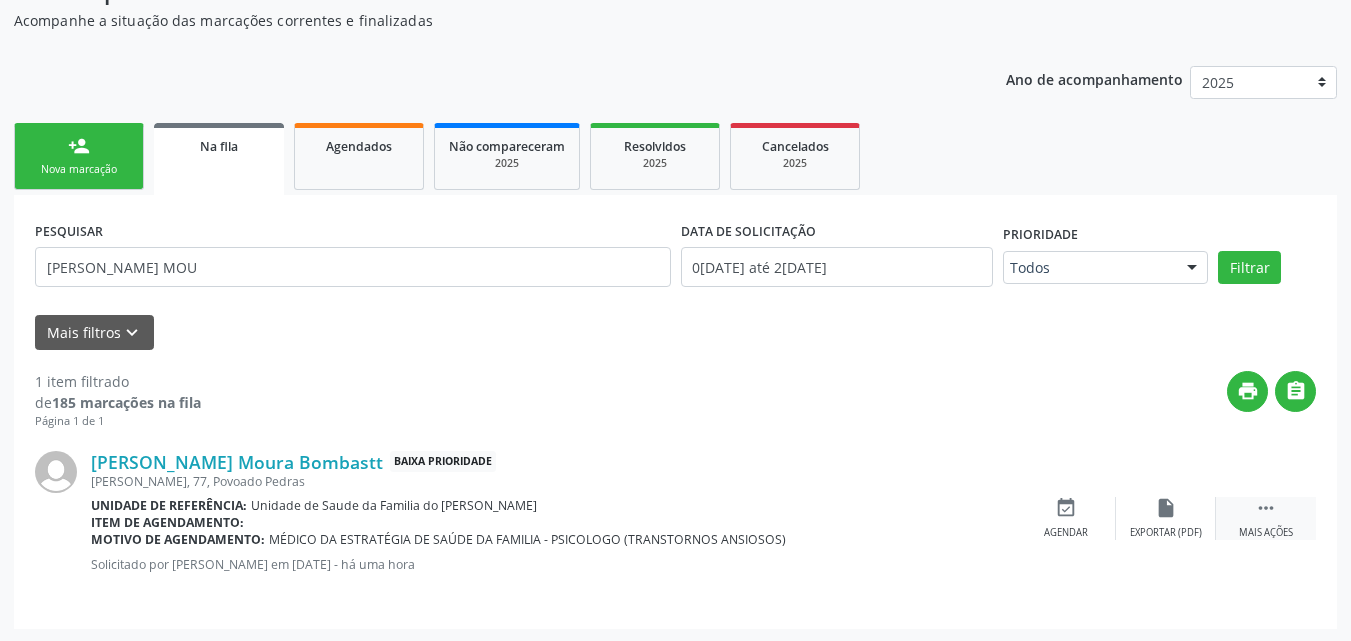 click on "" at bounding box center [1266, 508] 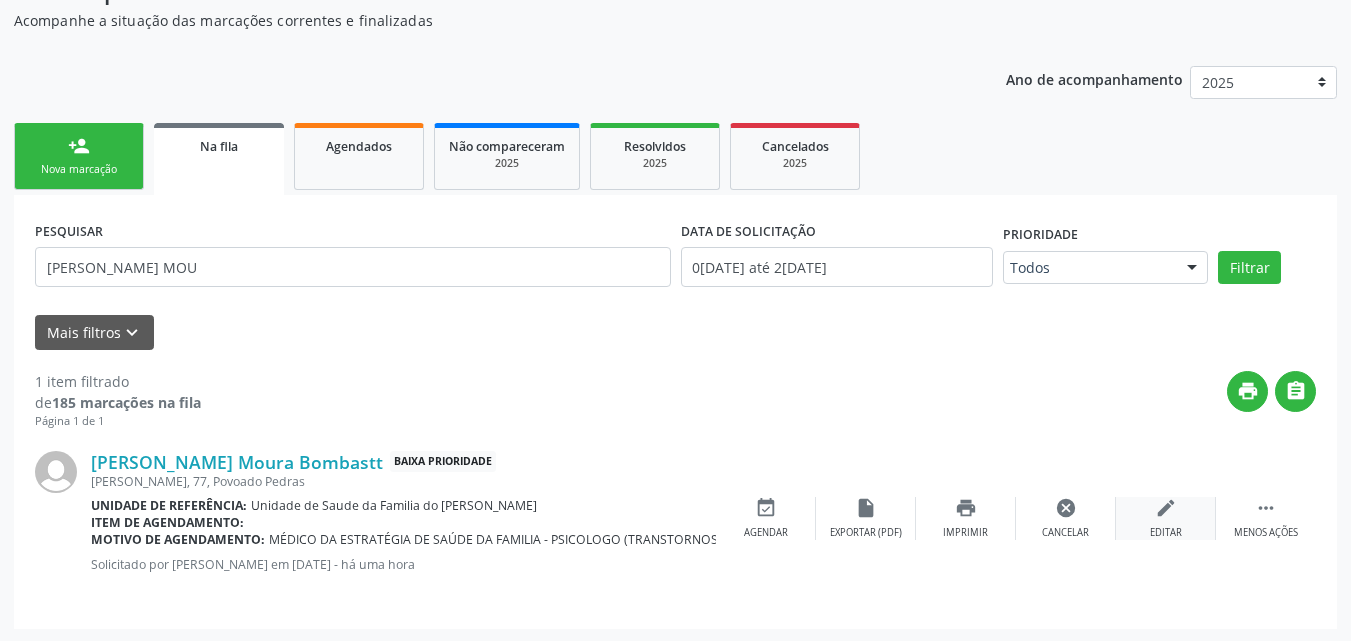 click on "edit
Editar" at bounding box center [1166, 518] 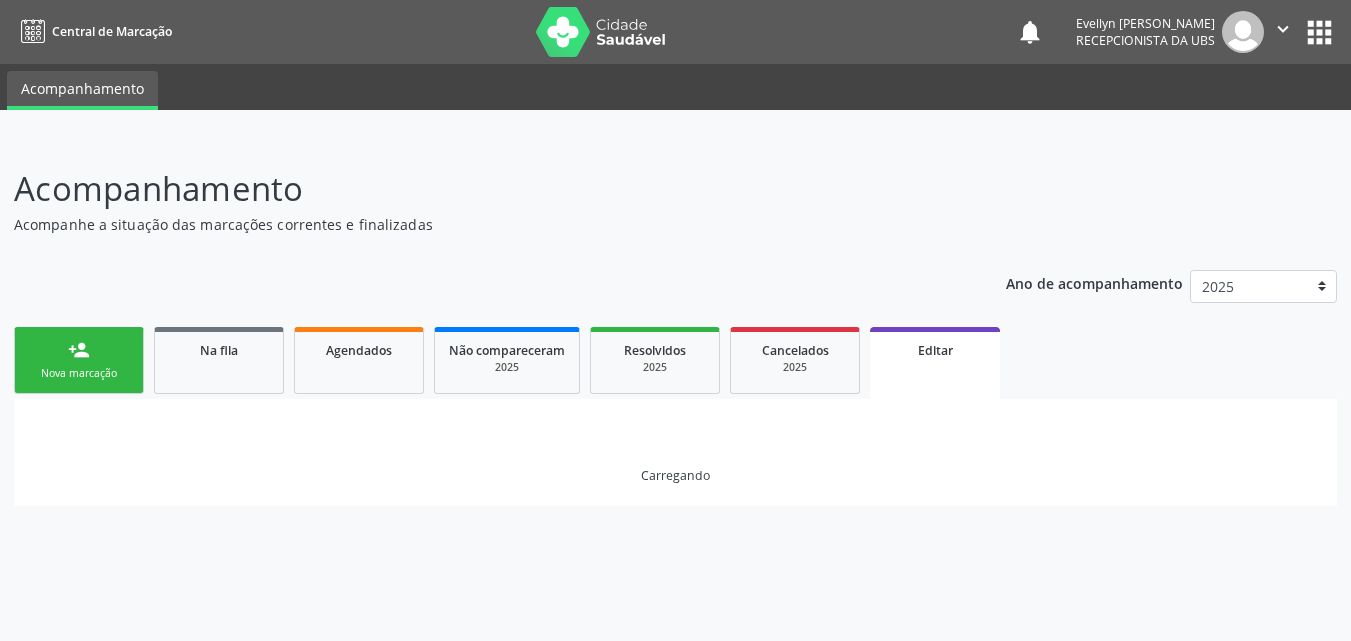 scroll, scrollTop: 0, scrollLeft: 0, axis: both 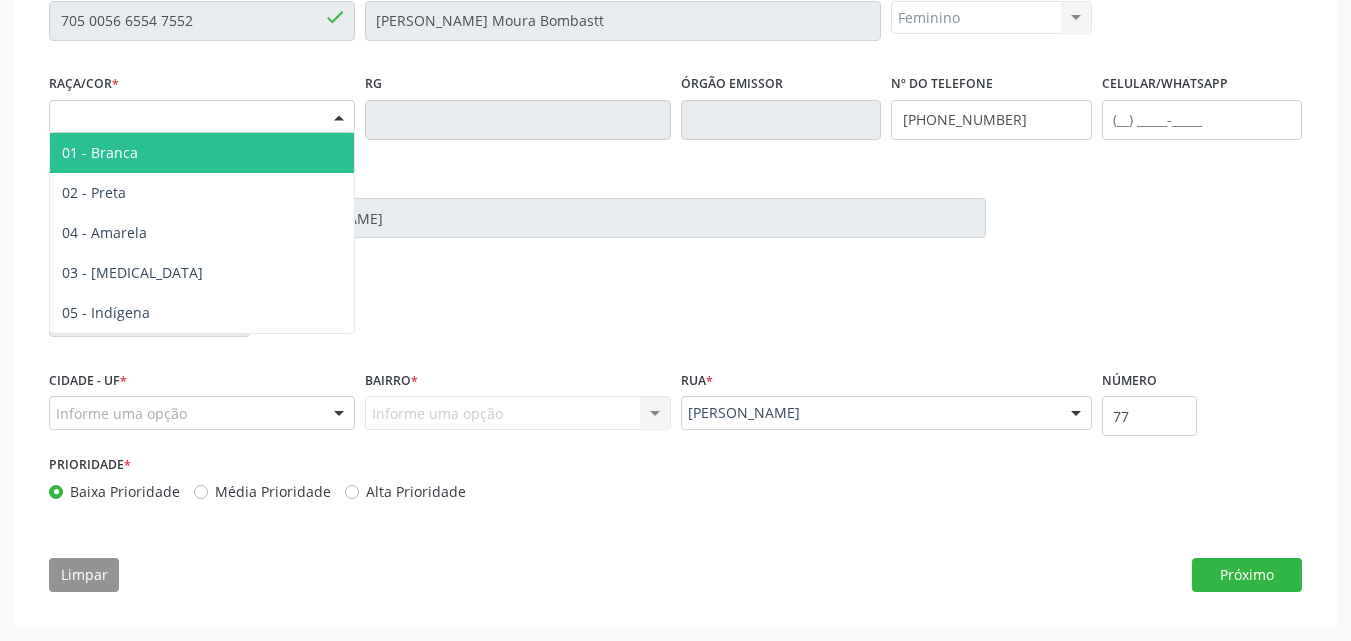 click on "Selecione a Raça/cor" at bounding box center (202, 117) 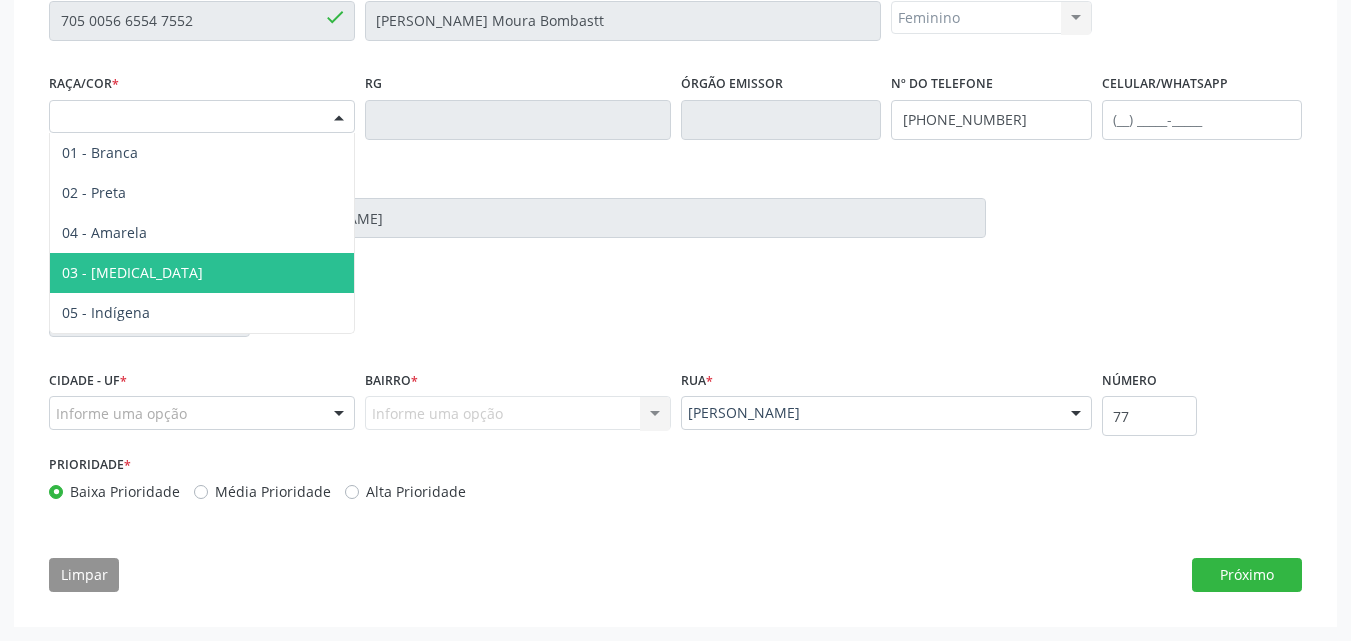 click on "03 - [MEDICAL_DATA]" at bounding box center [202, 273] 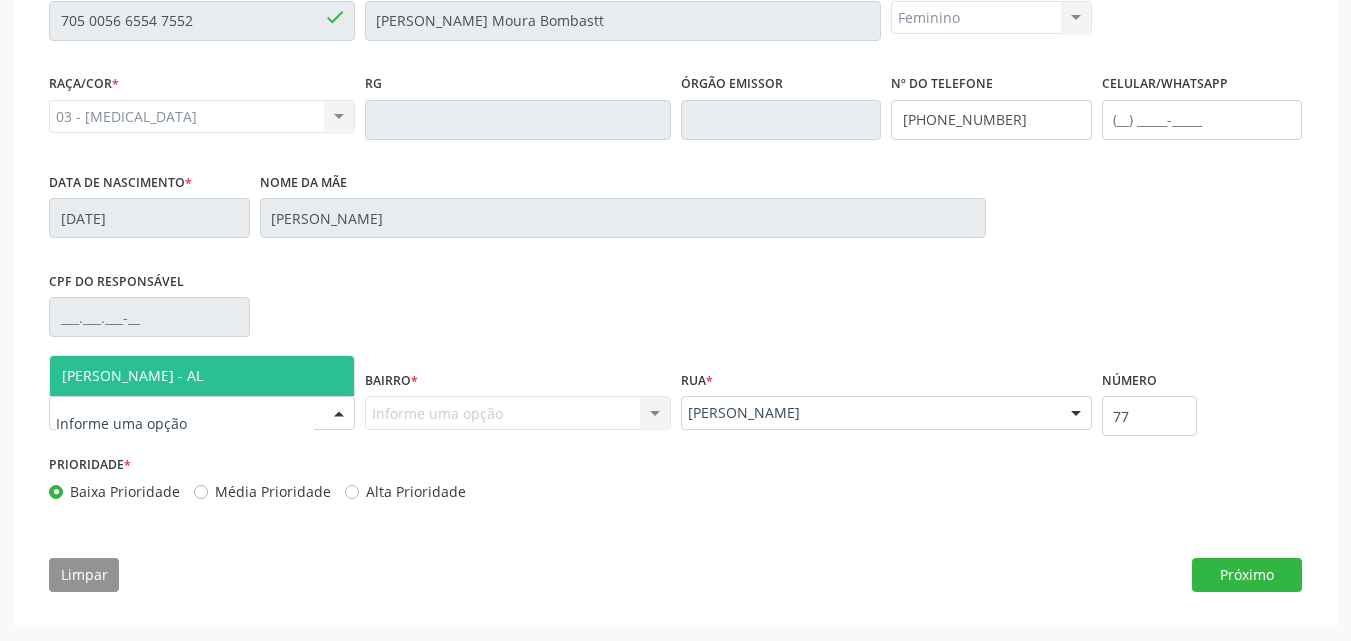 click at bounding box center [202, 413] 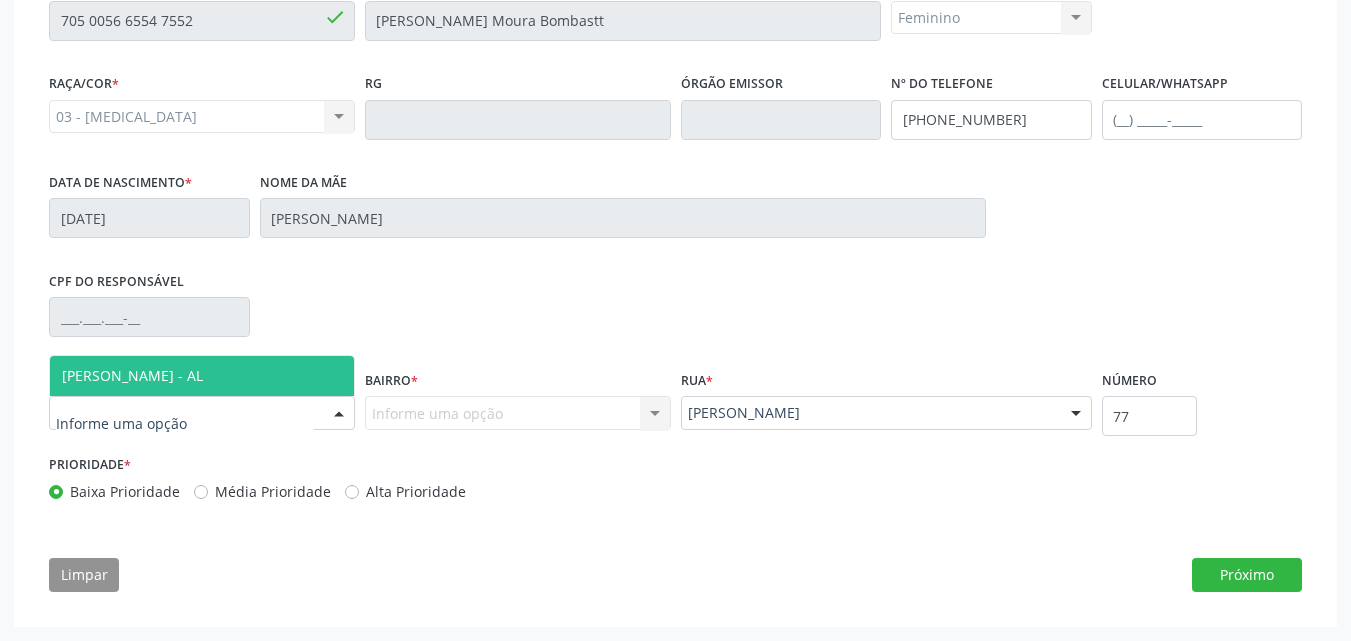 click on "[PERSON_NAME] - AL" at bounding box center (202, 376) 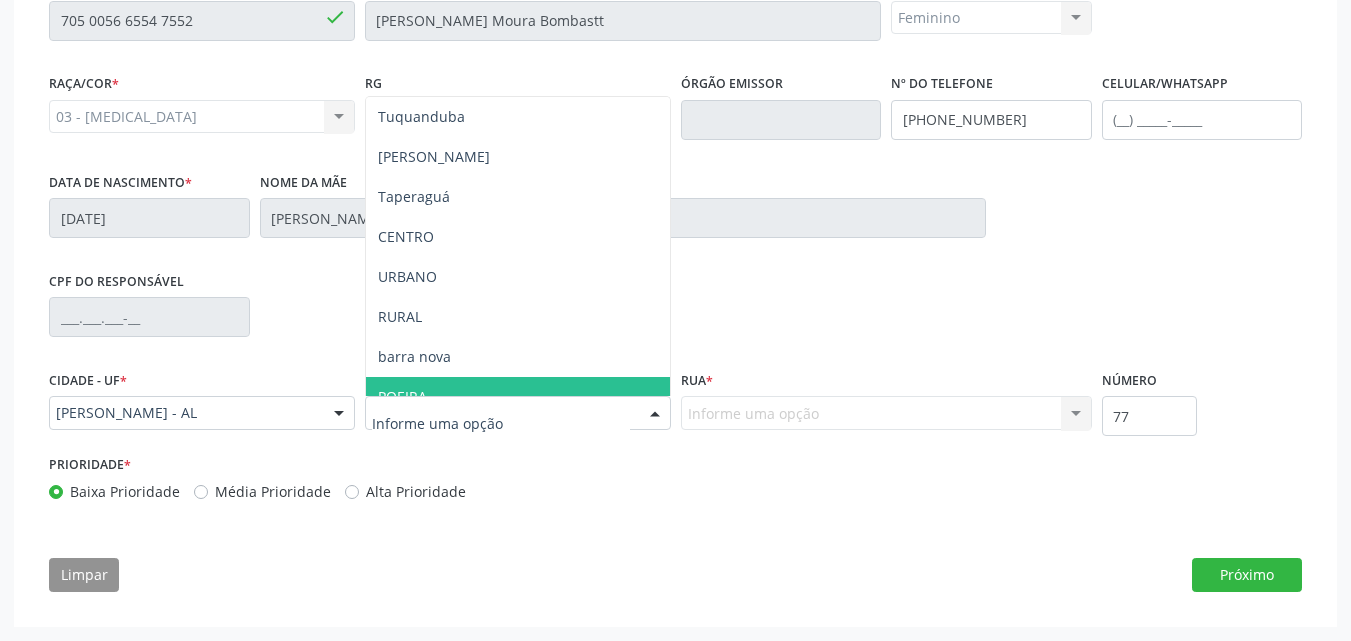 type on "P" 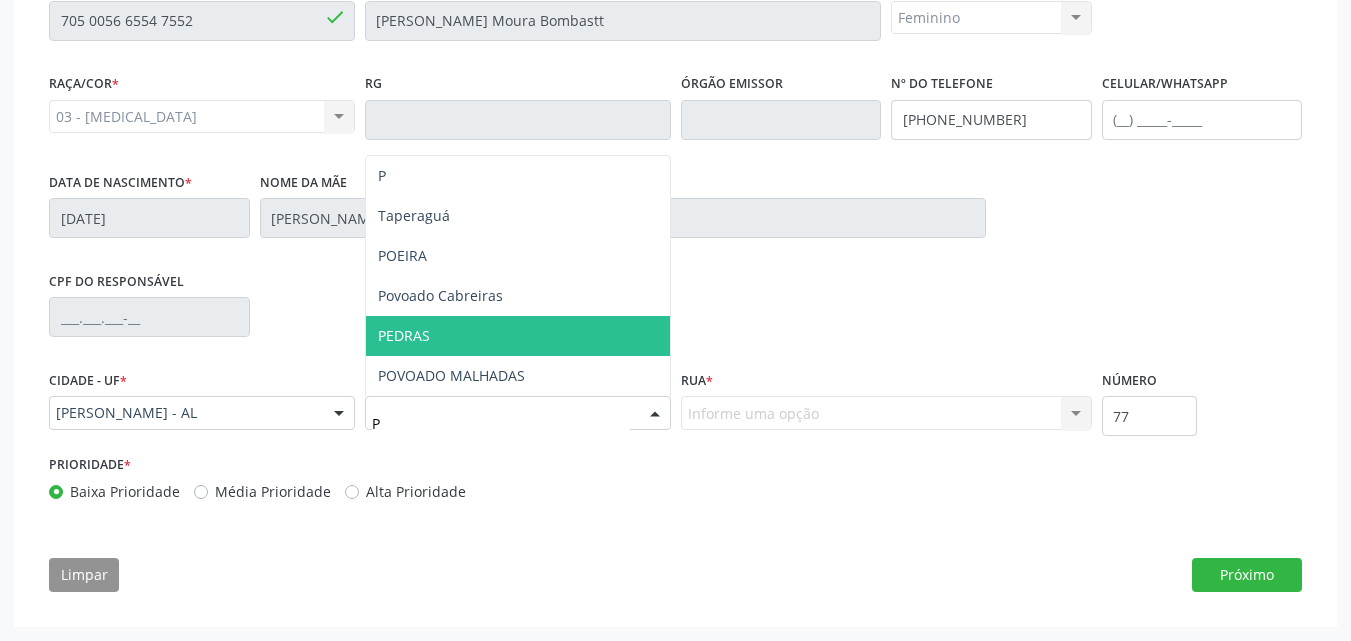 click on "PEDRAS" at bounding box center [518, 336] 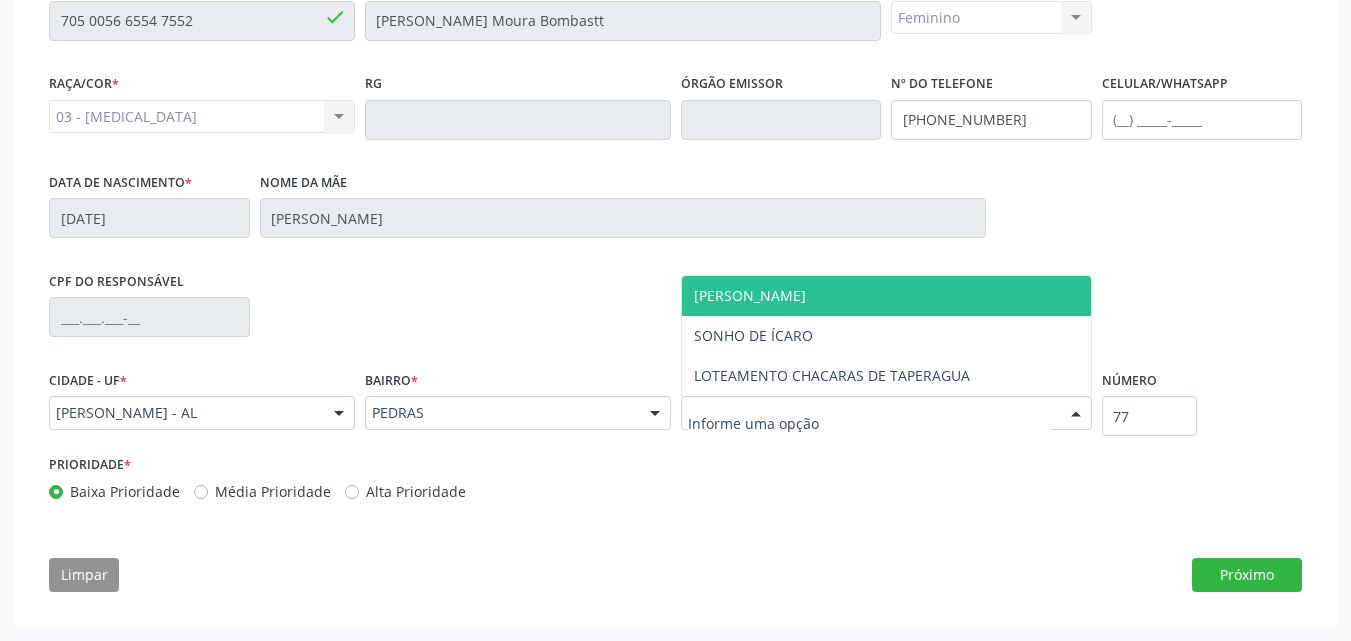 click on "[PERSON_NAME]" at bounding box center (750, 295) 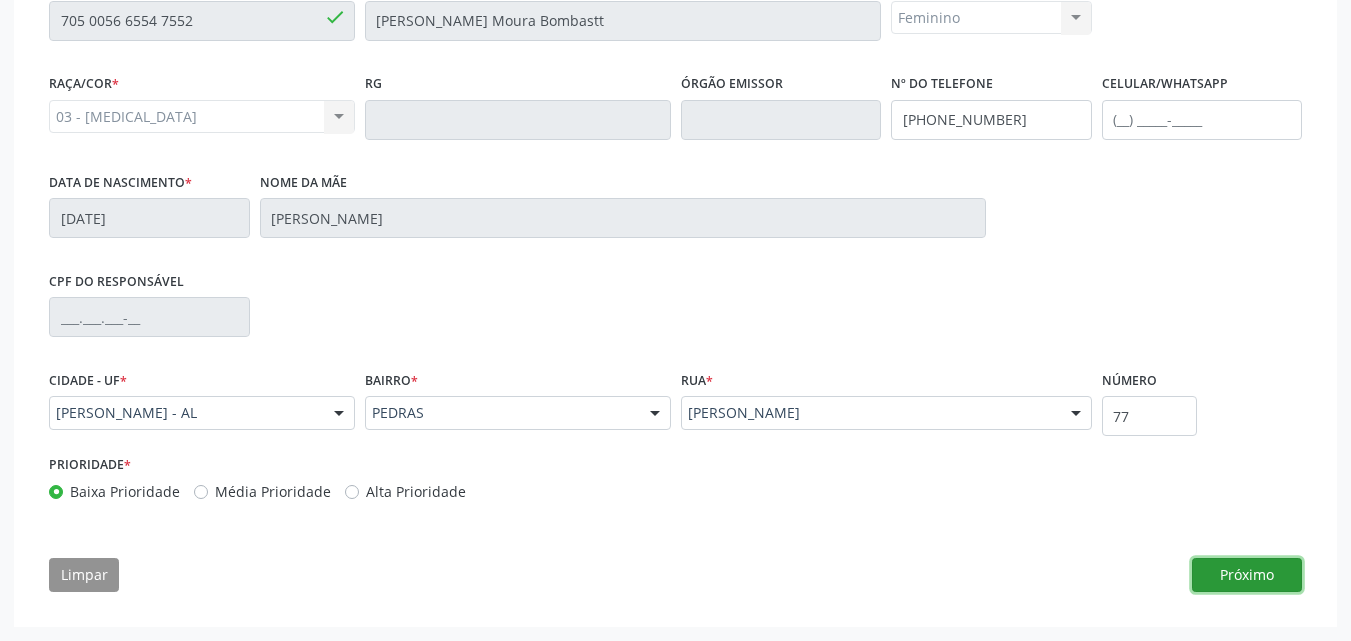 click on "Próximo" at bounding box center [1247, 575] 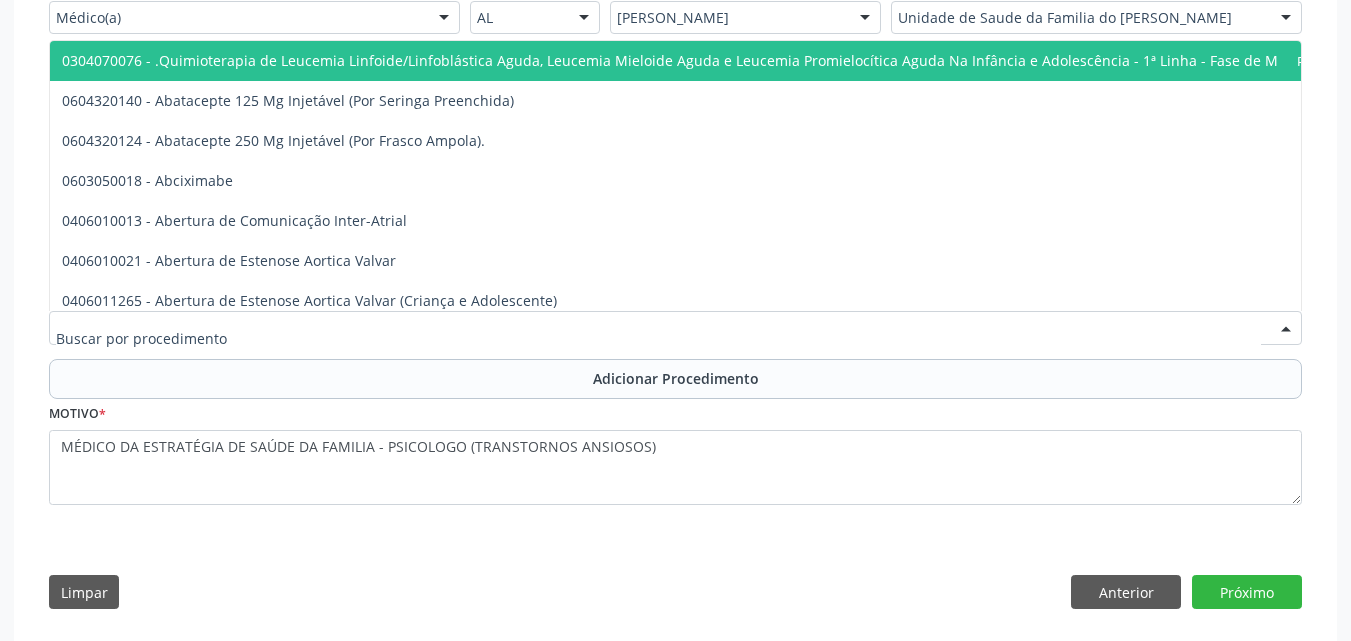 click at bounding box center (675, 328) 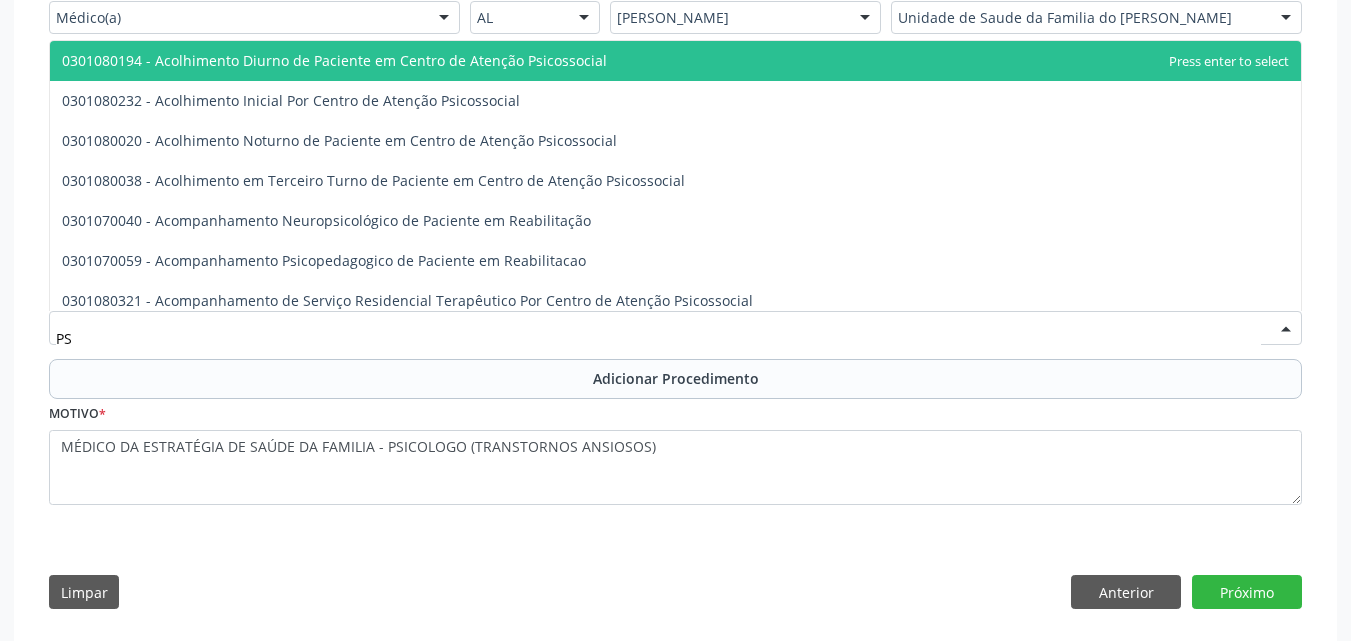 type on "P" 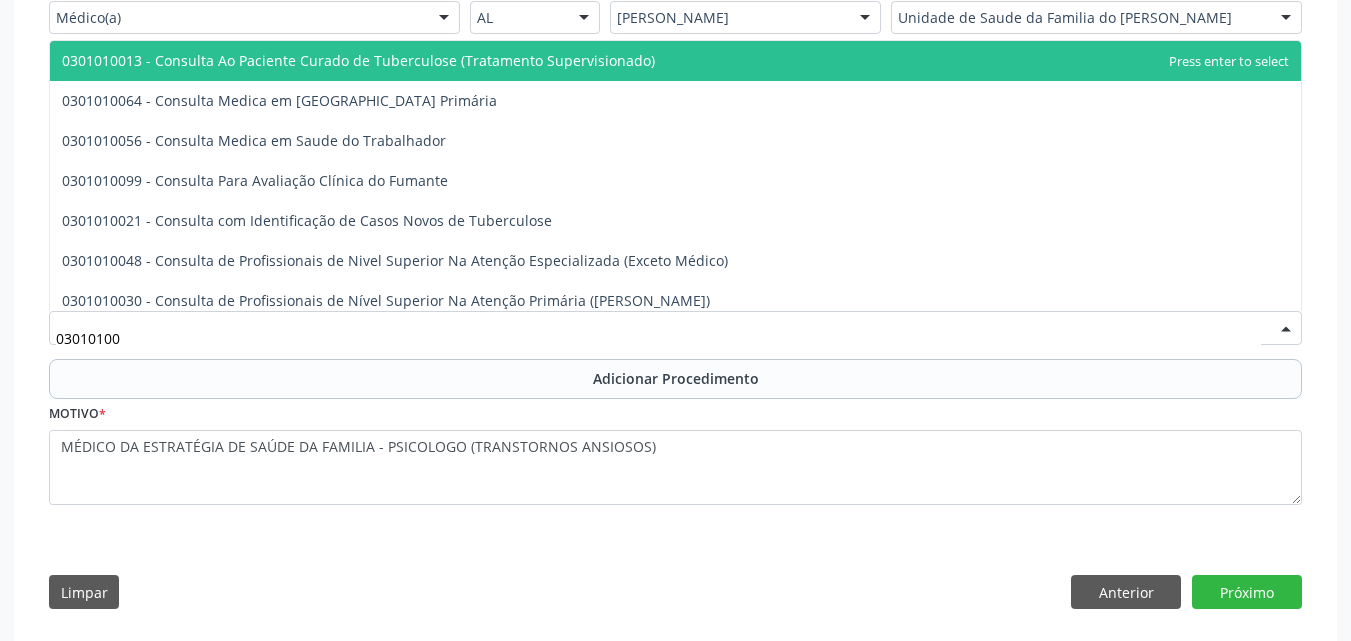 type on "030101004" 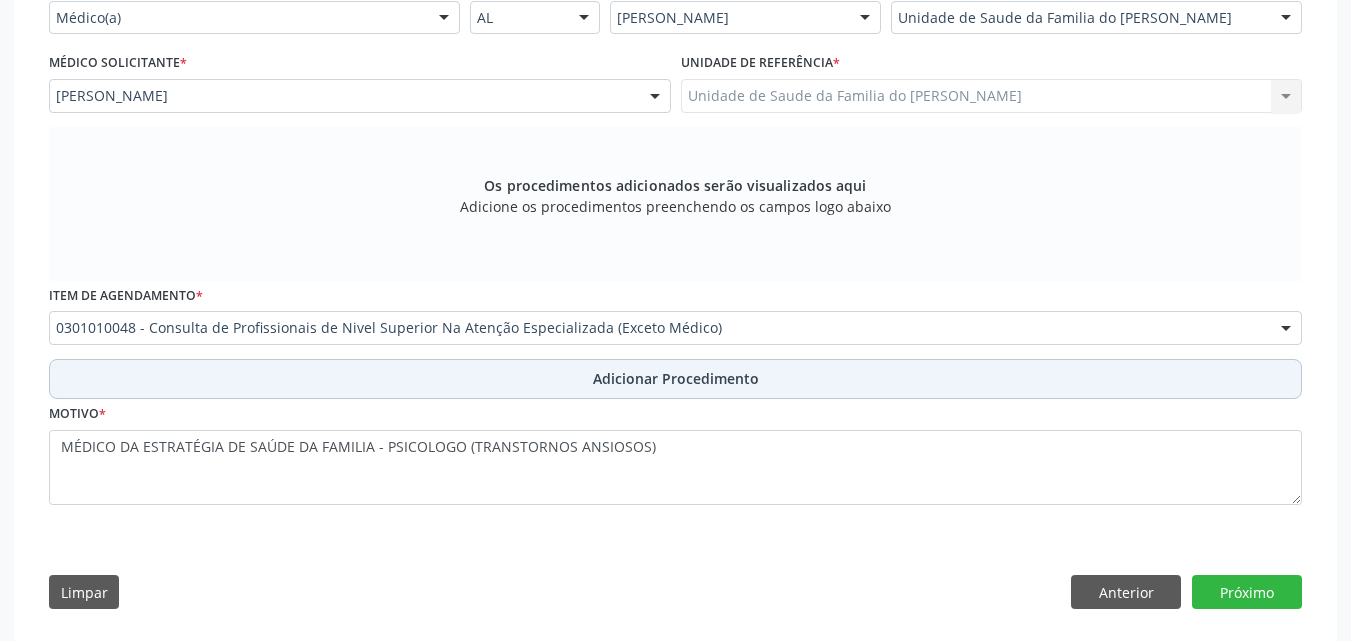 click on "Adicionar Procedimento" at bounding box center (675, 379) 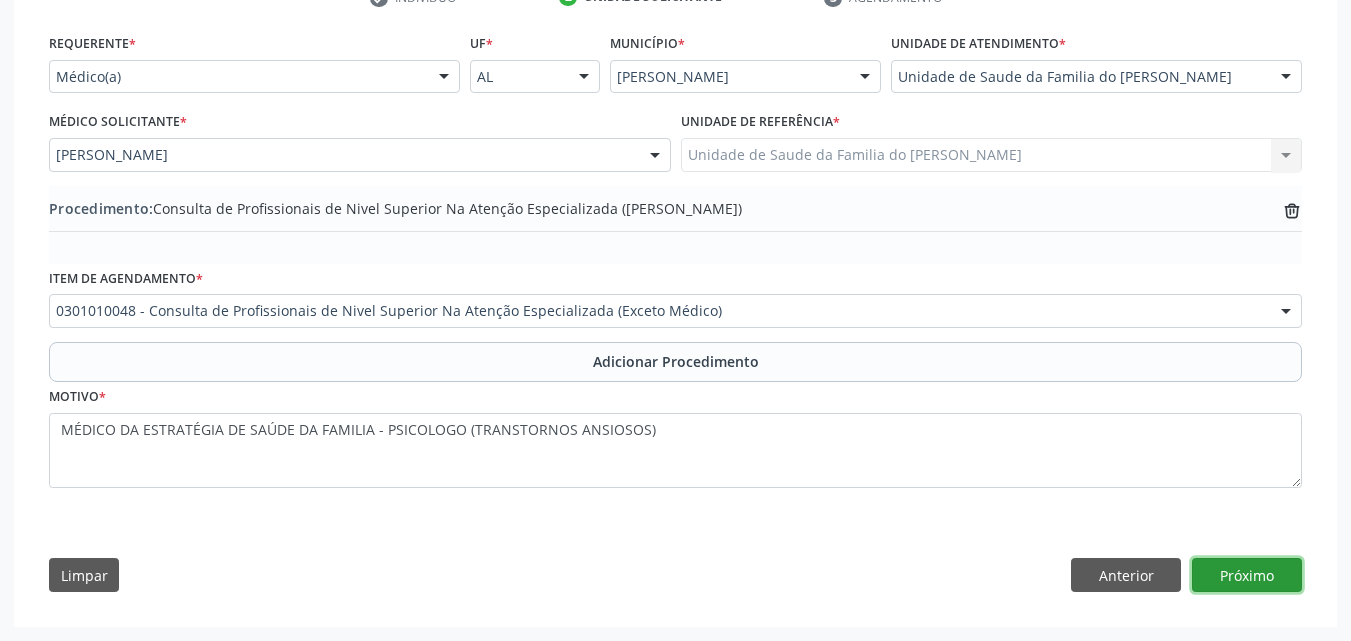 click on "Próximo" at bounding box center [1247, 575] 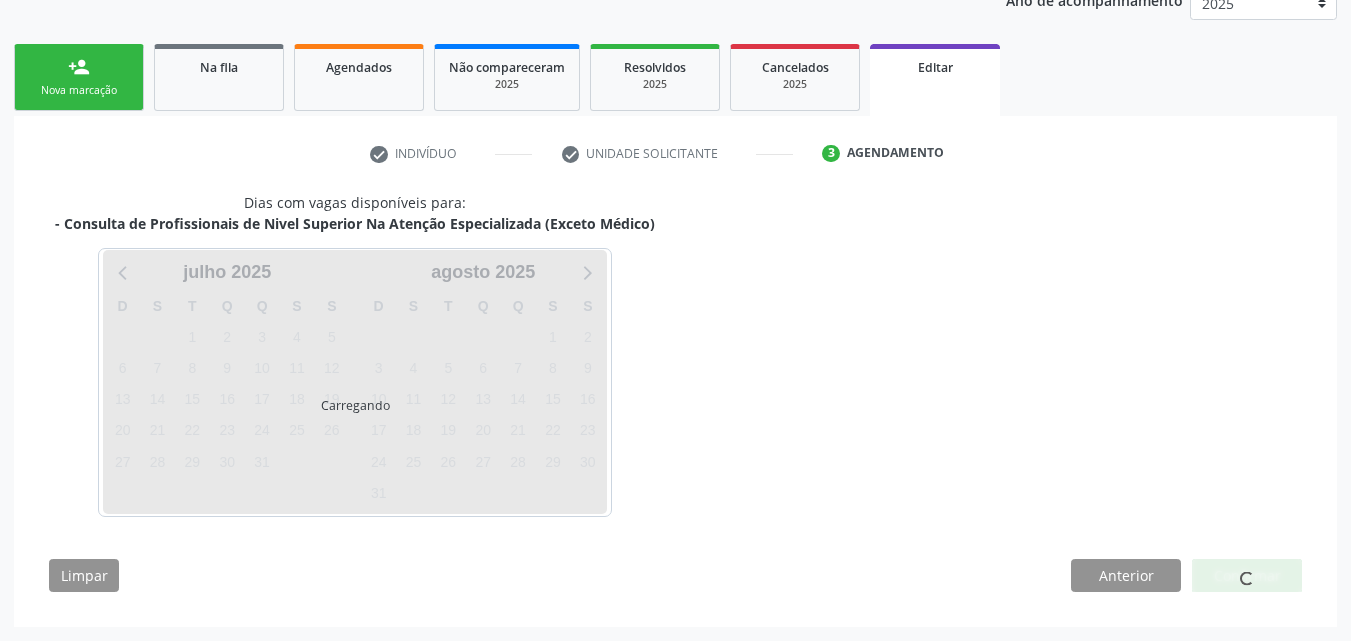 scroll, scrollTop: 342, scrollLeft: 0, axis: vertical 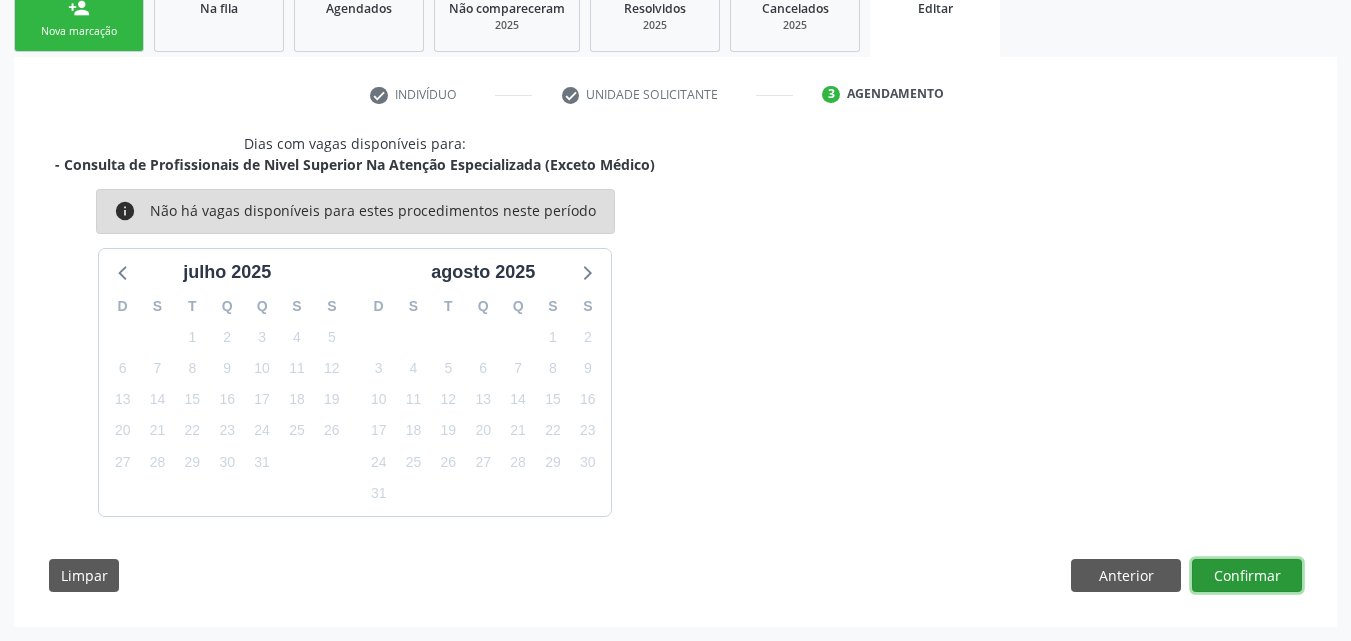 click on "Confirmar" at bounding box center (1247, 576) 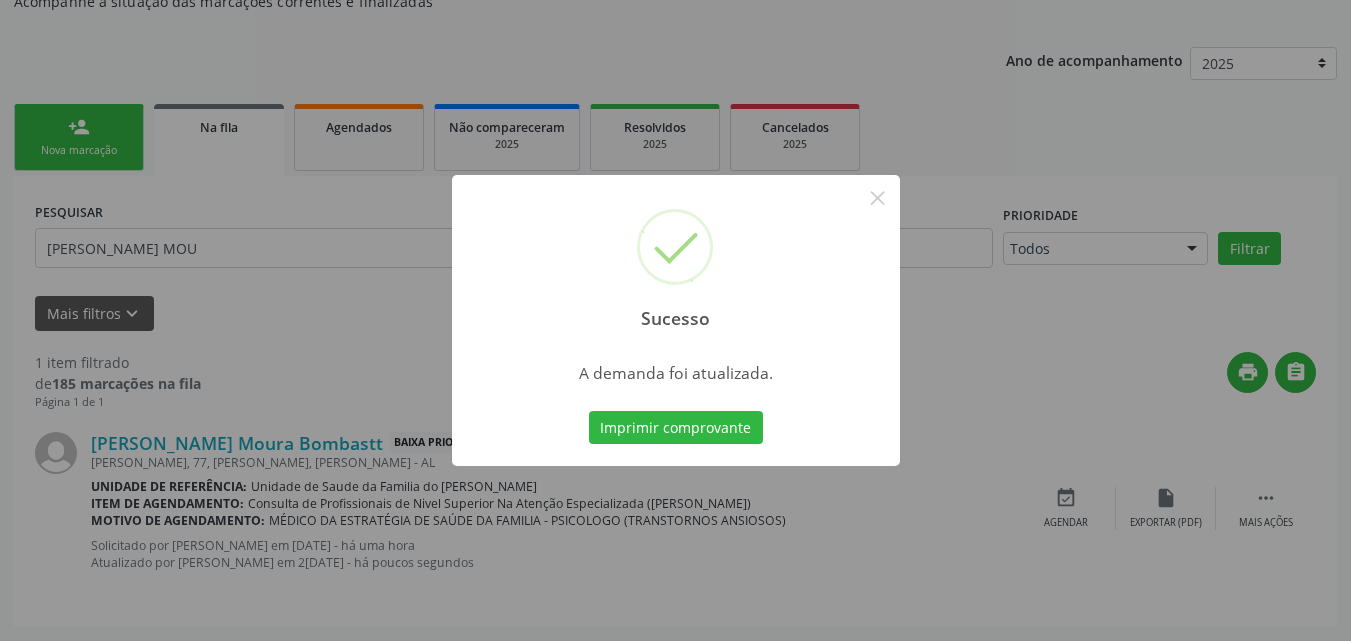 scroll, scrollTop: 54, scrollLeft: 0, axis: vertical 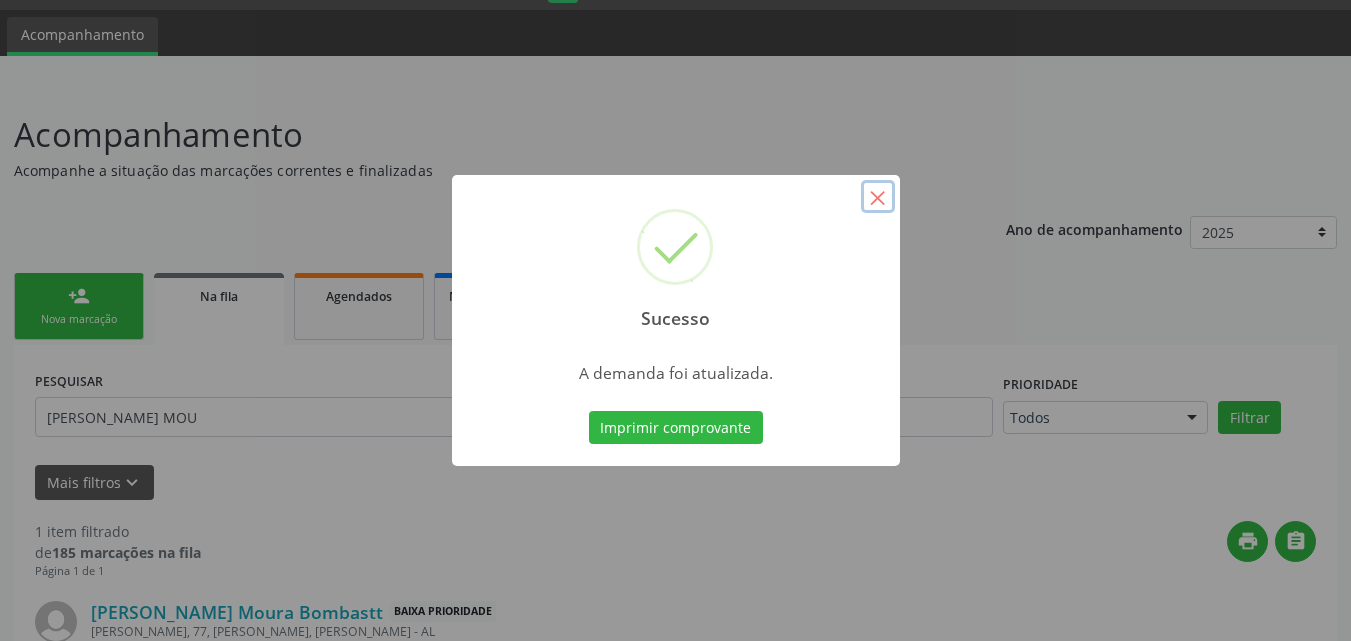 click on "×" at bounding box center [878, 197] 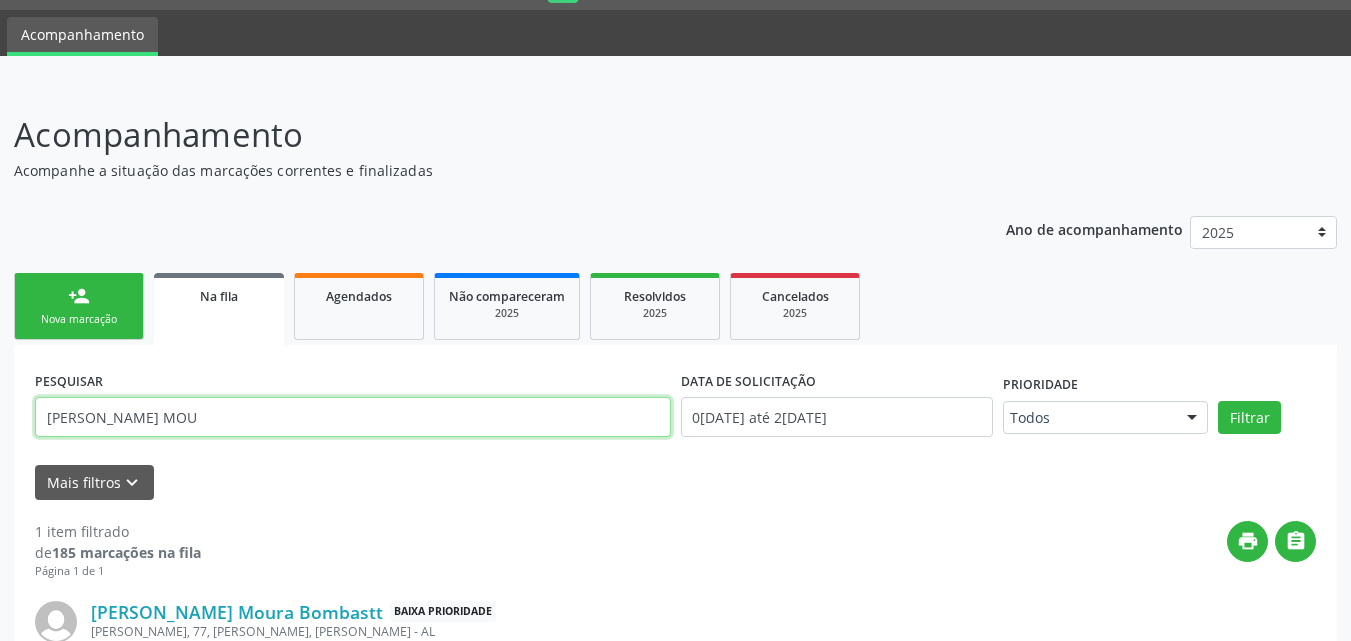 click on "[PERSON_NAME] MOU" at bounding box center [353, 417] 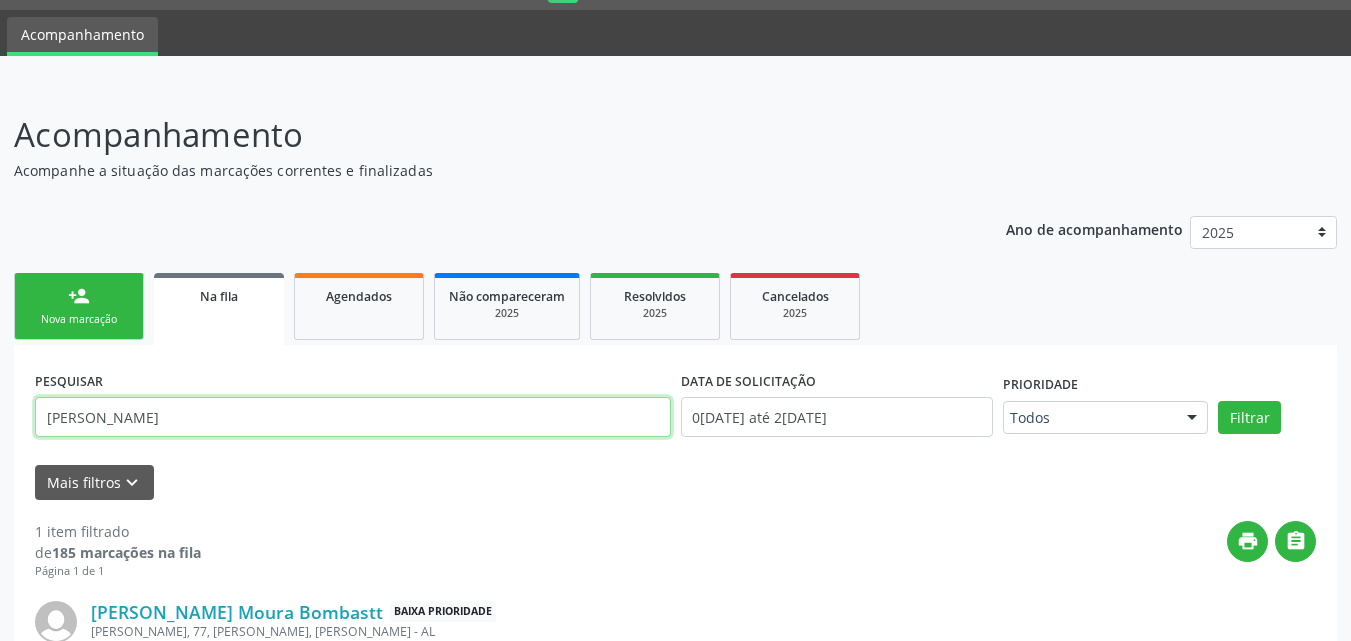 type on "[PERSON_NAME]" 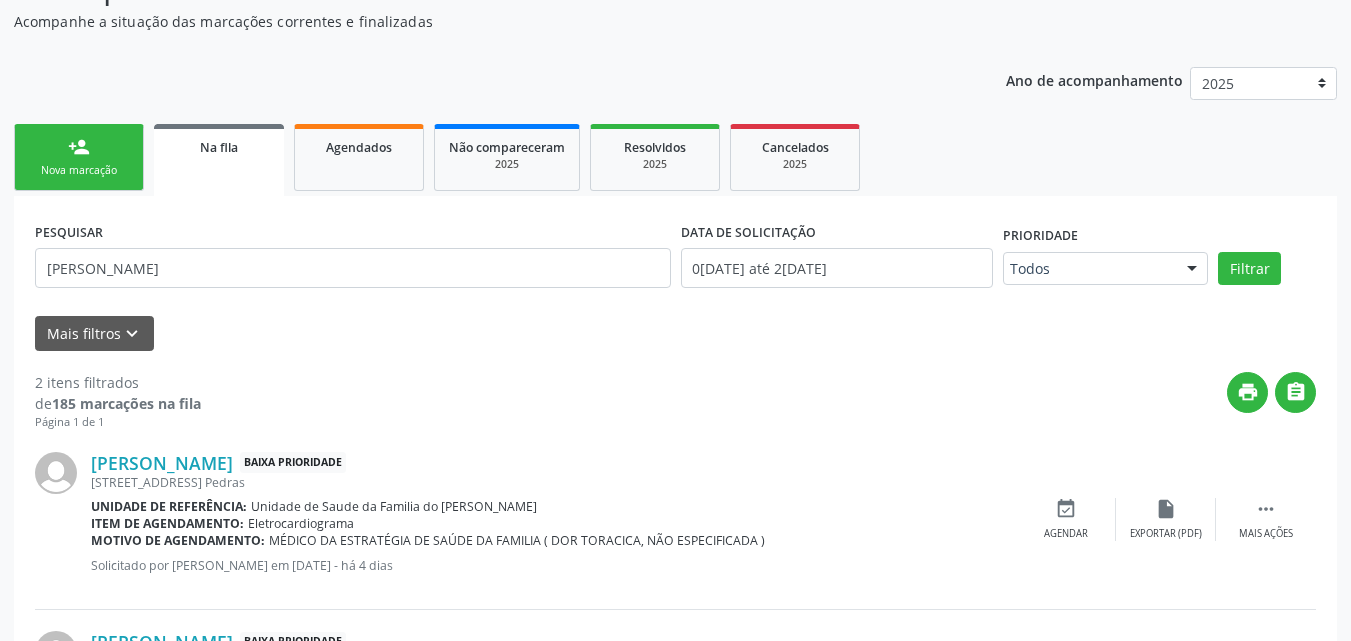 scroll, scrollTop: 369, scrollLeft: 0, axis: vertical 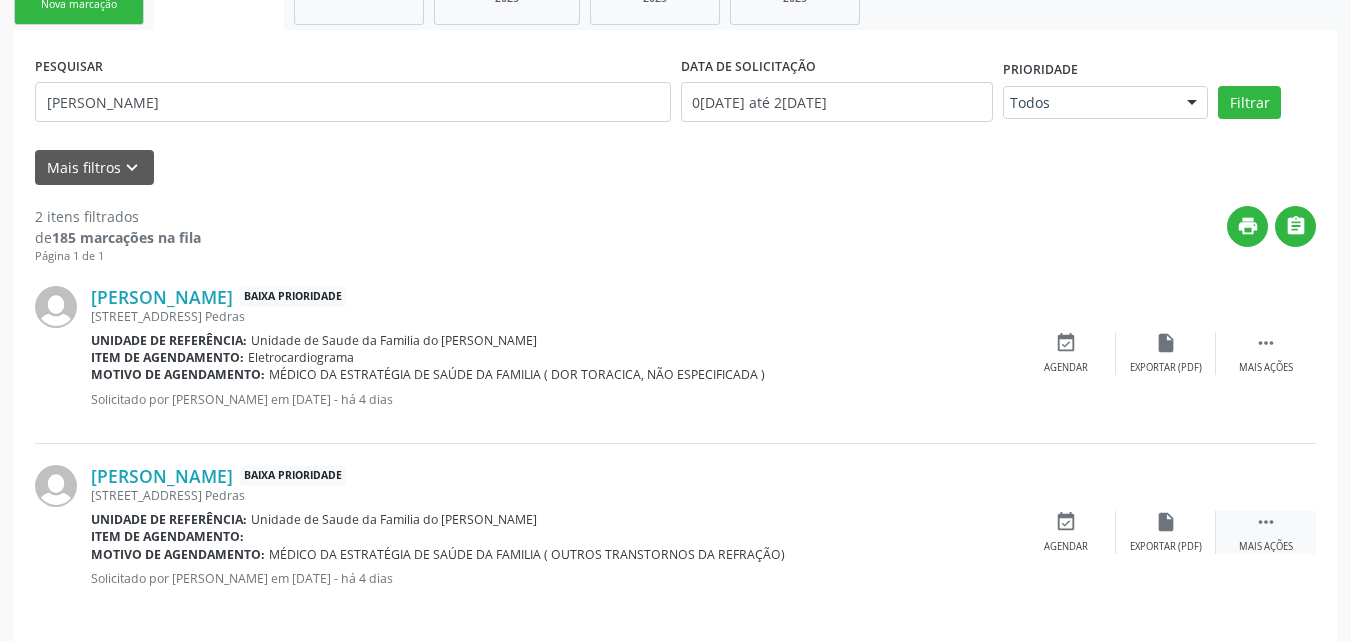 click on "" at bounding box center (1266, 522) 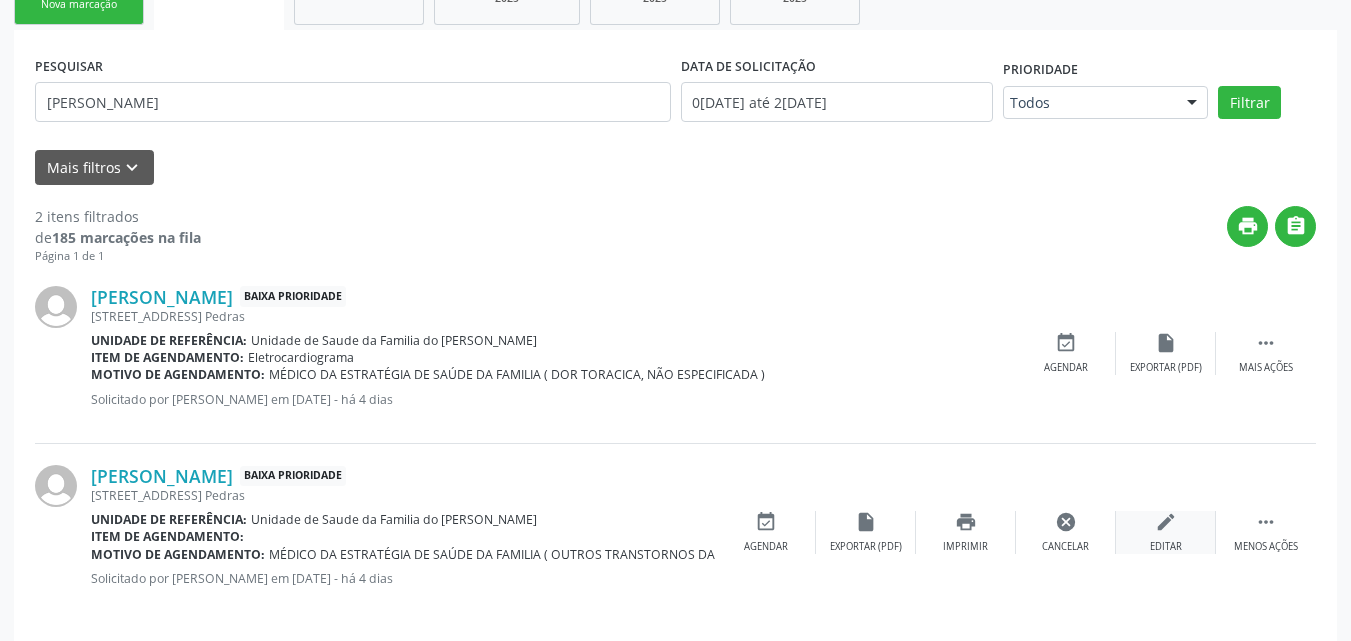 click on "edit
Editar" at bounding box center [1166, 532] 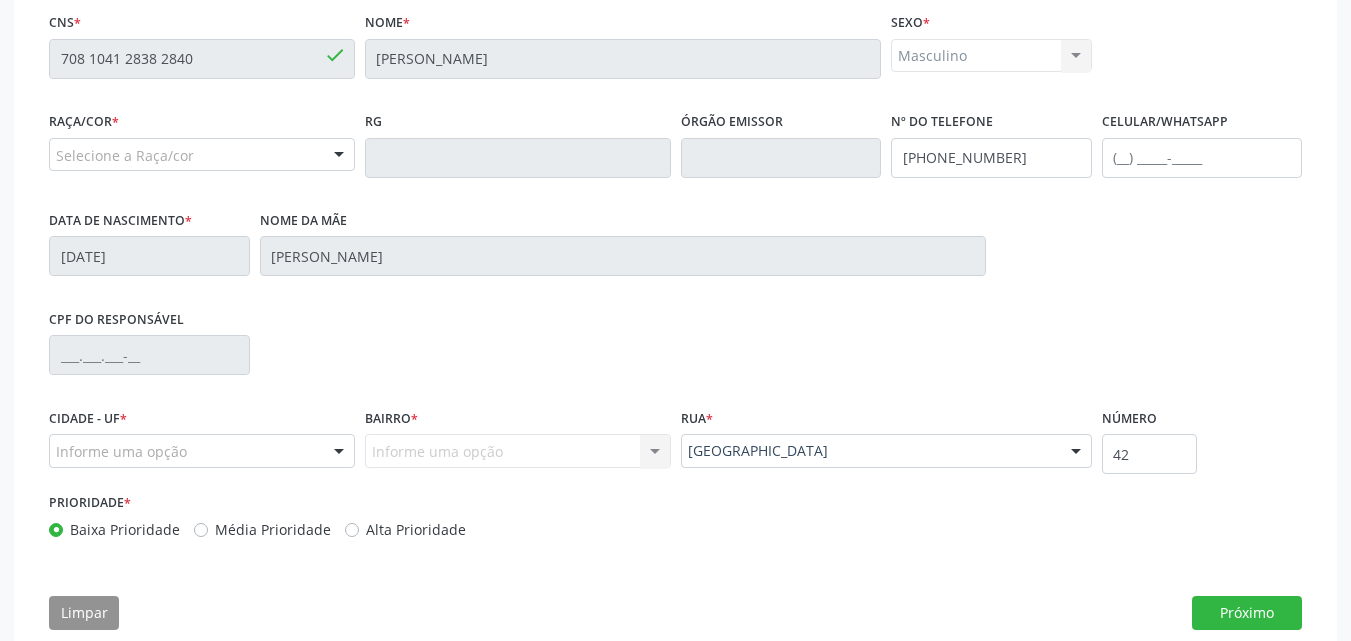 scroll, scrollTop: 498, scrollLeft: 0, axis: vertical 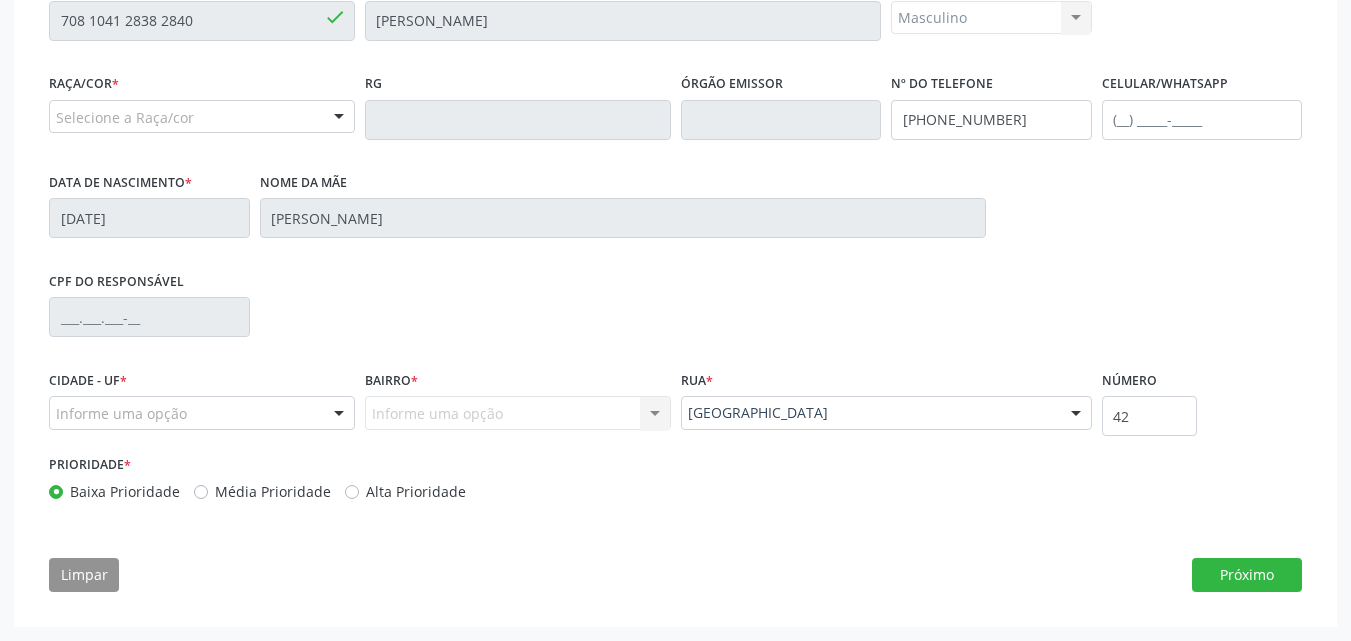click on "Raça/cor
*
Selecione a Raça/cor
01 - Branca   02 - Preta   04 - [GEOGRAPHIC_DATA]   03 - [MEDICAL_DATA]   05 - Indígena
Nenhum resultado encontrado para: "   "
Não há nenhuma opção para ser exibida." at bounding box center (202, 108) 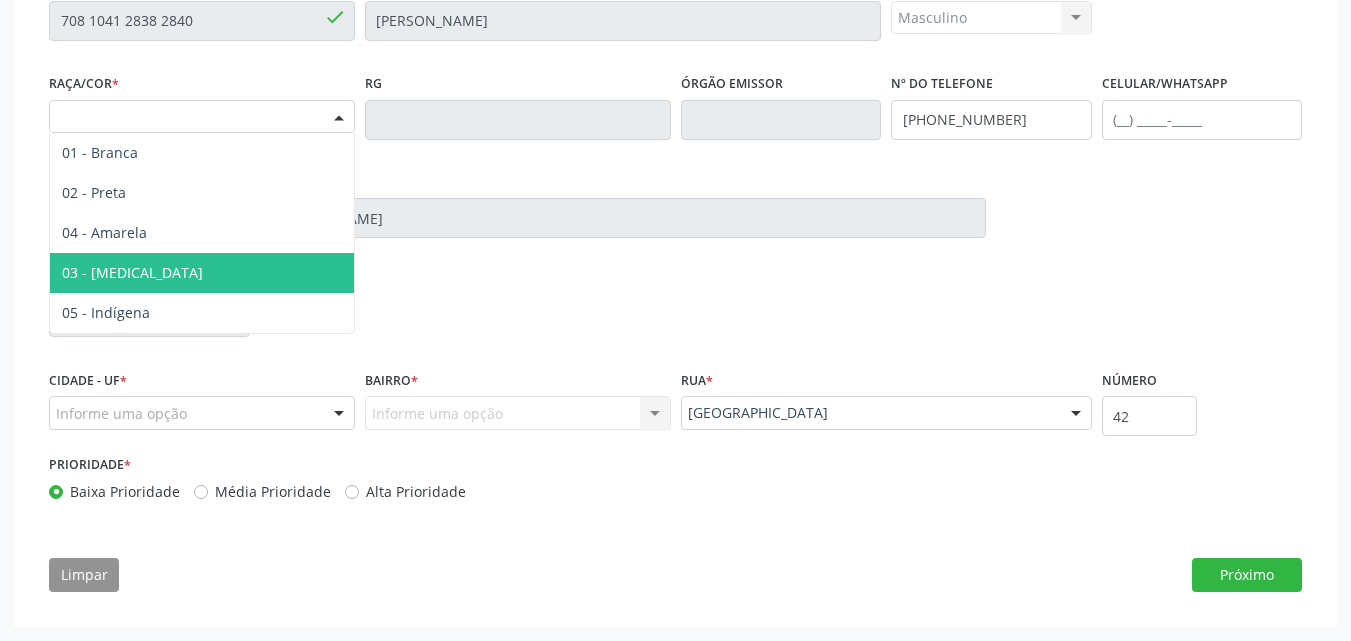 click on "03 - [MEDICAL_DATA]" at bounding box center (202, 273) 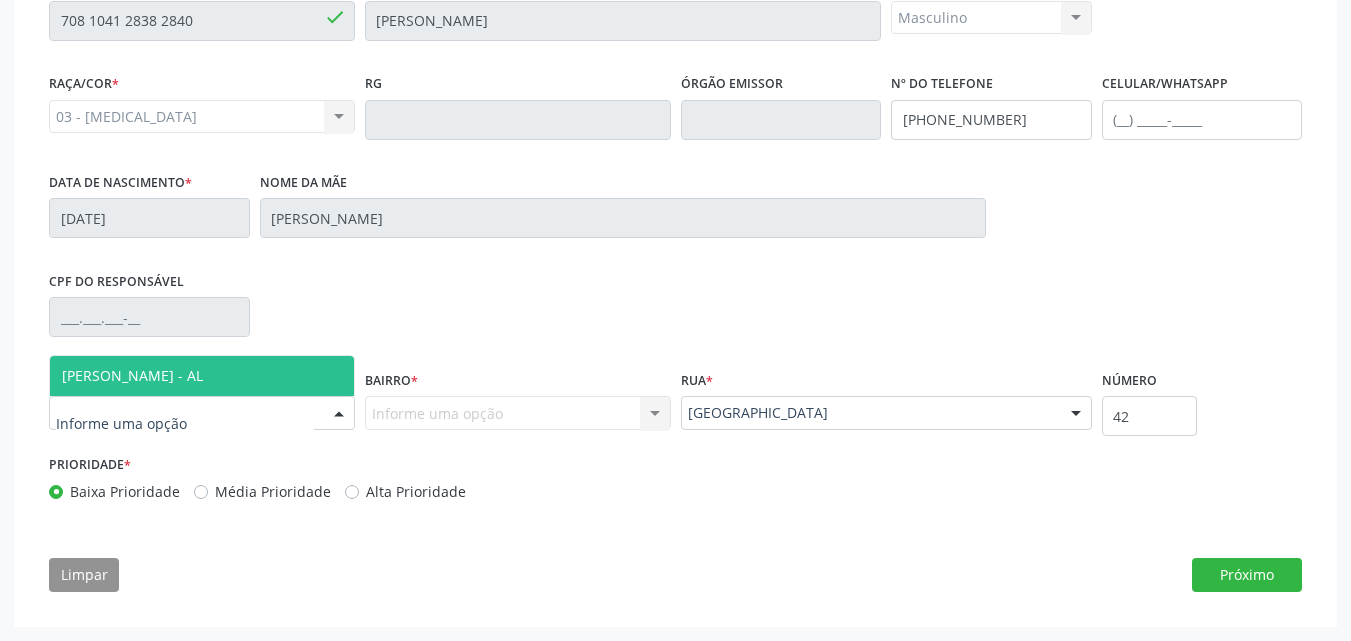 click at bounding box center [202, 413] 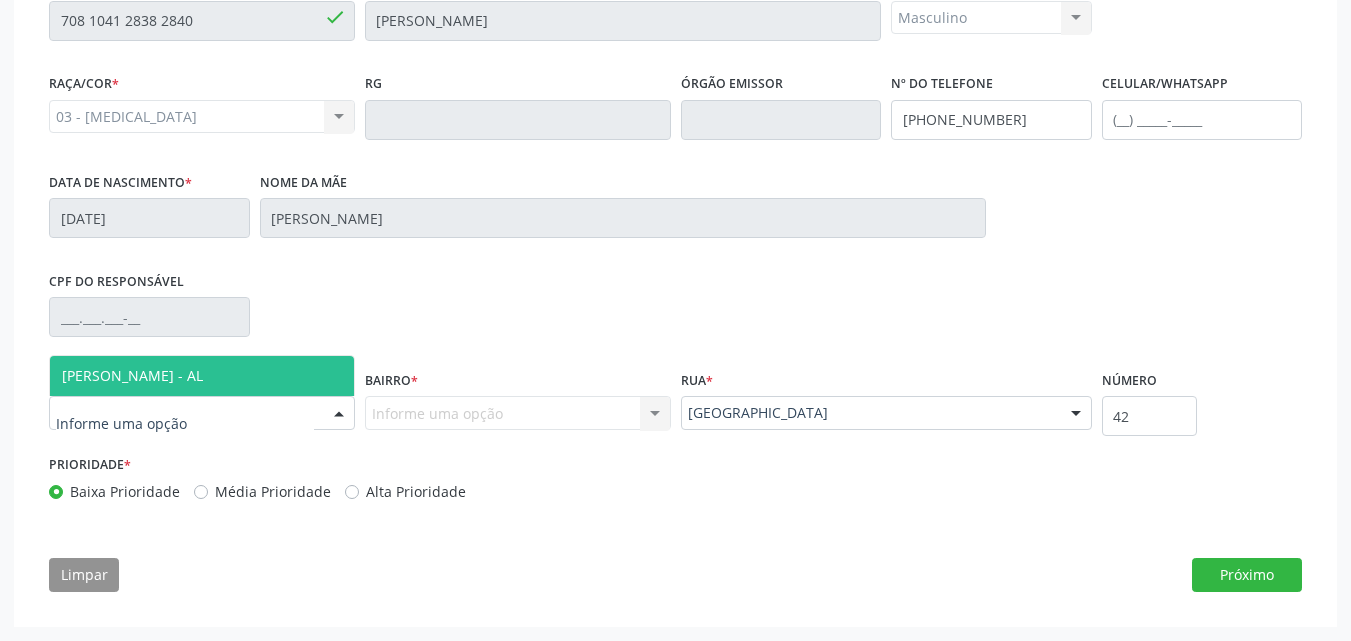 click on "[PERSON_NAME] - AL" at bounding box center (202, 376) 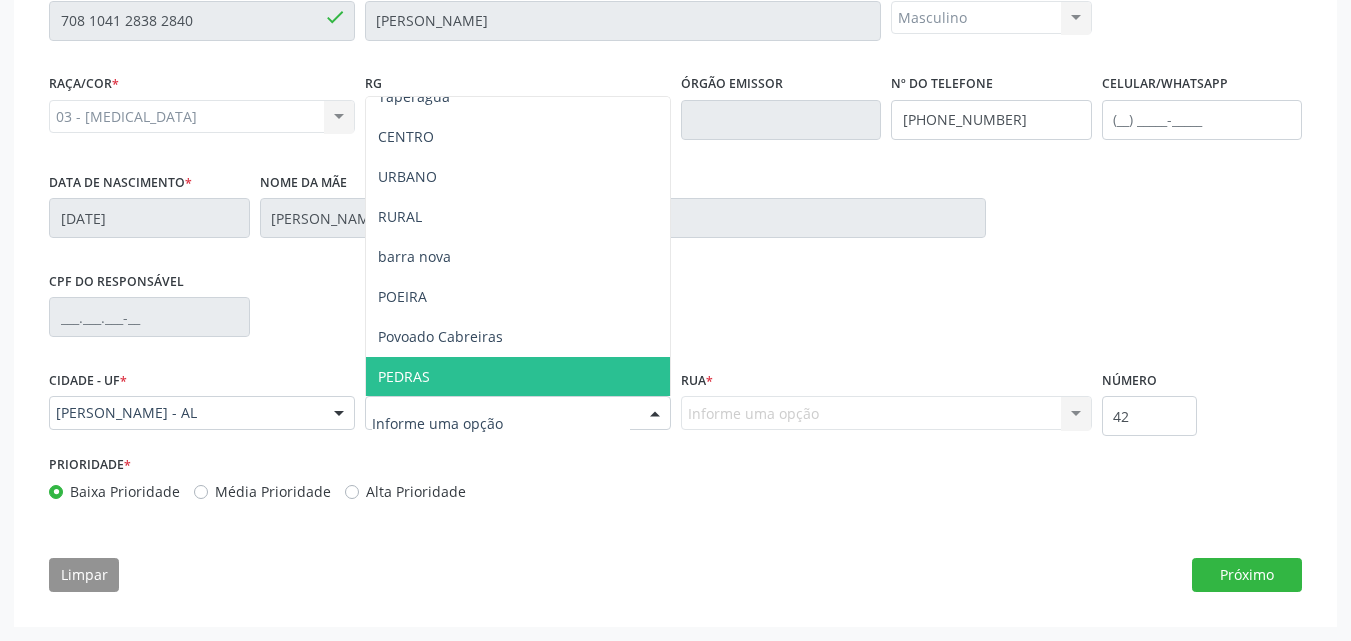 scroll, scrollTop: 140, scrollLeft: 0, axis: vertical 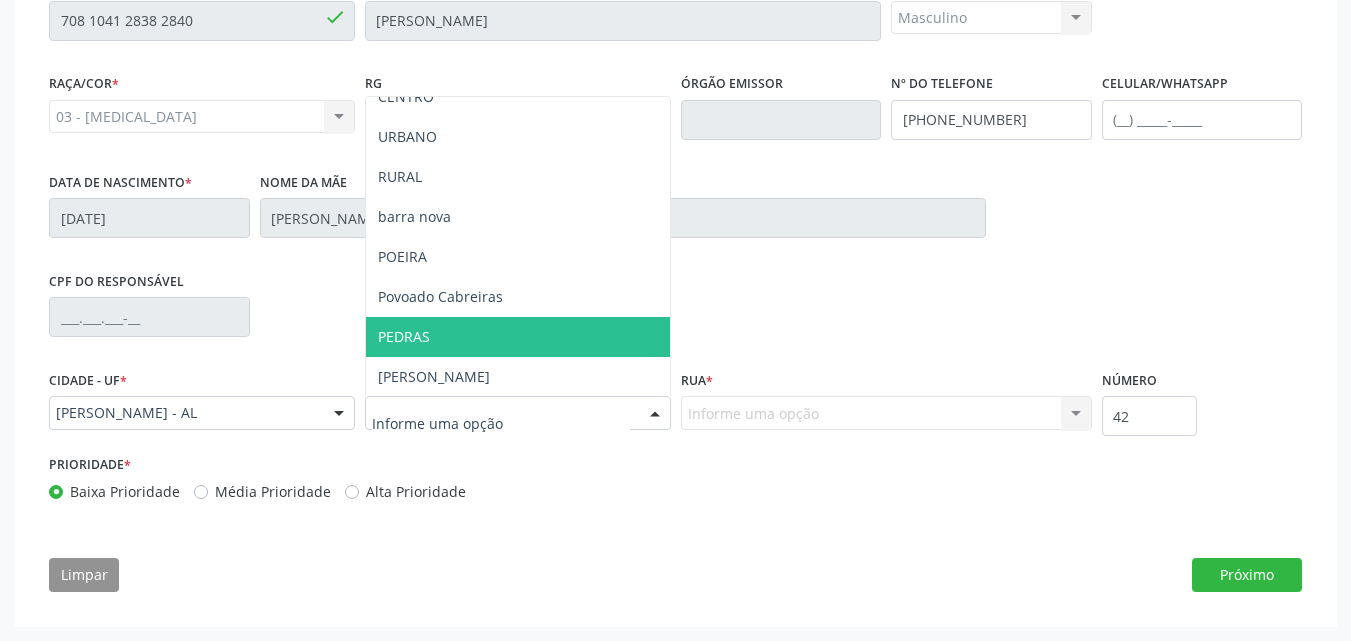 click on "PEDRAS" at bounding box center (518, 337) 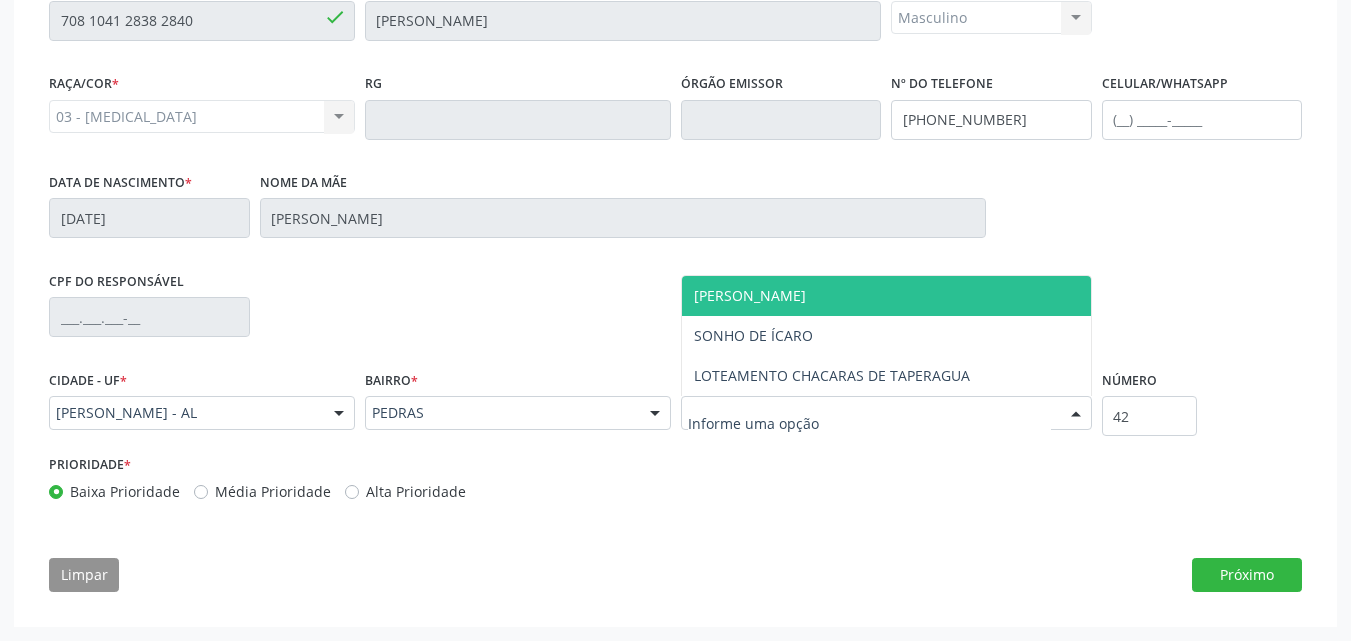 click on "[PERSON_NAME]" at bounding box center [750, 295] 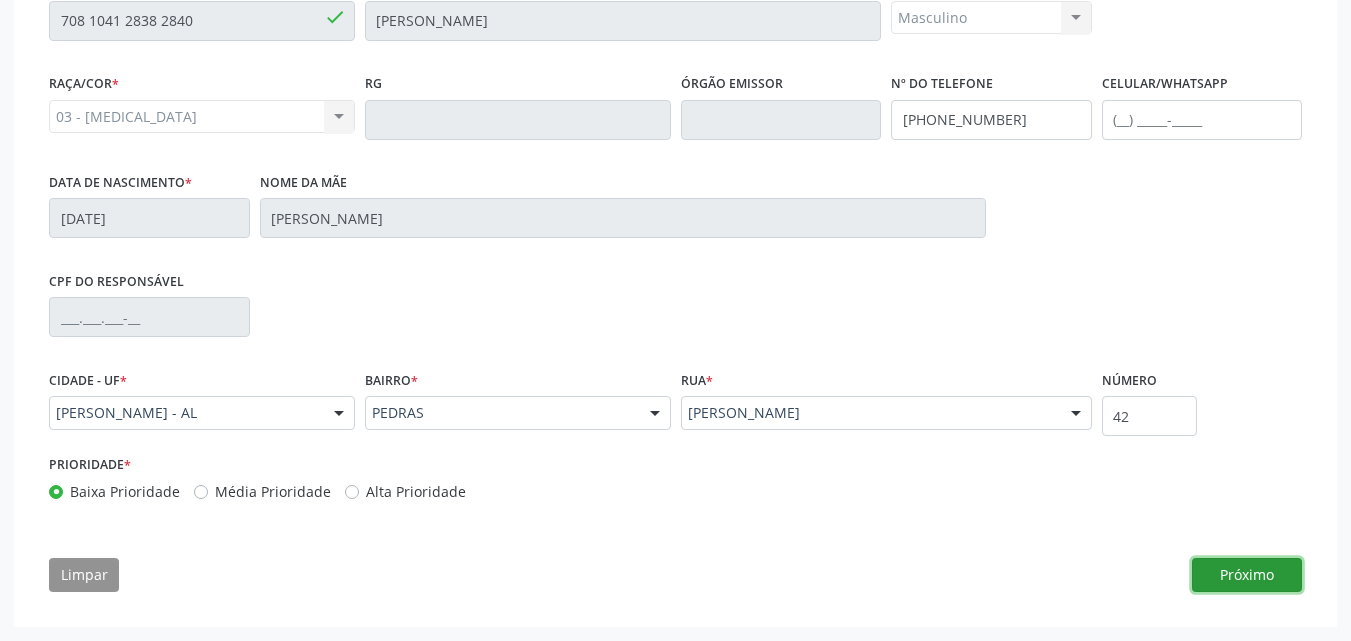 click on "Próximo" at bounding box center (1247, 575) 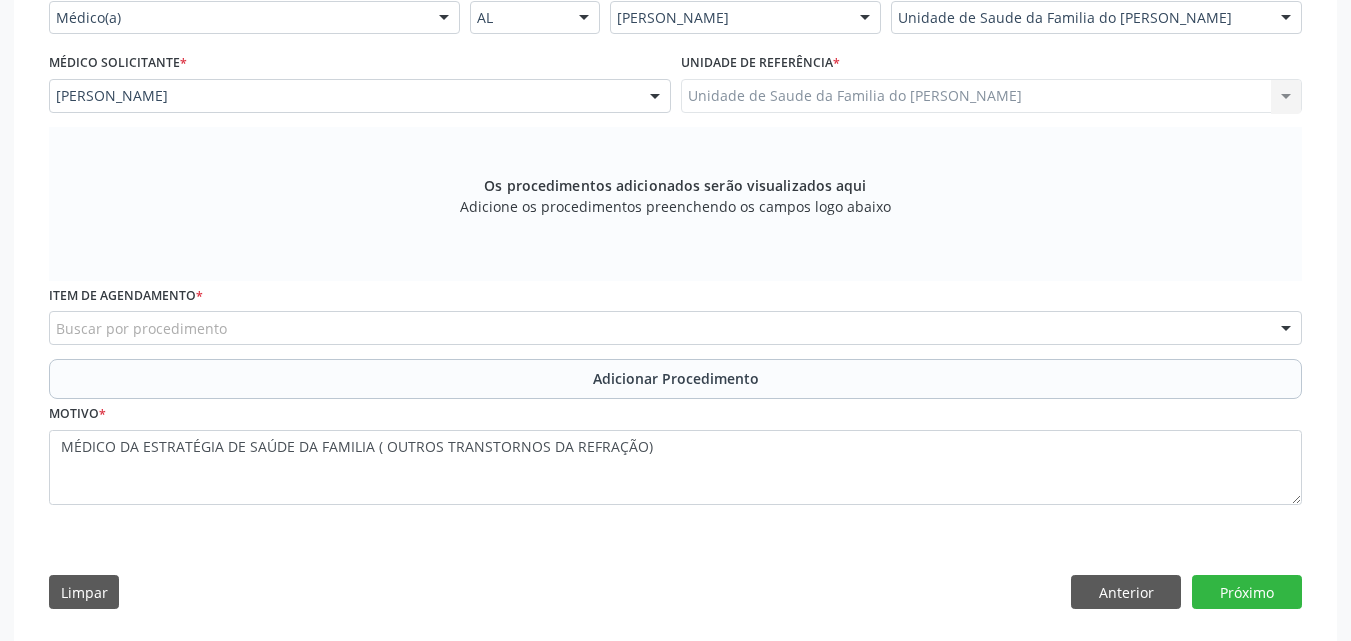 click on "Buscar por procedimento" at bounding box center (675, 328) 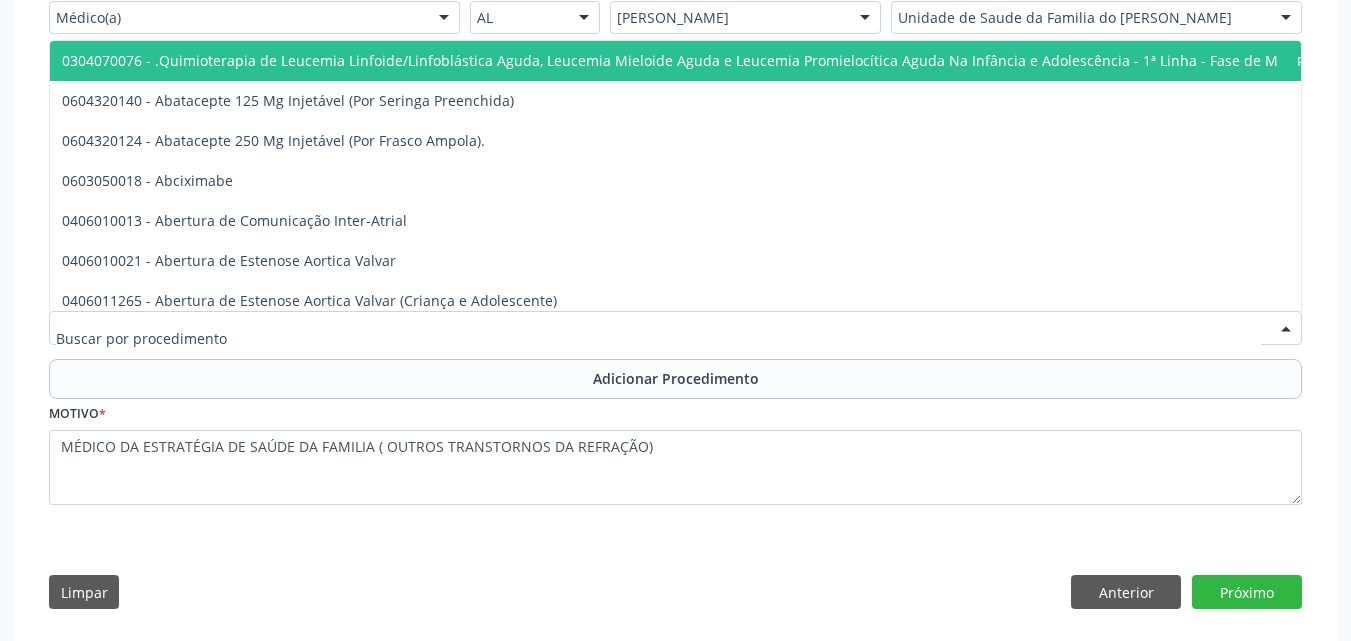 click at bounding box center (675, 328) 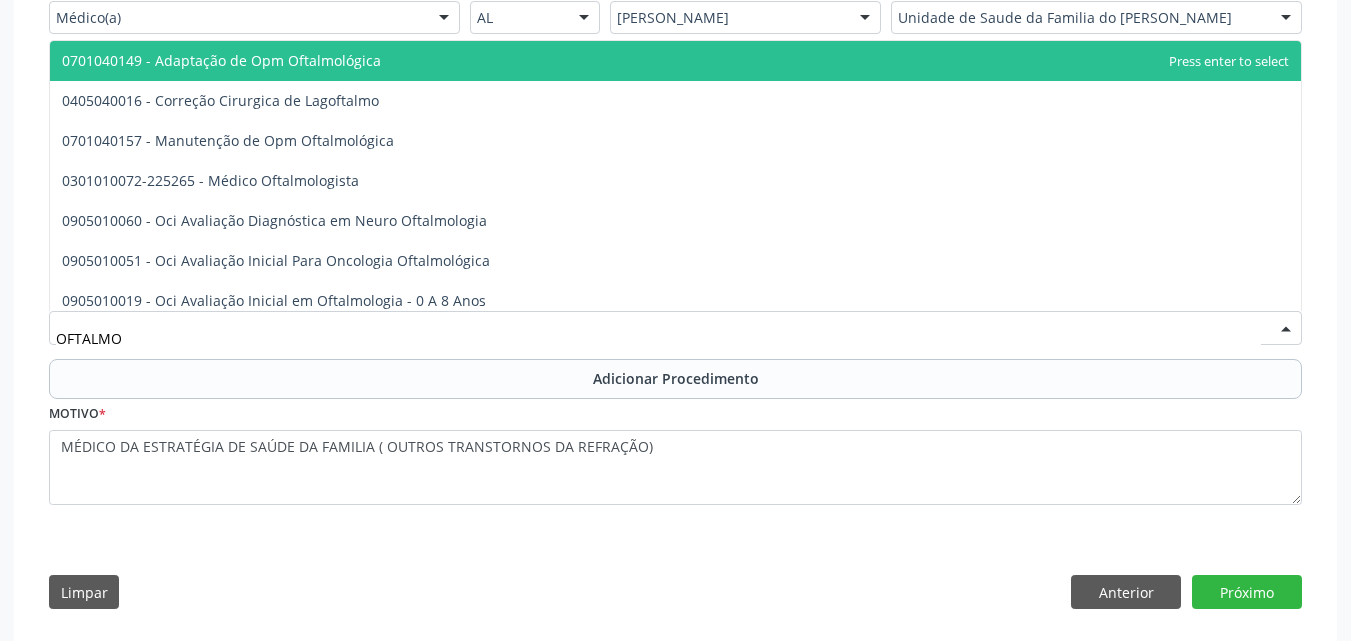 type on "OFTALMOL" 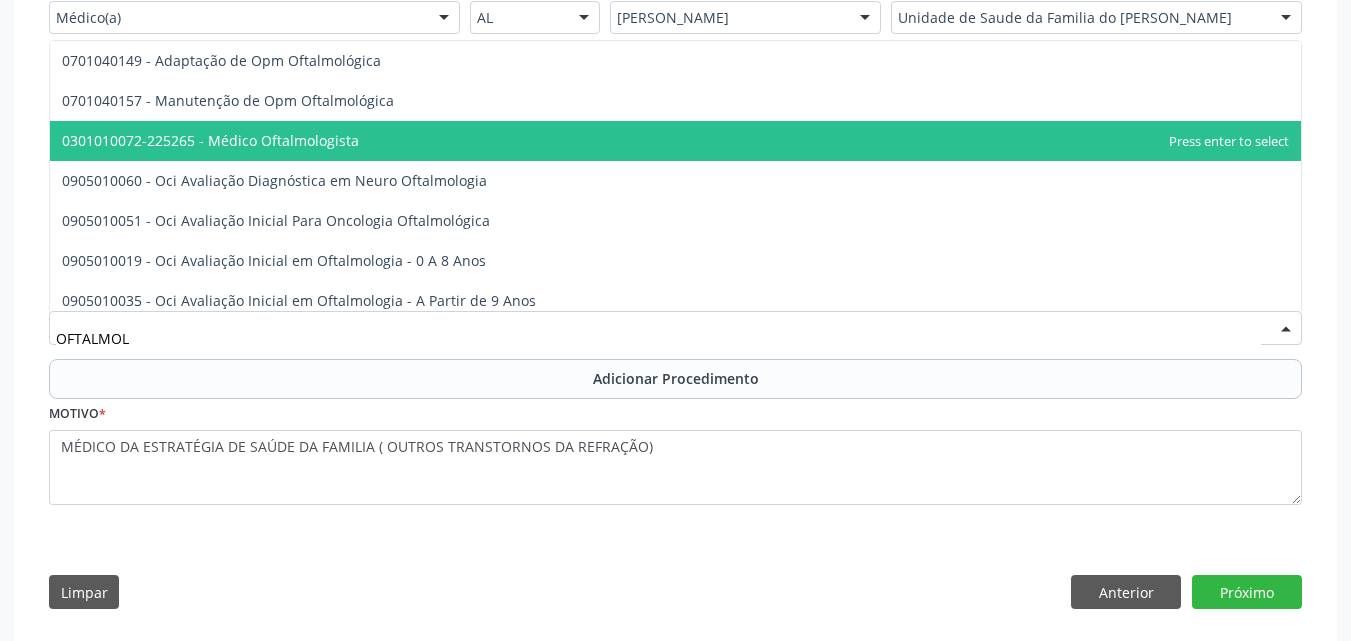 click on "0301010072-225265 - Médico Oftalmologista" at bounding box center (210, 140) 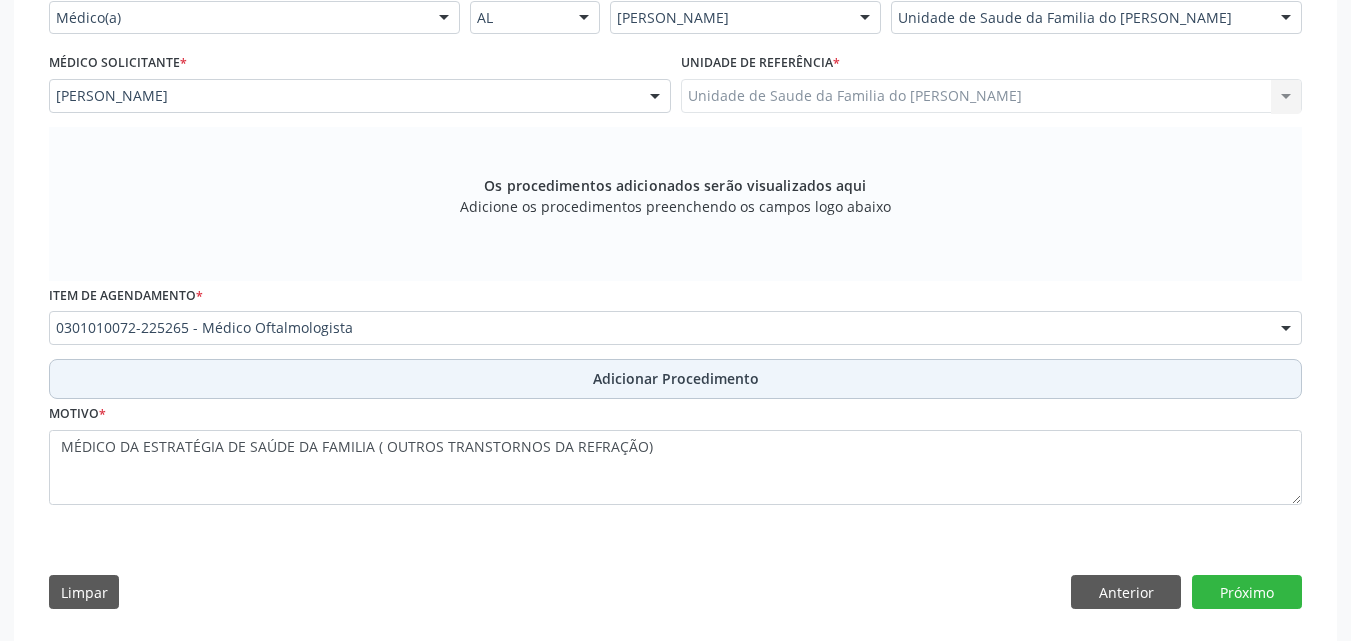 click on "Adicionar Procedimento" at bounding box center (675, 379) 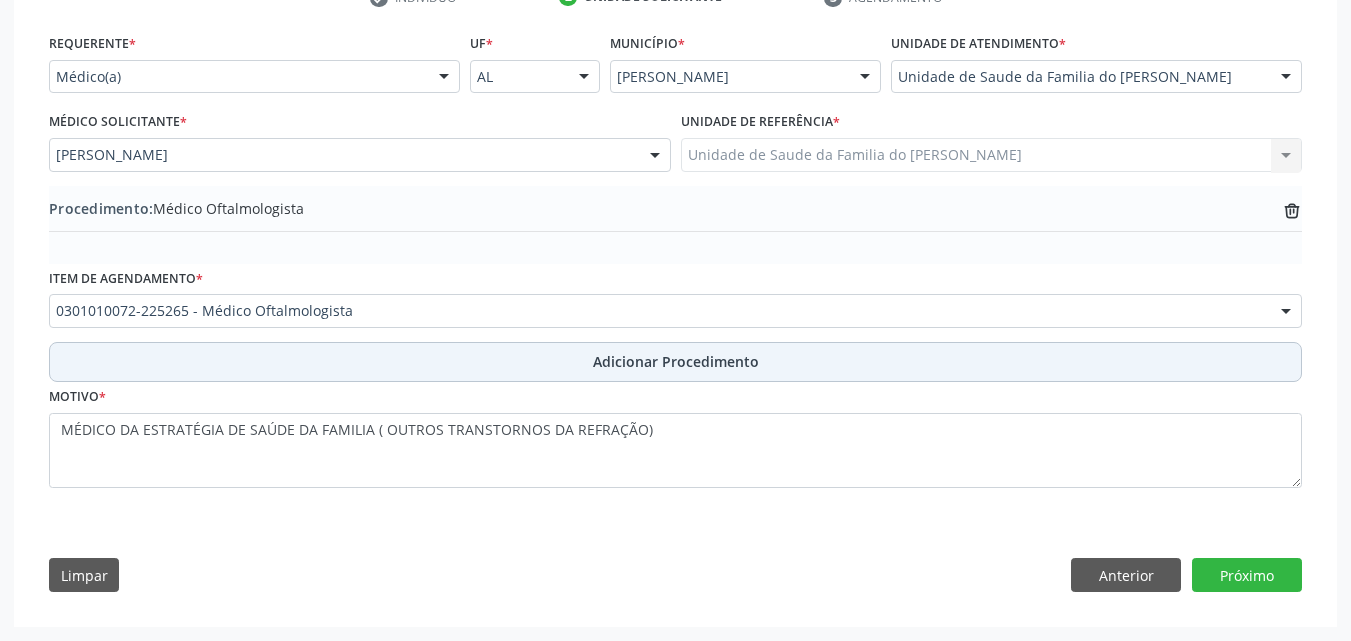 scroll, scrollTop: 439, scrollLeft: 0, axis: vertical 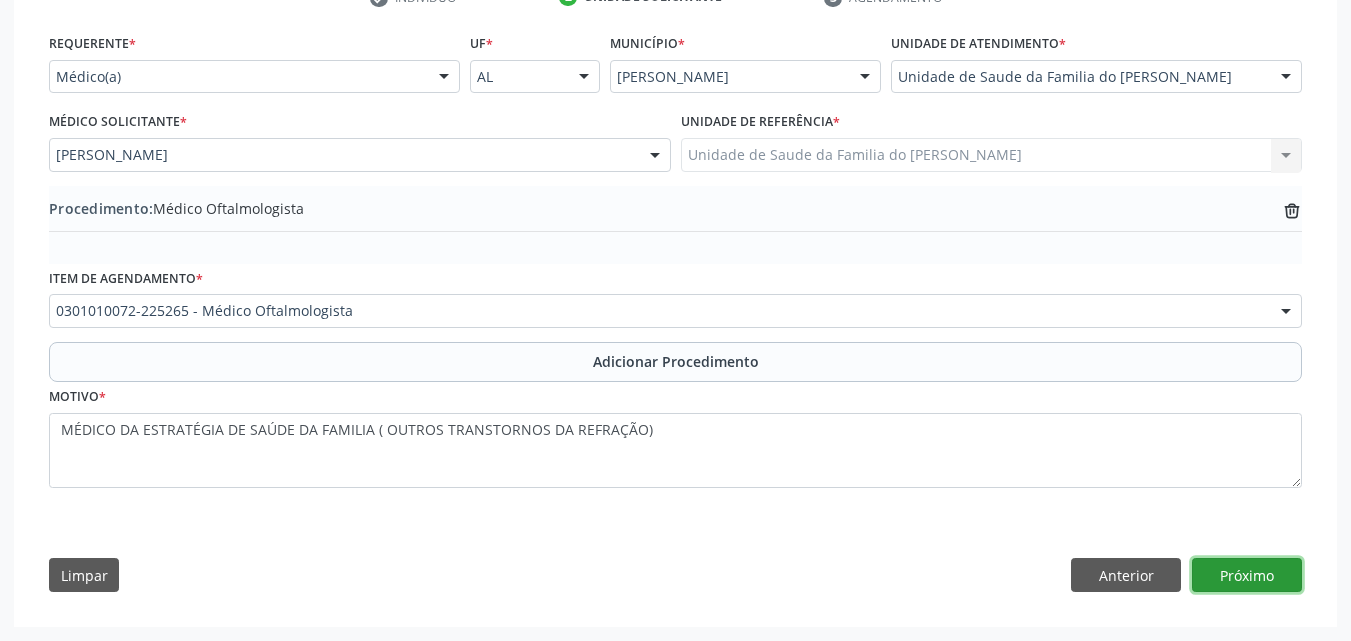 click on "Próximo" at bounding box center (1247, 575) 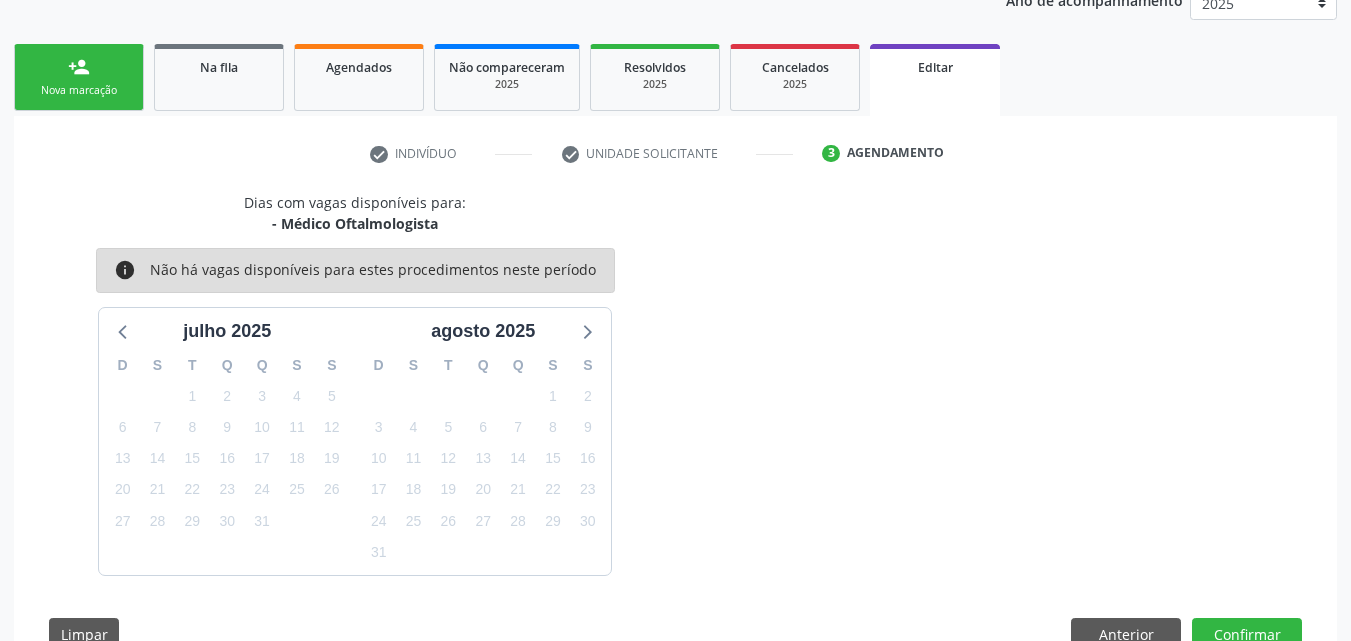 scroll, scrollTop: 342, scrollLeft: 0, axis: vertical 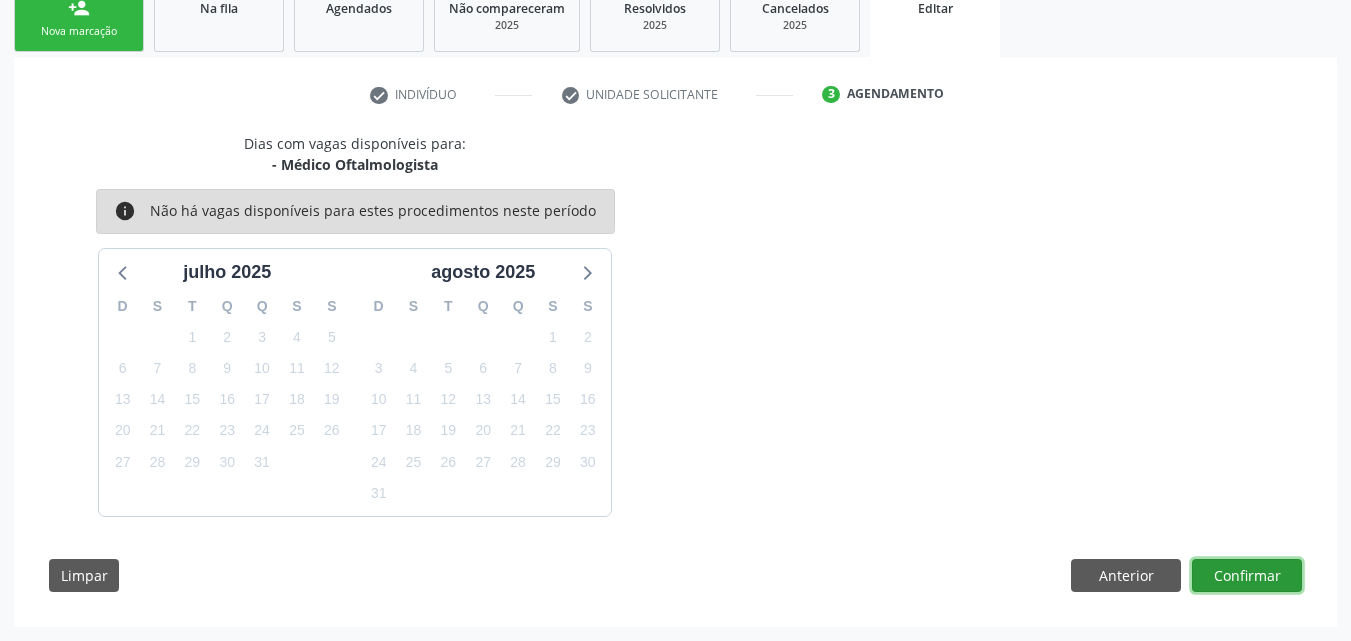 click on "Confirmar" at bounding box center (1247, 576) 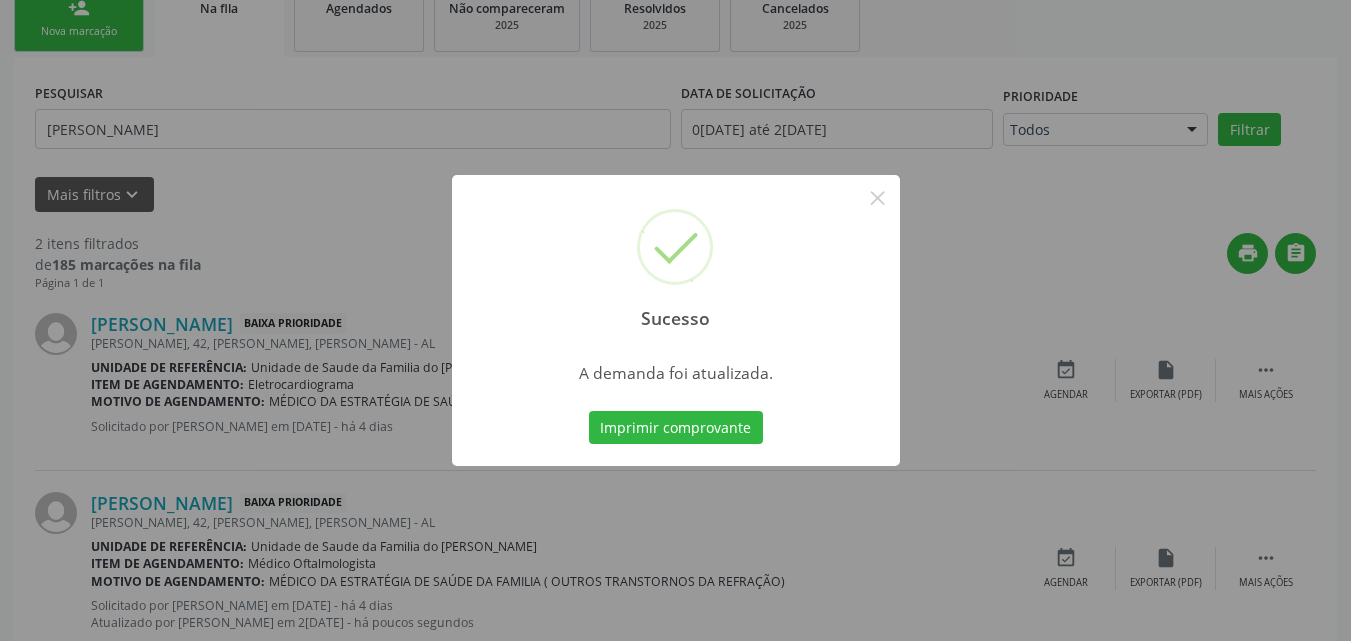 scroll, scrollTop: 54, scrollLeft: 0, axis: vertical 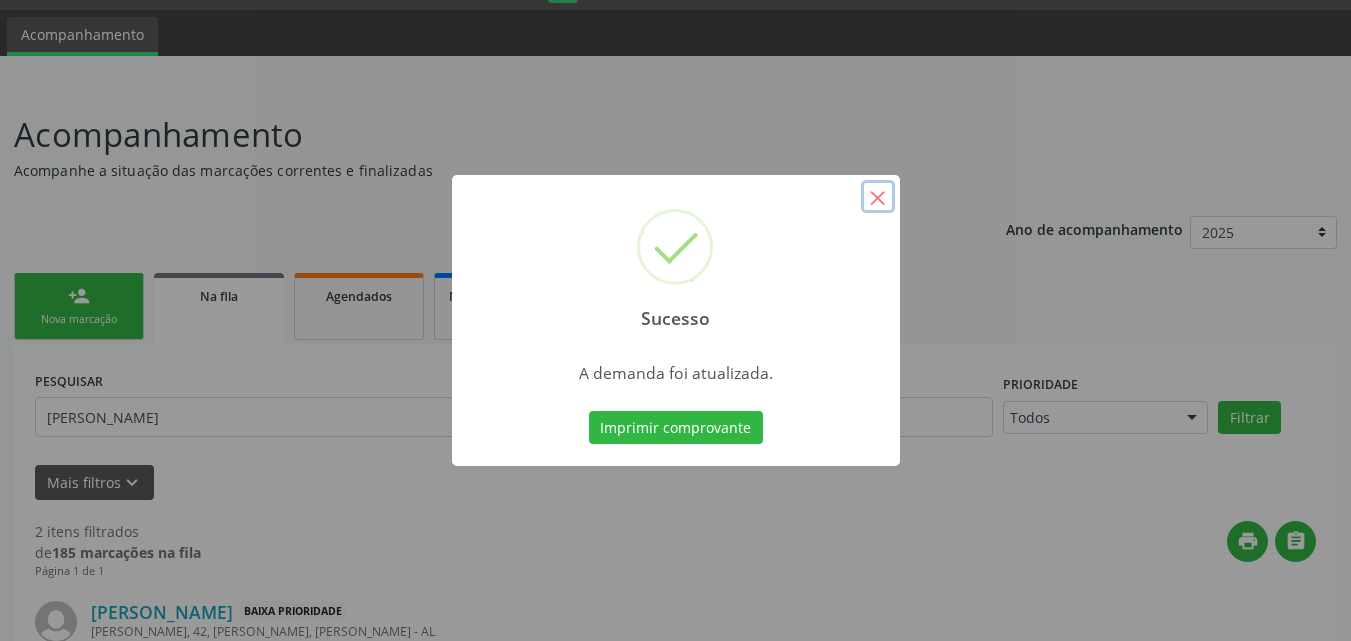 click on "×" at bounding box center (878, 197) 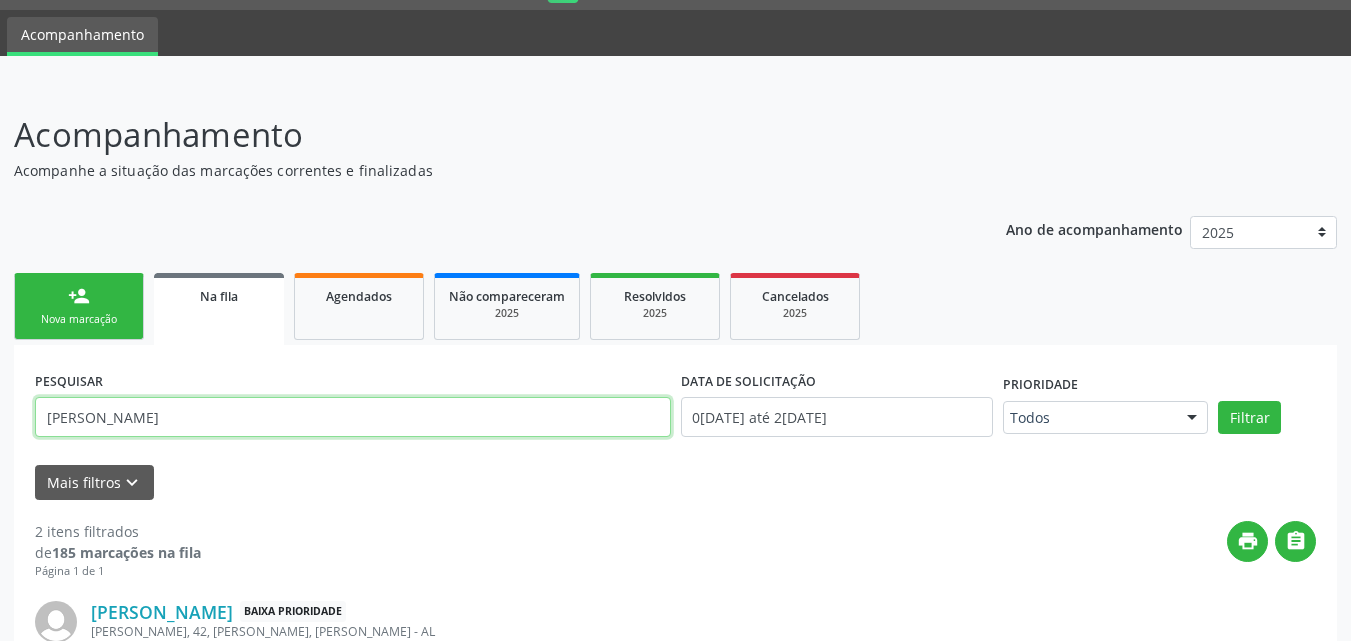 click on "[PERSON_NAME]" at bounding box center [353, 417] 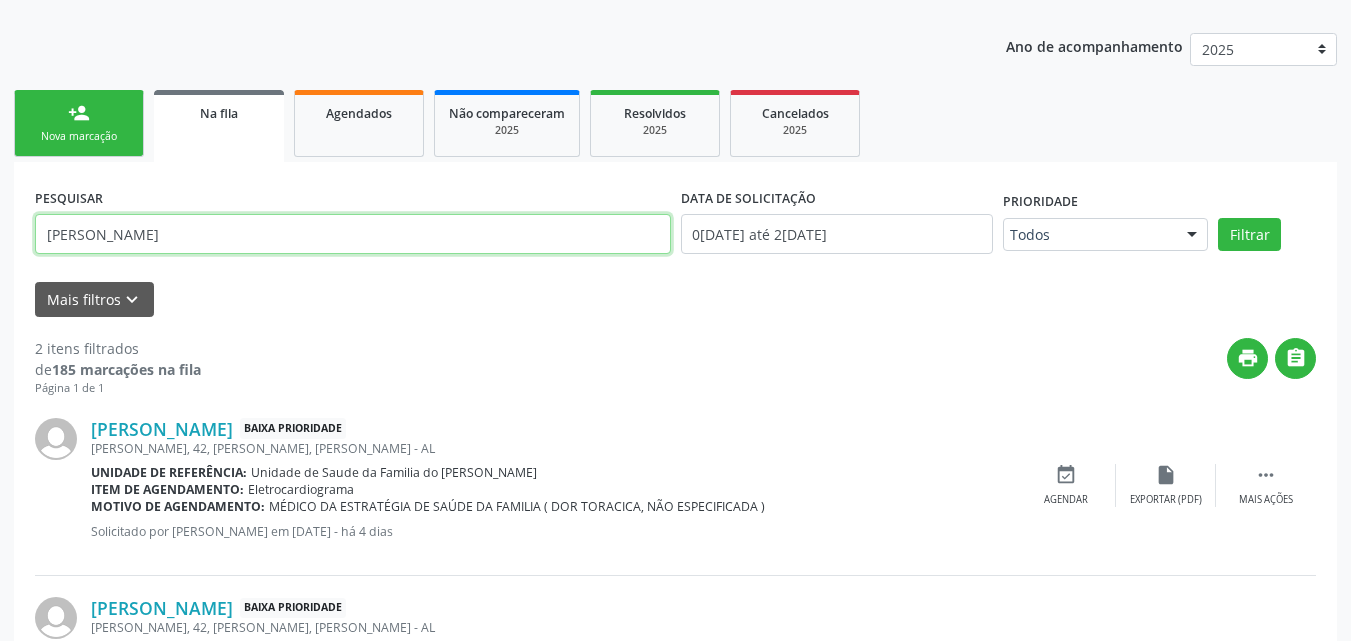 scroll, scrollTop: 256, scrollLeft: 0, axis: vertical 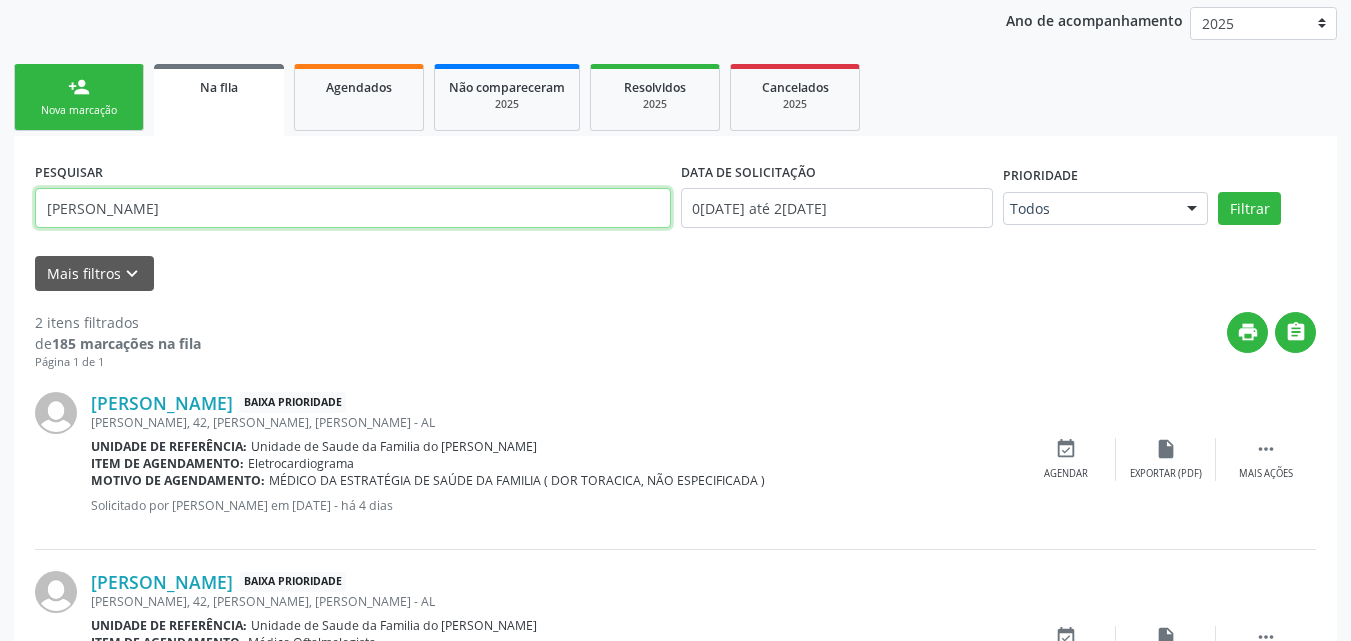 type on "[PERSON_NAME]" 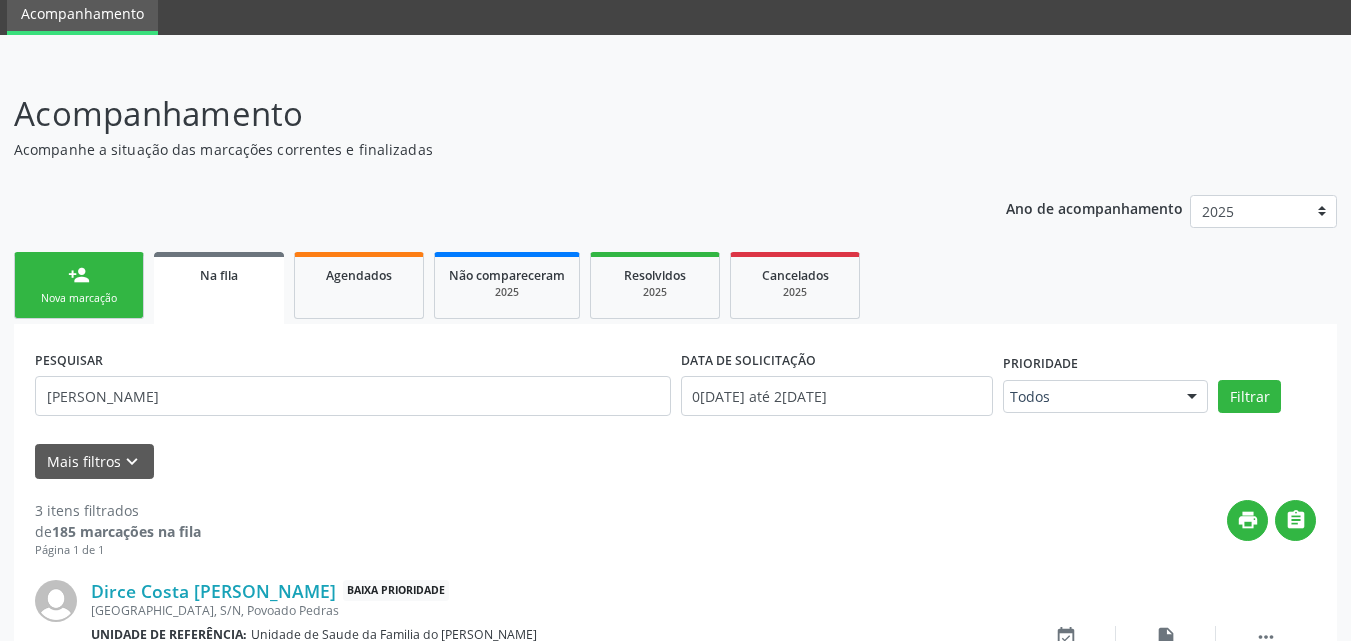 scroll, scrollTop: 263, scrollLeft: 0, axis: vertical 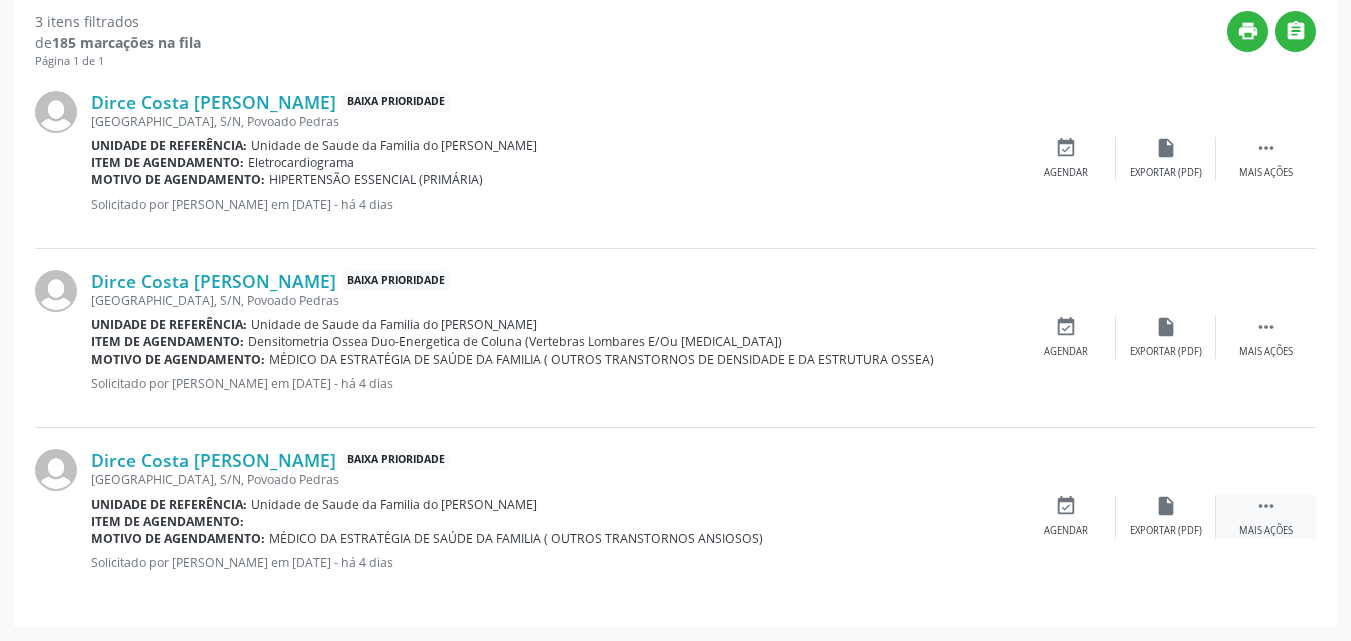 click on "
Mais ações" at bounding box center [1266, 516] 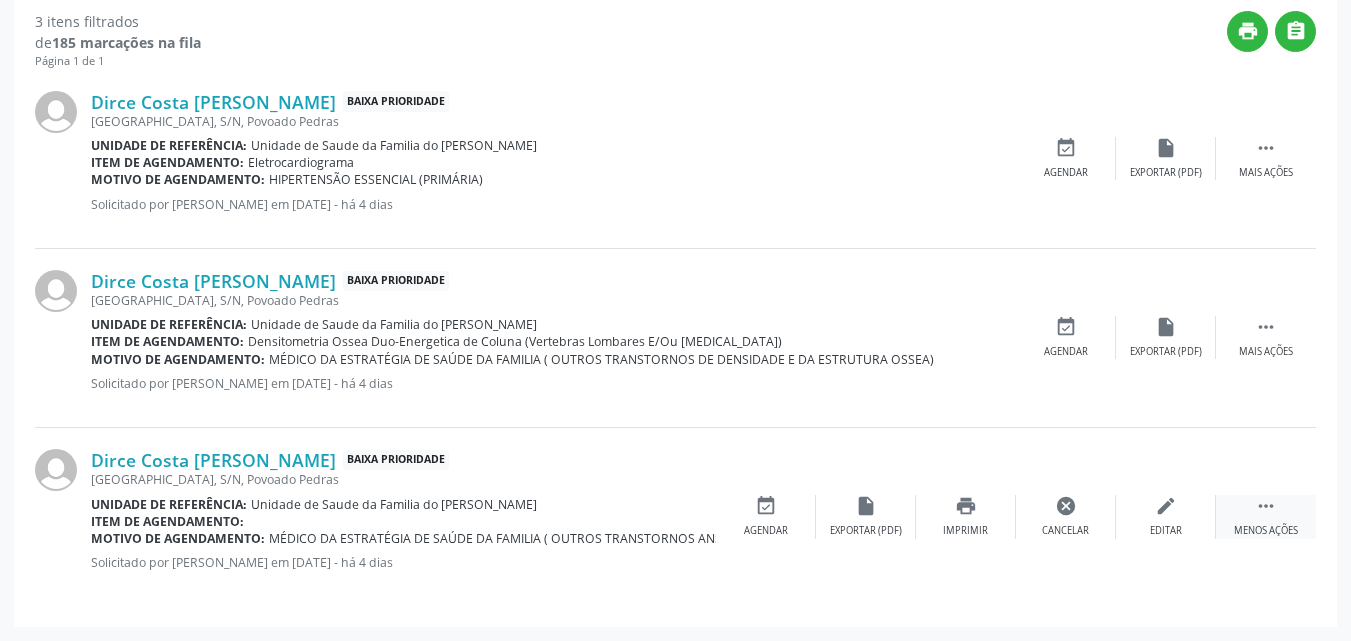click on "" at bounding box center [1266, 506] 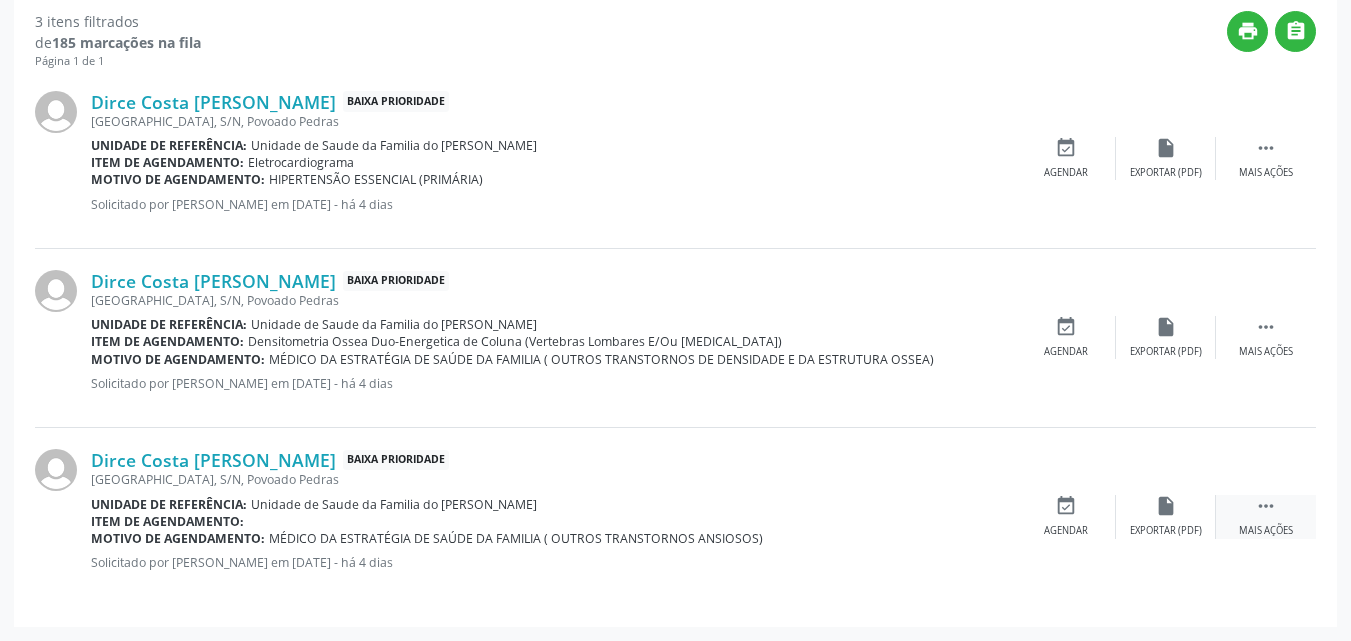 click on "" at bounding box center [1266, 506] 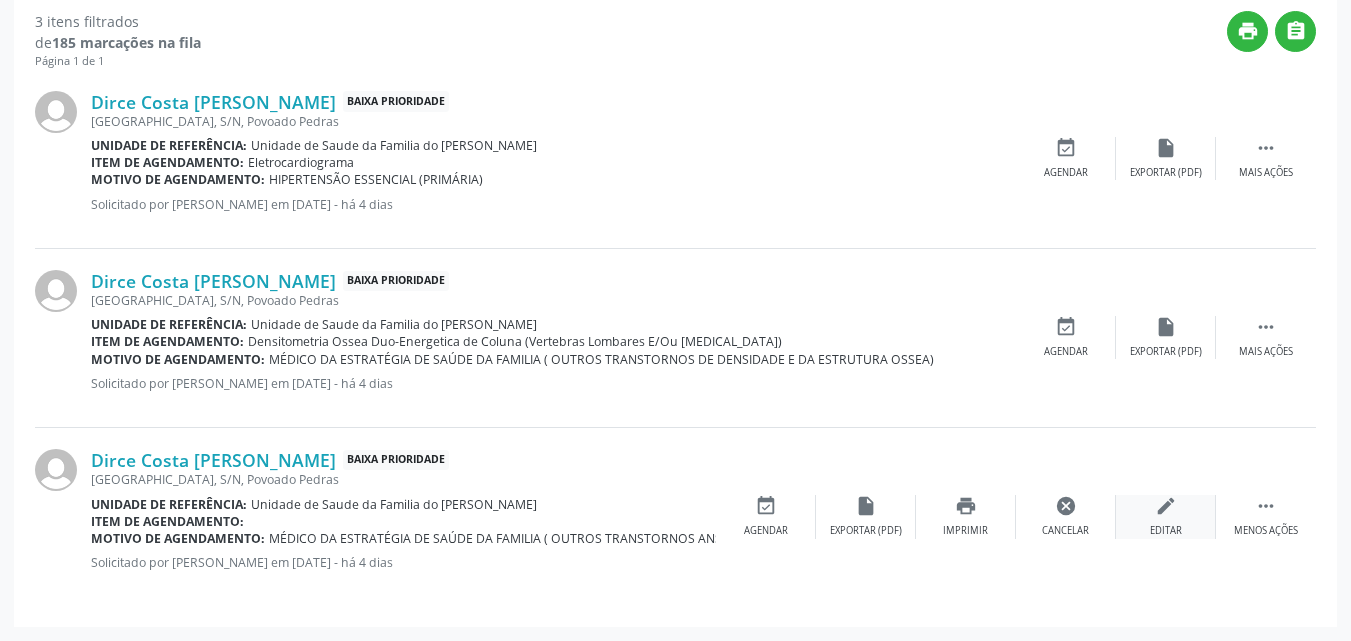 click on "edit
Editar" at bounding box center (1166, 516) 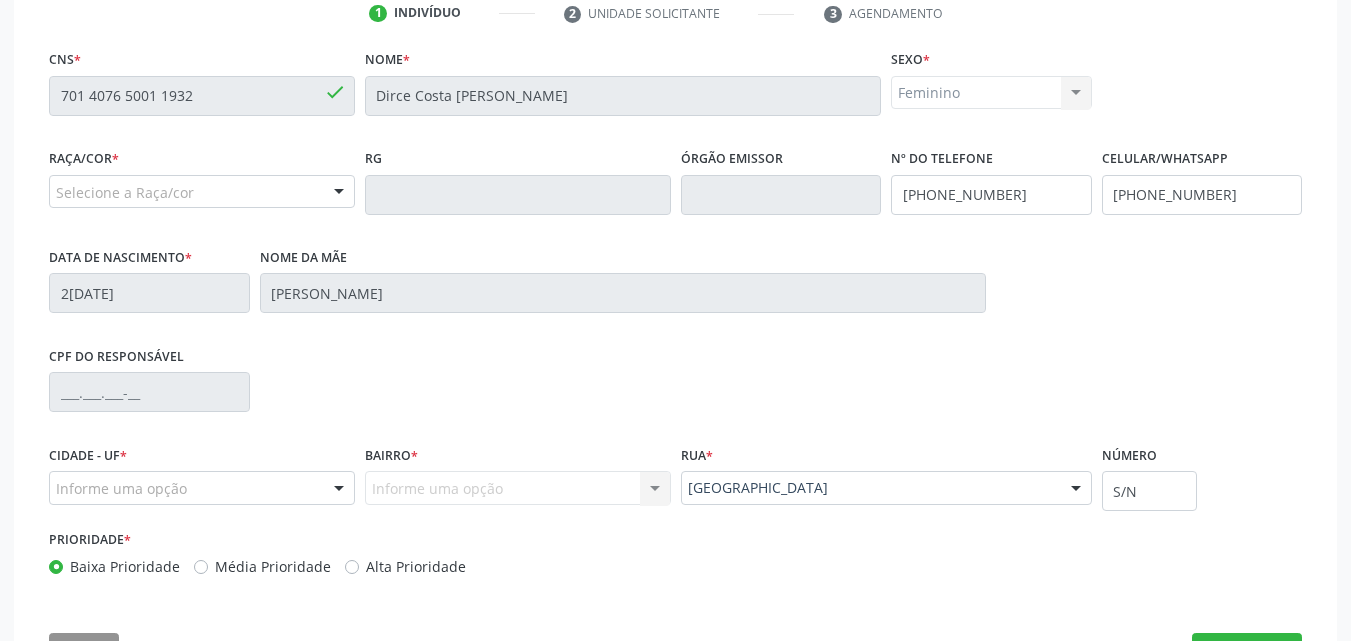 scroll, scrollTop: 427, scrollLeft: 0, axis: vertical 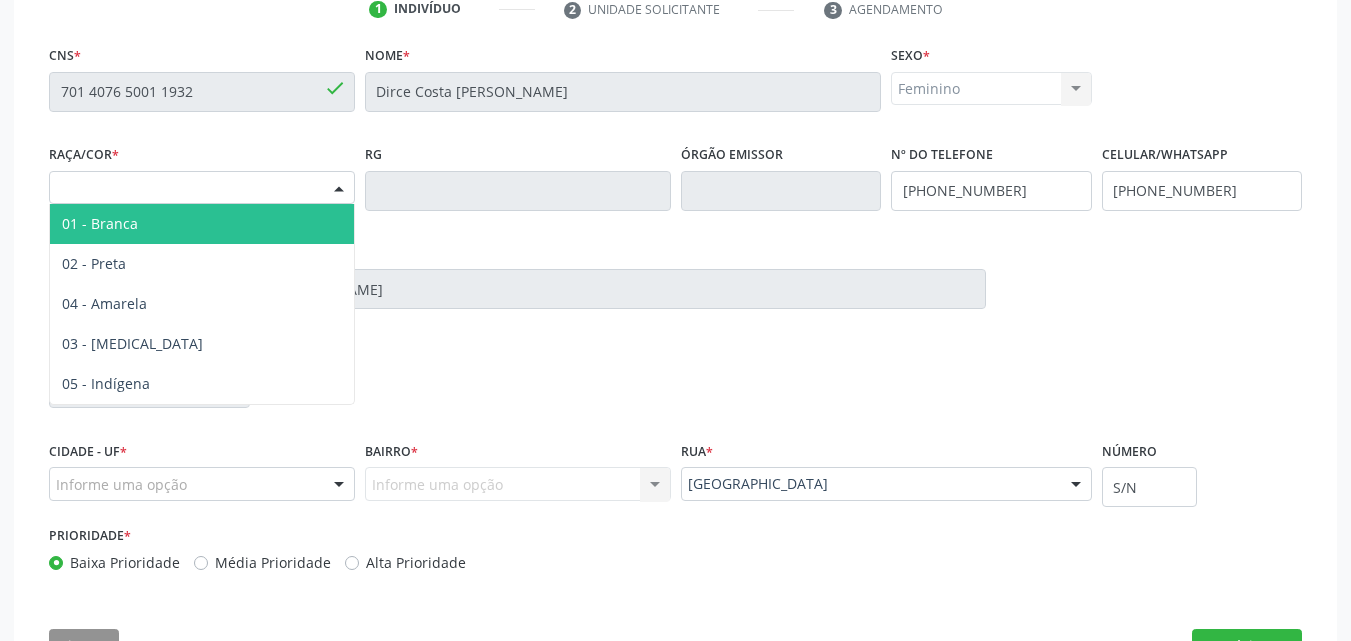 click on "Selecione a Raça/cor" at bounding box center (202, 188) 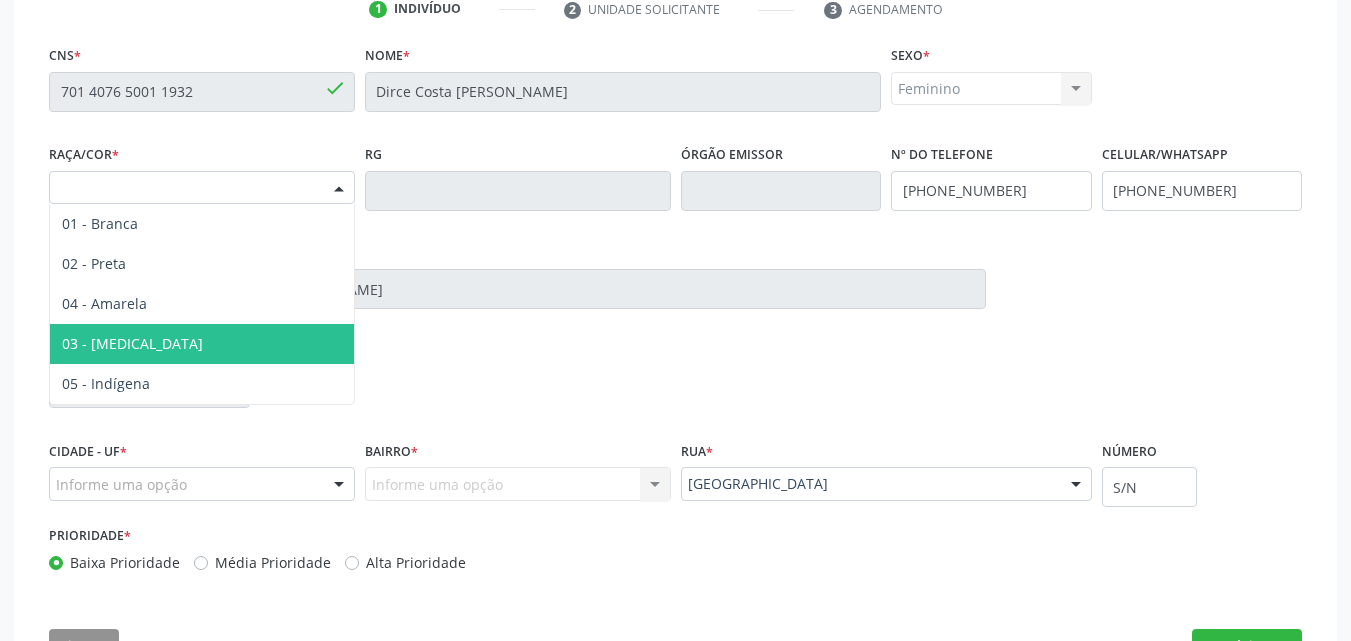 click on "03 - [MEDICAL_DATA]" at bounding box center (202, 344) 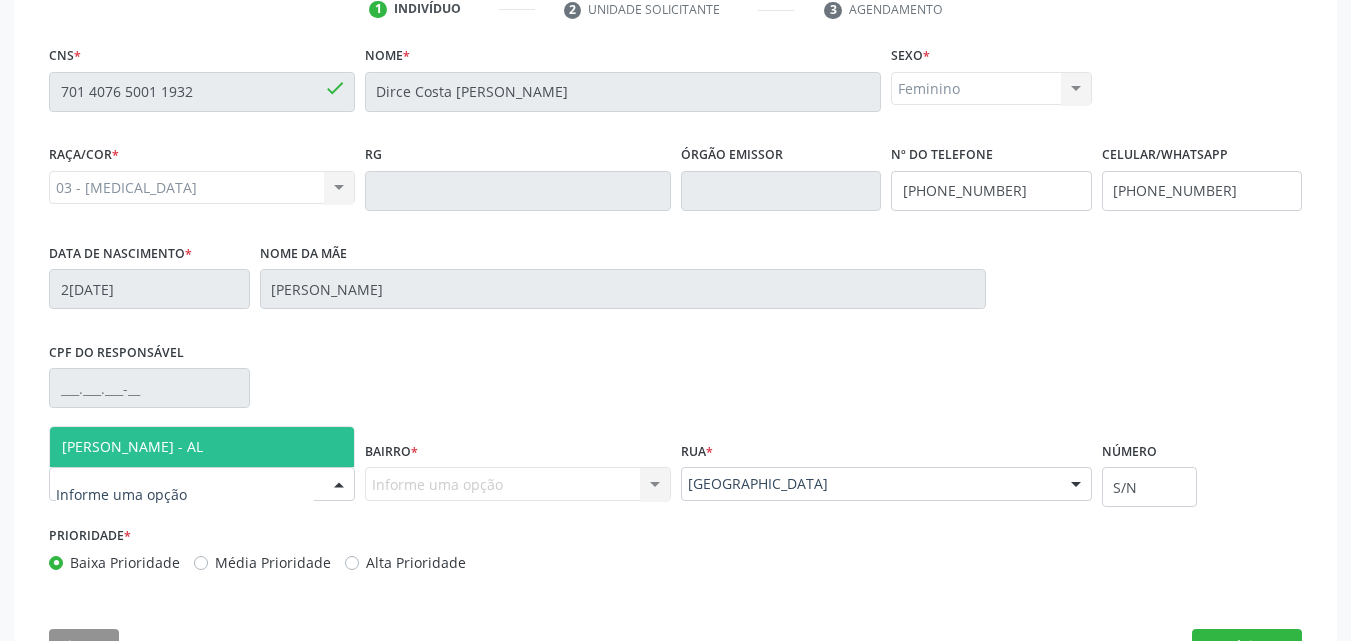 click at bounding box center [202, 484] 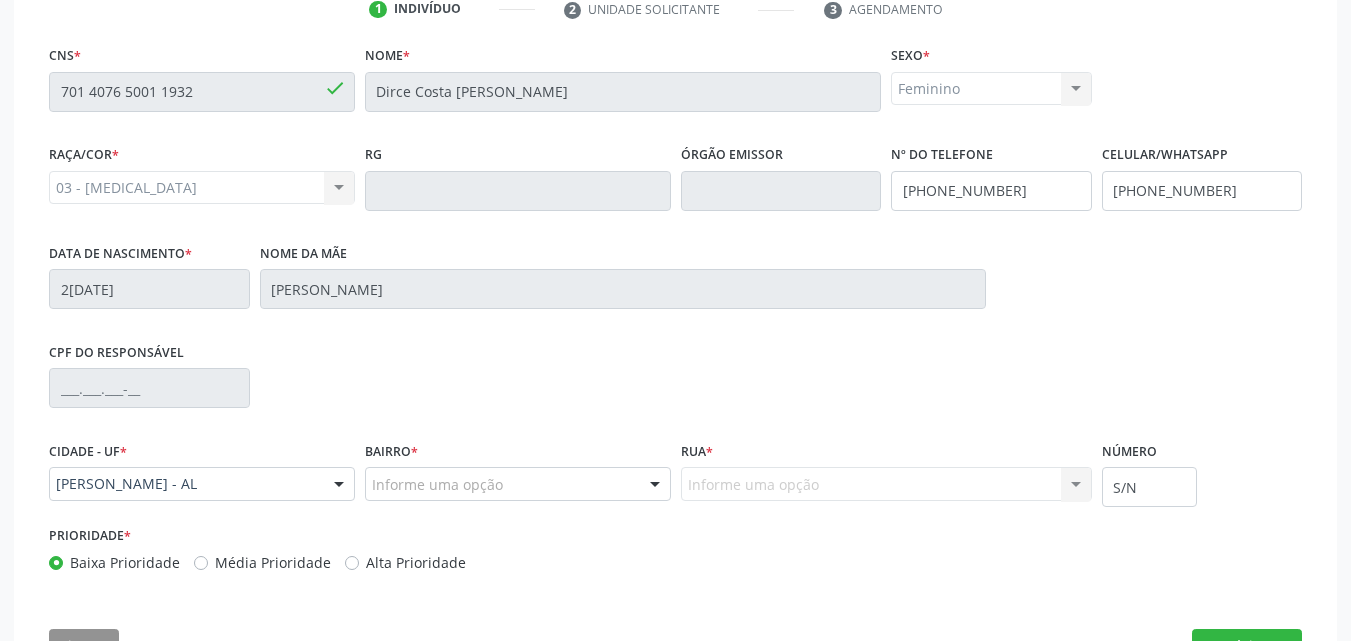 drag, startPoint x: 388, startPoint y: 456, endPoint x: 406, endPoint y: 488, distance: 36.71512 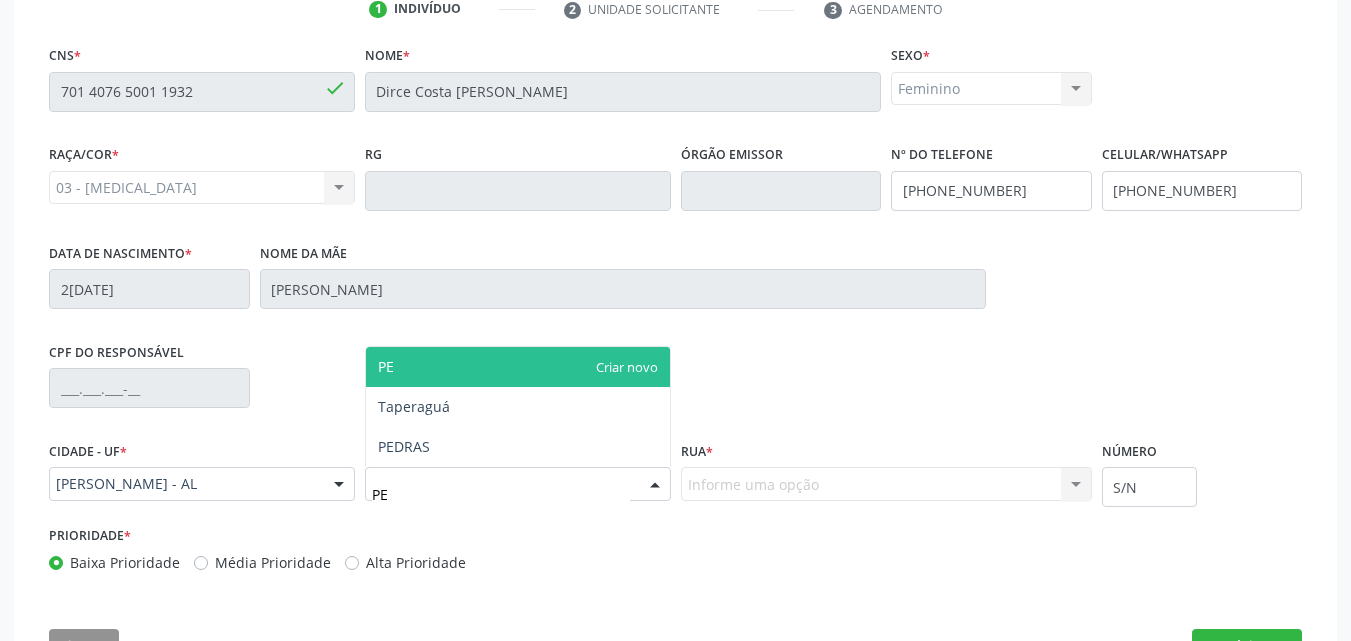 type on "PED" 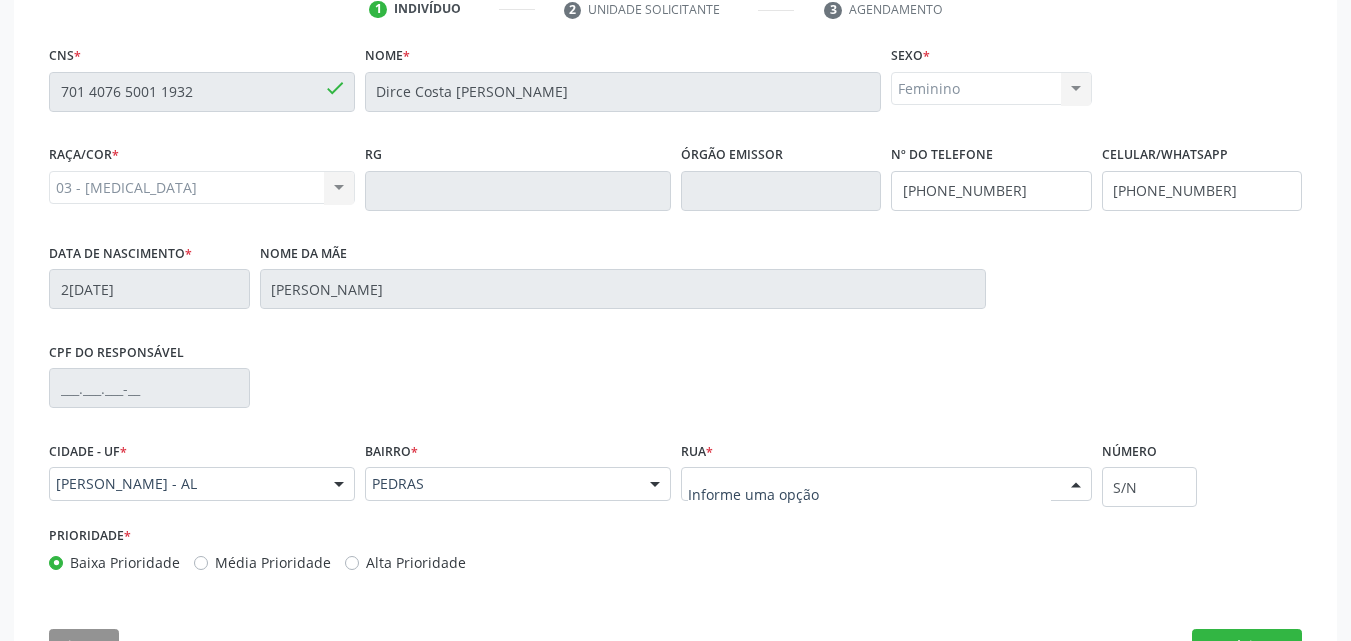 click at bounding box center [886, 484] 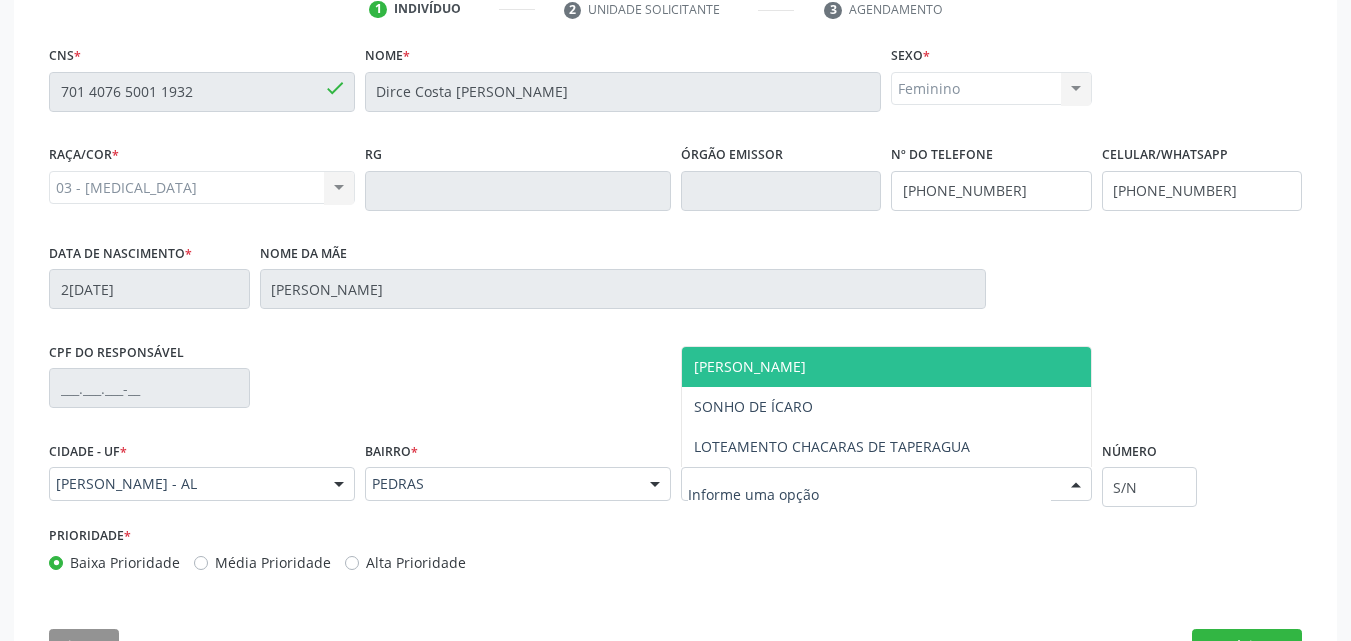 click on "[PERSON_NAME]" at bounding box center (750, 366) 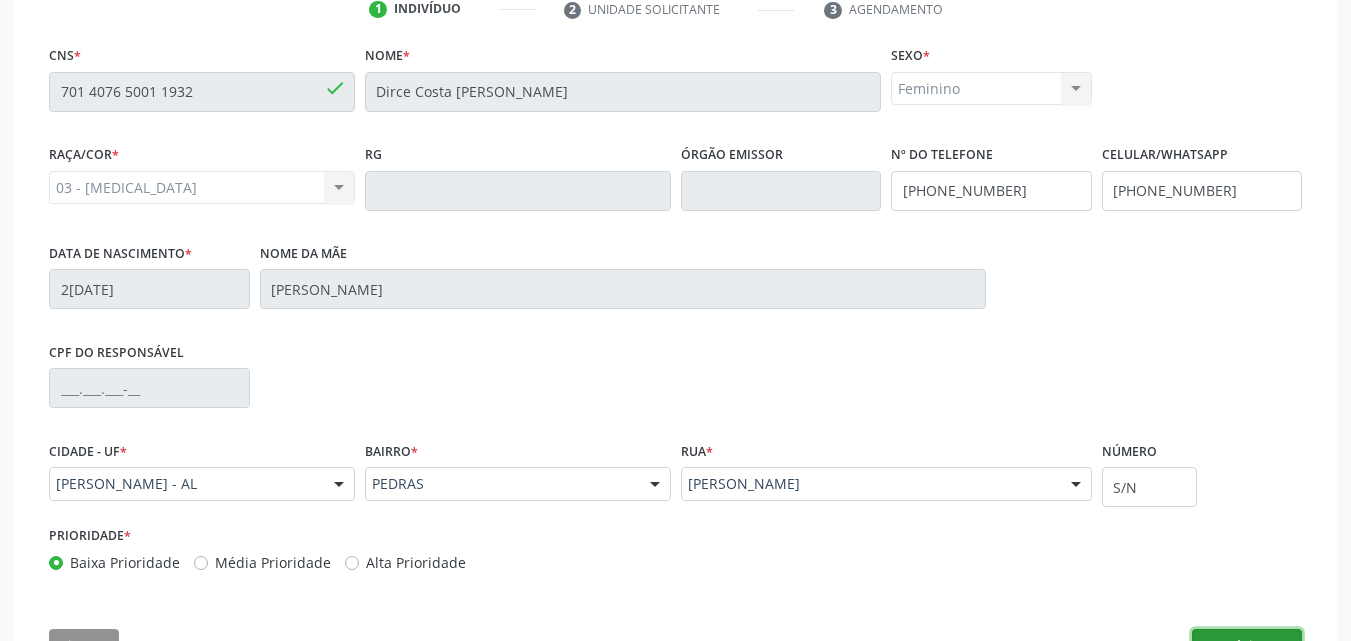 click on "Próximo" at bounding box center [1247, 646] 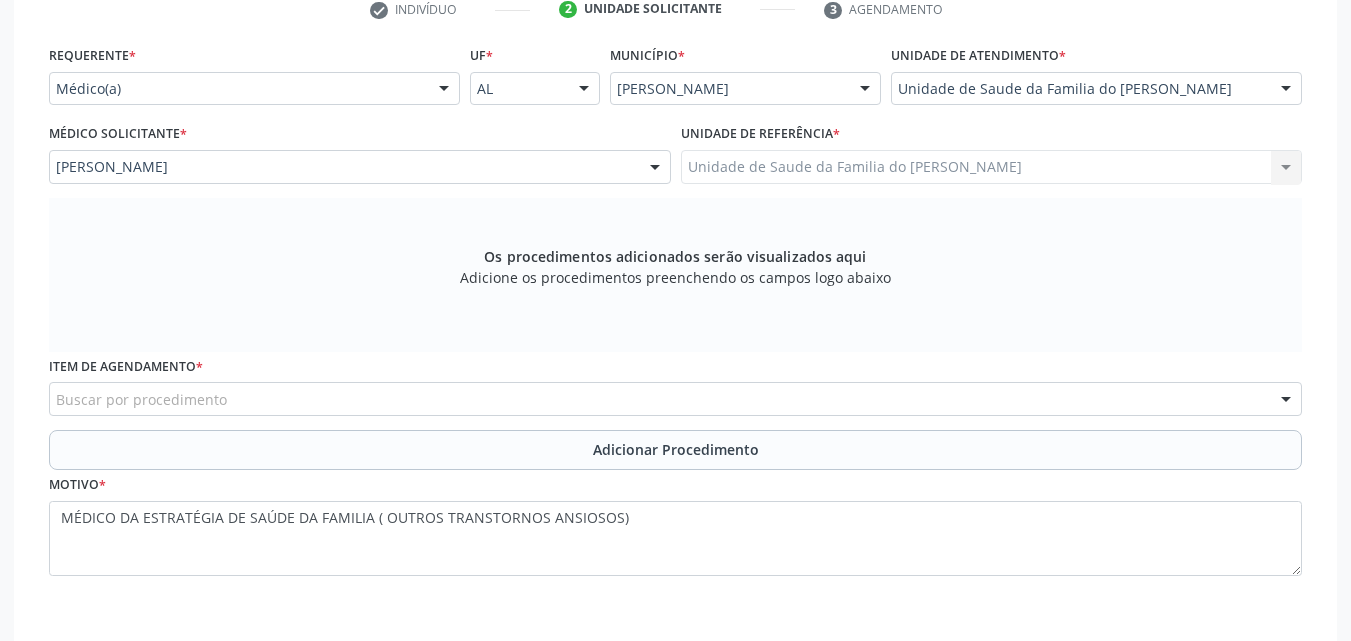 scroll, scrollTop: 428, scrollLeft: 0, axis: vertical 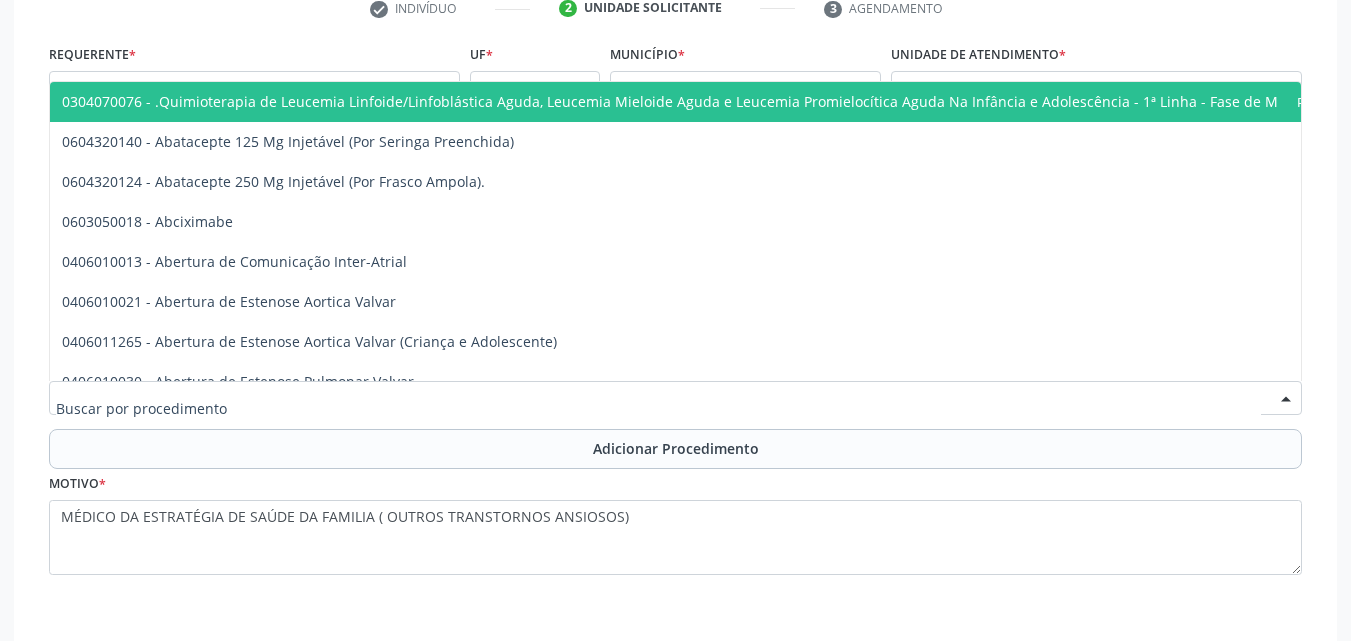 click at bounding box center (675, 398) 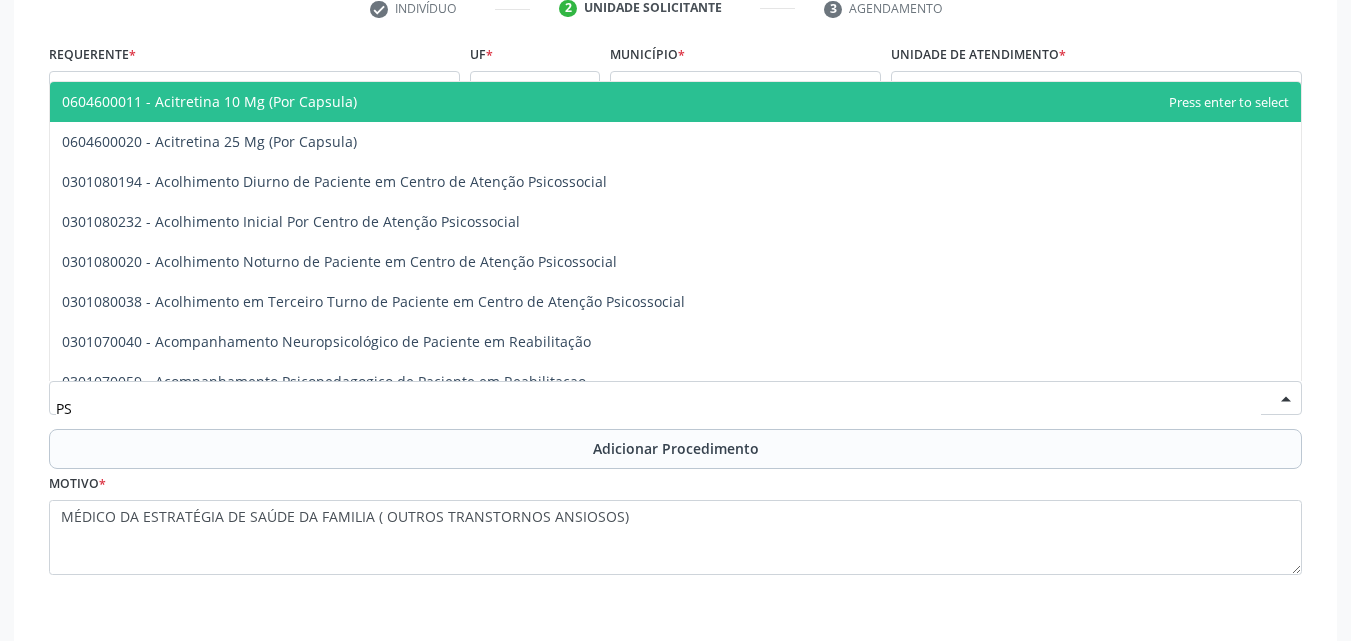 type on "P" 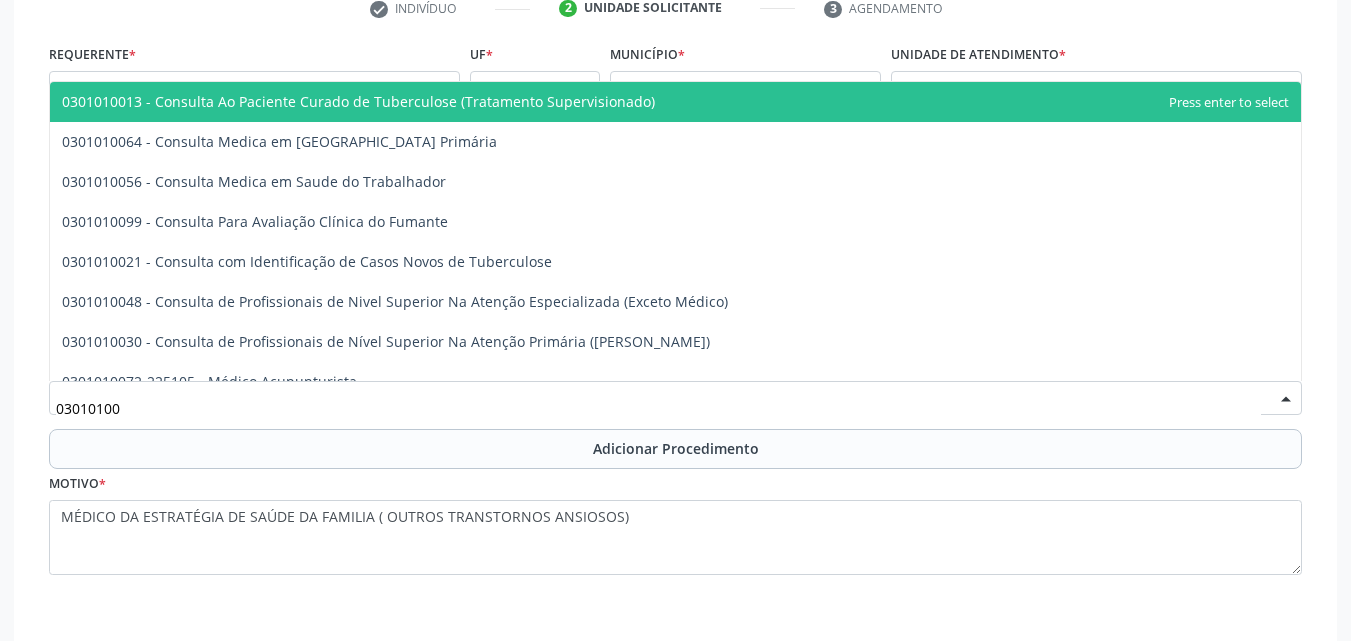 type on "030101004" 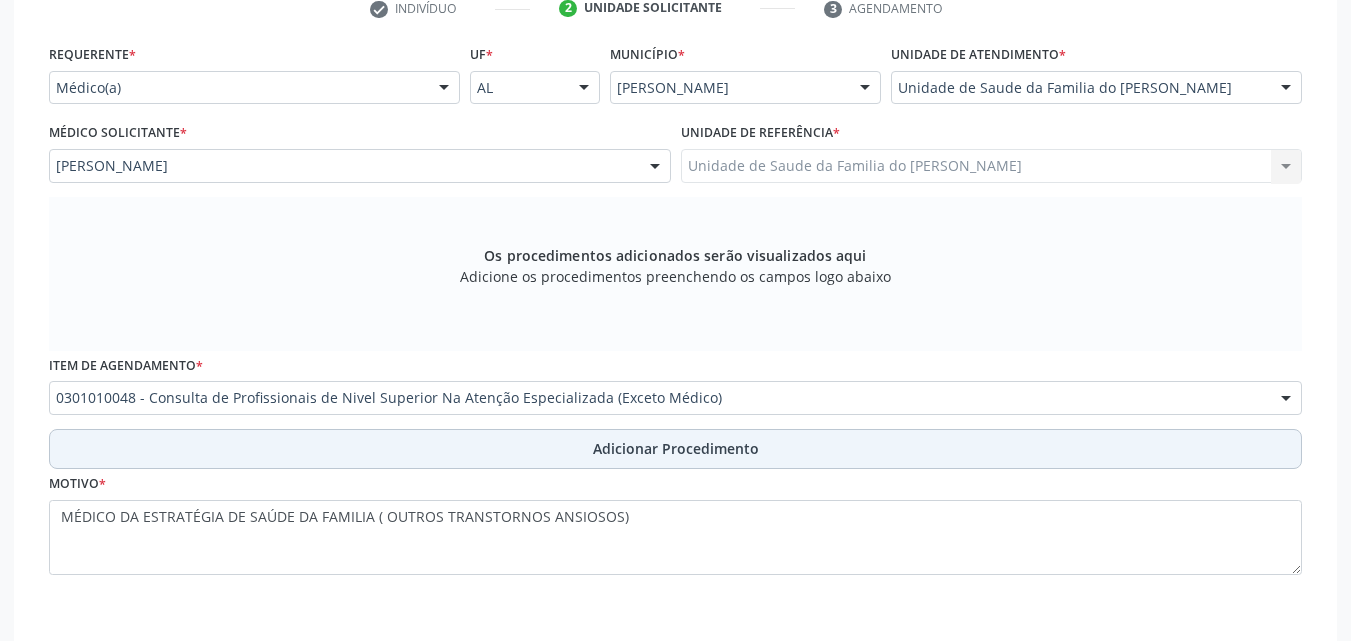 click on "Adicionar Procedimento" at bounding box center (676, 448) 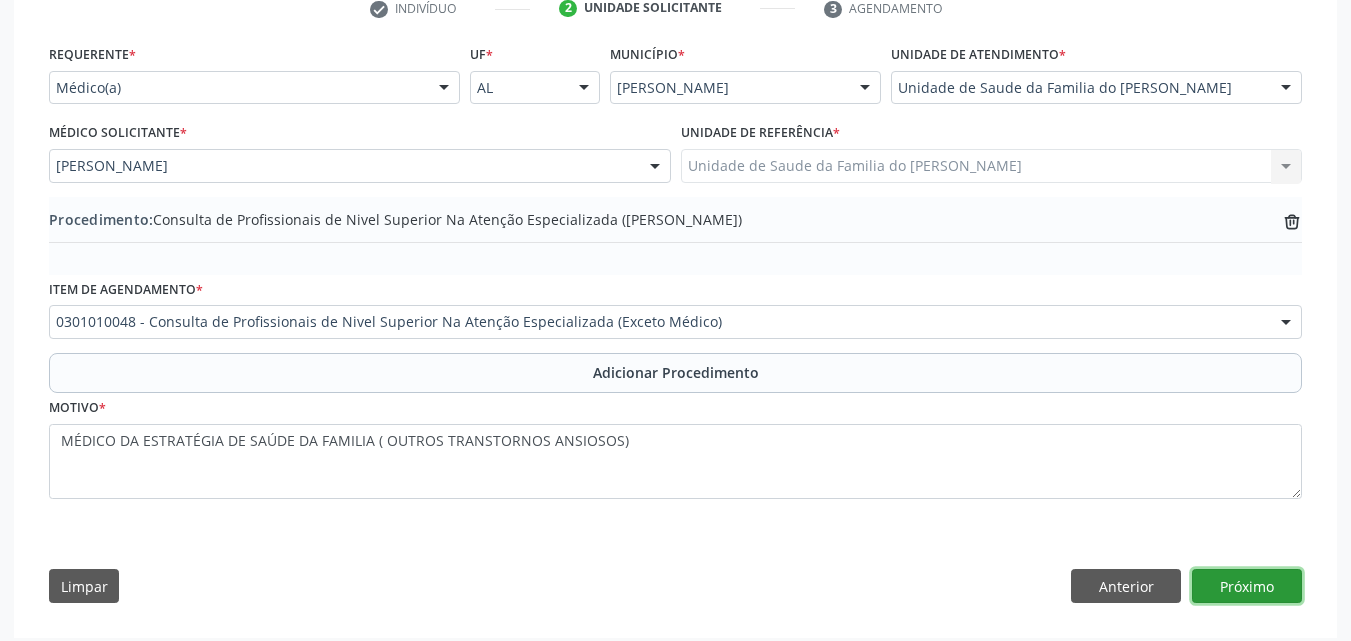 click on "Próximo" at bounding box center (1247, 586) 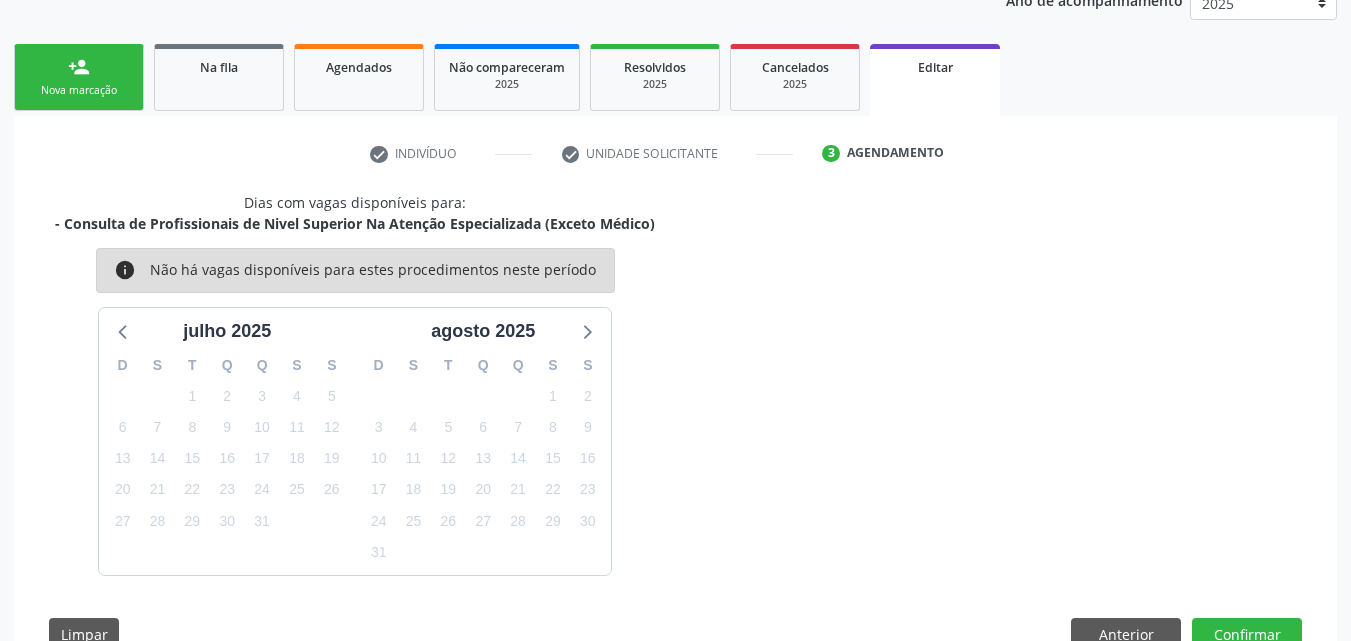 scroll, scrollTop: 342, scrollLeft: 0, axis: vertical 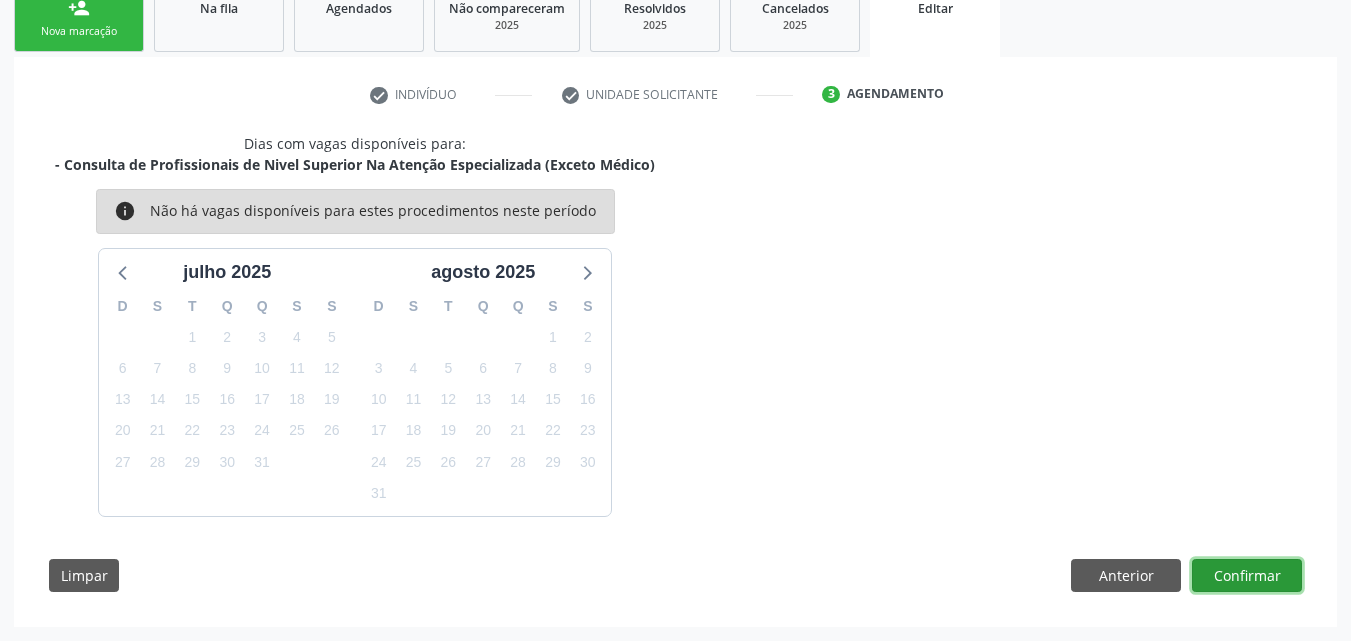 click on "Confirmar" at bounding box center [1247, 576] 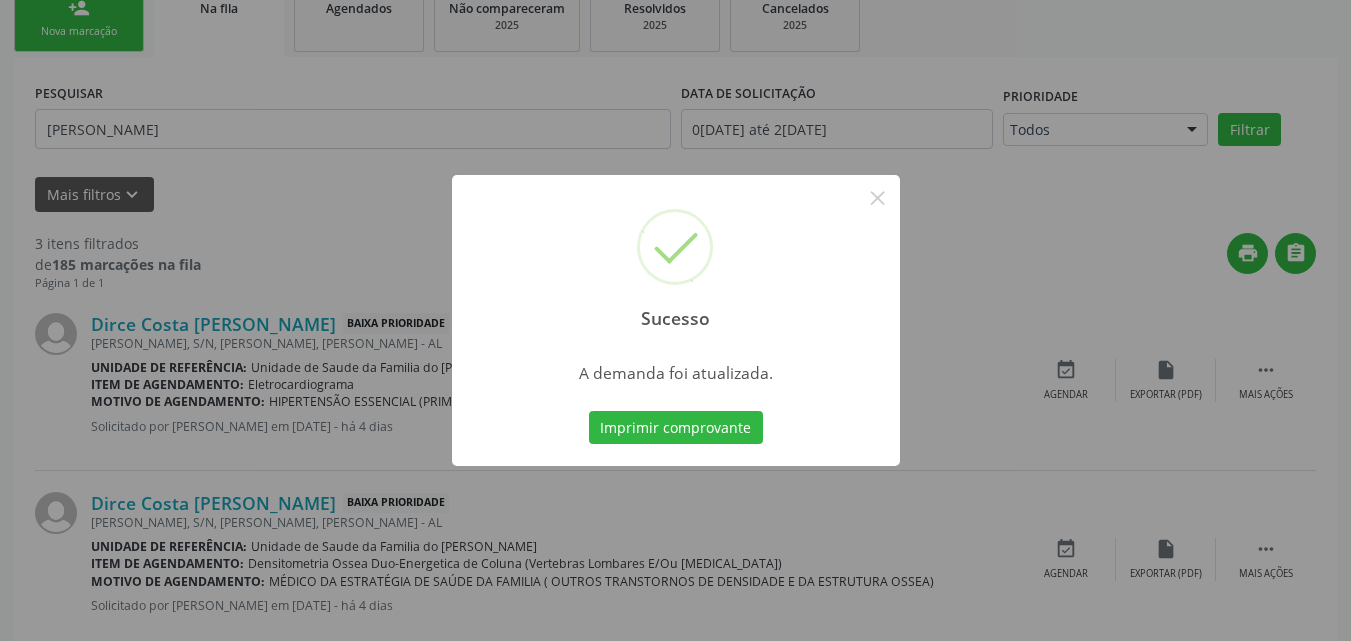 scroll, scrollTop: 54, scrollLeft: 0, axis: vertical 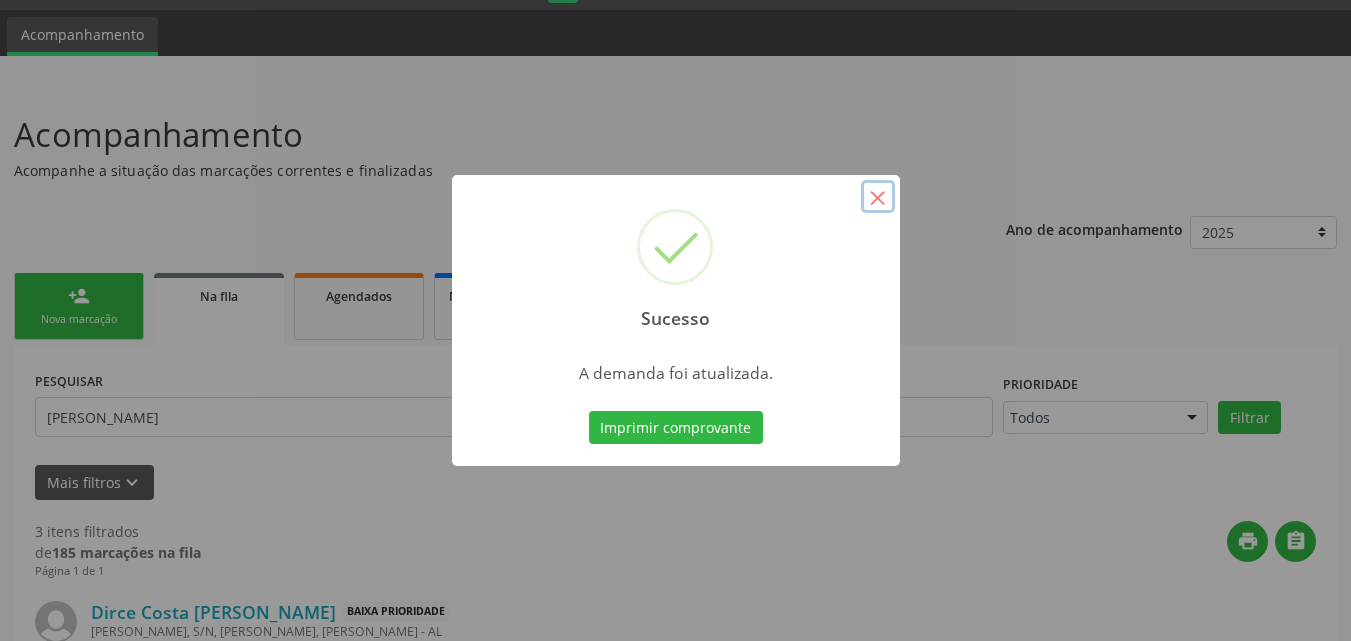click on "×" at bounding box center (878, 197) 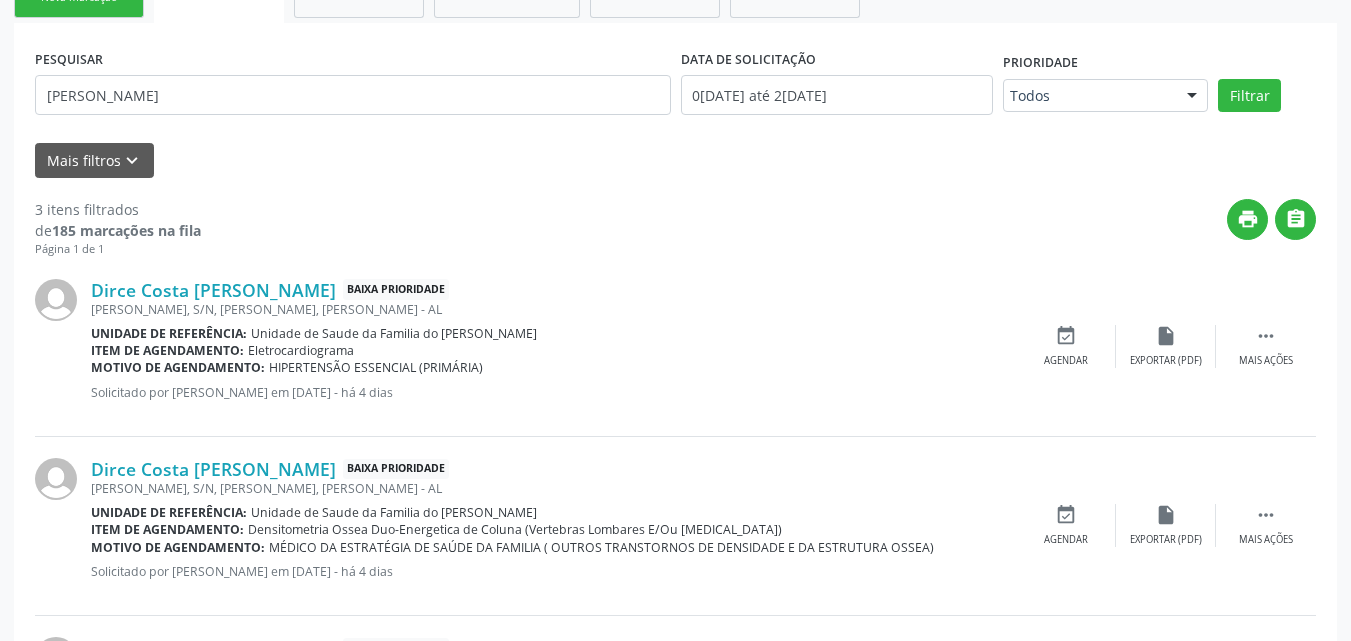 scroll, scrollTop: 0, scrollLeft: 0, axis: both 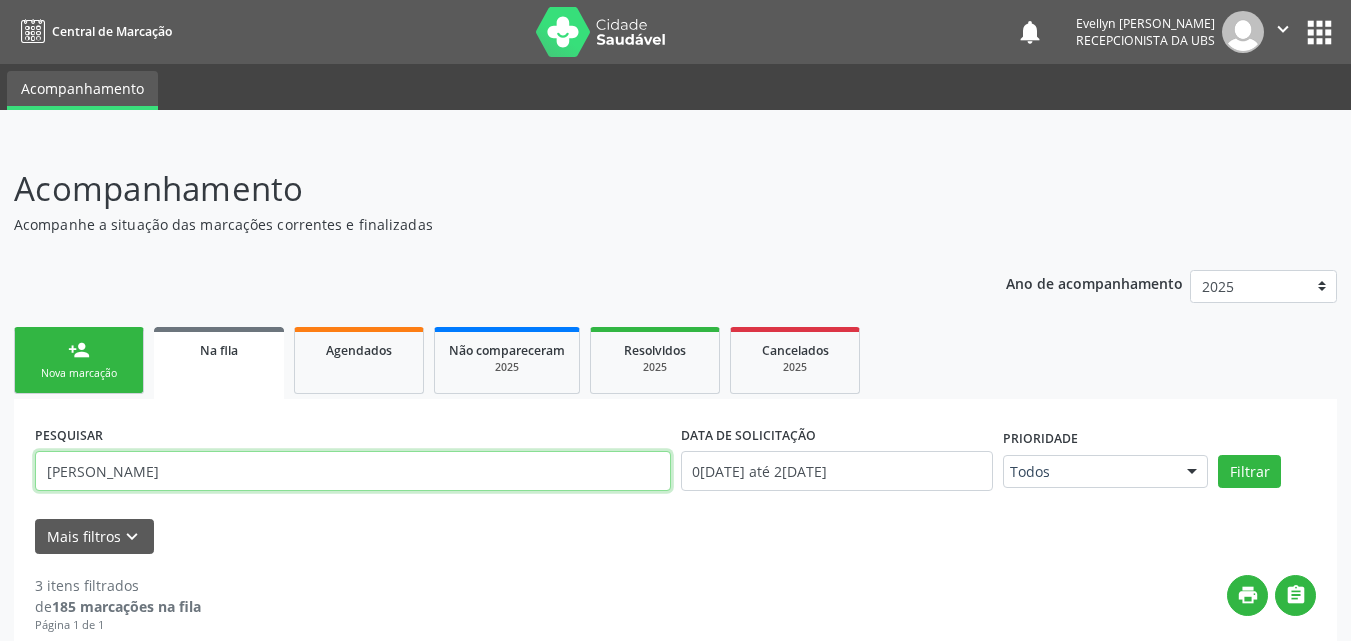 click on "[PERSON_NAME]" at bounding box center (353, 471) 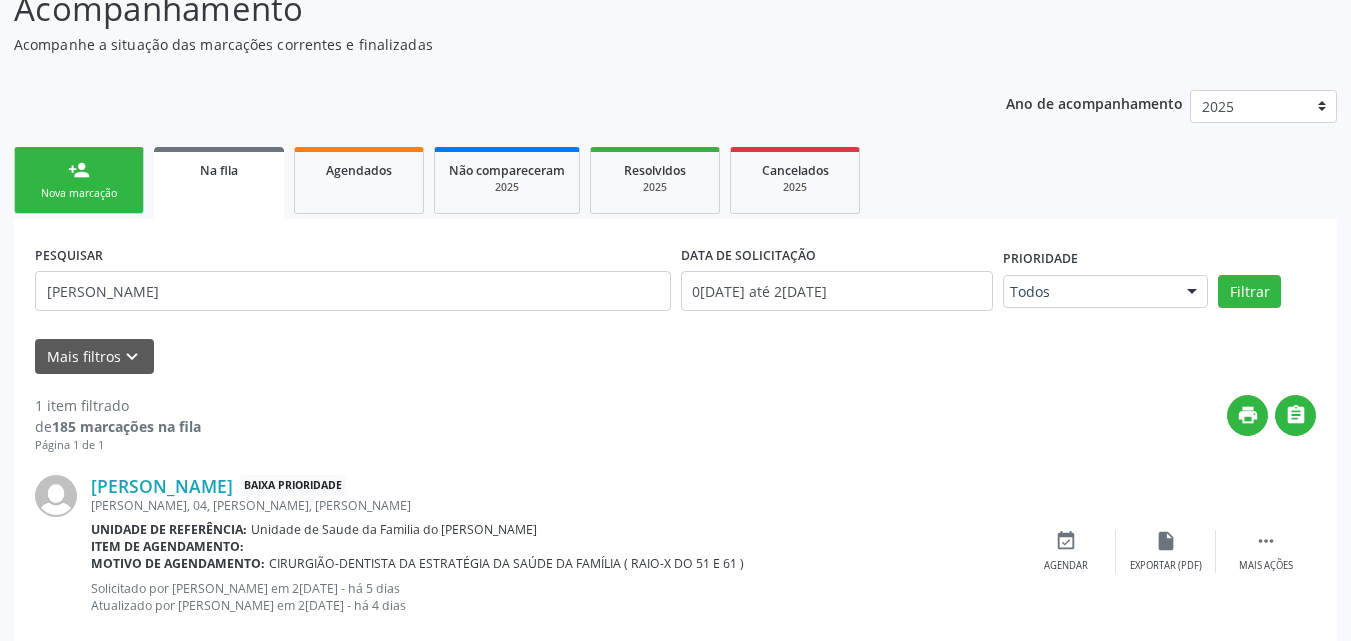 scroll, scrollTop: 223, scrollLeft: 0, axis: vertical 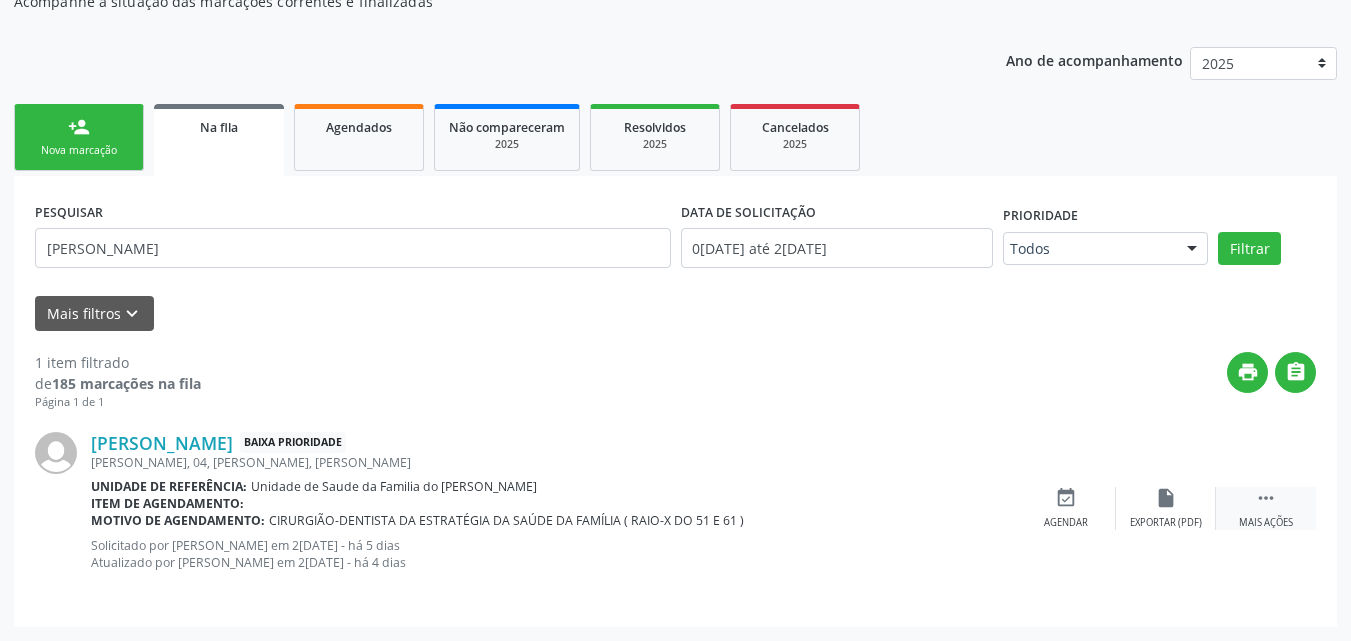 click on "" at bounding box center [1266, 498] 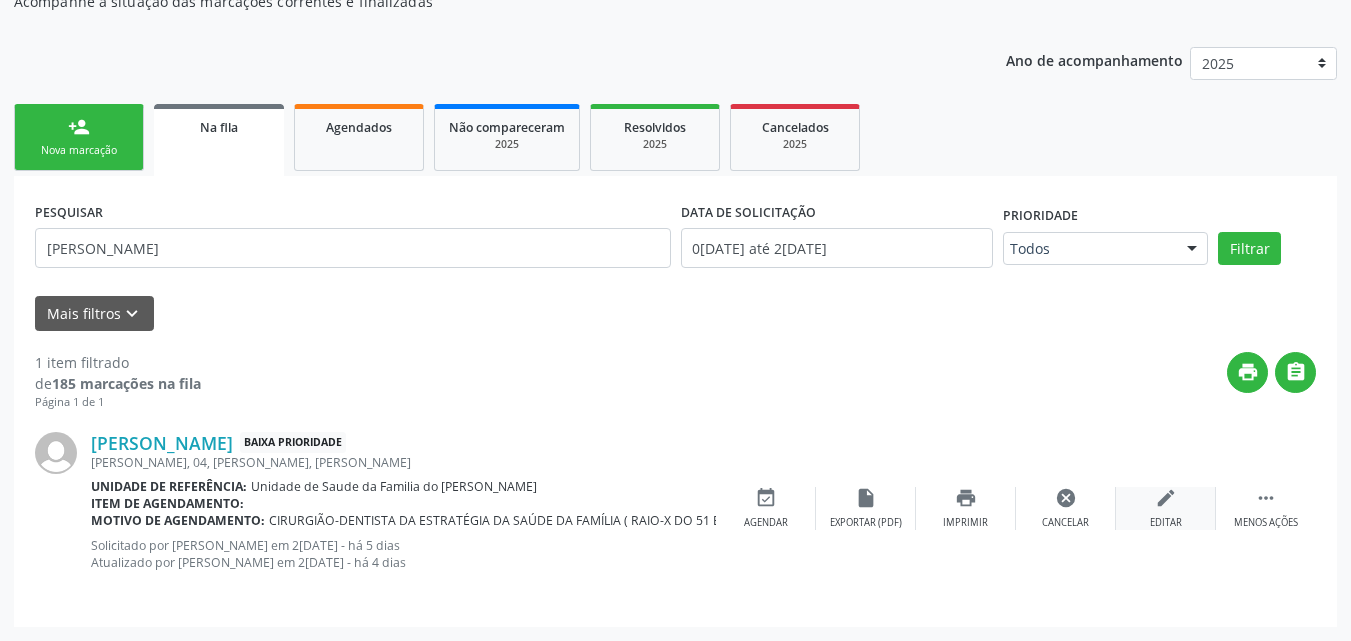 click on "edit
Editar" at bounding box center [1166, 508] 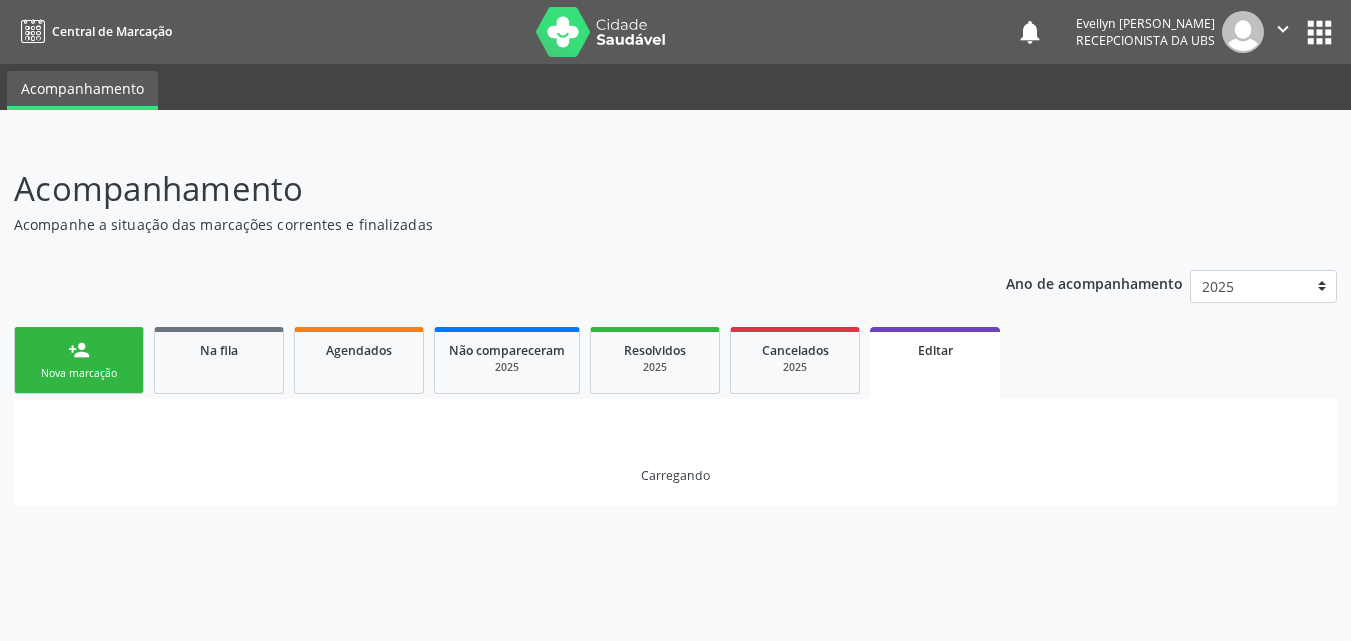 scroll, scrollTop: 0, scrollLeft: 0, axis: both 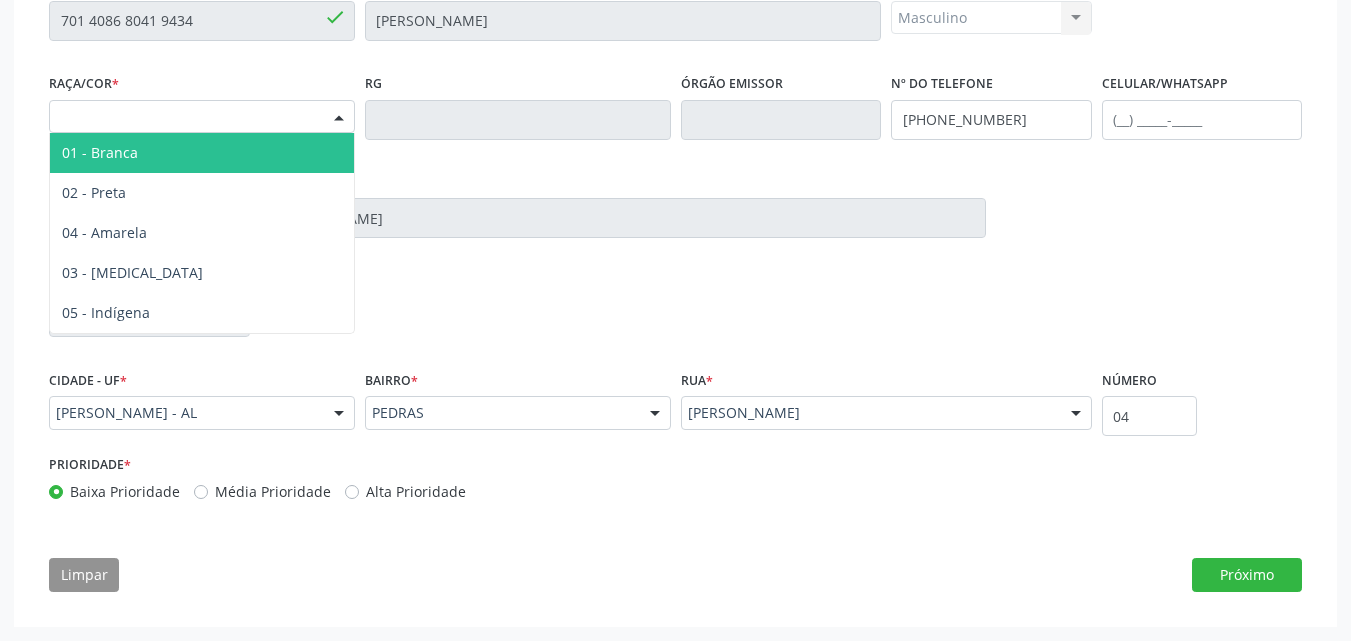 click on "Selecione a Raça/cor" at bounding box center (202, 117) 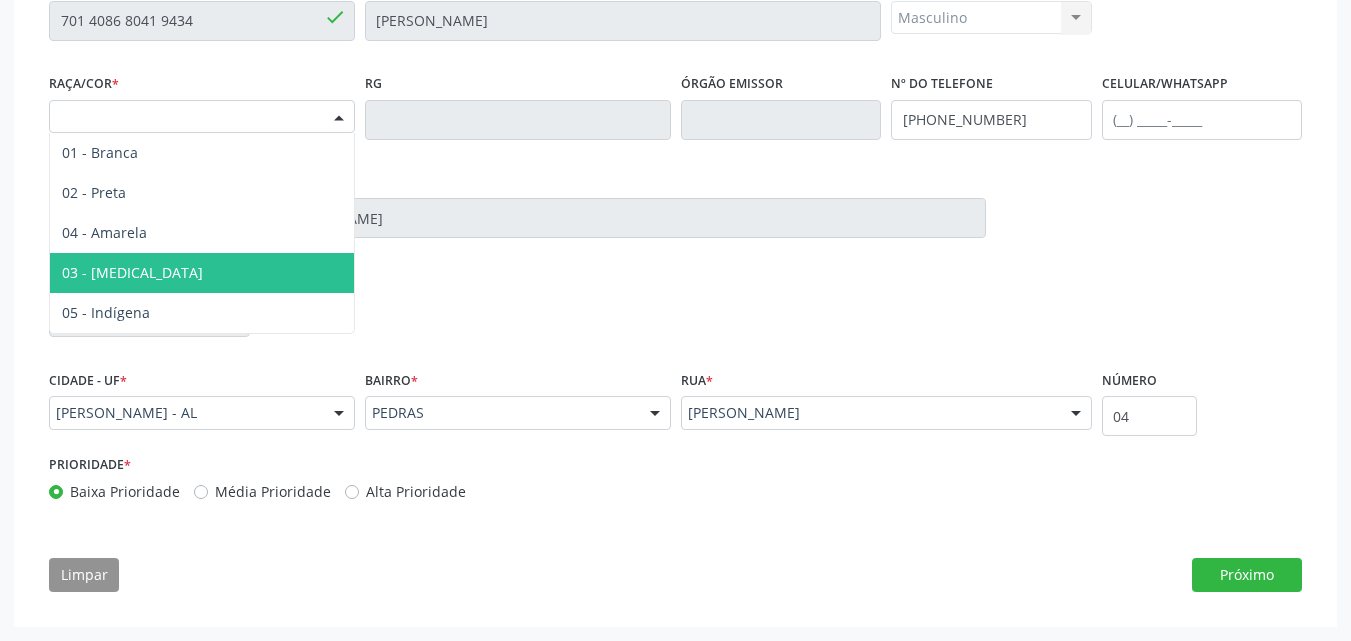 click on "03 - [MEDICAL_DATA]" at bounding box center [202, 273] 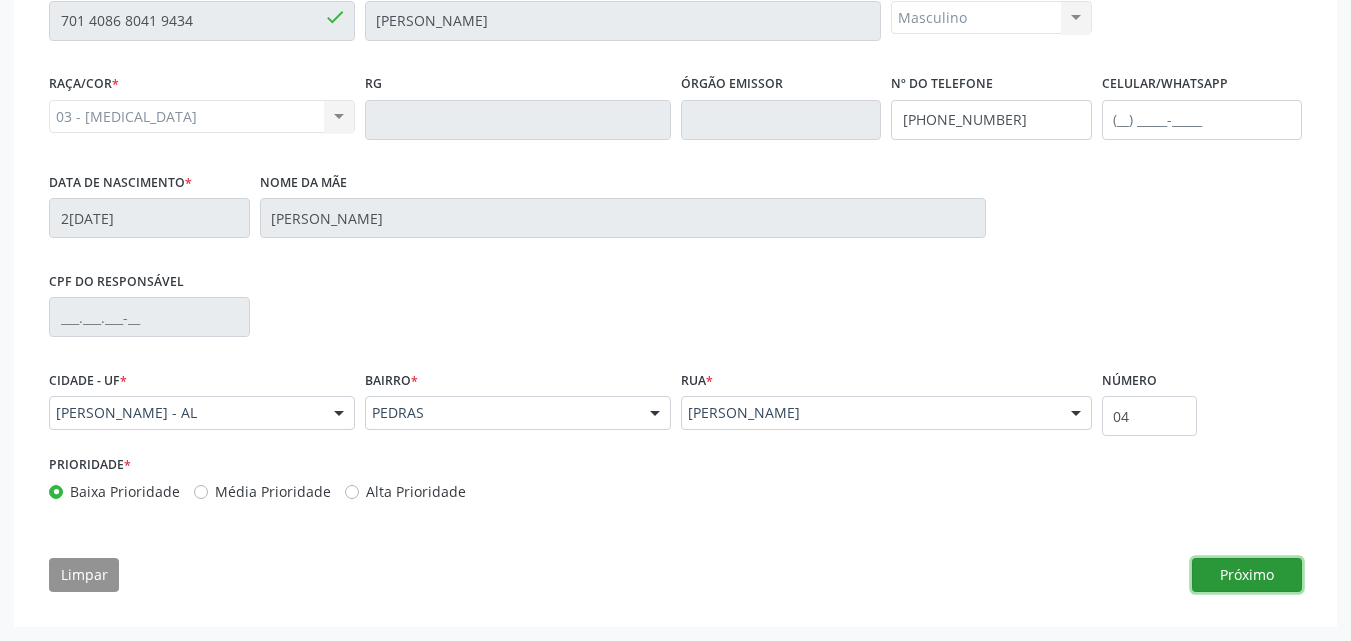 click on "Próximo" at bounding box center [1247, 575] 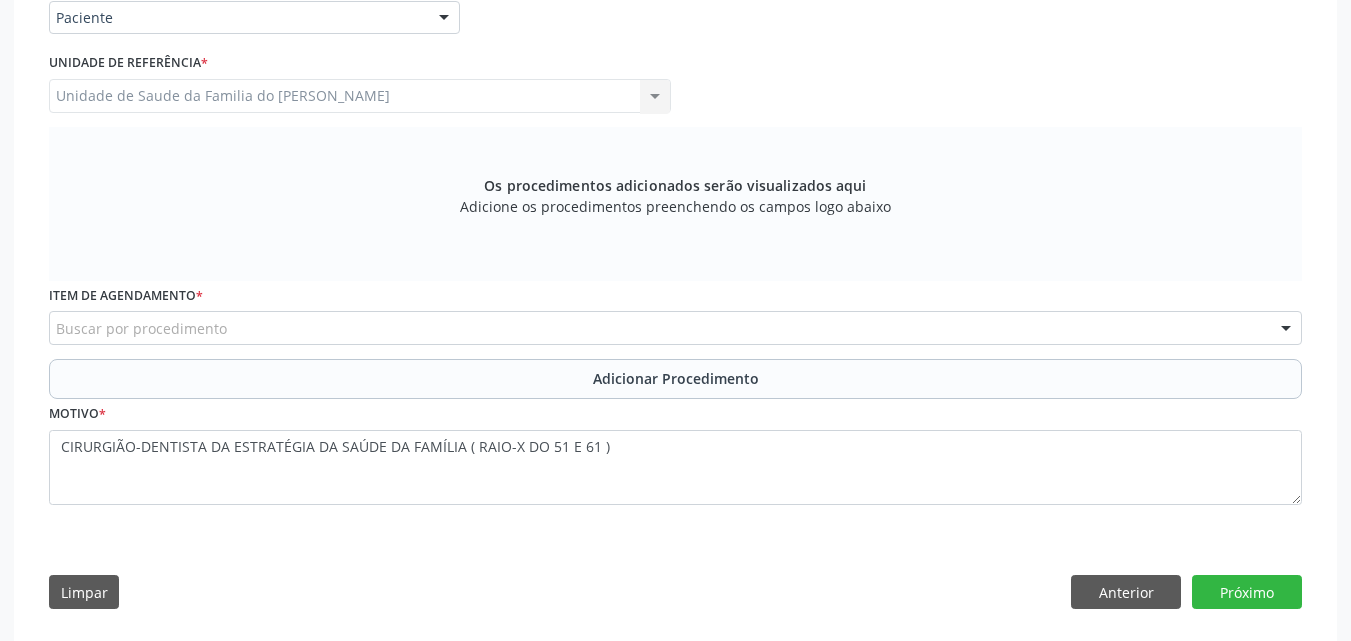 click on "Unidade de Saude da Familia do [PERSON_NAME]         Unidade de Saude da Familia do [PERSON_NAME]
Nenhum resultado encontrado para: "   "
Não há nenhuma opção para ser exibida." at bounding box center [360, 96] 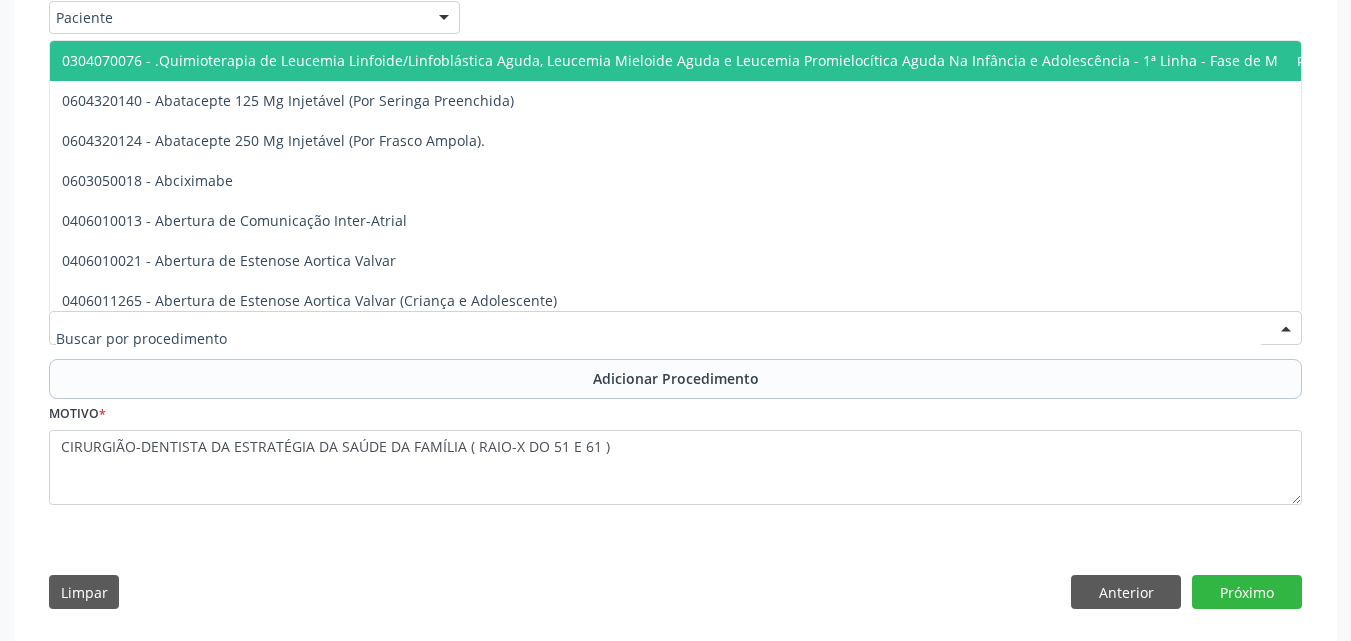 click at bounding box center [675, 328] 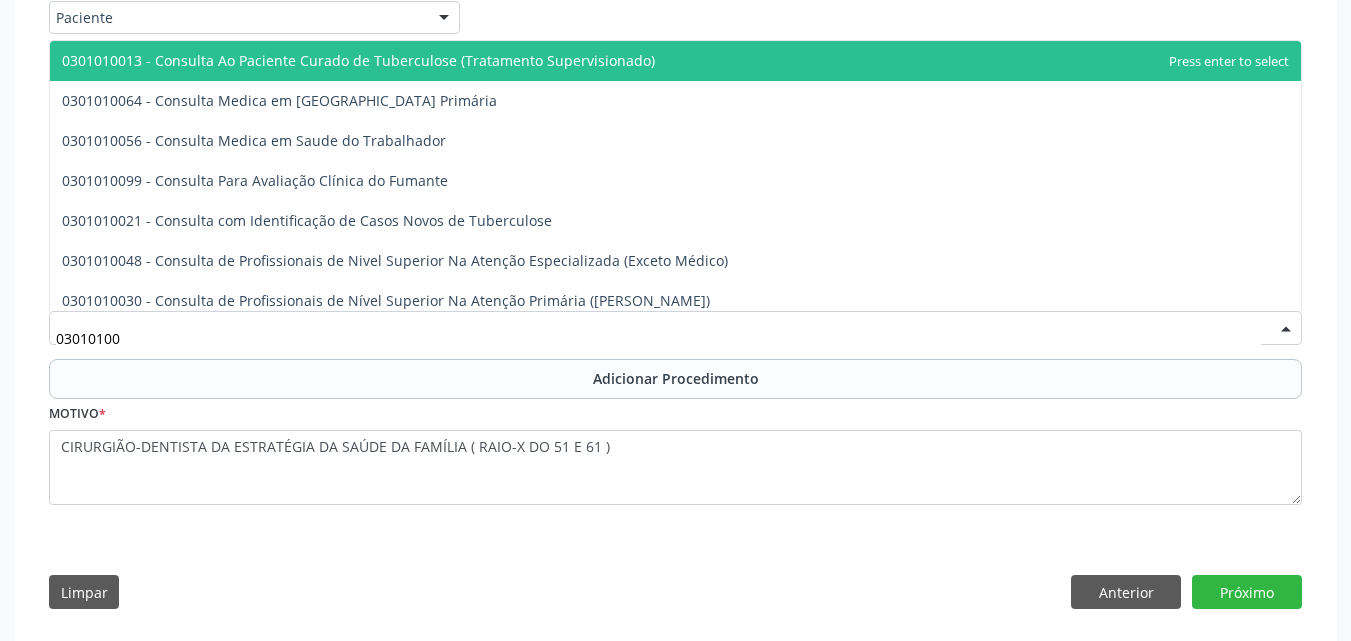 type on "030101004" 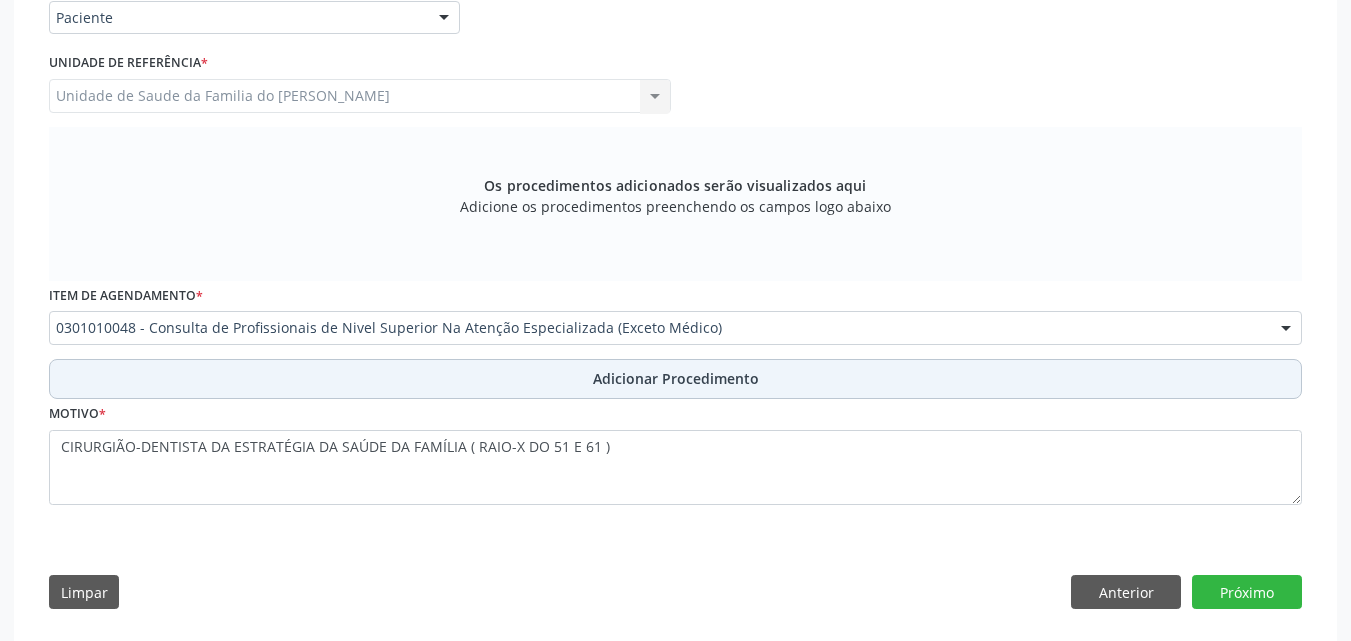 click on "Adicionar Procedimento" at bounding box center [675, 379] 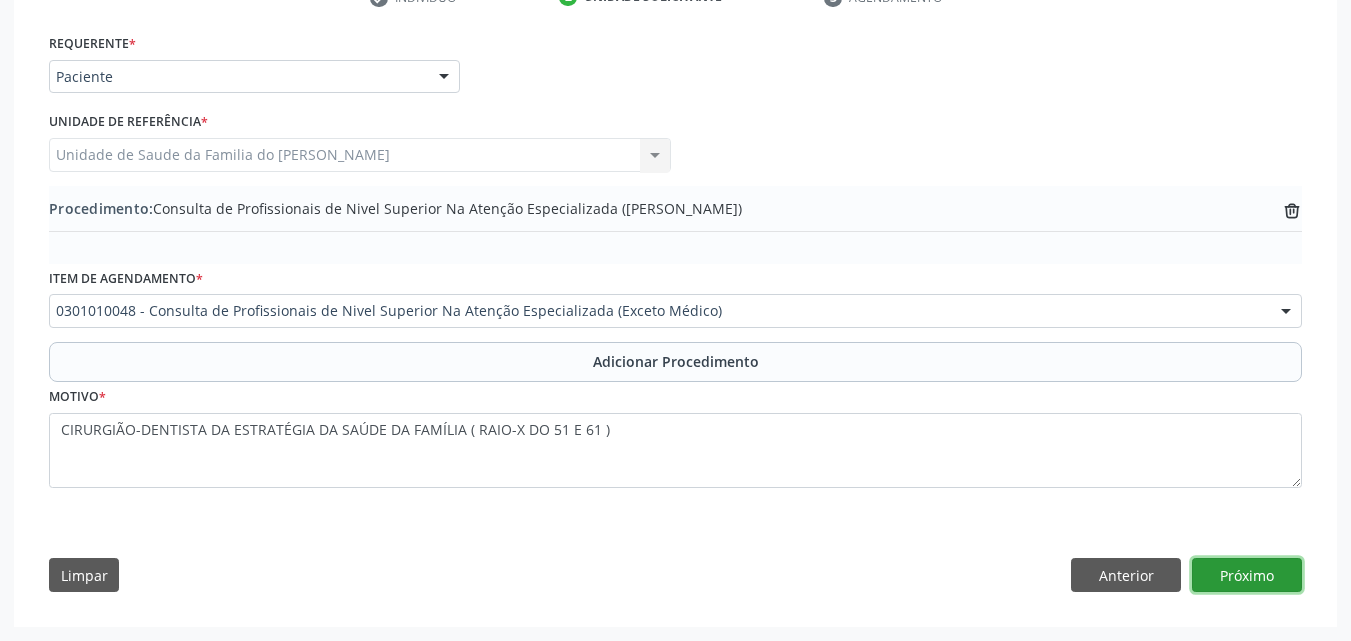 click on "Próximo" at bounding box center (1247, 575) 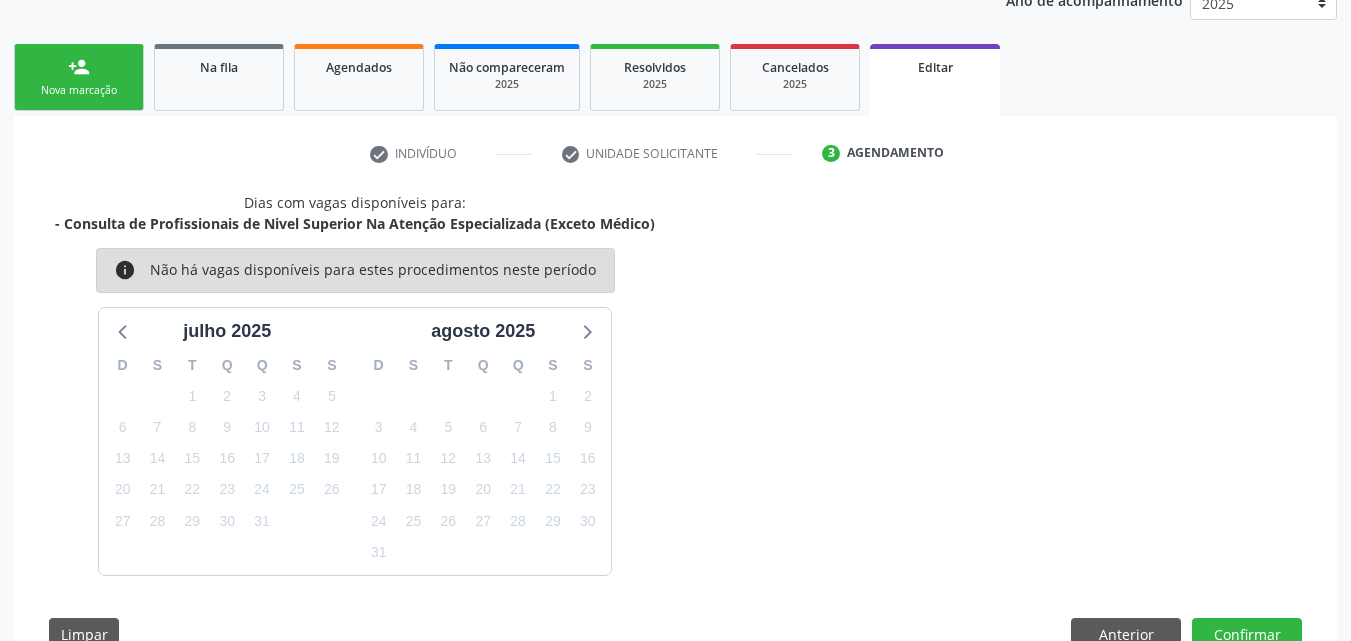 scroll, scrollTop: 342, scrollLeft: 0, axis: vertical 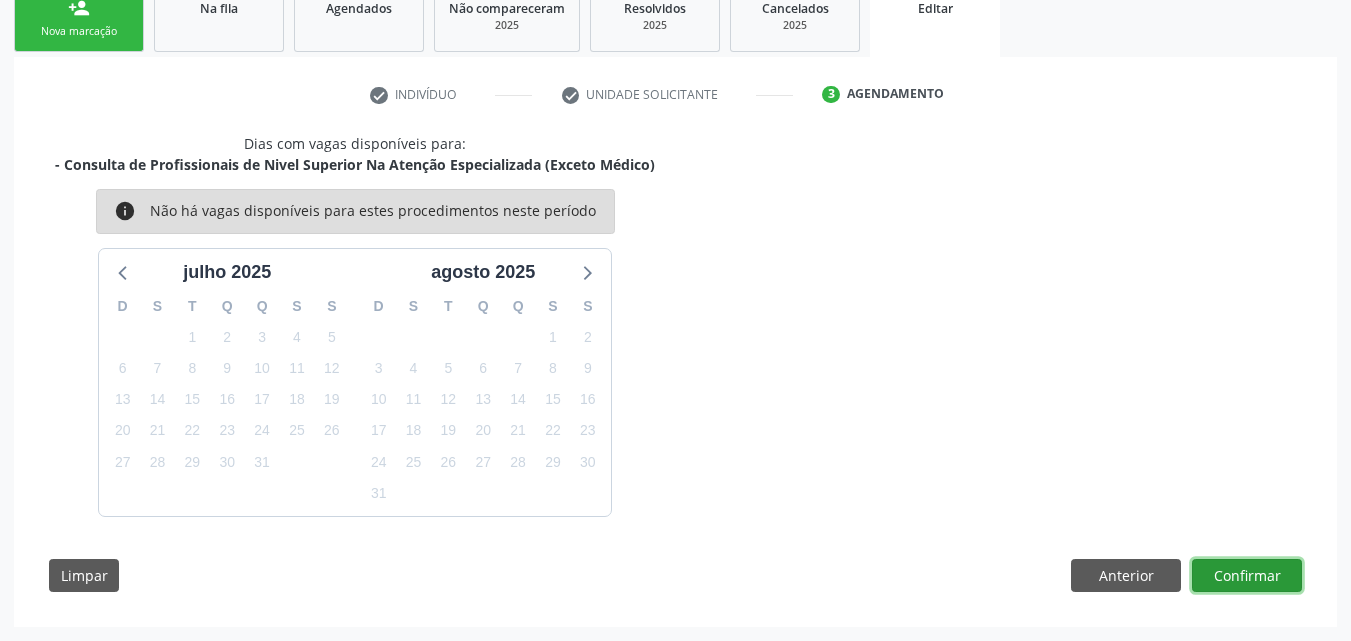 click on "Confirmar" at bounding box center [1247, 576] 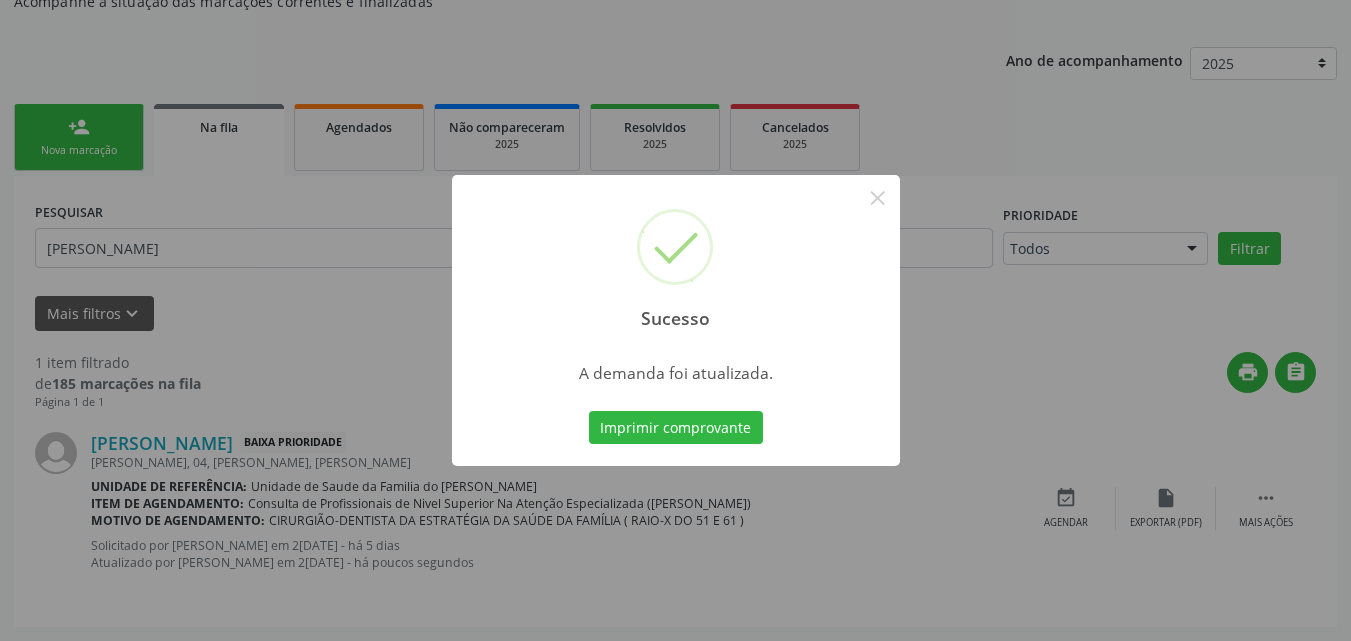 scroll, scrollTop: 54, scrollLeft: 0, axis: vertical 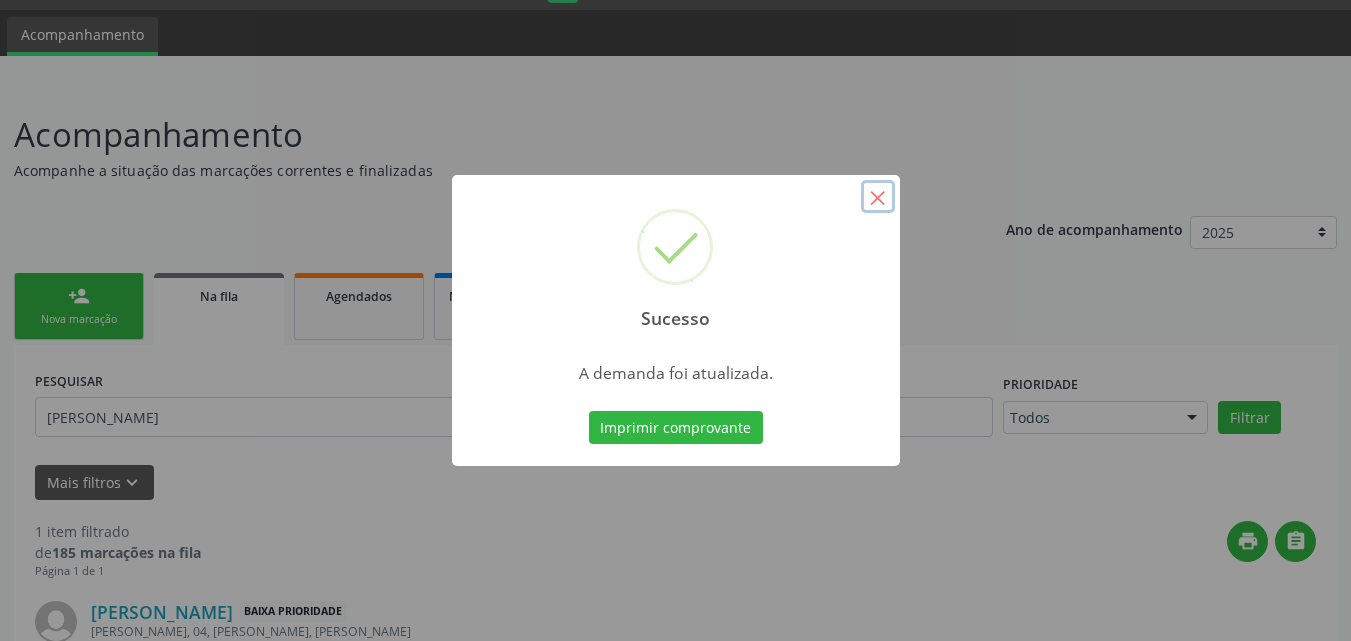 click on "×" at bounding box center [878, 197] 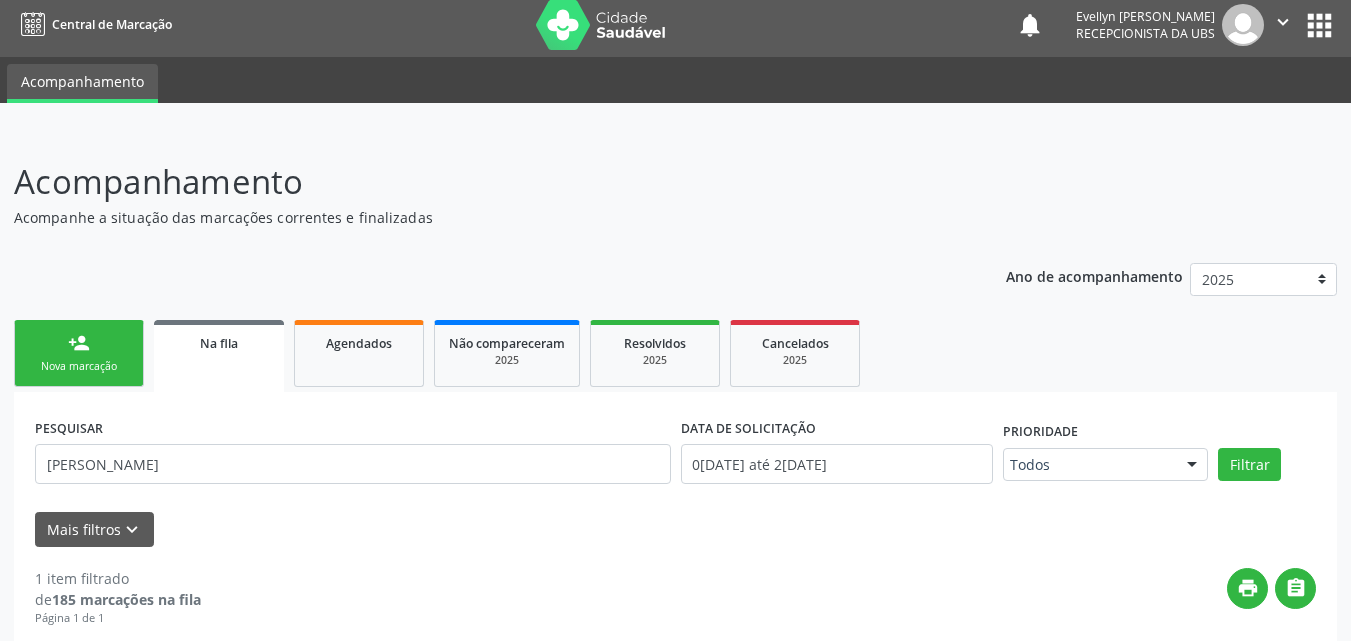 scroll, scrollTop: 0, scrollLeft: 0, axis: both 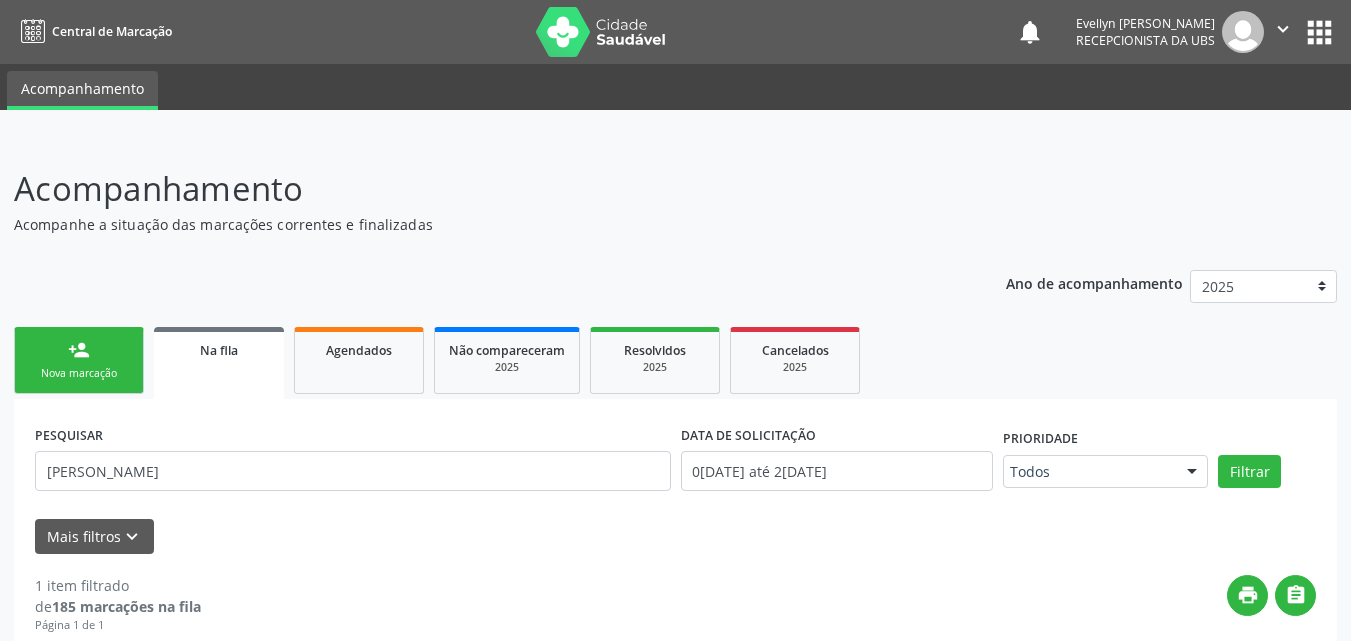 click on "Acompanhamento" at bounding box center (477, 189) 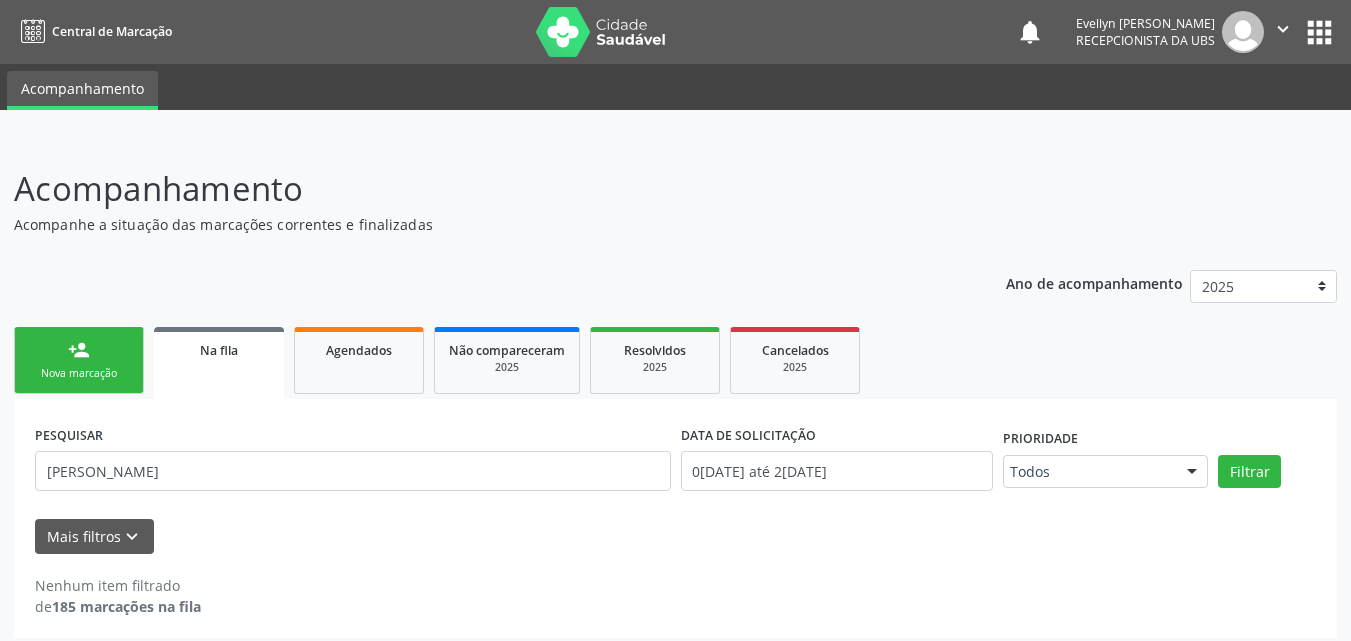 click on "Na fila" at bounding box center [219, 349] 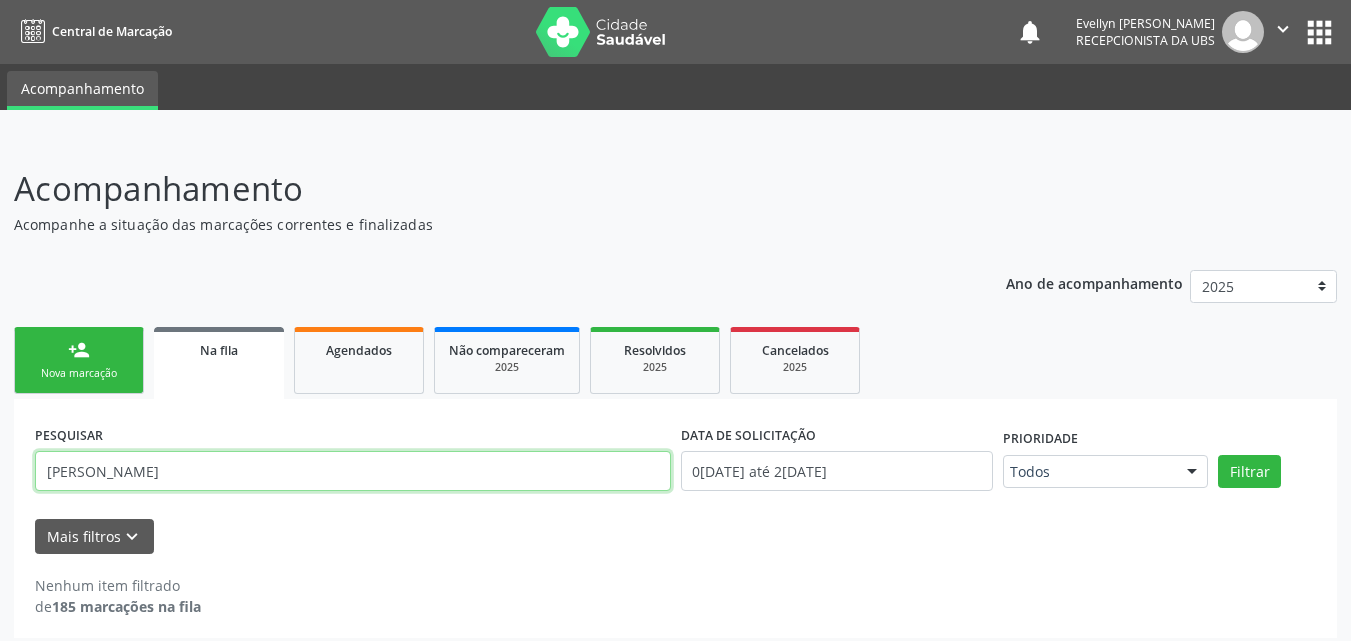 click on "[PERSON_NAME]" at bounding box center [353, 471] 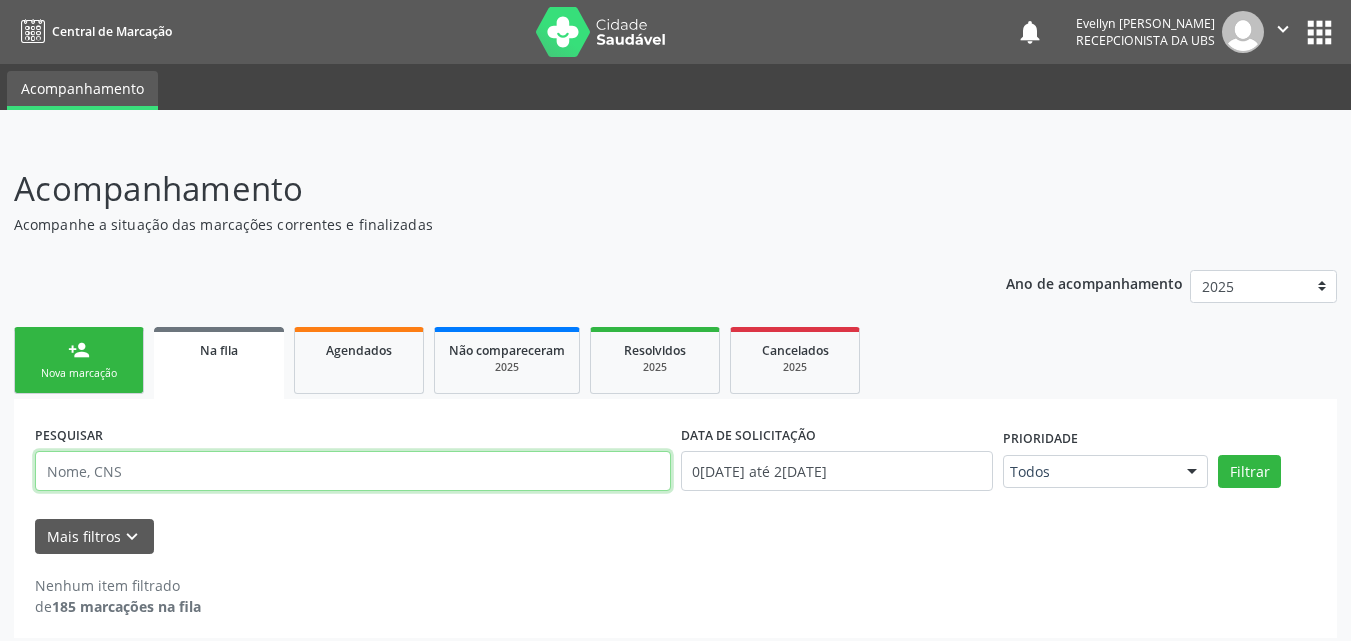 click on "Filtrar" at bounding box center [1249, 472] 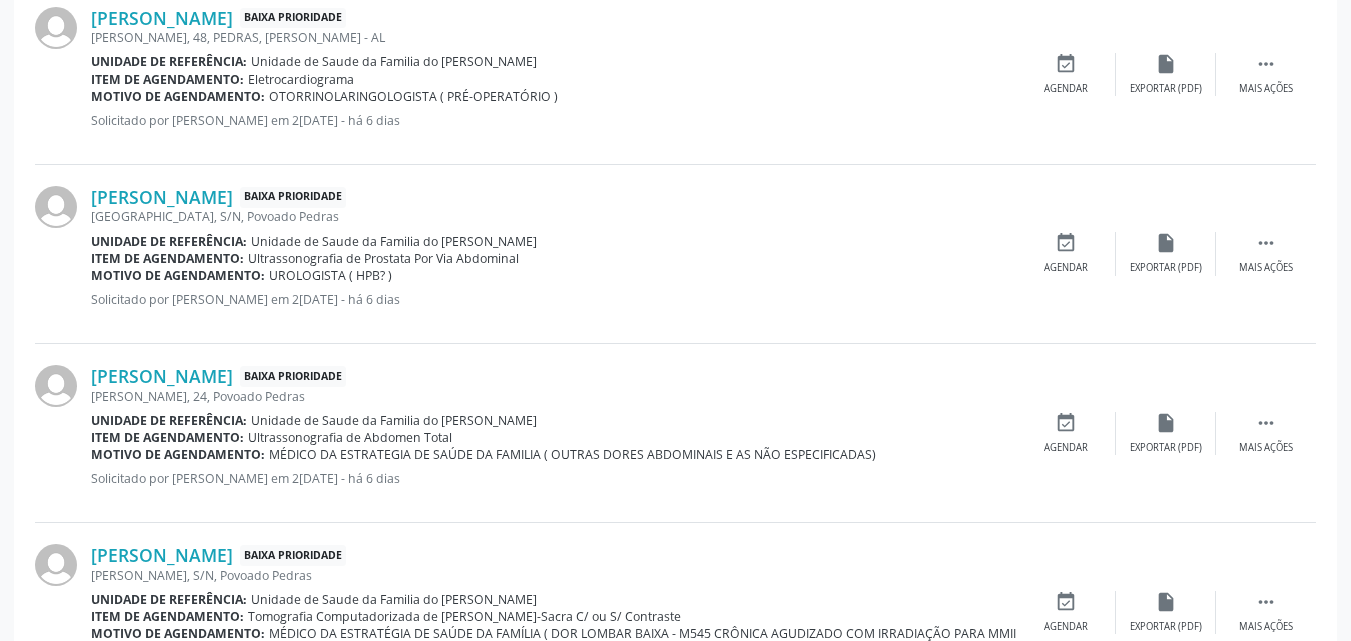 scroll, scrollTop: 659, scrollLeft: 0, axis: vertical 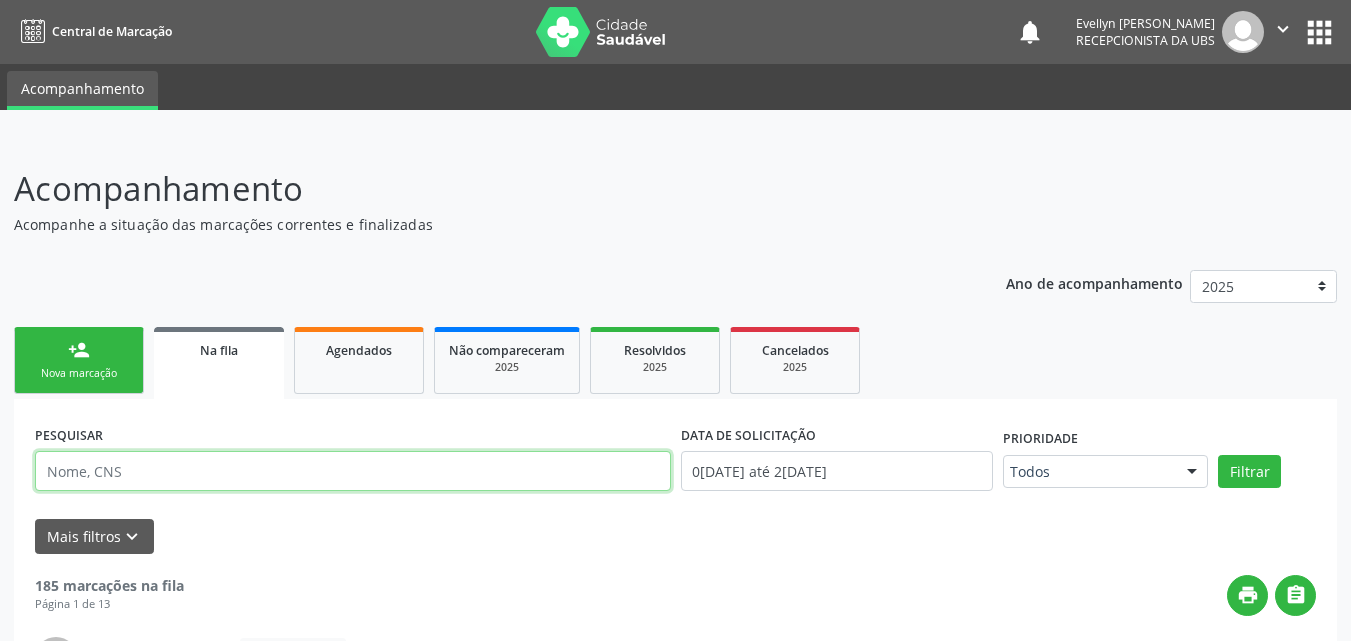 click at bounding box center [353, 471] 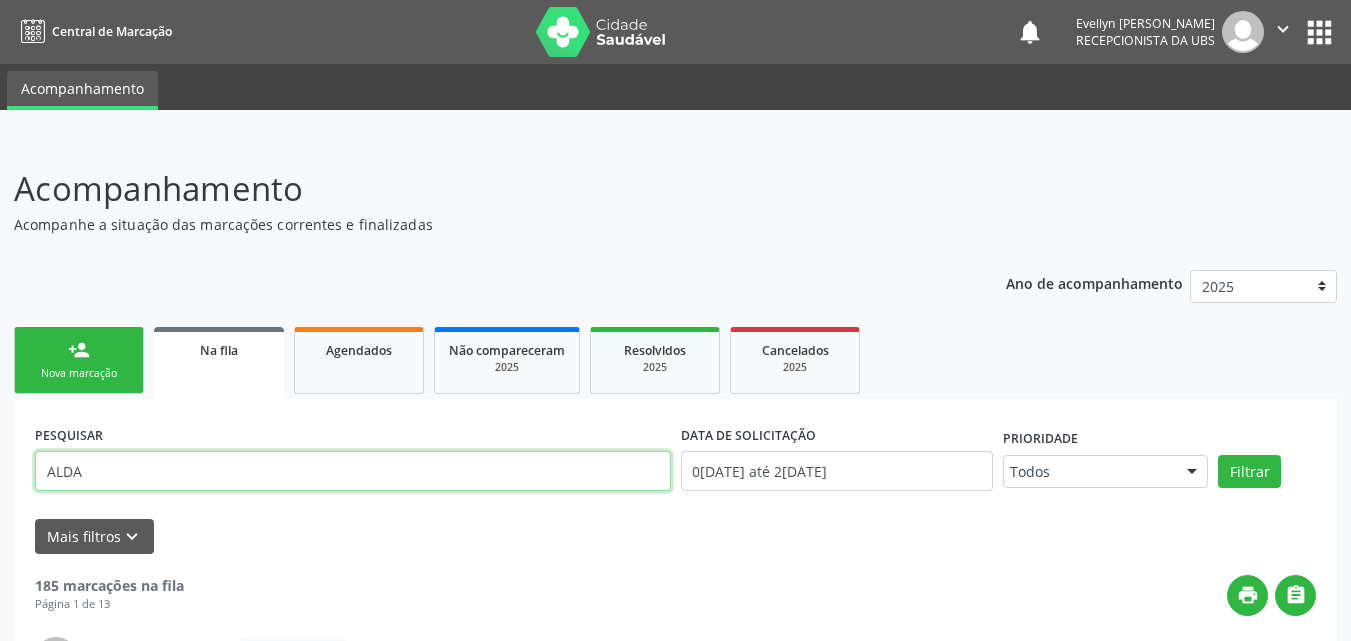type on "ALDA" 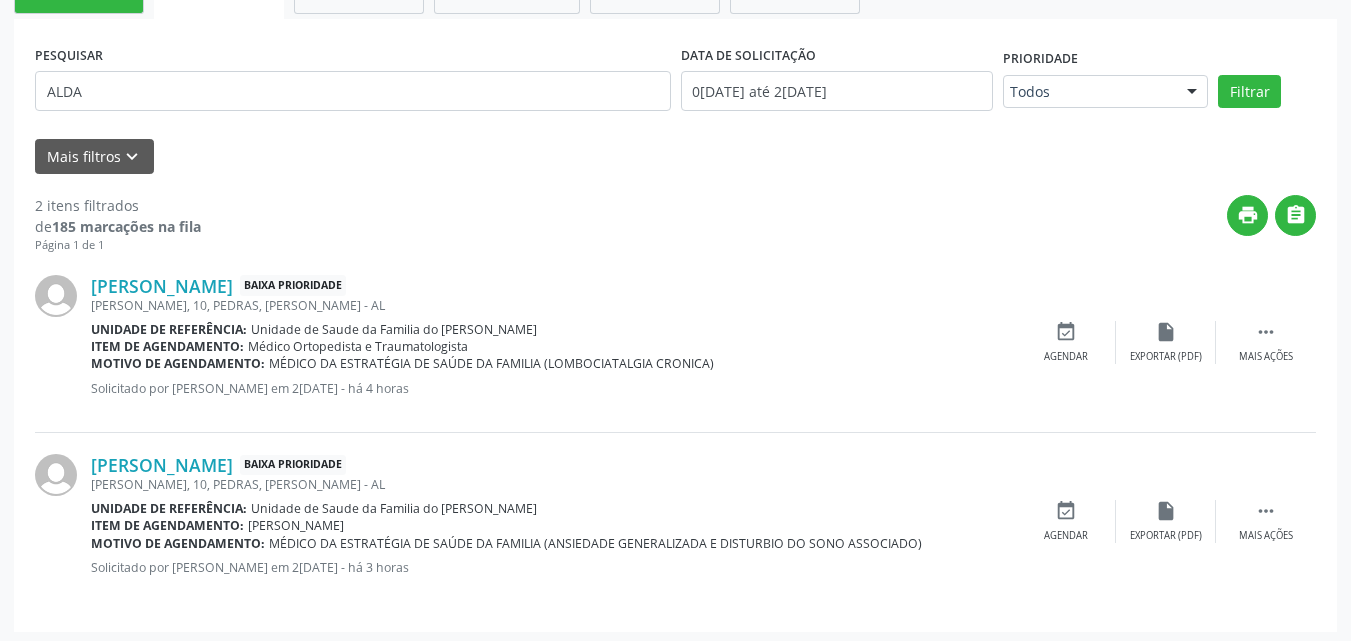 scroll, scrollTop: 385, scrollLeft: 0, axis: vertical 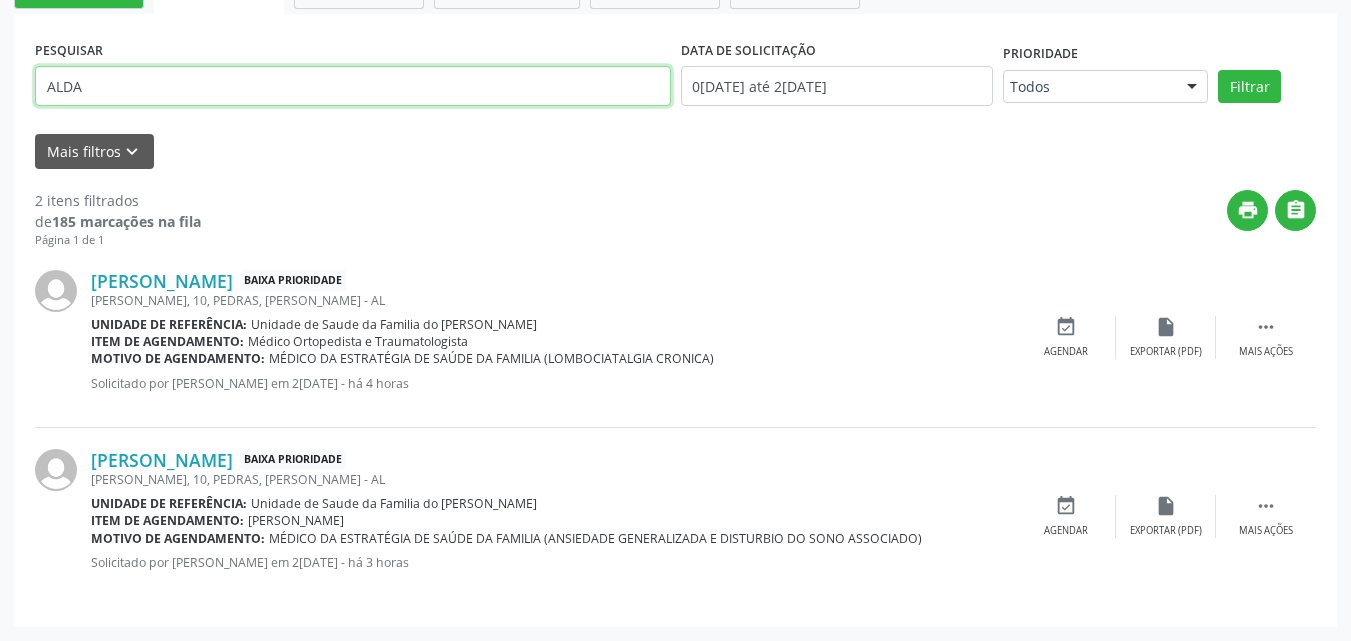 click on "ALDA" at bounding box center (353, 86) 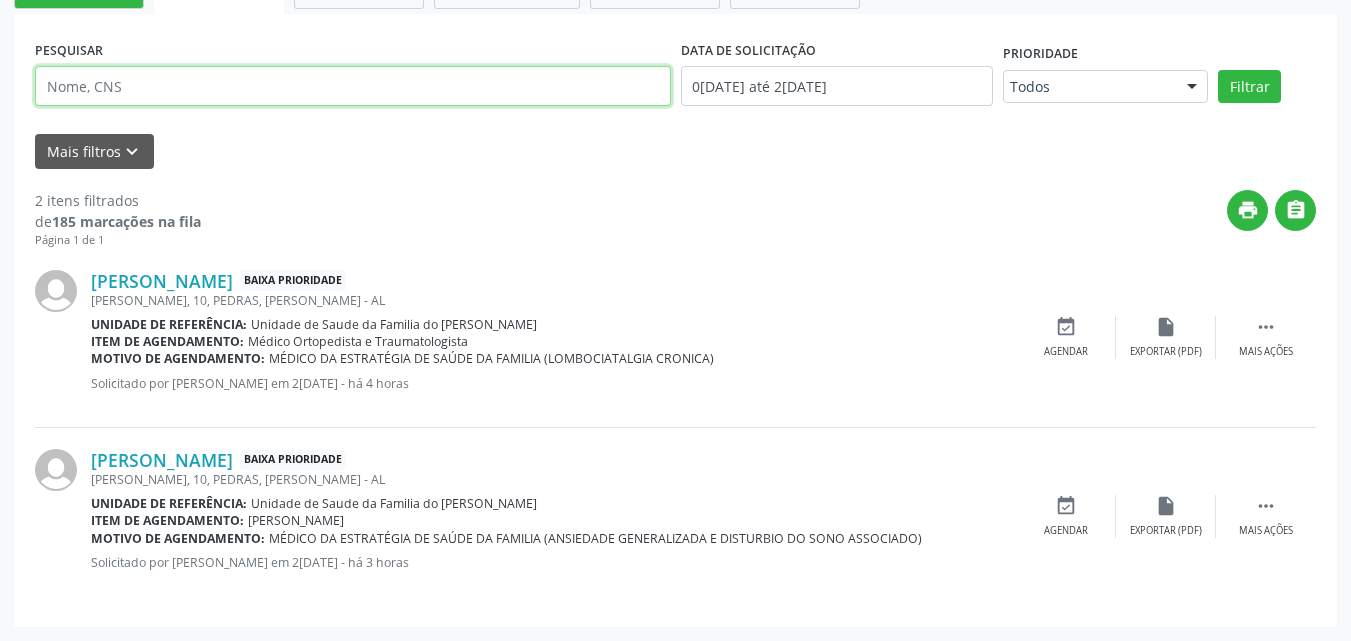 type 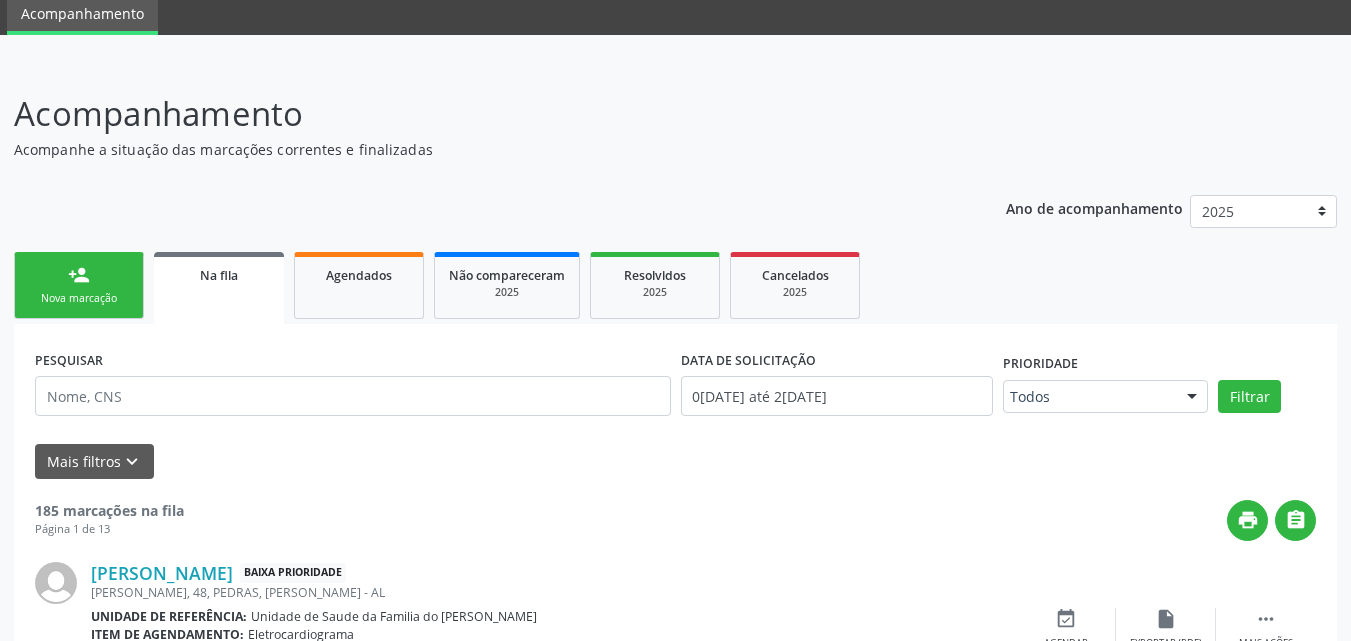 scroll, scrollTop: 385, scrollLeft: 0, axis: vertical 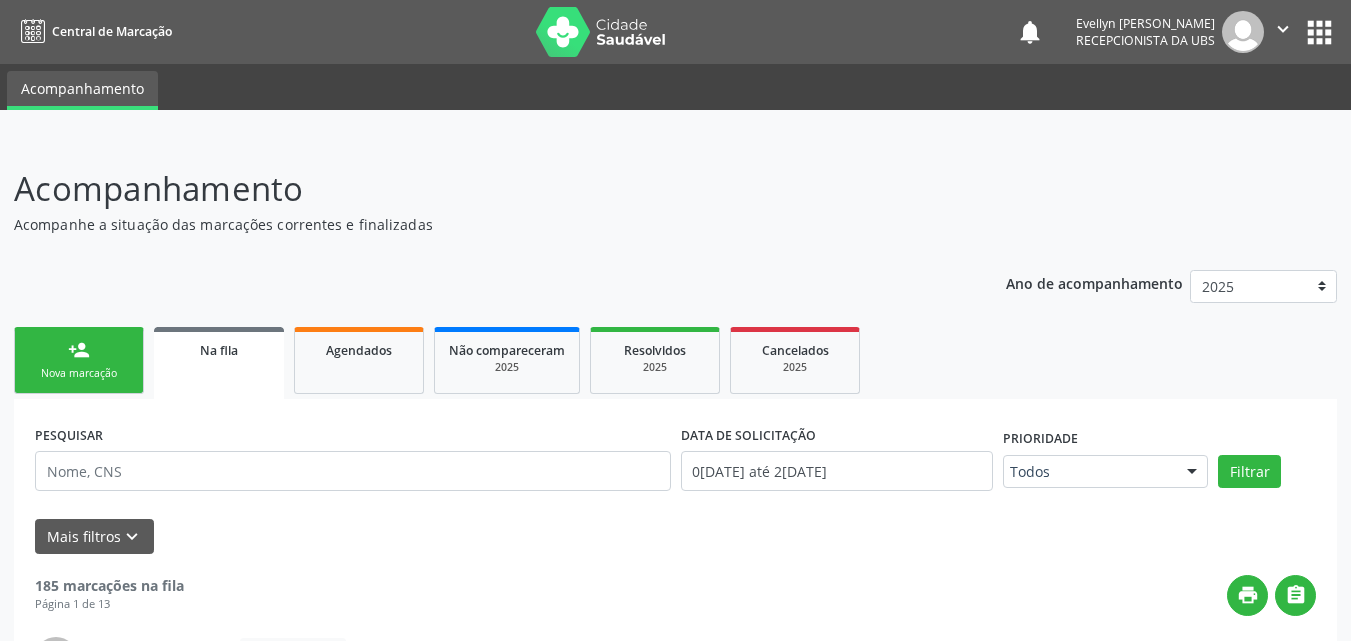 click on "Na fila" at bounding box center [219, 350] 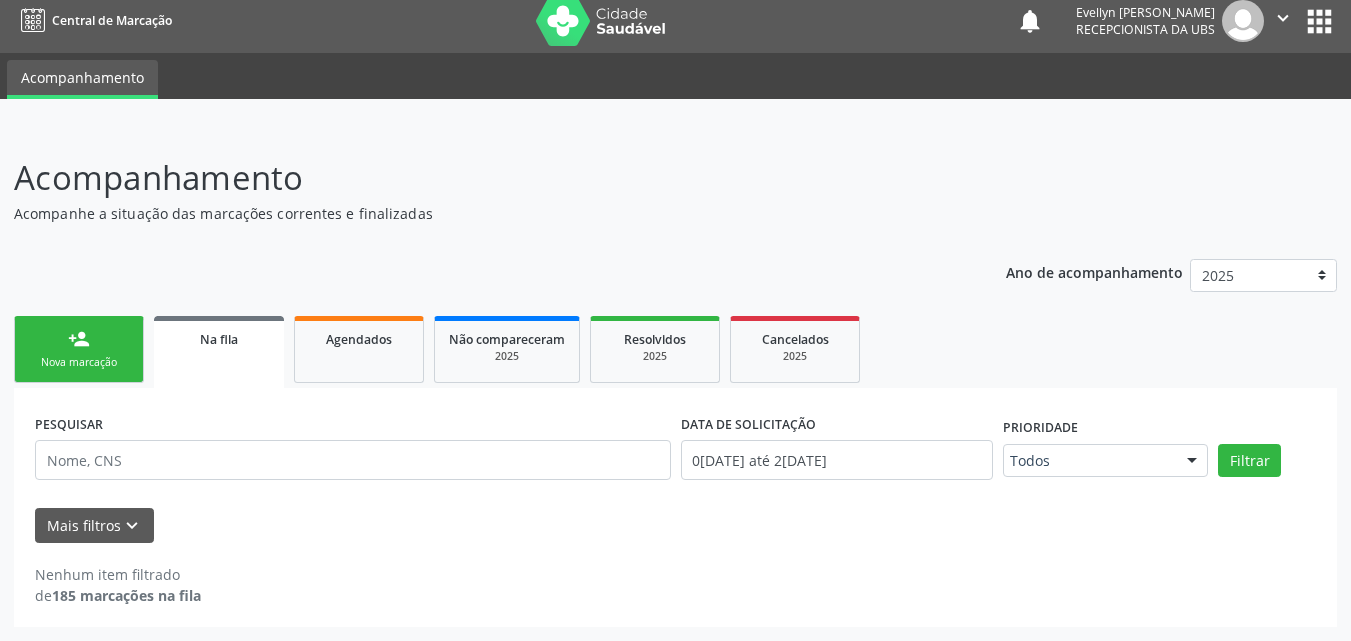 scroll, scrollTop: 0, scrollLeft: 0, axis: both 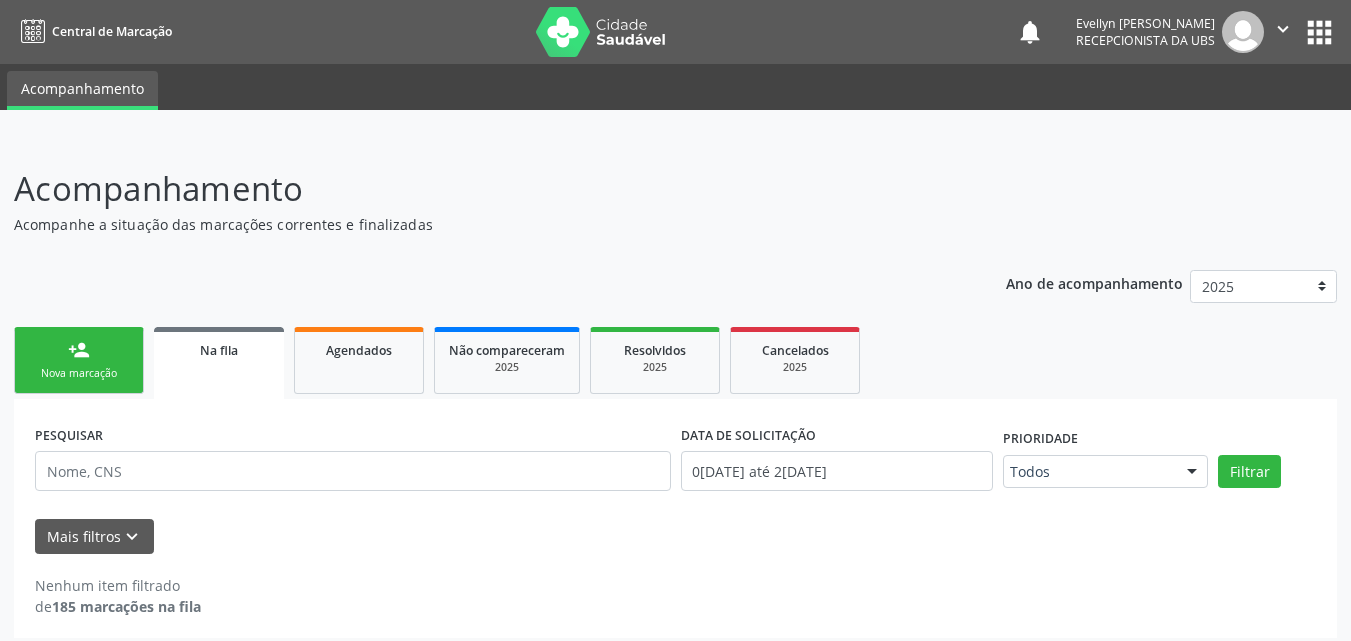 click on "person_add
Nova marcação" at bounding box center (79, 360) 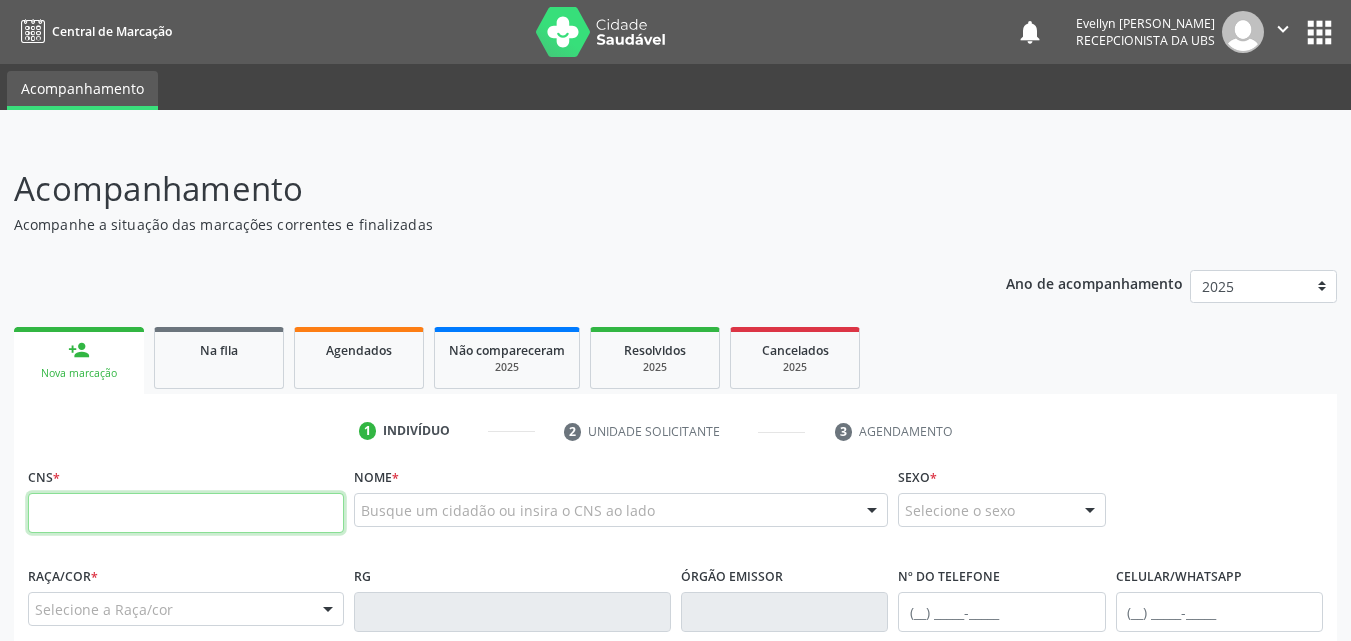 click at bounding box center [186, 513] 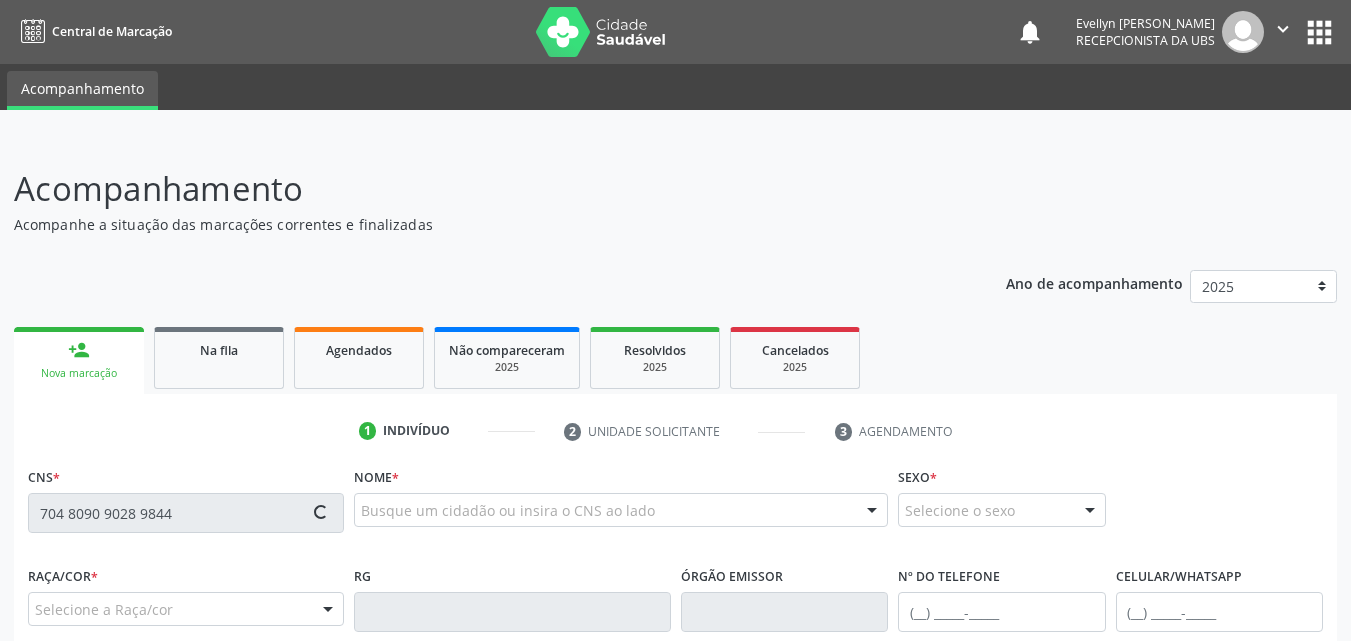 type on "704 8090 9028 9844" 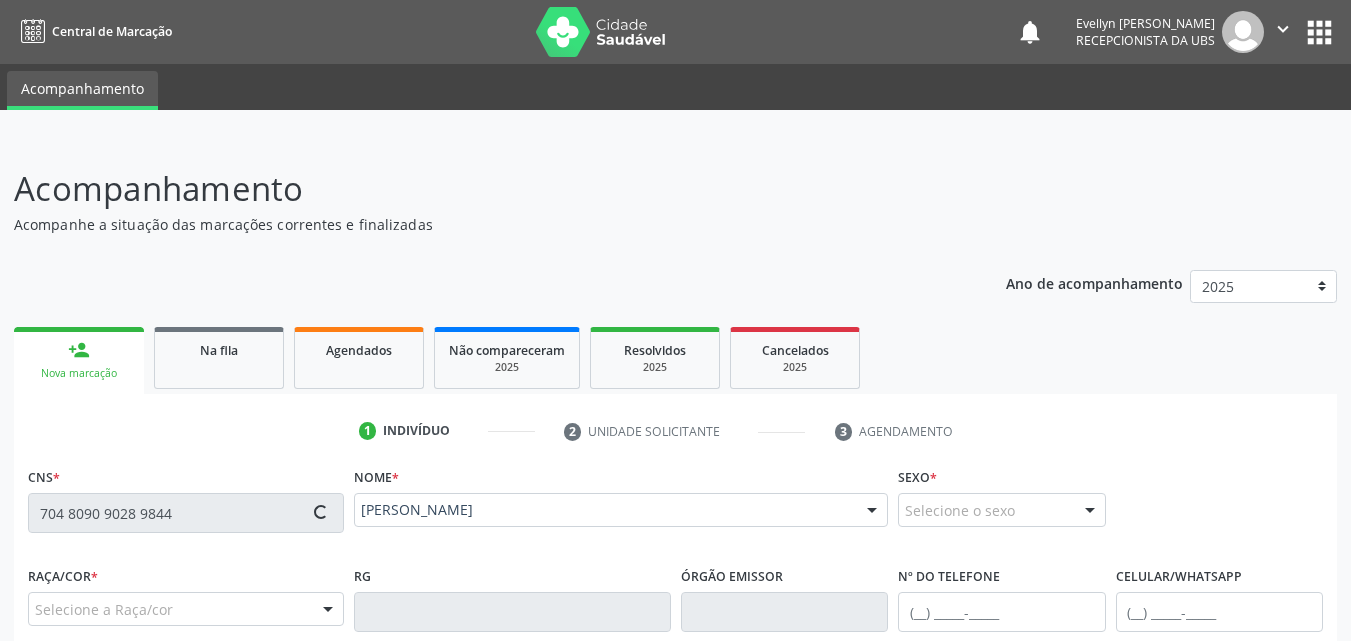 type on "[PHONE_NUMBER]" 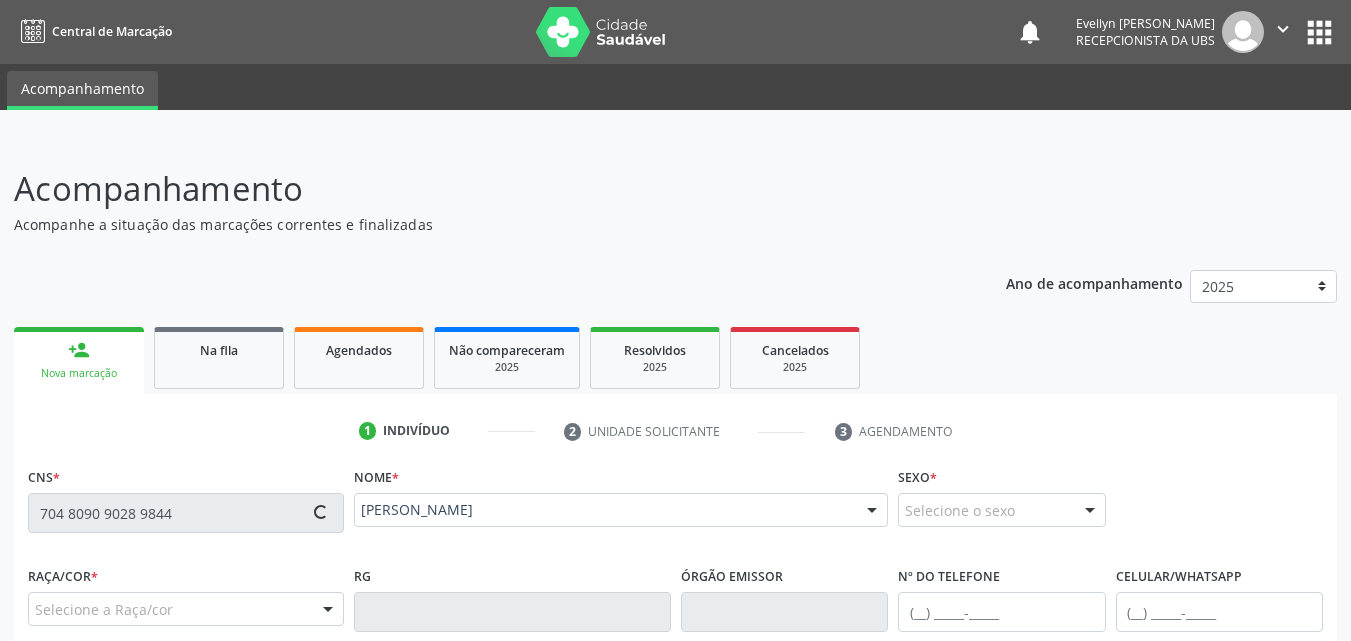 type on "[DATE]" 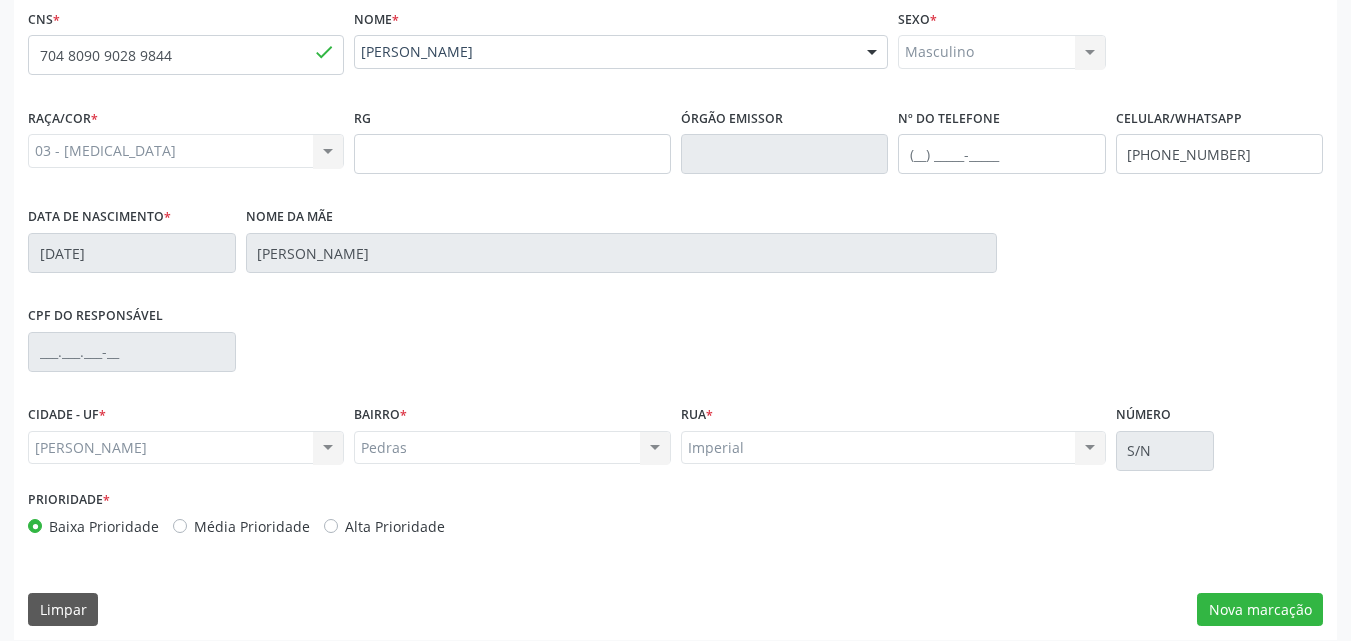 scroll, scrollTop: 467, scrollLeft: 0, axis: vertical 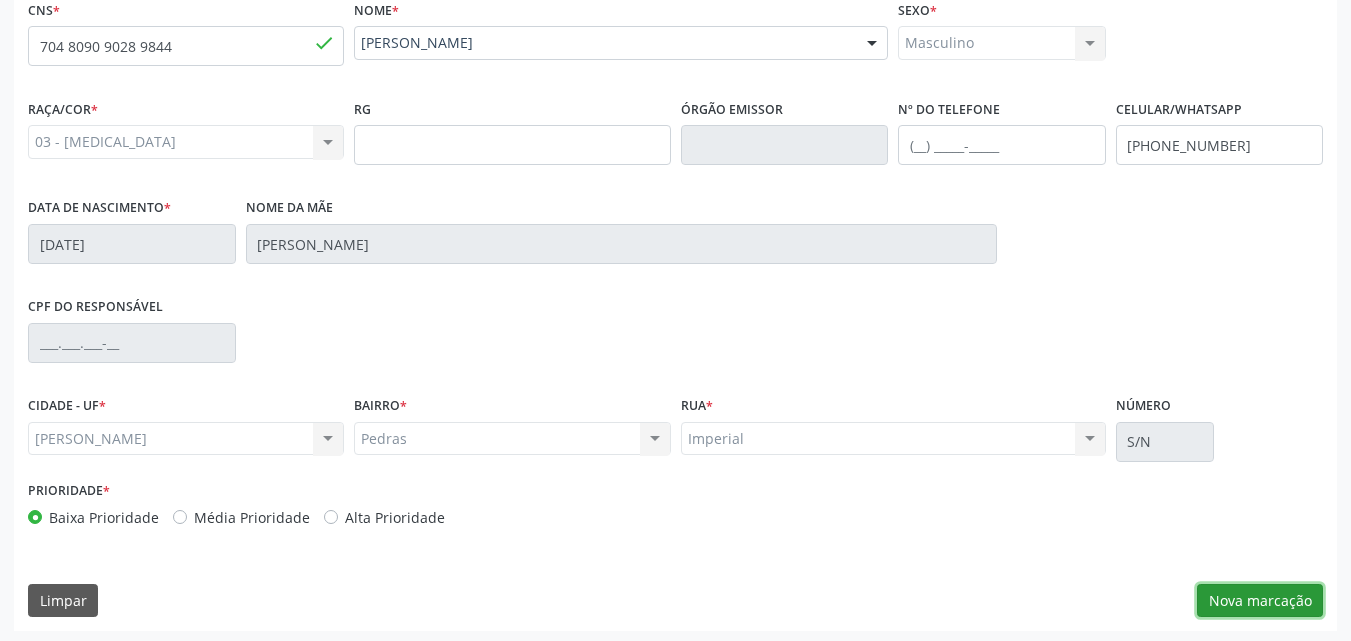 click on "Nova marcação" at bounding box center [1260, 601] 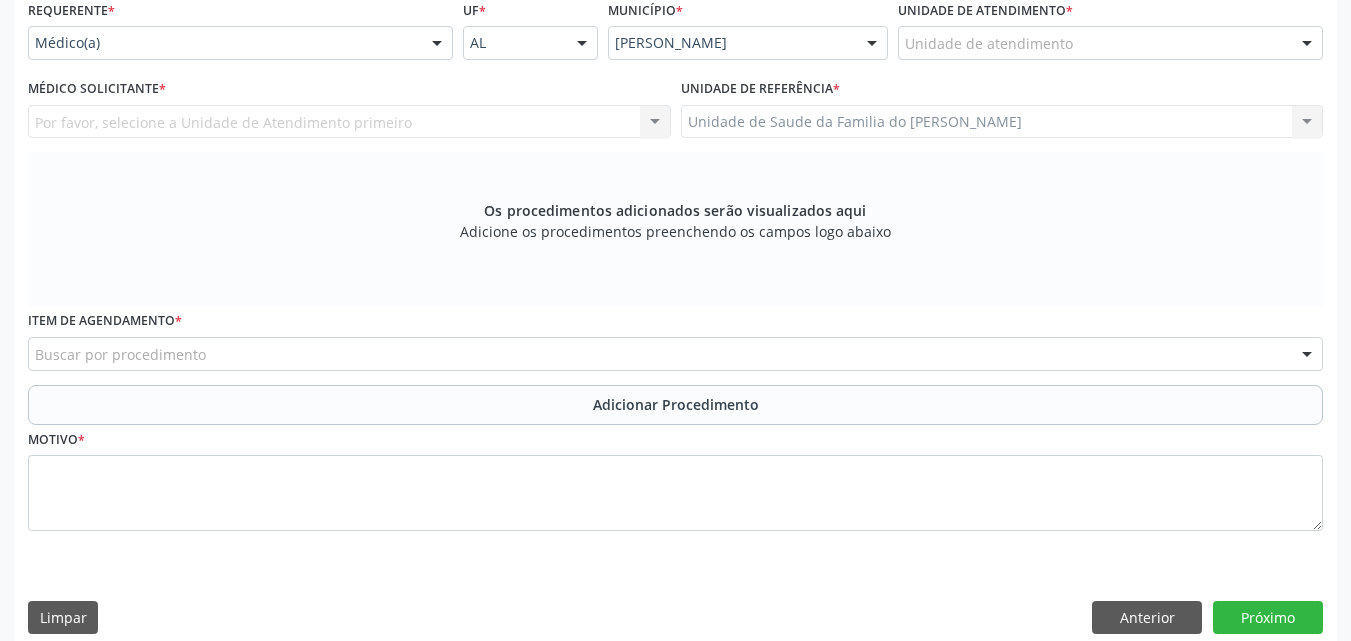 click on "Unidade de atendimento
*
Unidade de atendimento
Aeronave Baron 58   Aeronave Cessna   Associacao Divina Misericordia   Caps [PERSON_NAME] Sarmento   Central Municipal de Rede de Frio de Marechal Deodoro   Central de Abastecimento Farmaceutico Caf   Centro Municipal de Especialidade Odontologica   Centro de Parto Normal Imaculada Conceicao   Centro de Saude Professor Estacio de [GEOGRAPHIC_DATA]   Certea Centro Esp de Ref em Transtorno do Espectro Autista   Clinica Escola de Medicina Veterinaria do Cesmac   Clinica de Reestruturacao Renovar Crer   Consultorio Odontologico [PERSON_NAME]   Crescer Espaco Terapeutico   Espaco Klecia Ribeiro   Fazenda da Esperanca [GEOGRAPHIC_DATA]   Helicoptero Falcao 5   Labmar   Laboratorio Marechal   Laboratorio Marechal Deodoro   Laboratorio de Protese Dentaria Marechal Deodoro   Melhor em Casa   Posto de Apoio Mucuri   Posto de Saude Saco   Posto de Saude do Riacho Velho   Secretaria Municipal de Saude" at bounding box center [1110, 34] 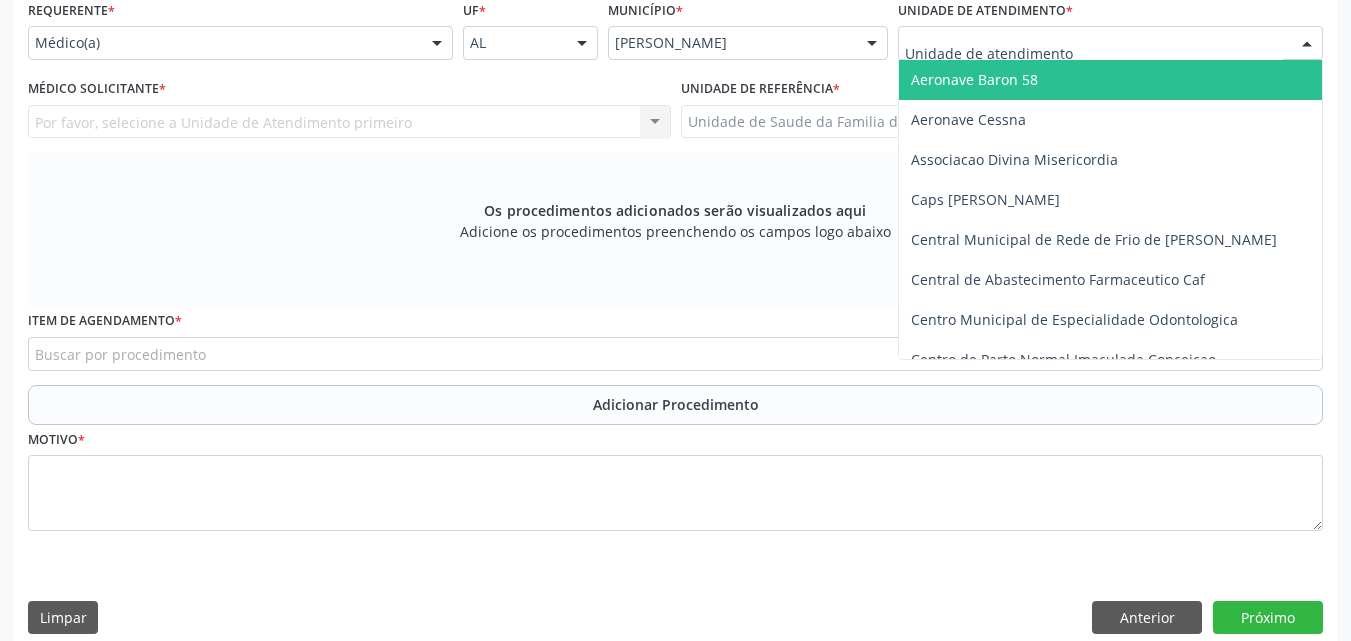 click at bounding box center [1110, 43] 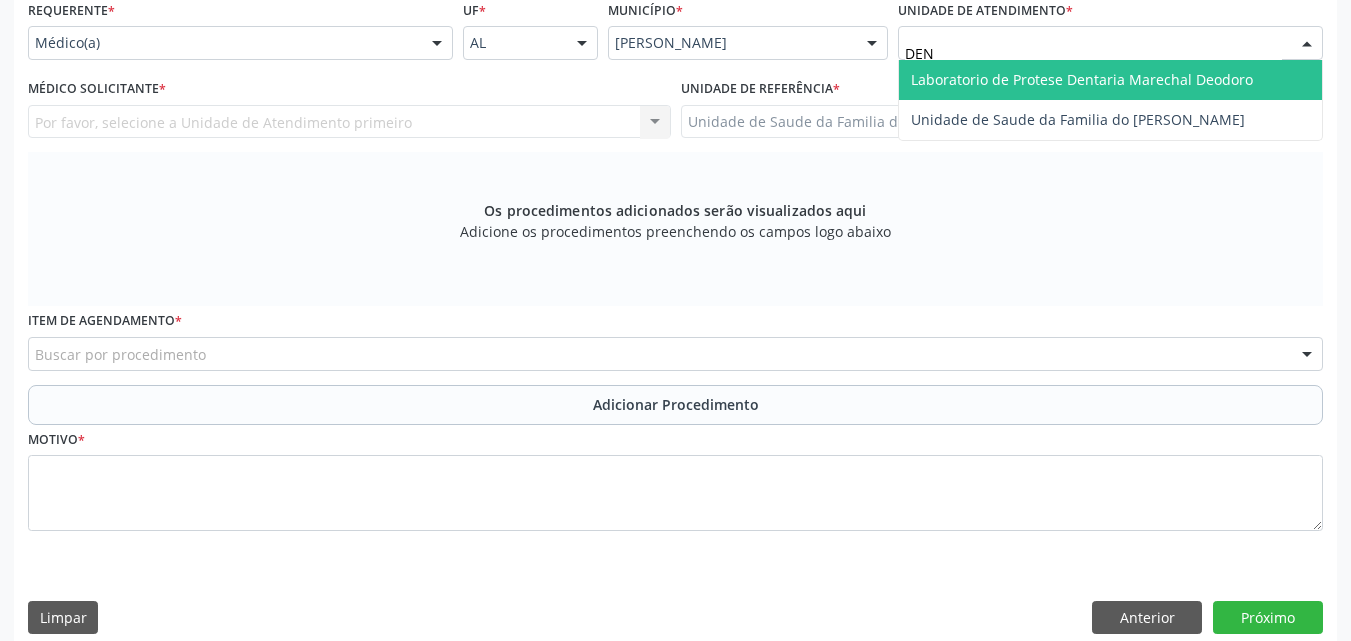 type on "DENI" 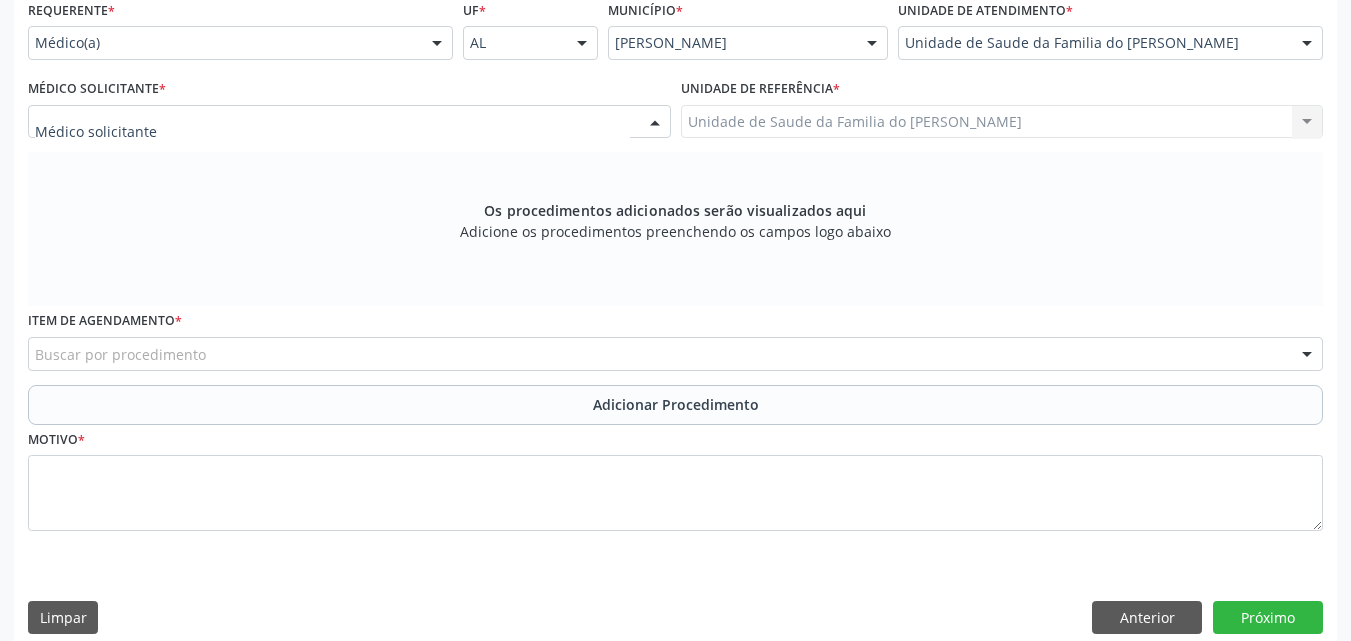 click at bounding box center [349, 122] 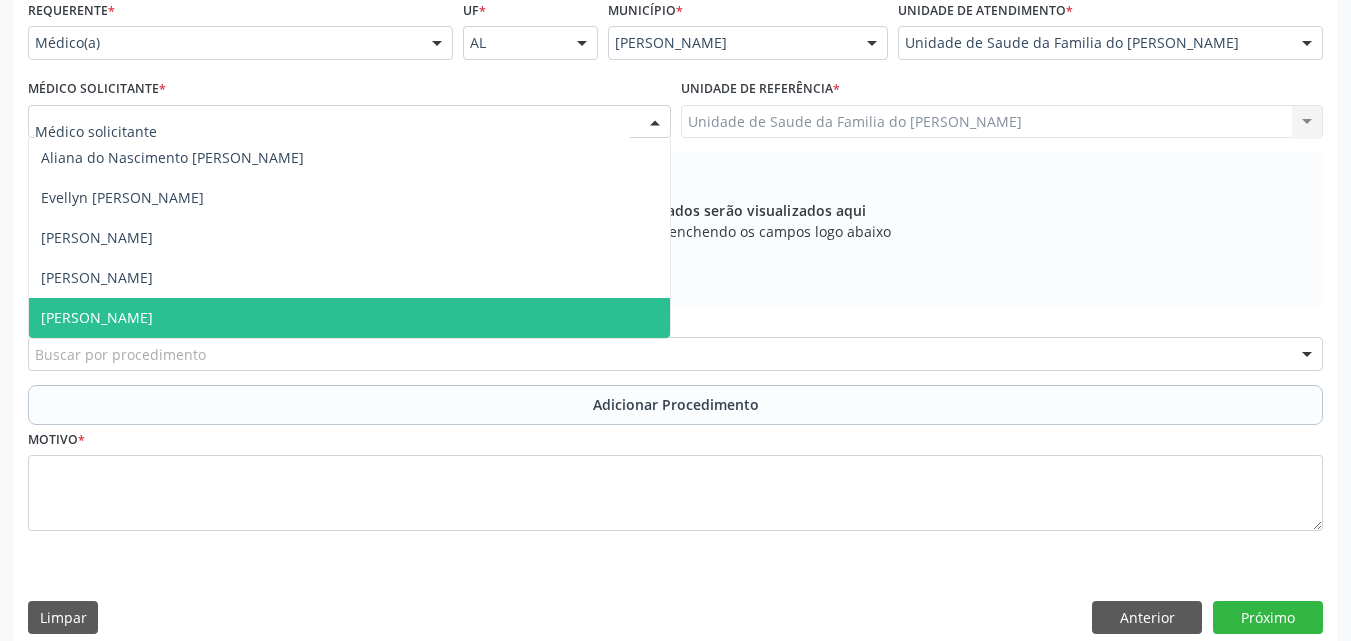 click on "[PERSON_NAME]" at bounding box center [349, 318] 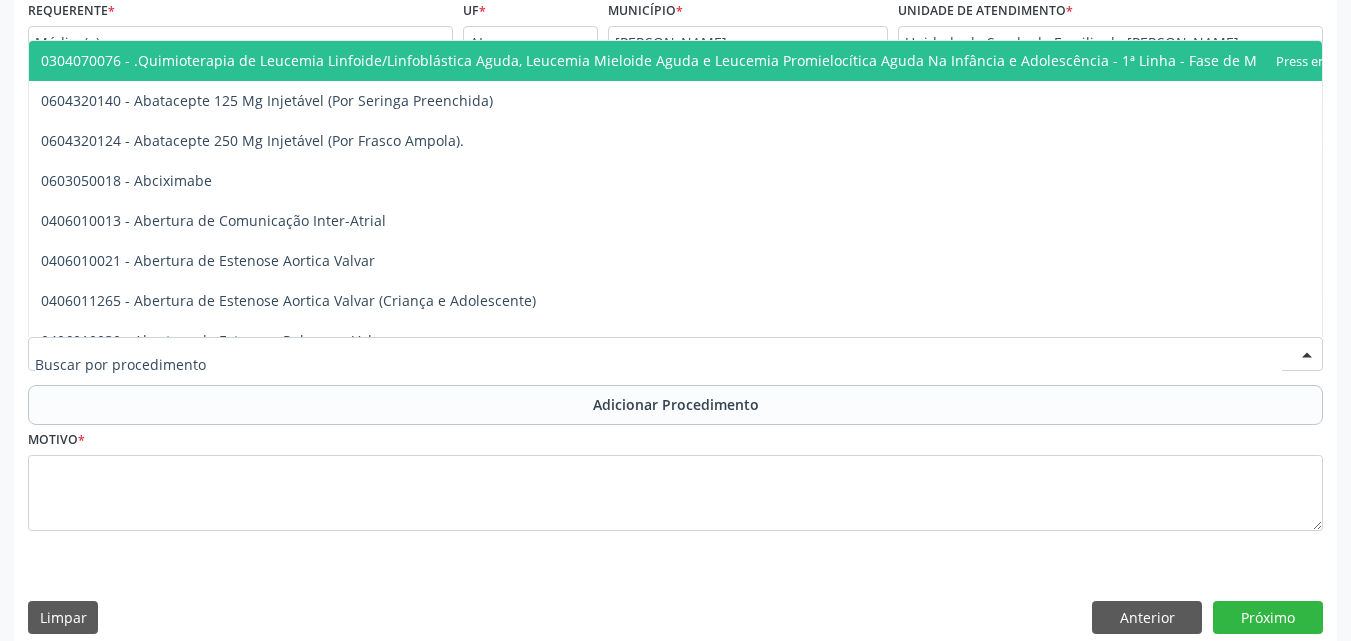 click at bounding box center [675, 354] 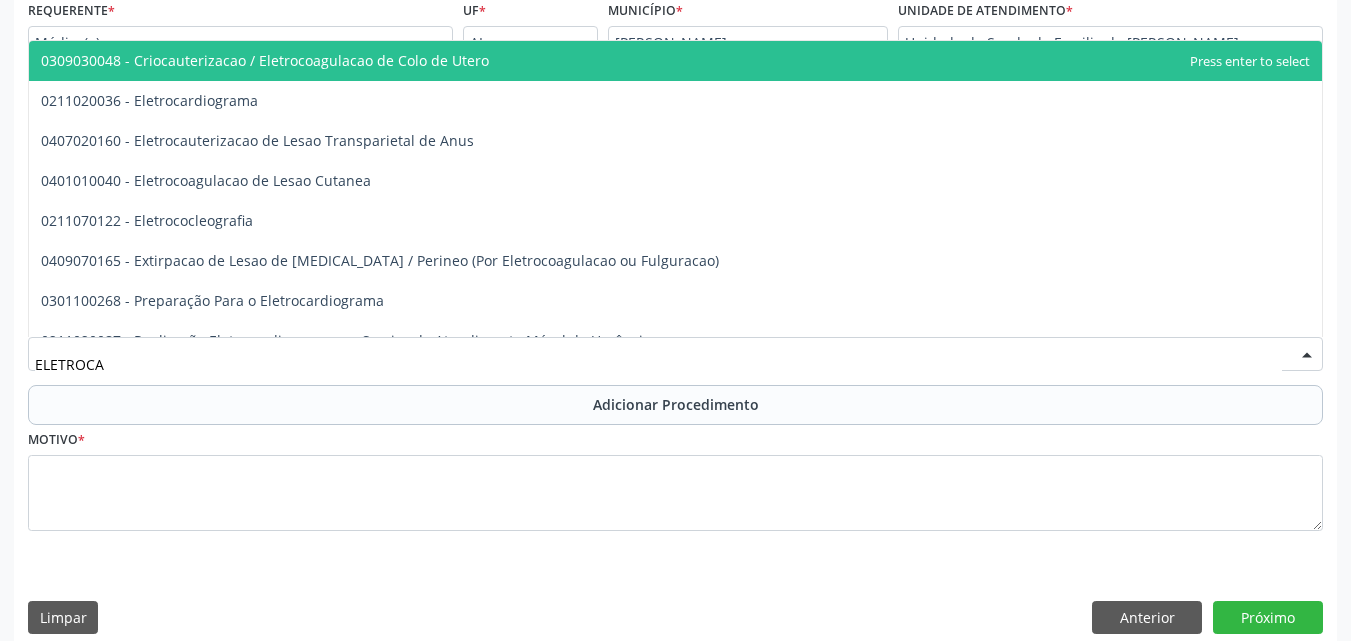 type on "ELETROCAR" 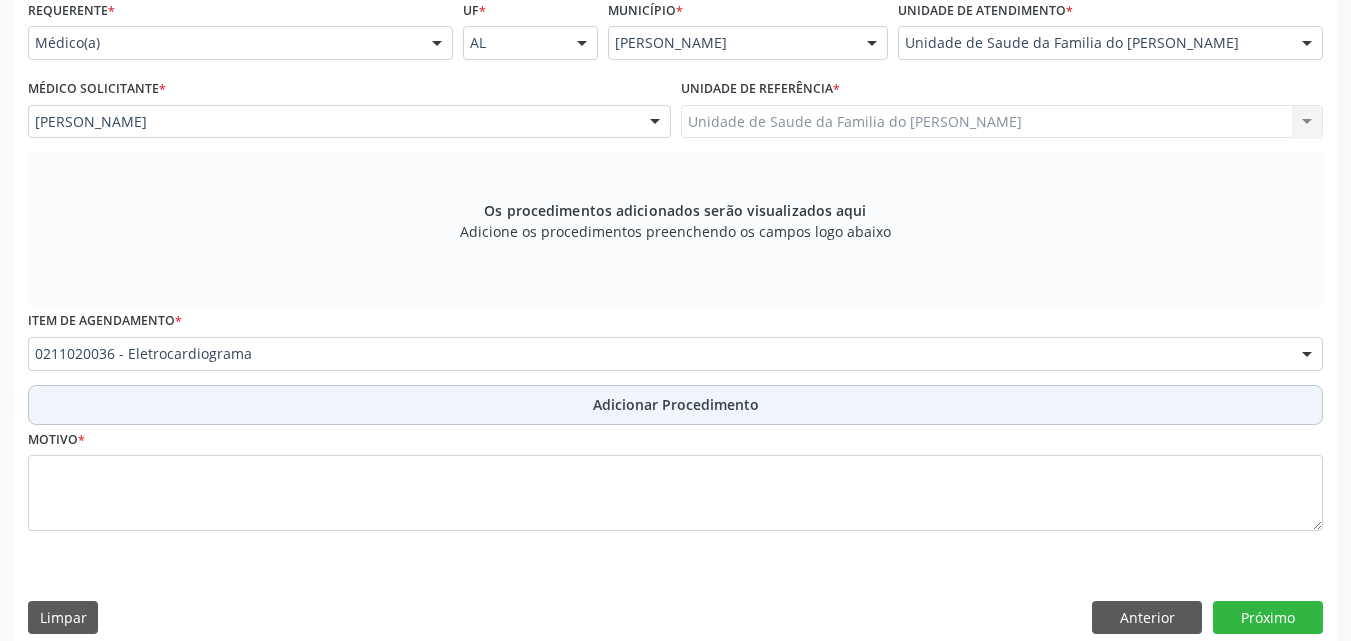 click on "Adicionar Procedimento" at bounding box center [675, 405] 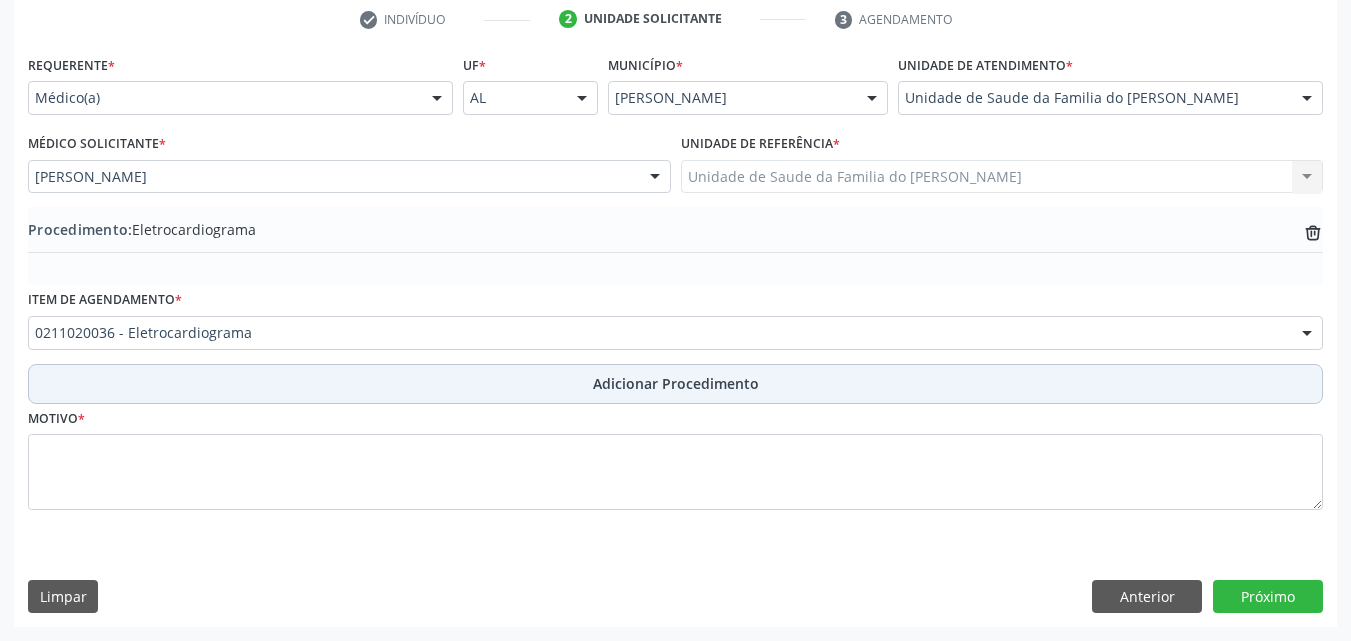 scroll, scrollTop: 412, scrollLeft: 0, axis: vertical 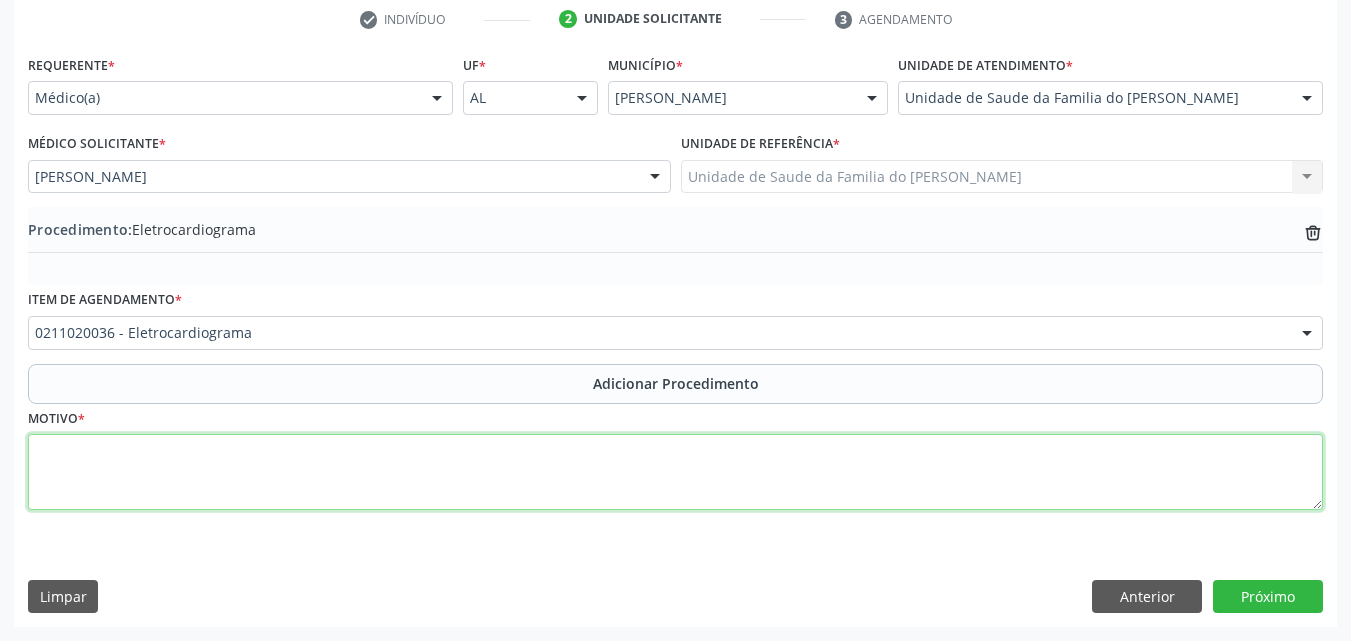 click at bounding box center (675, 472) 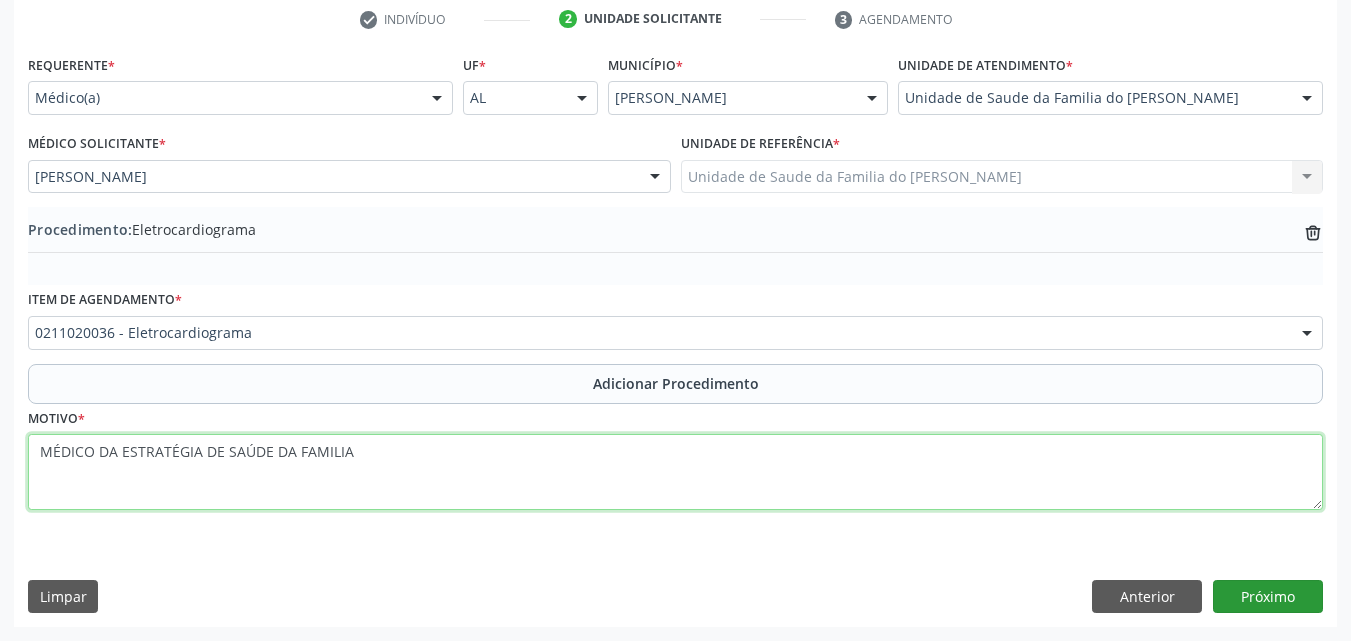 type on "MÉDICO DA ESTRATÉGIA DE SAÚDE DA FAMILIA" 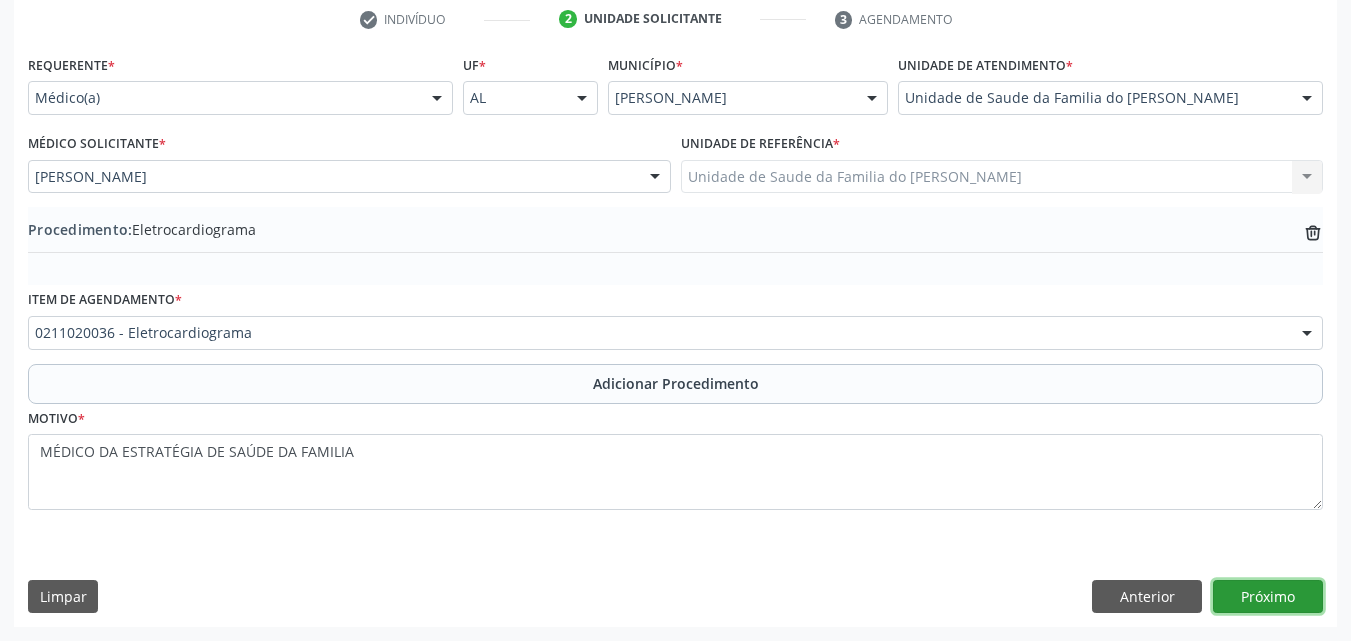 click on "Próximo" at bounding box center [1268, 597] 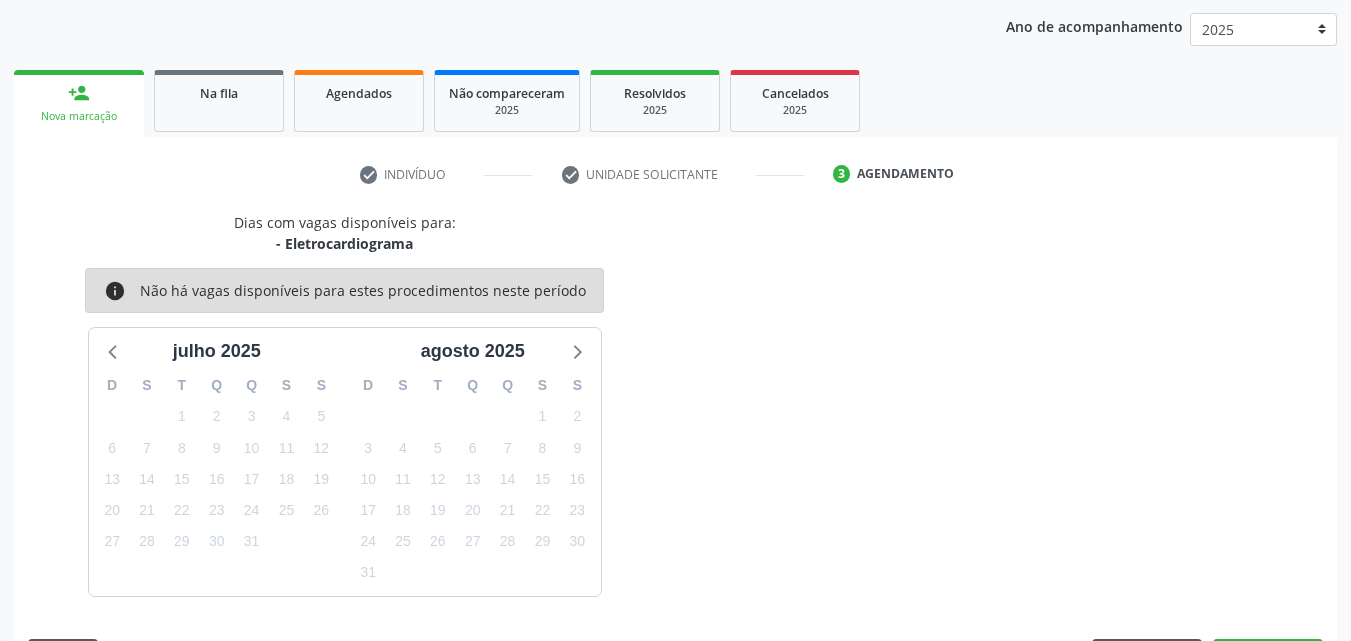 scroll, scrollTop: 316, scrollLeft: 0, axis: vertical 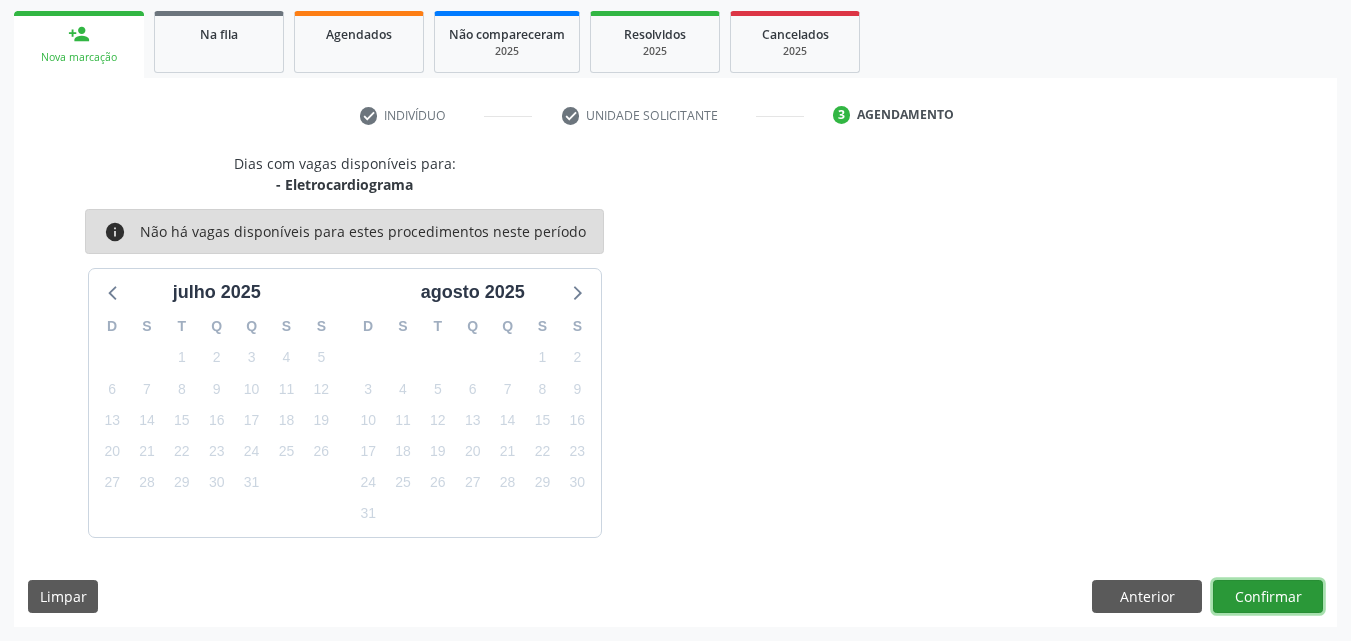 click on "Confirmar" at bounding box center [1268, 597] 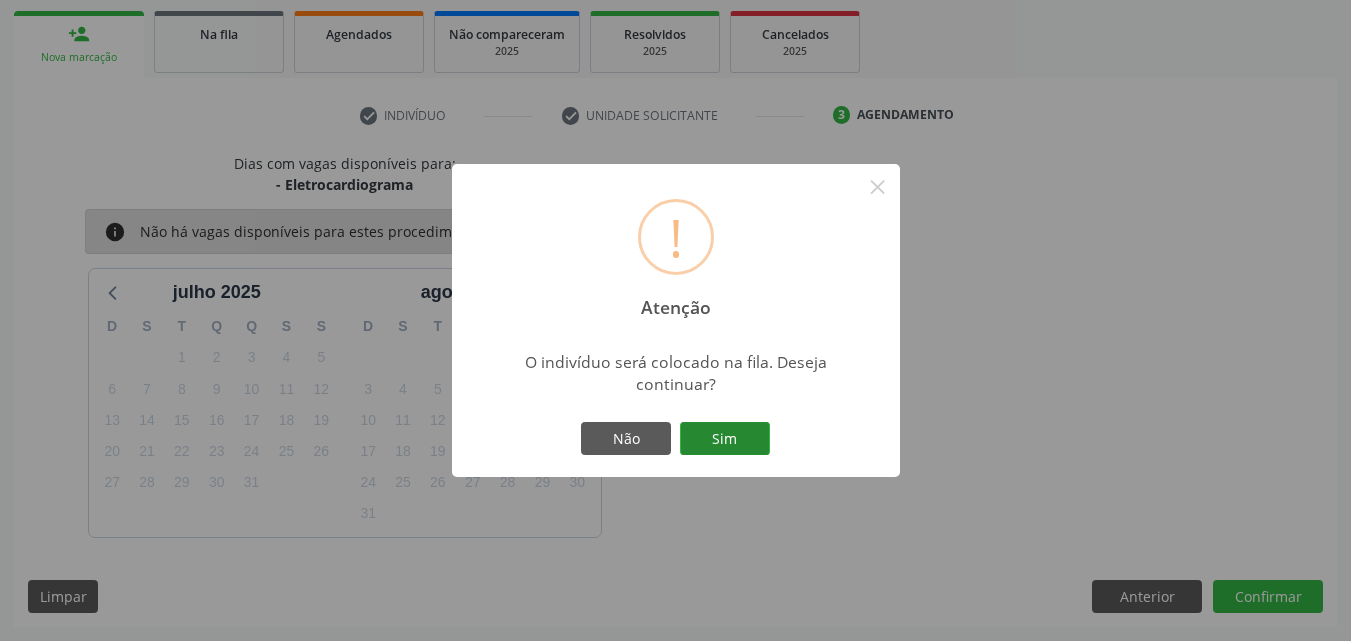 click on "Sim" at bounding box center (725, 439) 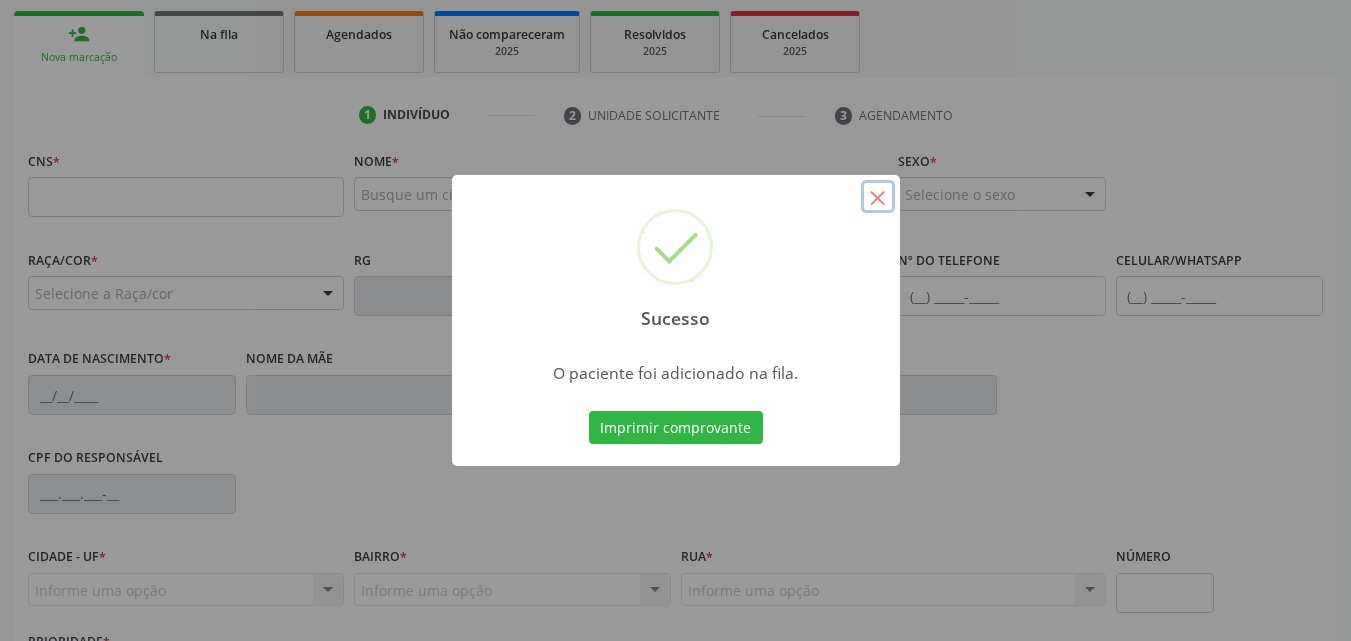 click on "×" at bounding box center (878, 197) 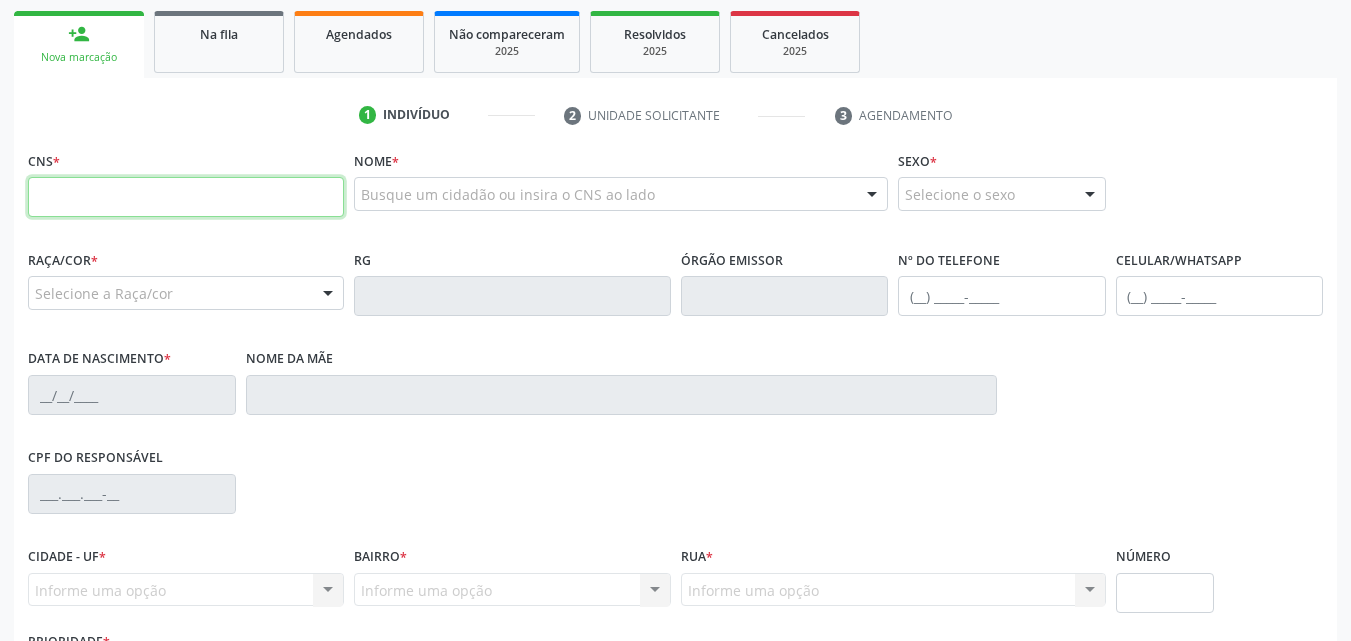 click at bounding box center [186, 197] 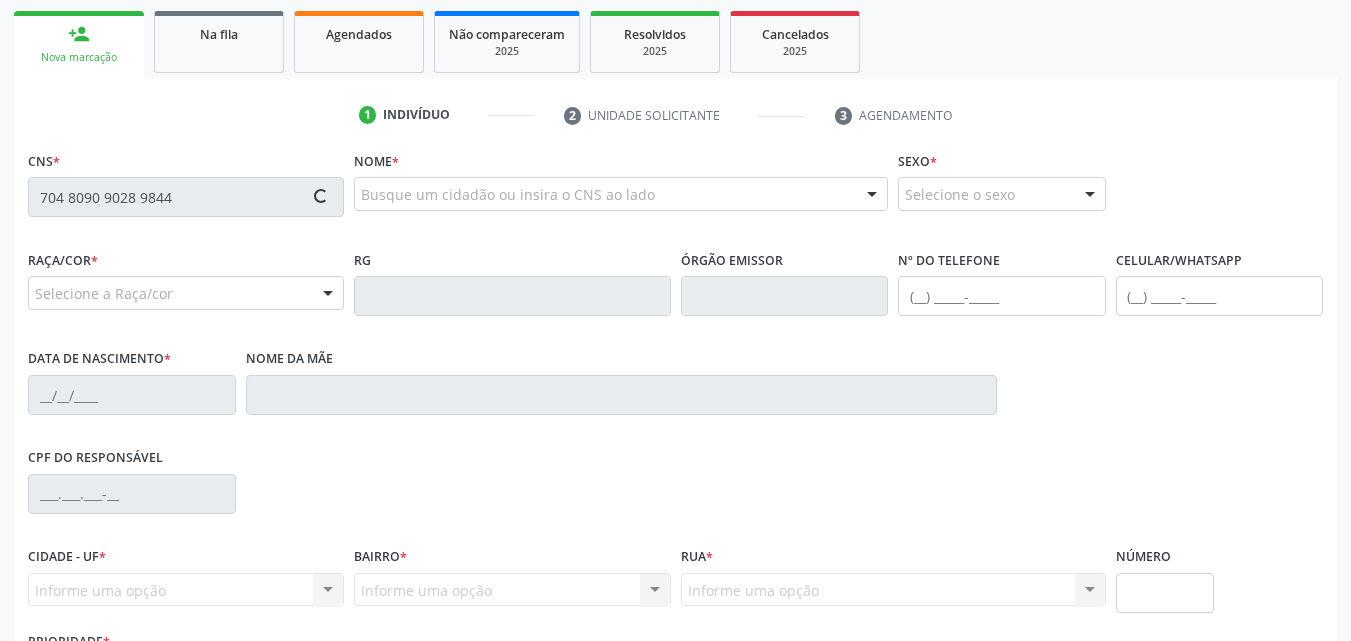 type on "704 8090 9028 9844" 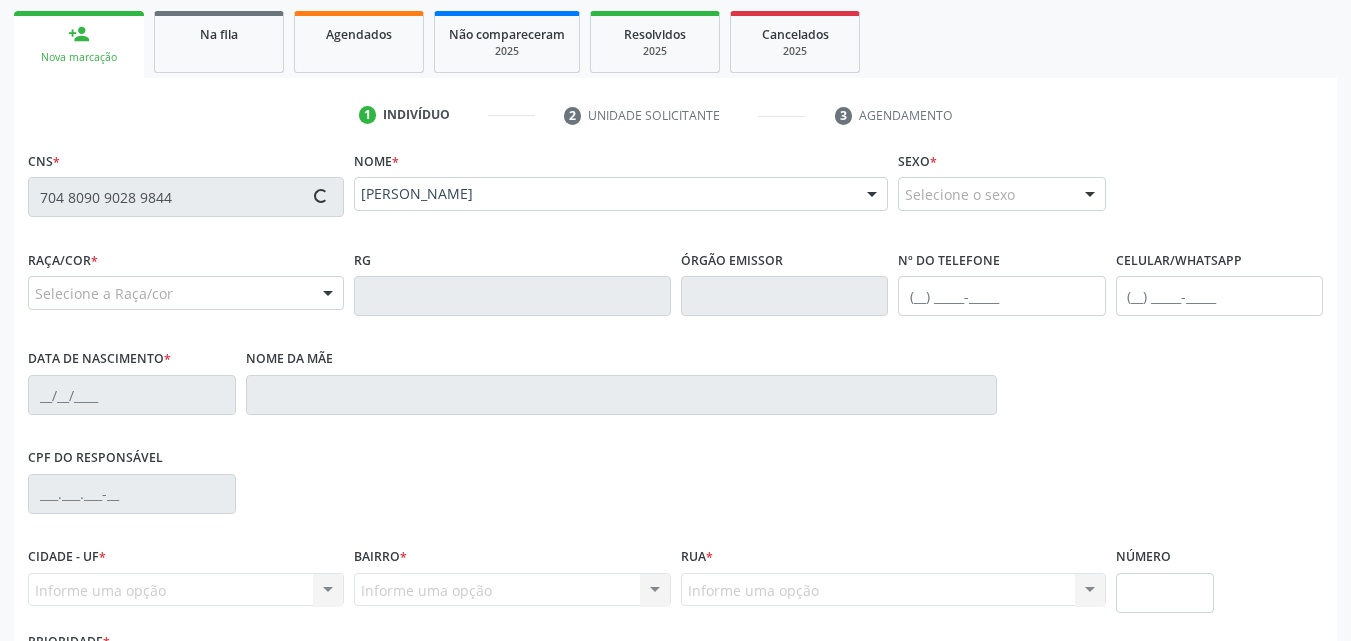 type on "[PHONE_NUMBER]" 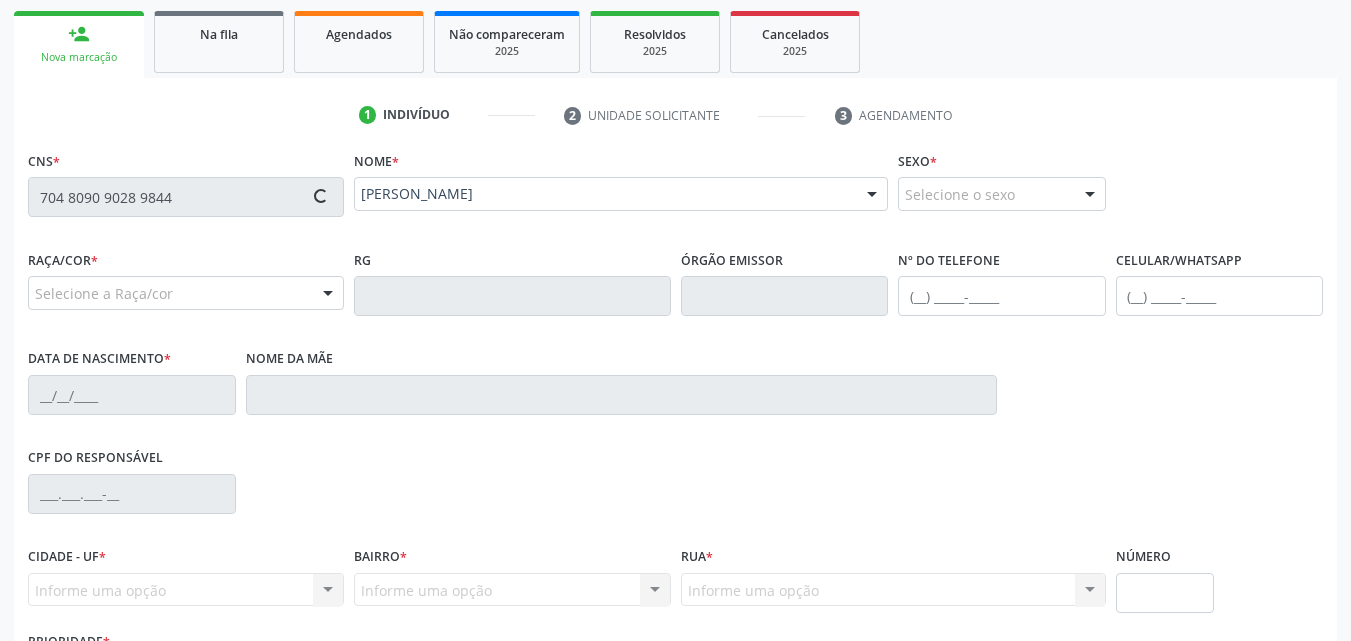 type on "[DATE]" 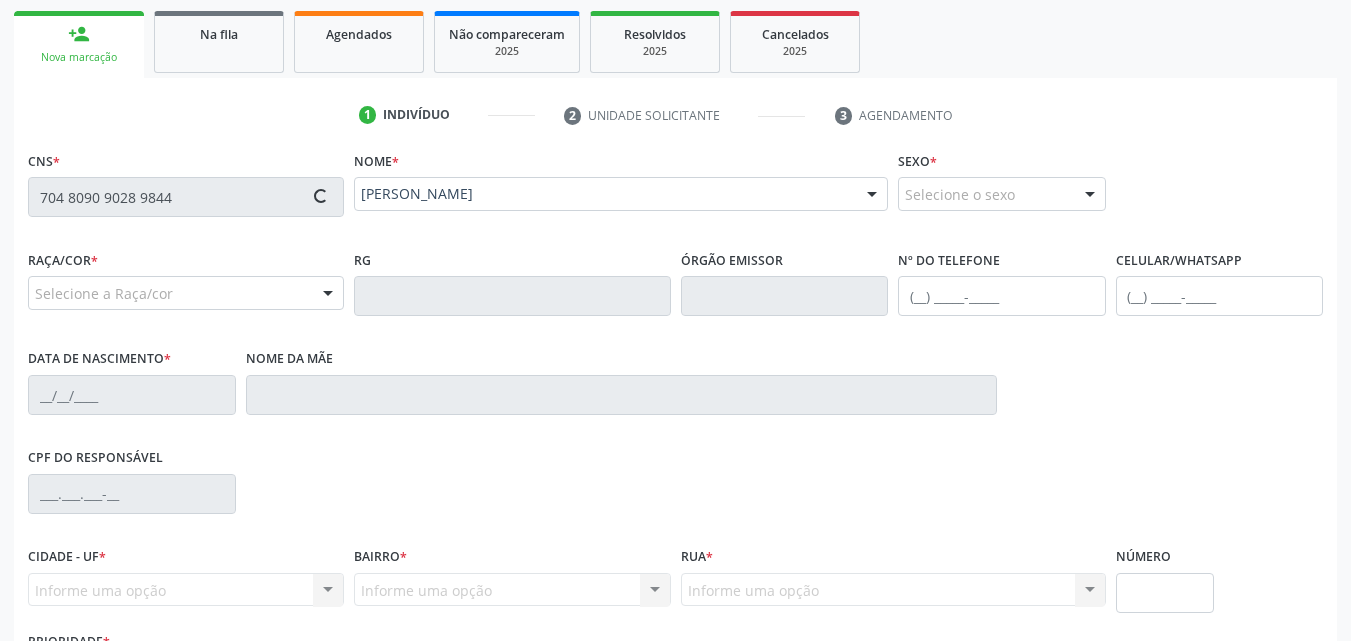 type on "[PERSON_NAME]" 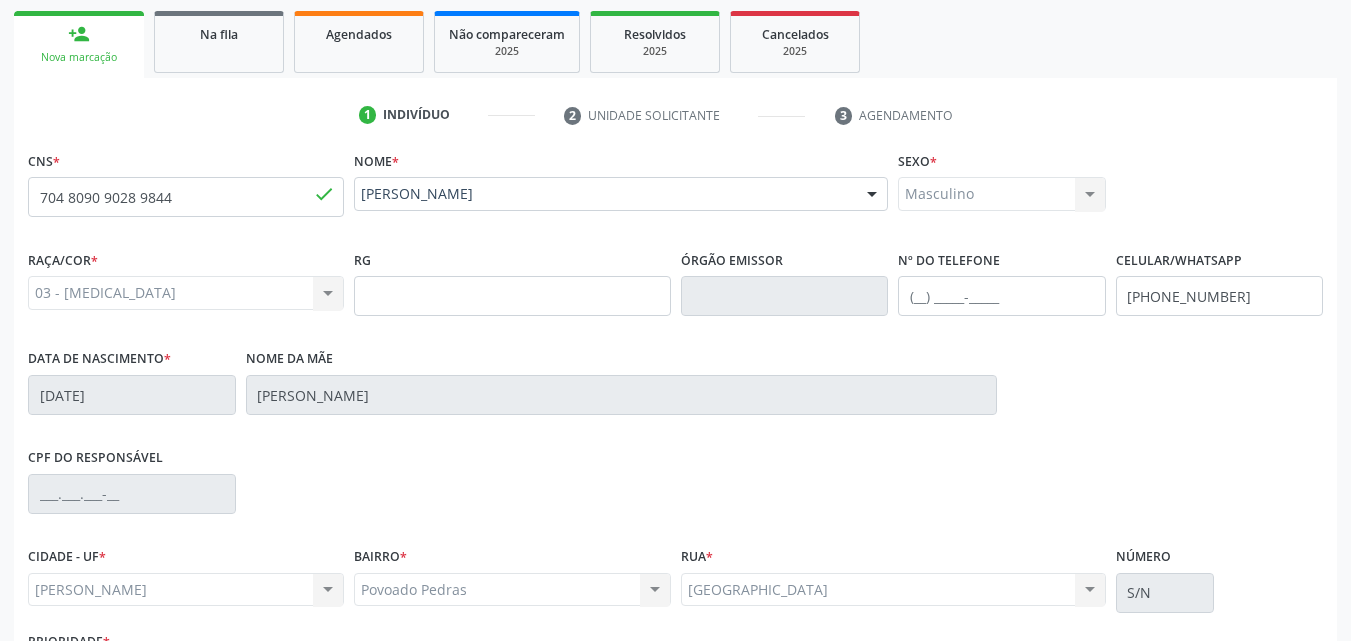 scroll, scrollTop: 471, scrollLeft: 0, axis: vertical 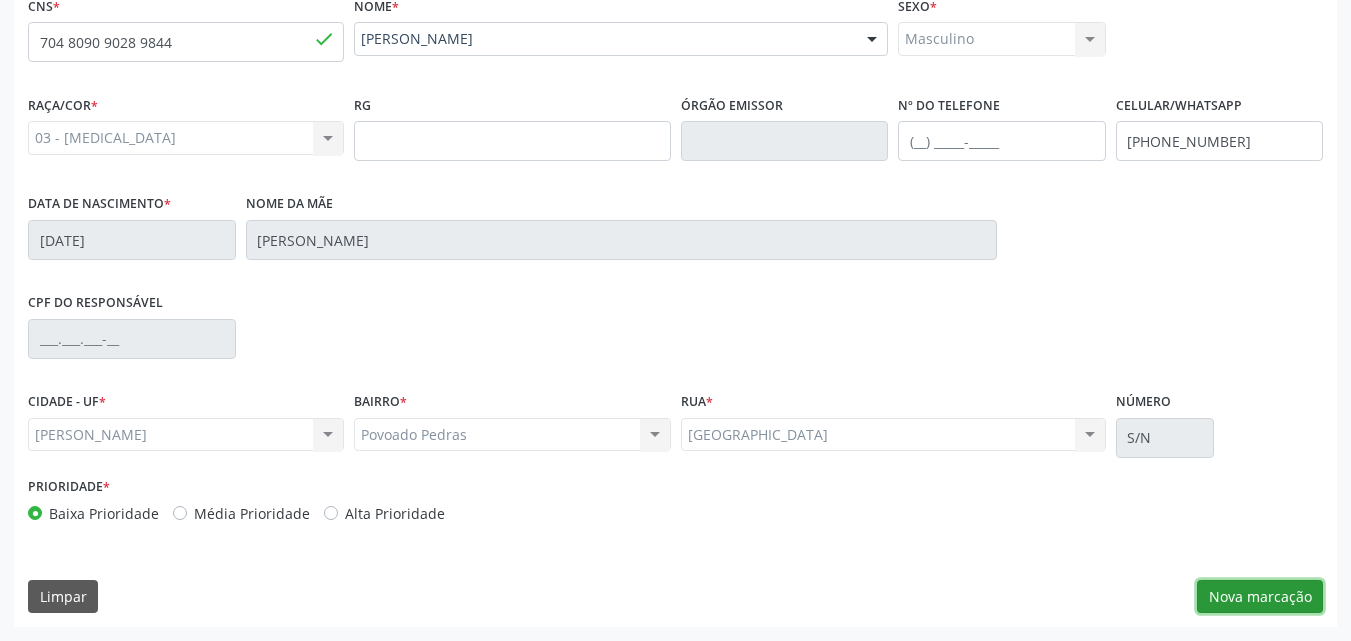 click on "Nova marcação" at bounding box center (1260, 597) 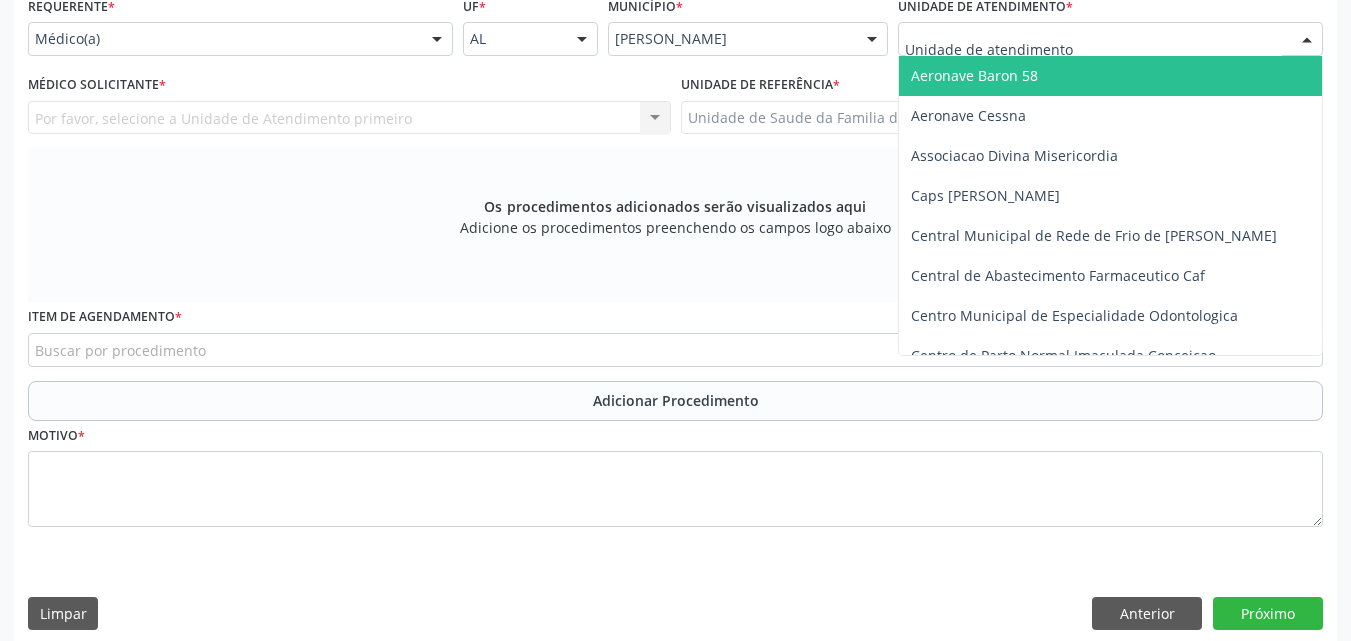 click at bounding box center [1110, 39] 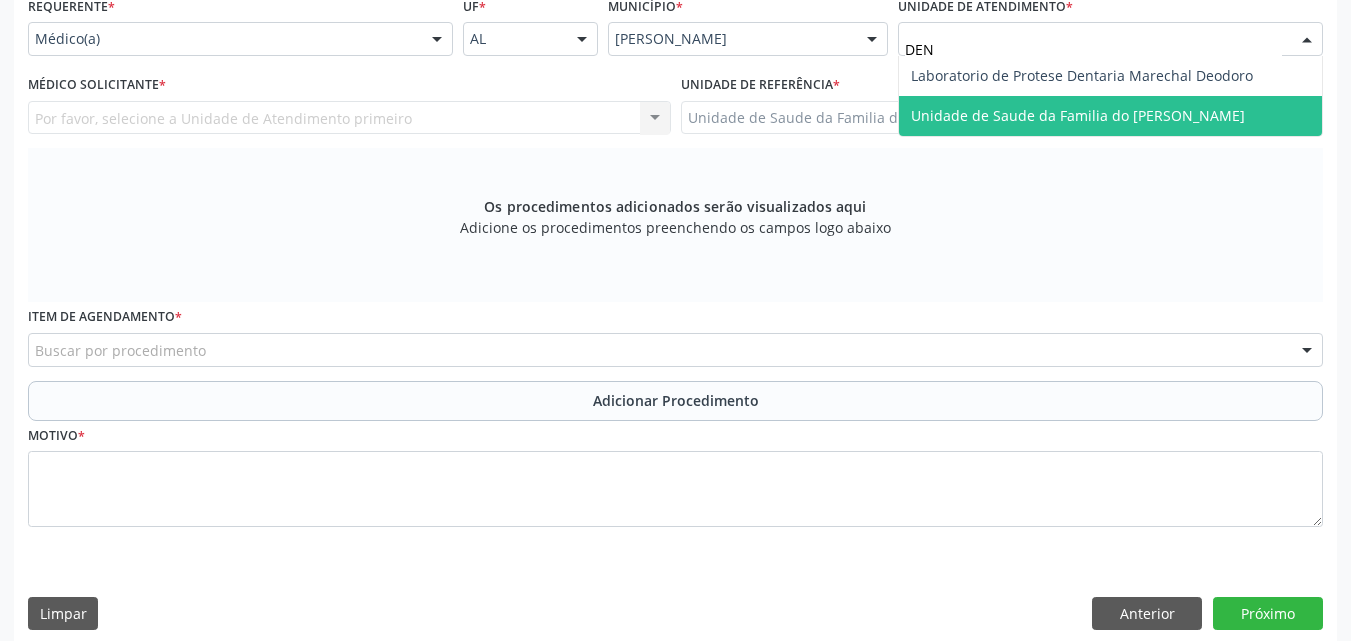 type on "DENI" 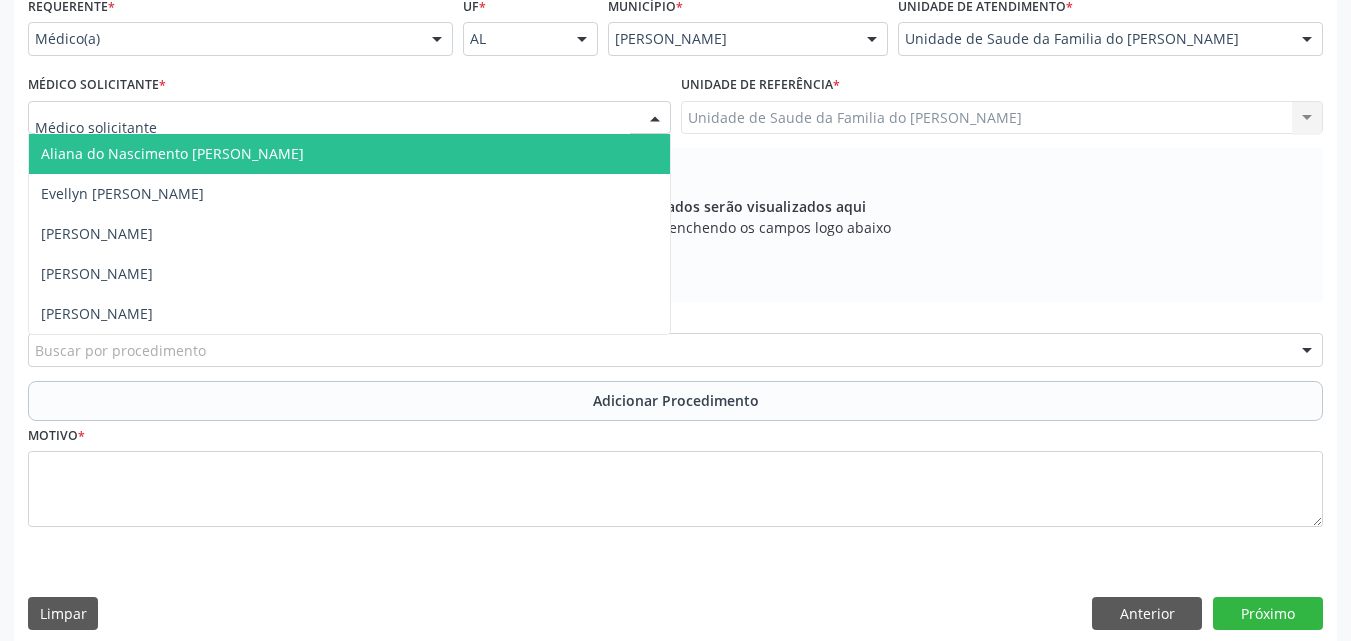 click at bounding box center (349, 118) 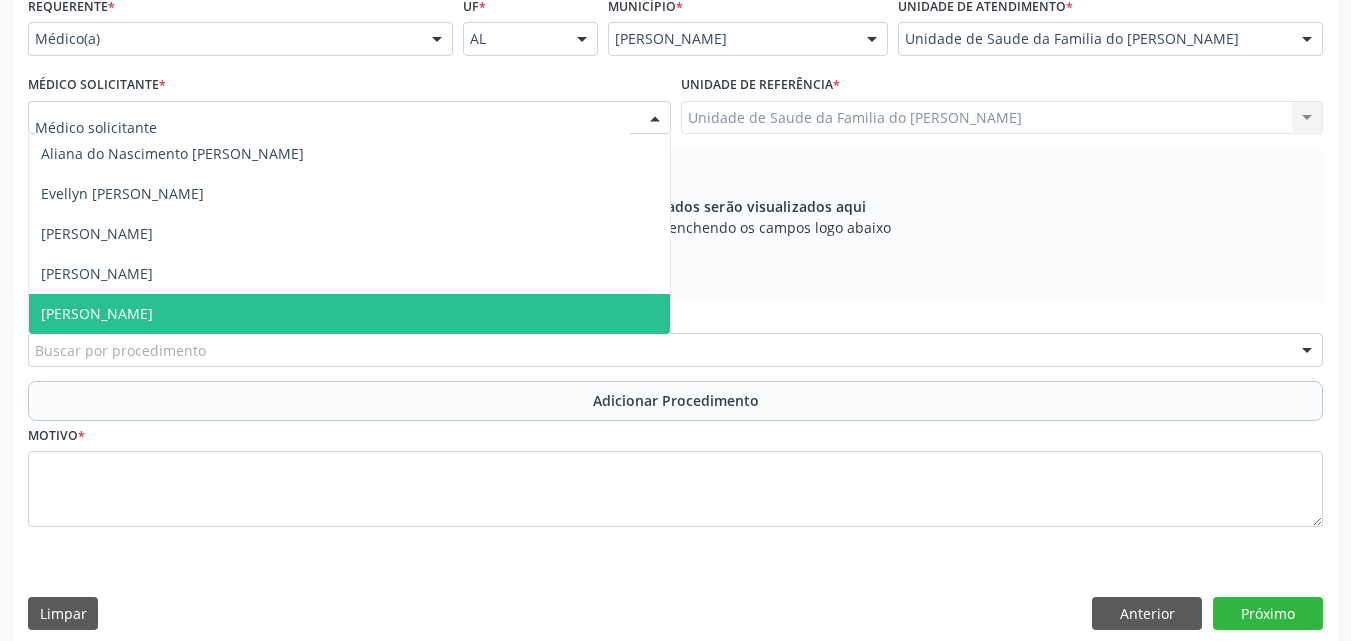 click on "[PERSON_NAME]" at bounding box center (97, 313) 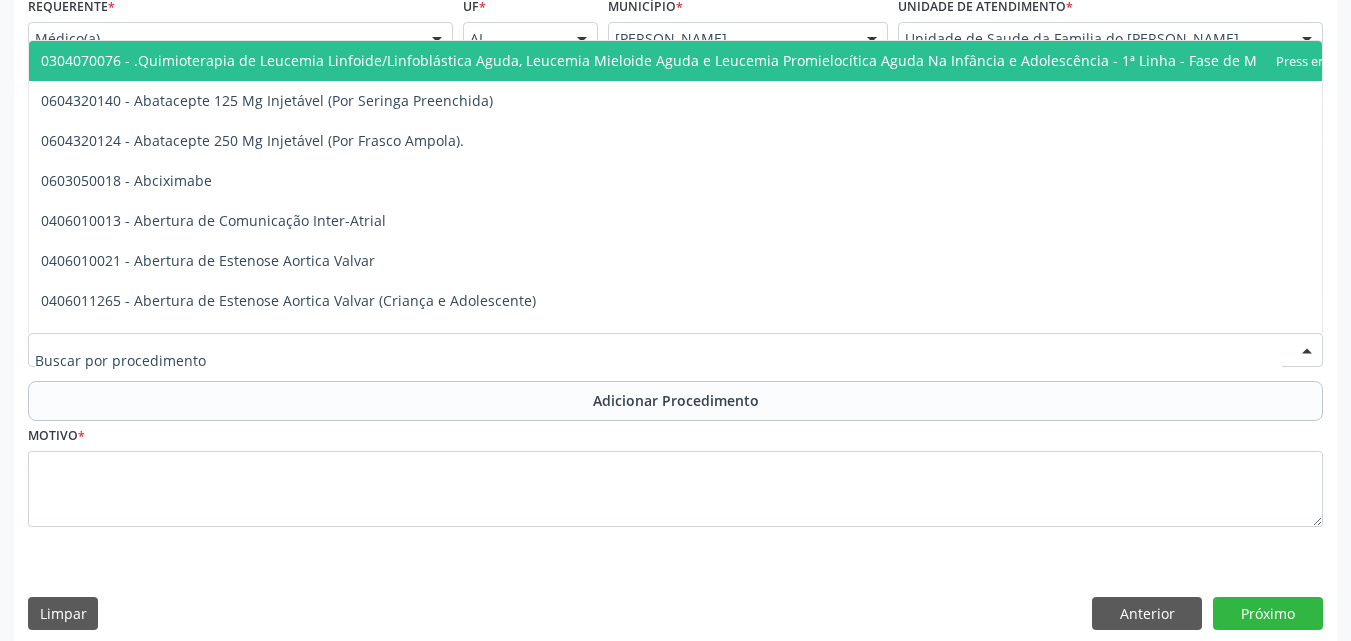 click at bounding box center (675, 350) 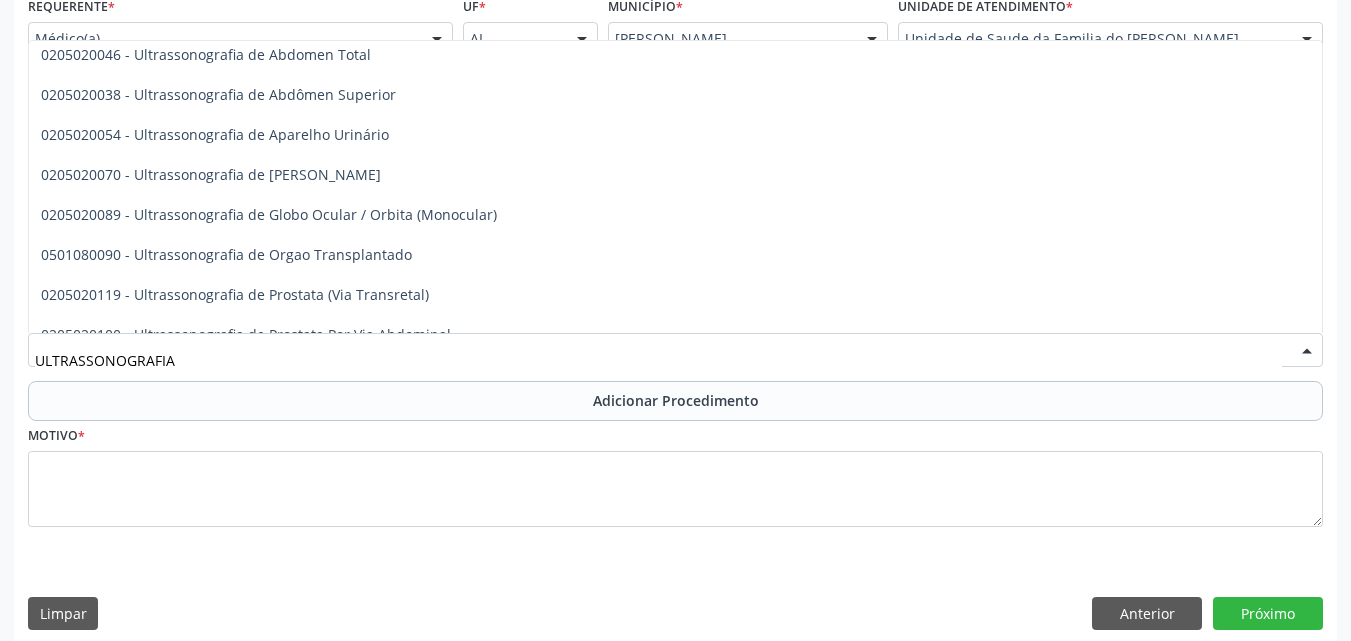 scroll, scrollTop: 466, scrollLeft: 0, axis: vertical 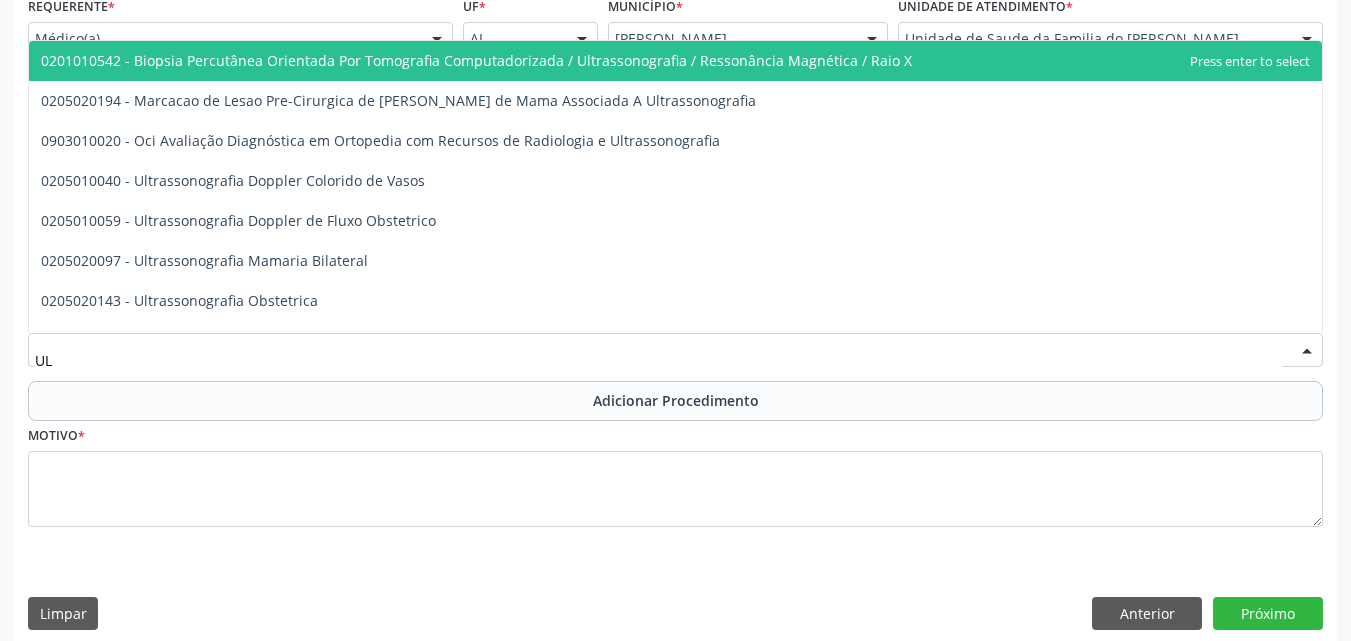 type on "U" 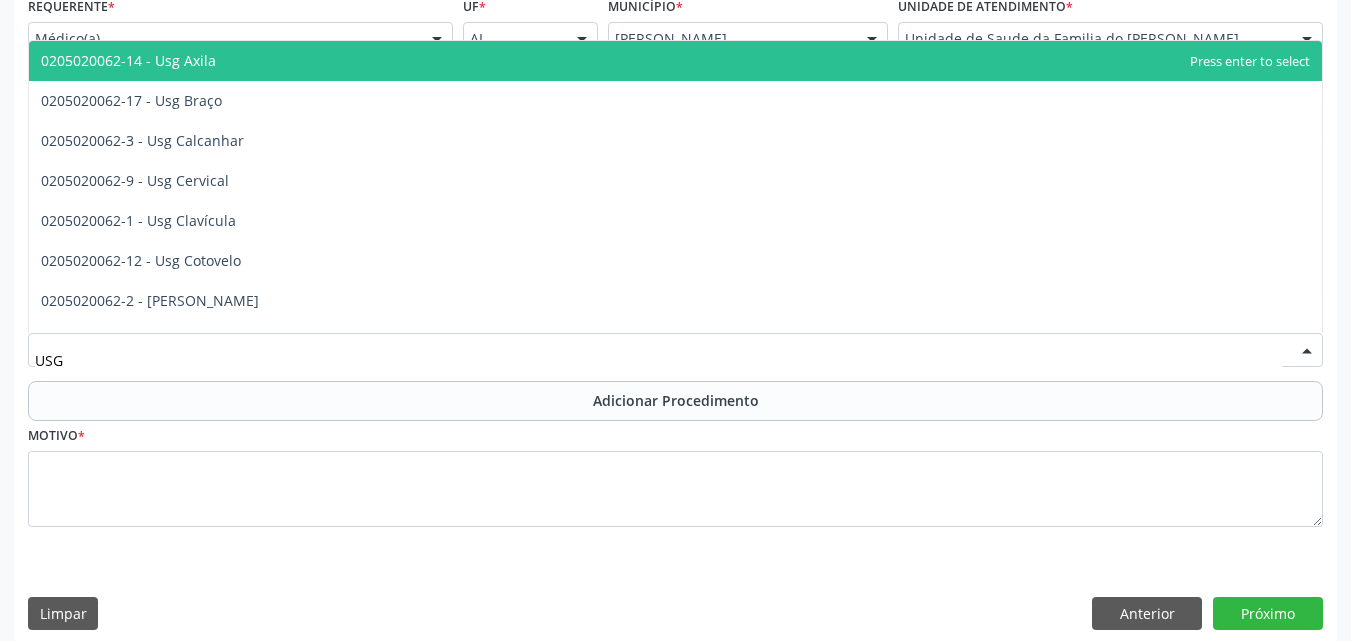 type on "USG O" 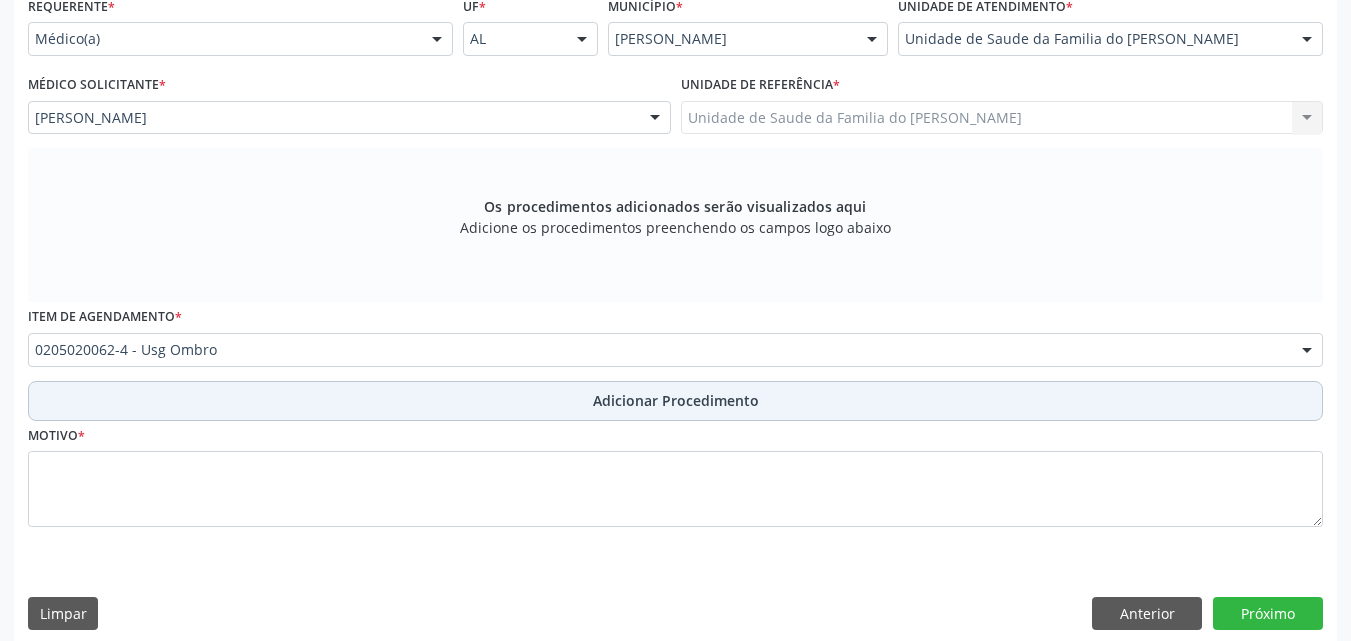 click on "Adicionar Procedimento" at bounding box center (675, 401) 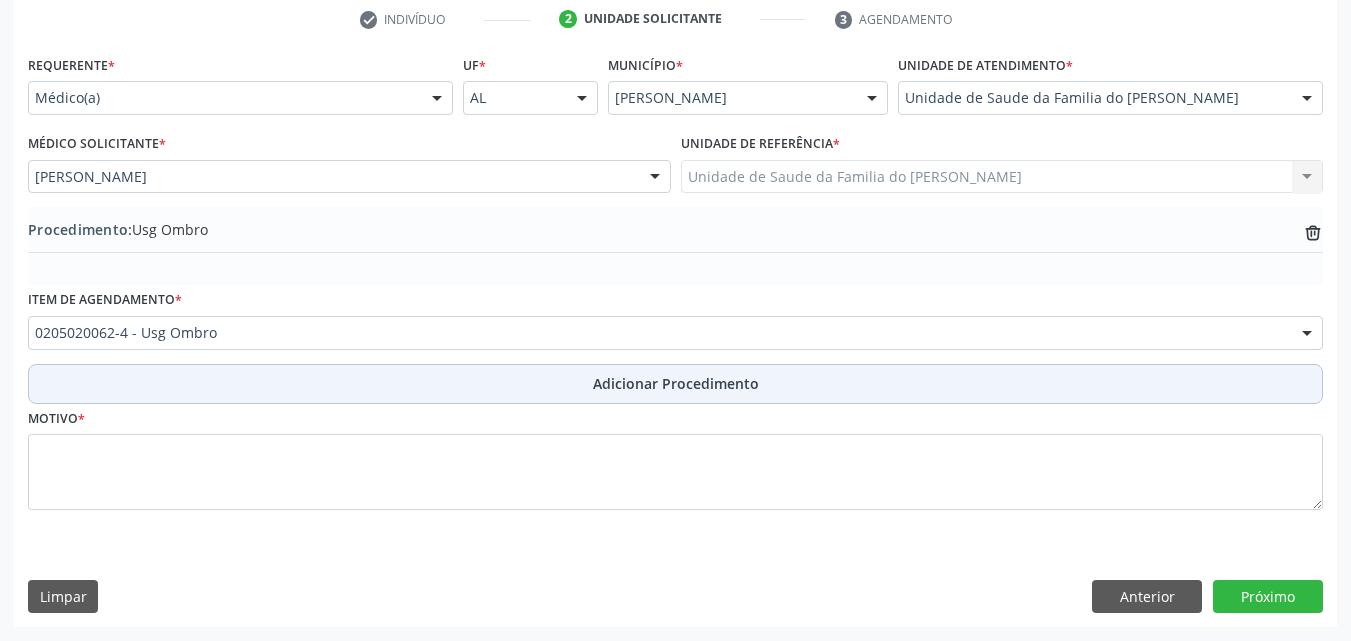 scroll, scrollTop: 412, scrollLeft: 0, axis: vertical 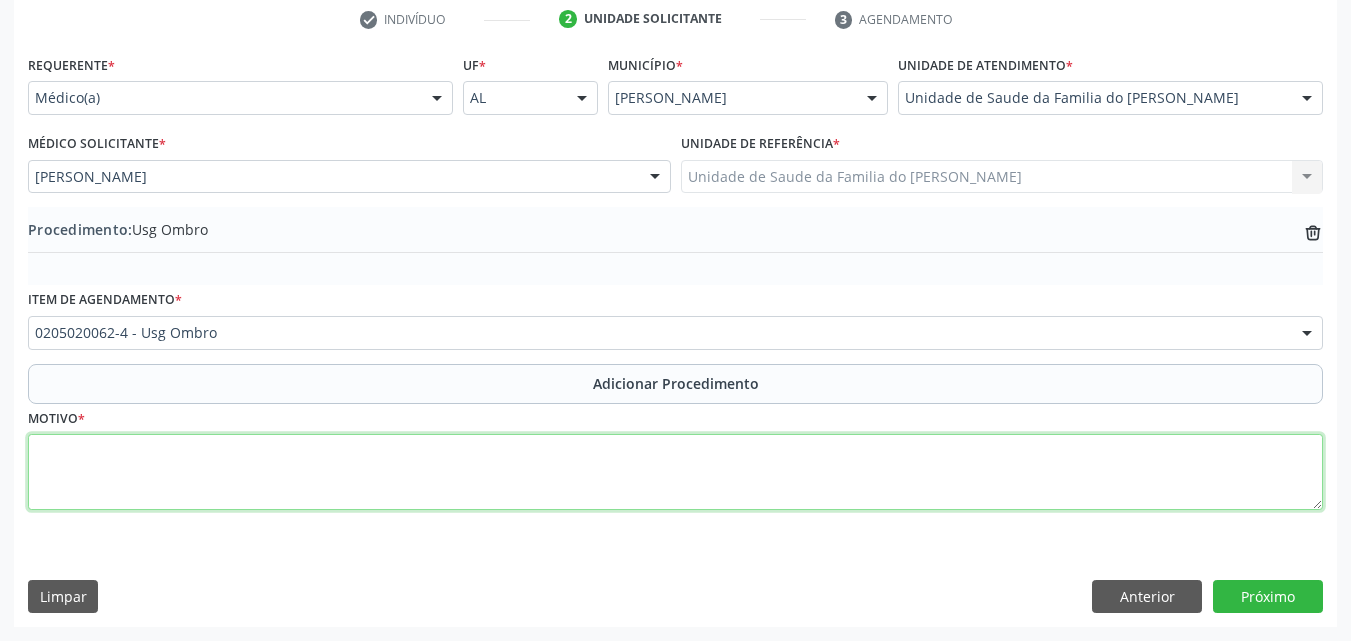click at bounding box center [675, 472] 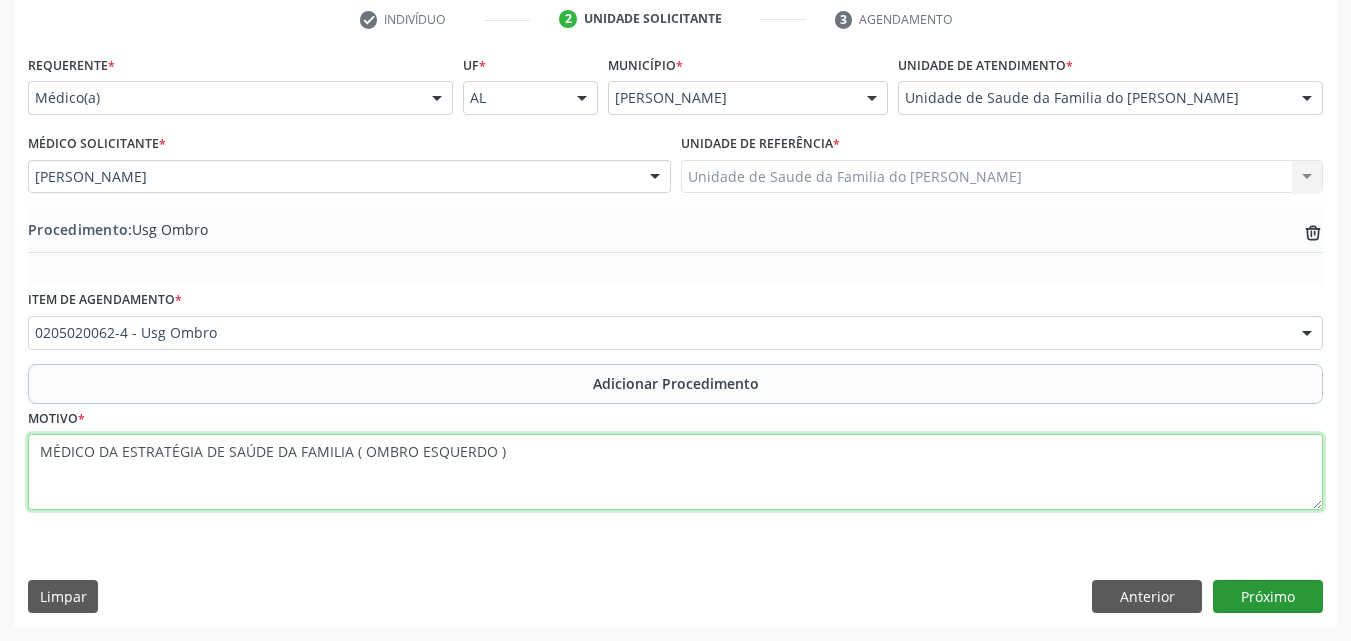 type on "MÉDICO DA ESTRATÉGIA DE SAÚDE DA FAMILIA ( OMBRO ESQUERDO )" 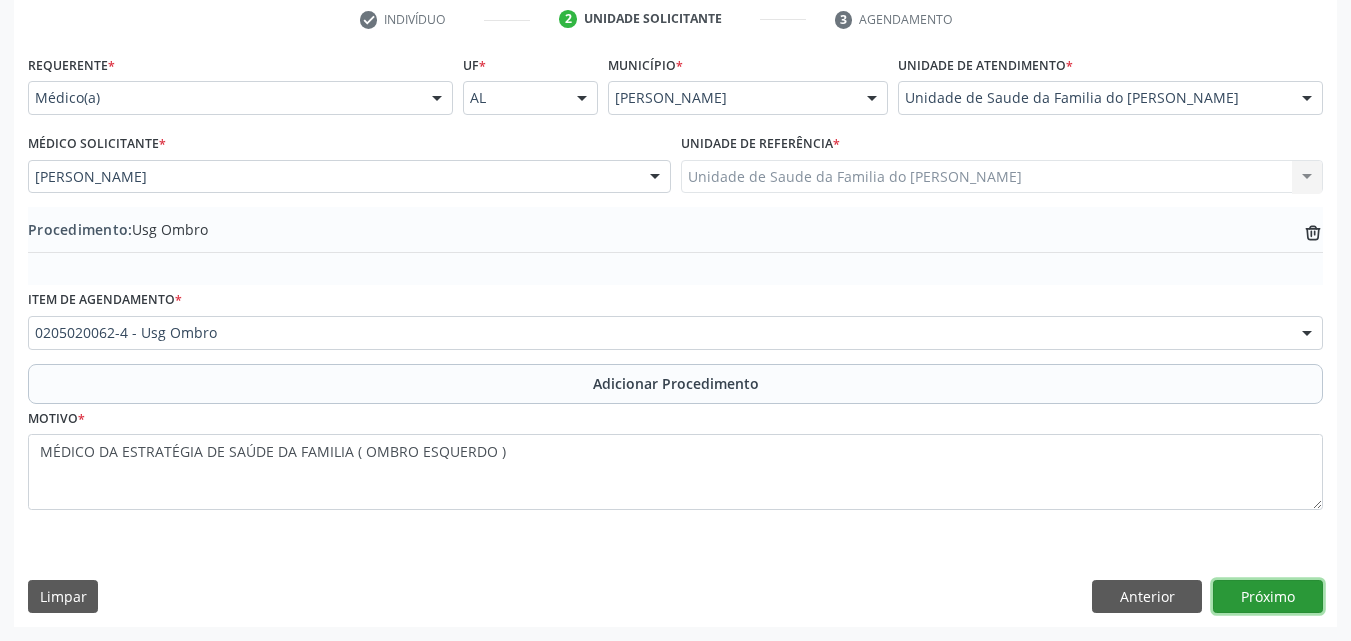 click on "Próximo" at bounding box center (1268, 597) 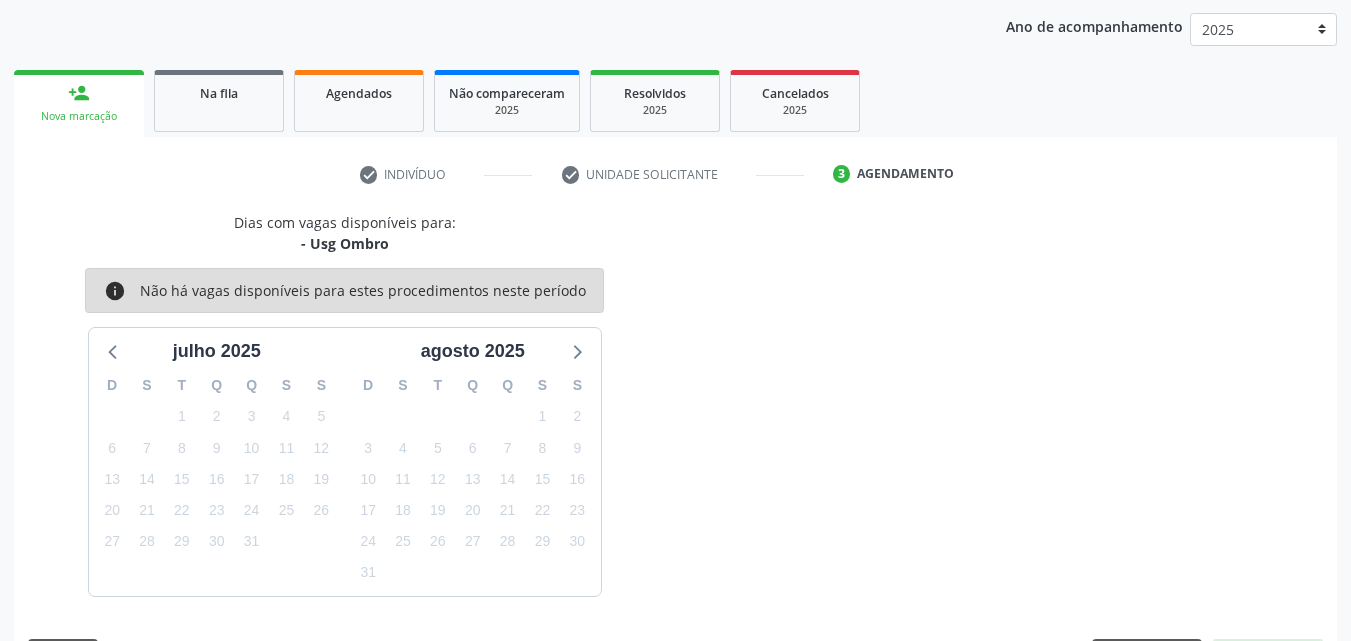 scroll, scrollTop: 316, scrollLeft: 0, axis: vertical 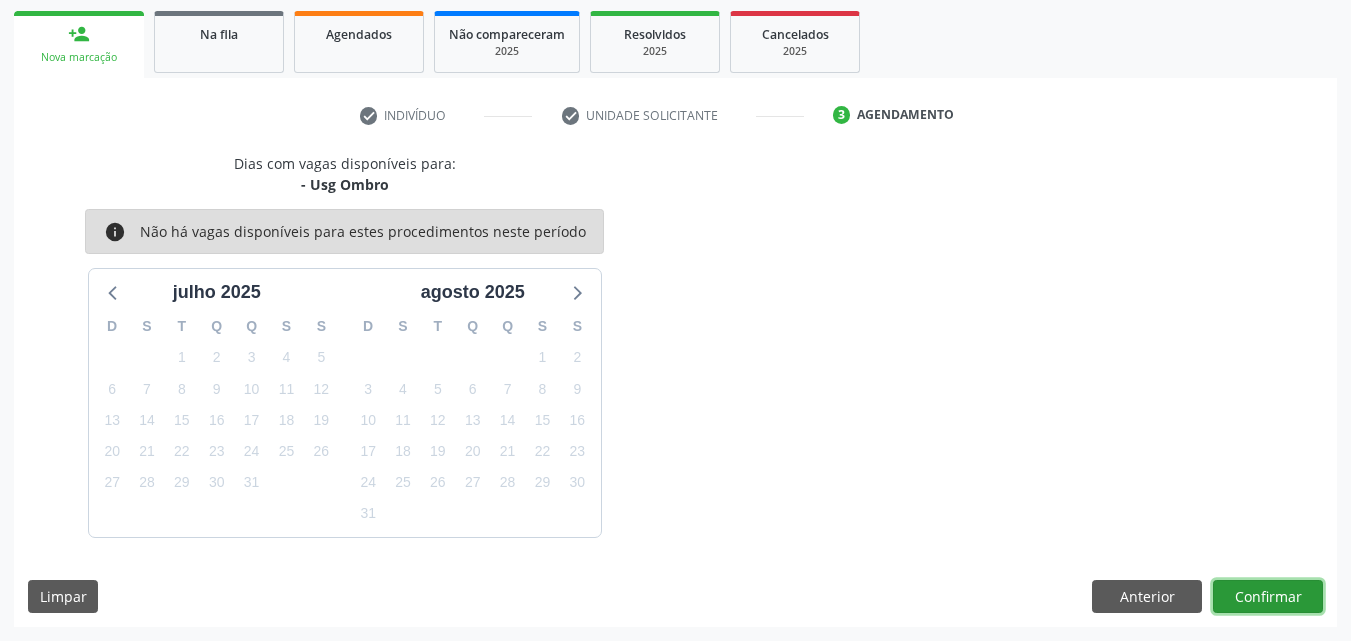 click on "Confirmar" at bounding box center (1268, 597) 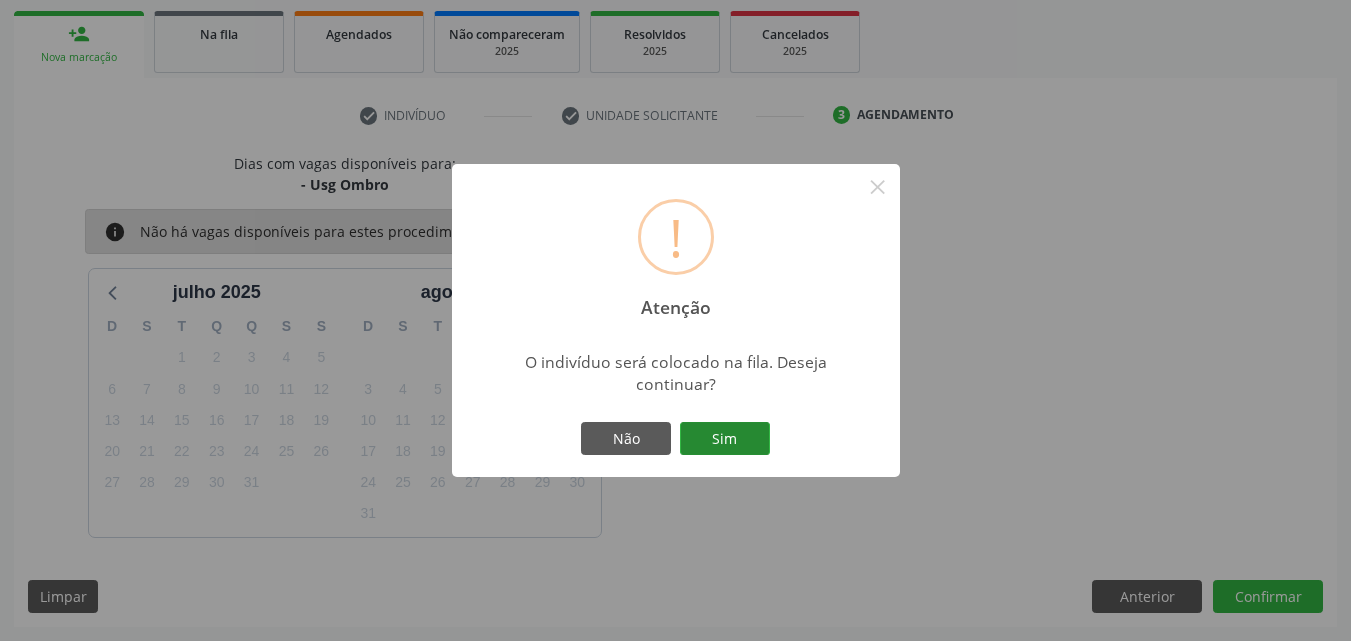 click on "Sim" at bounding box center (725, 439) 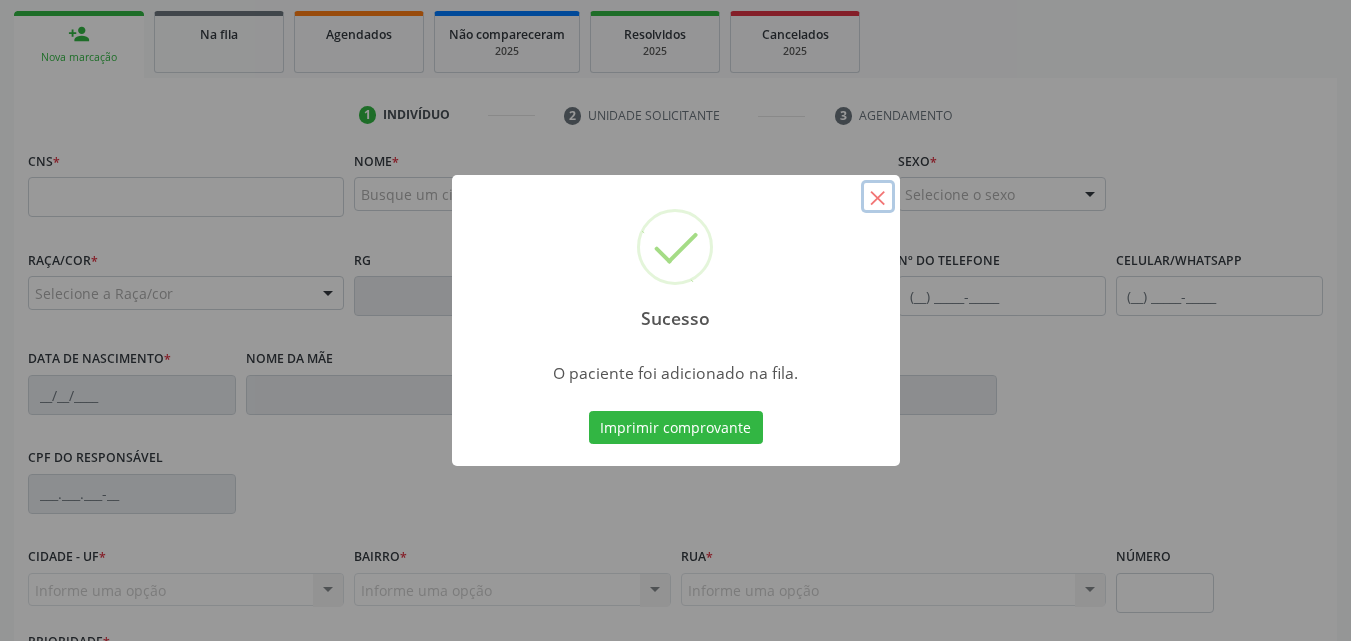 click on "×" at bounding box center (878, 197) 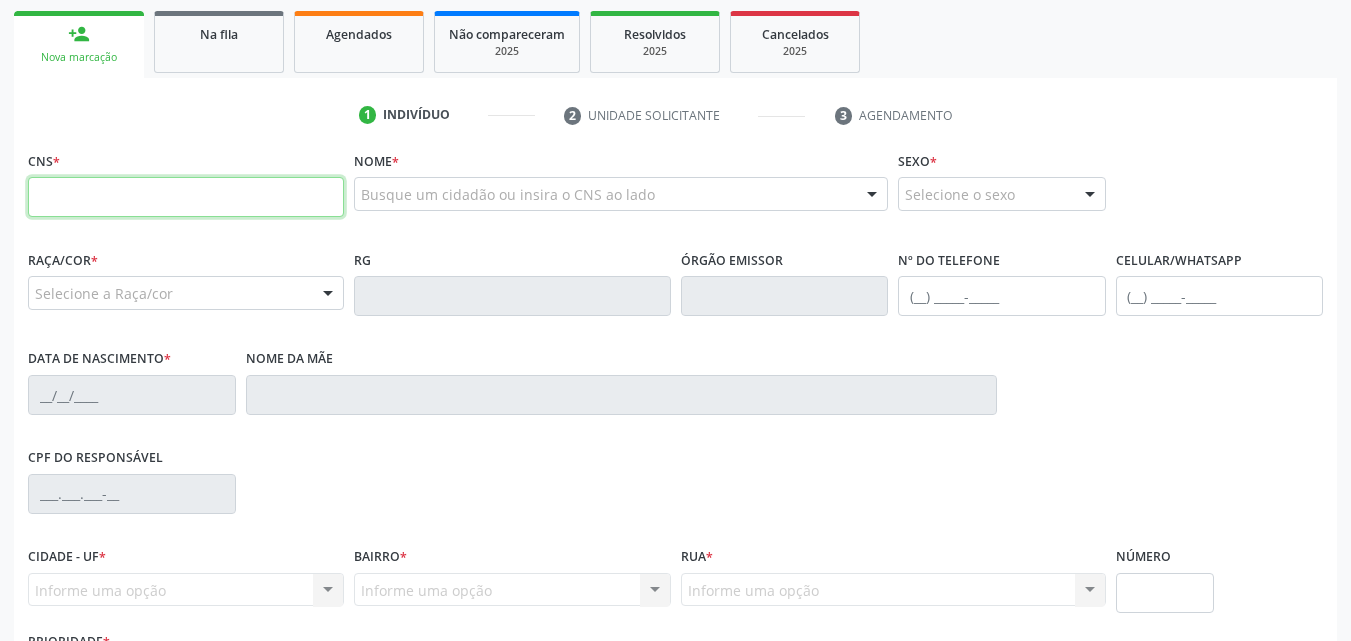 click at bounding box center (186, 197) 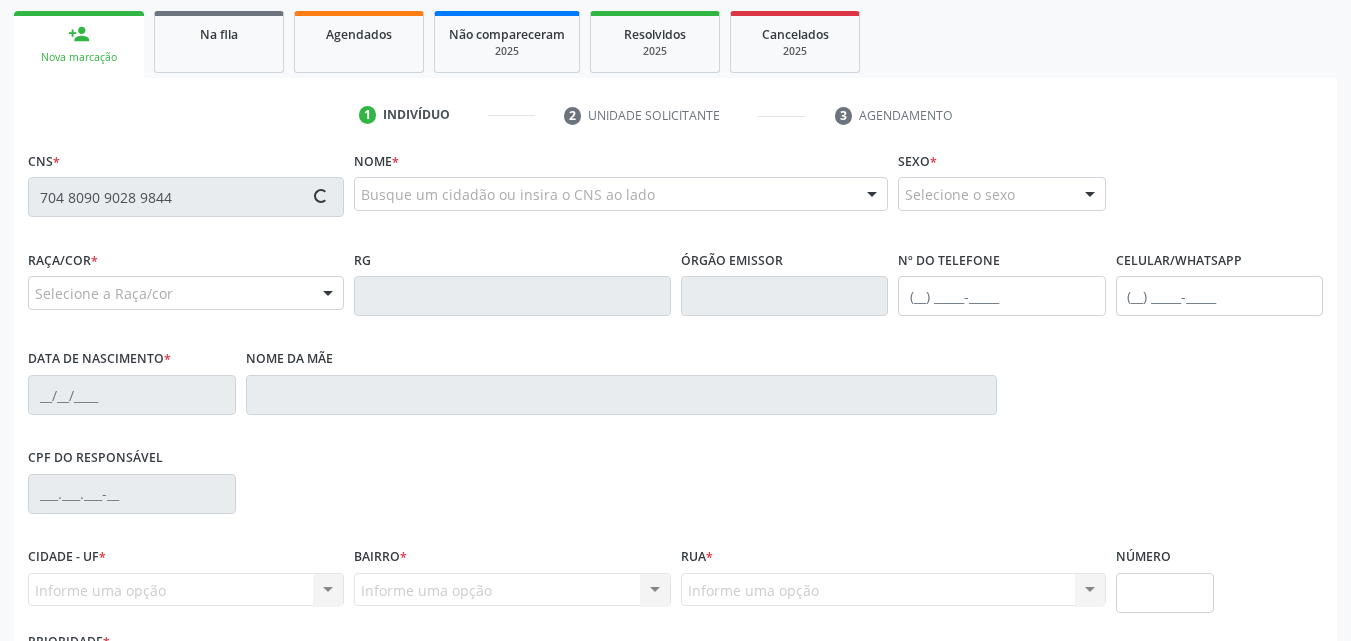 type on "704 8090 9028 9844" 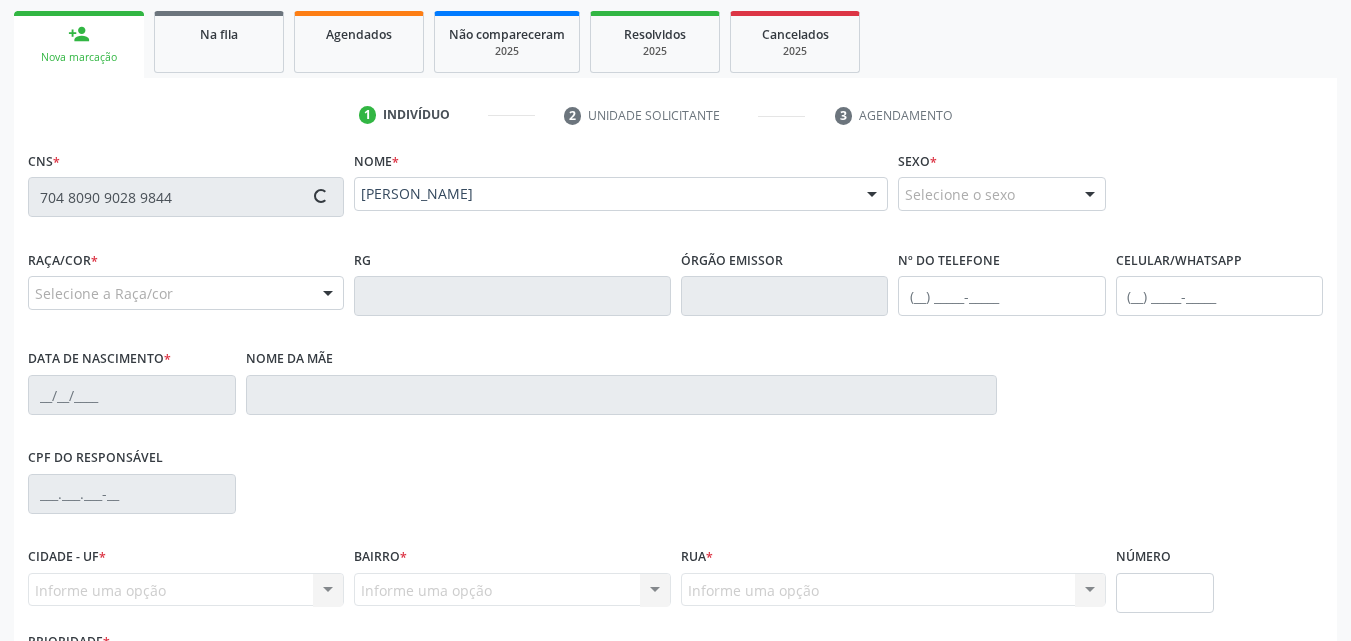 type on "[PHONE_NUMBER]" 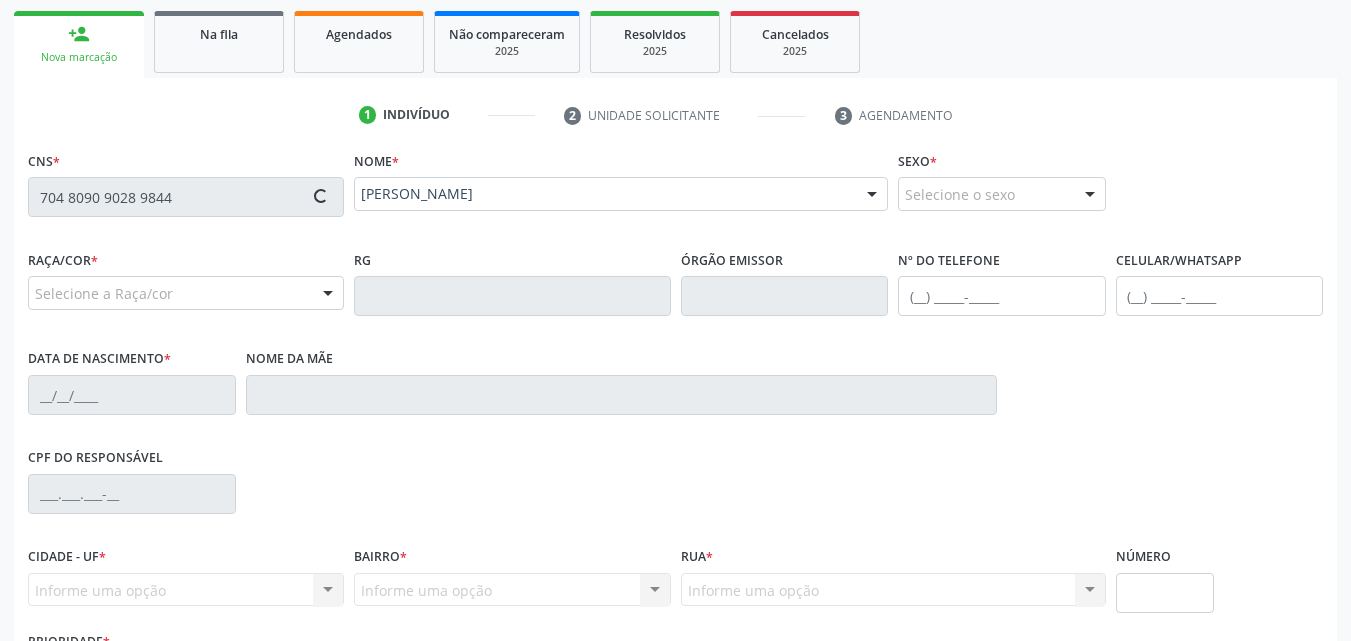 type on "[DATE]" 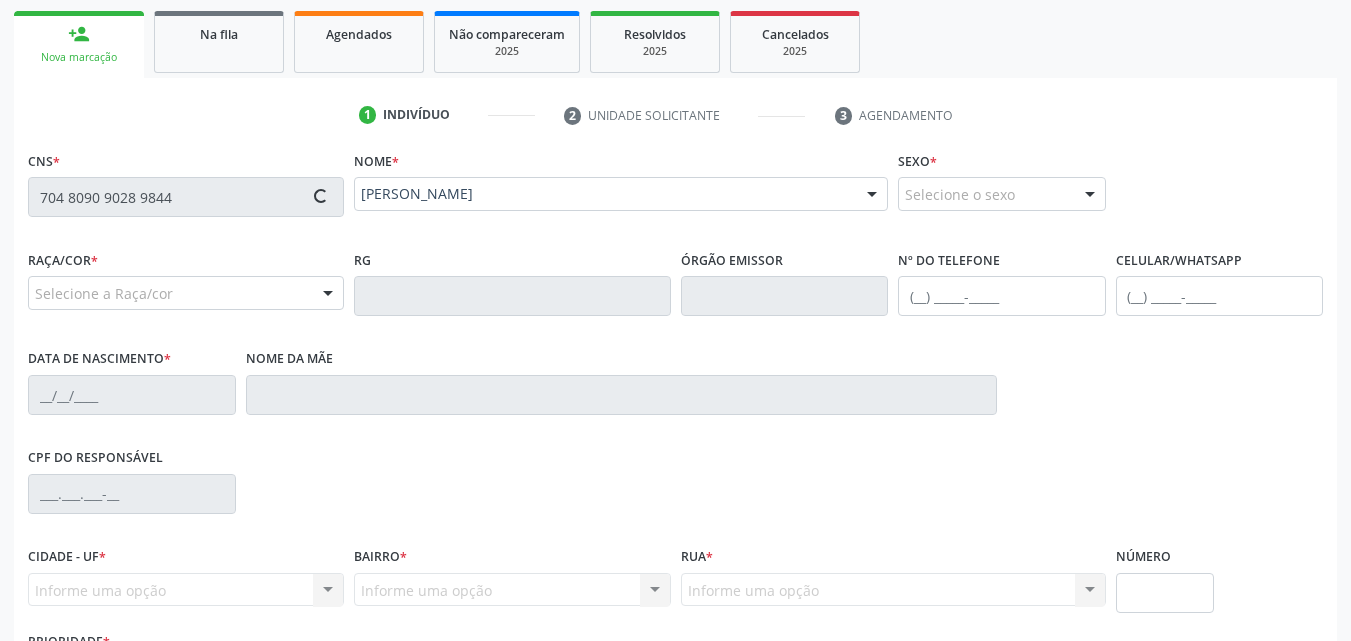 type on "S/N" 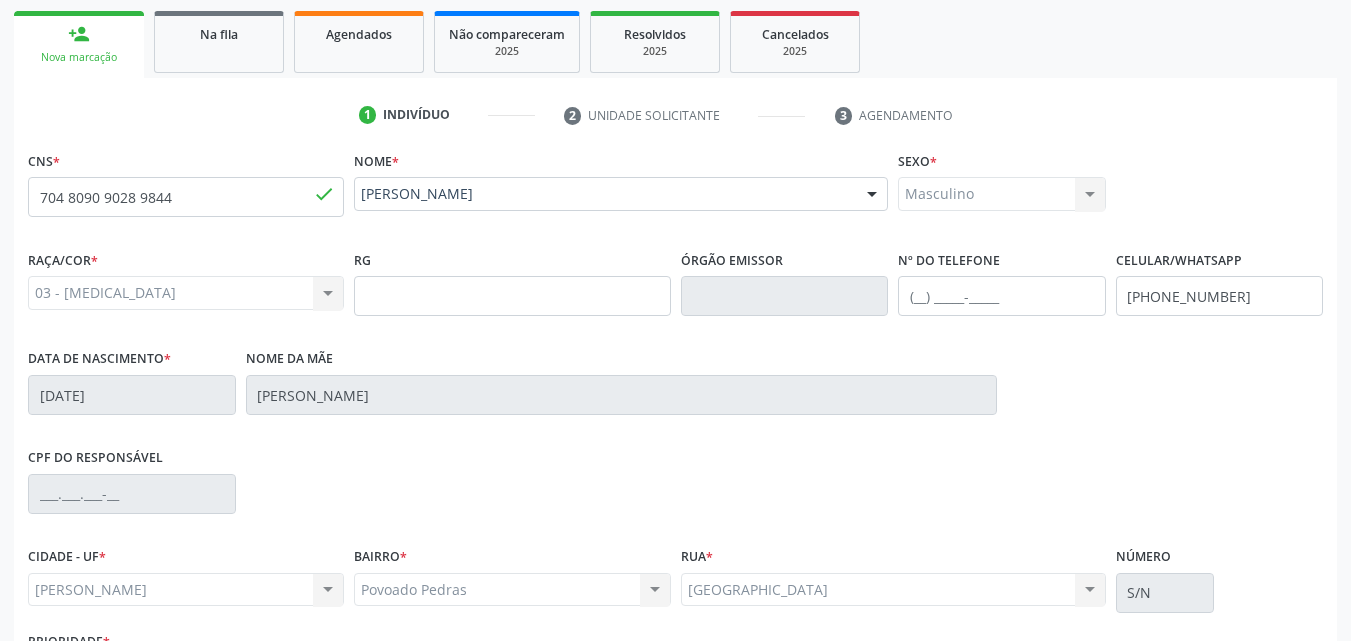 scroll, scrollTop: 471, scrollLeft: 0, axis: vertical 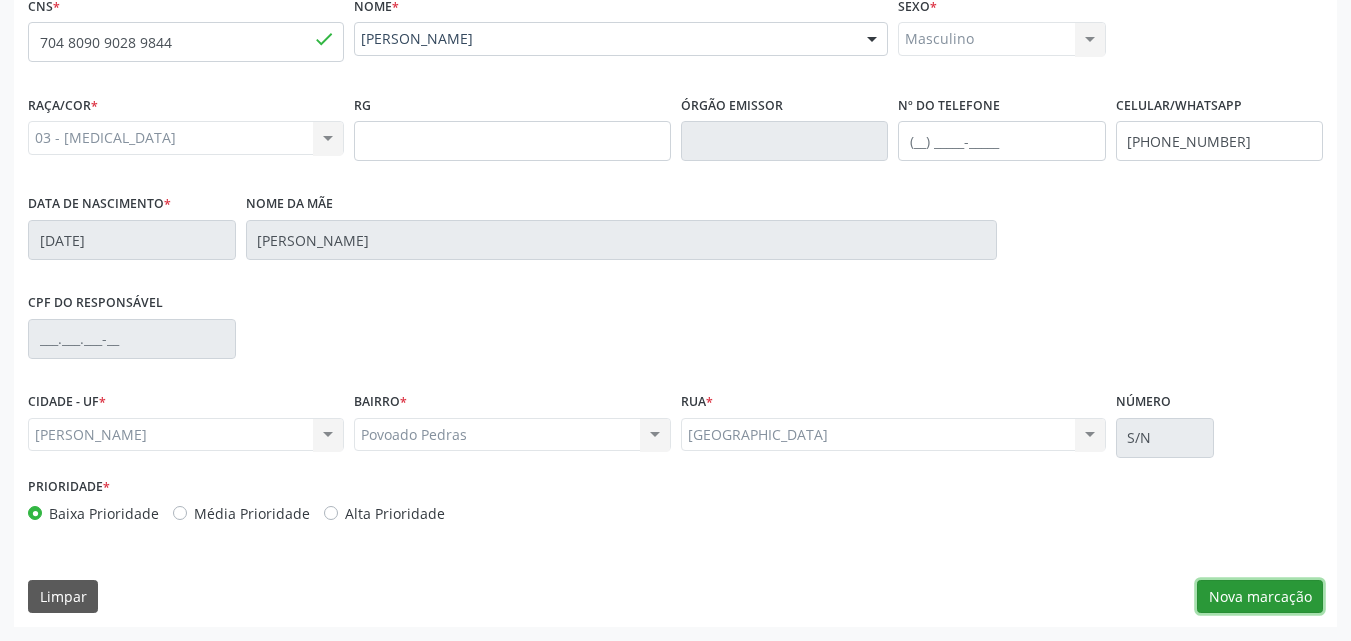 click on "Nova marcação" at bounding box center [1260, 597] 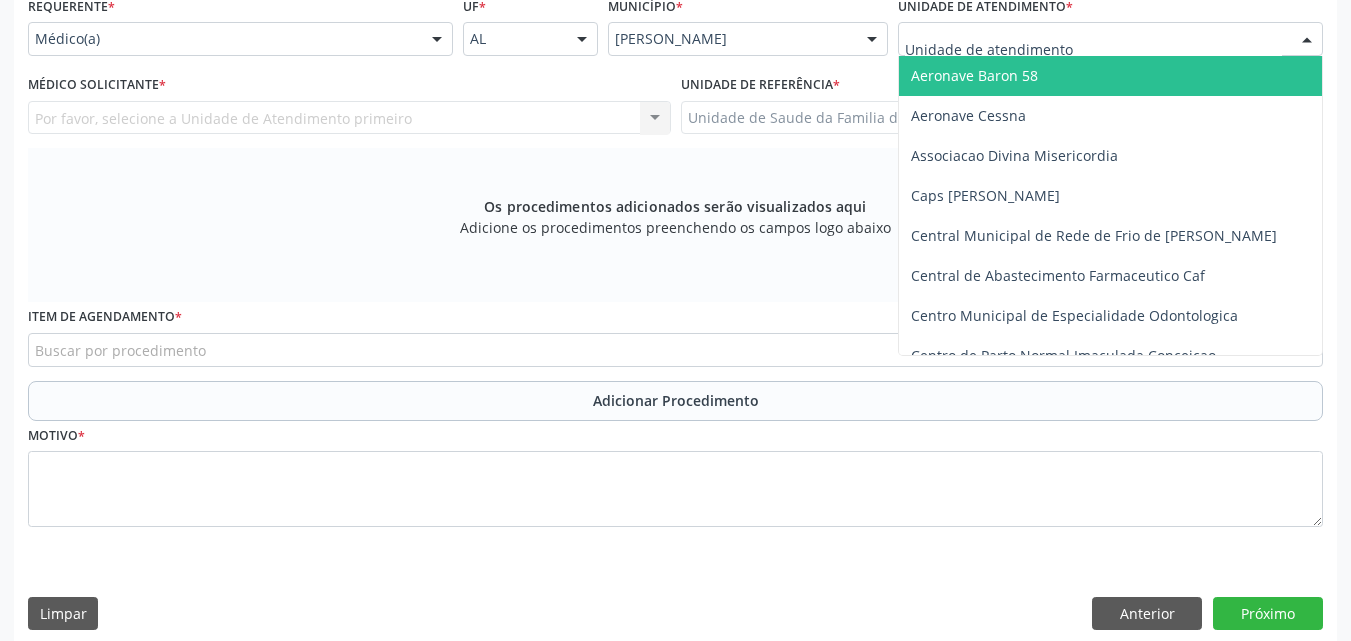 click at bounding box center [1110, 39] 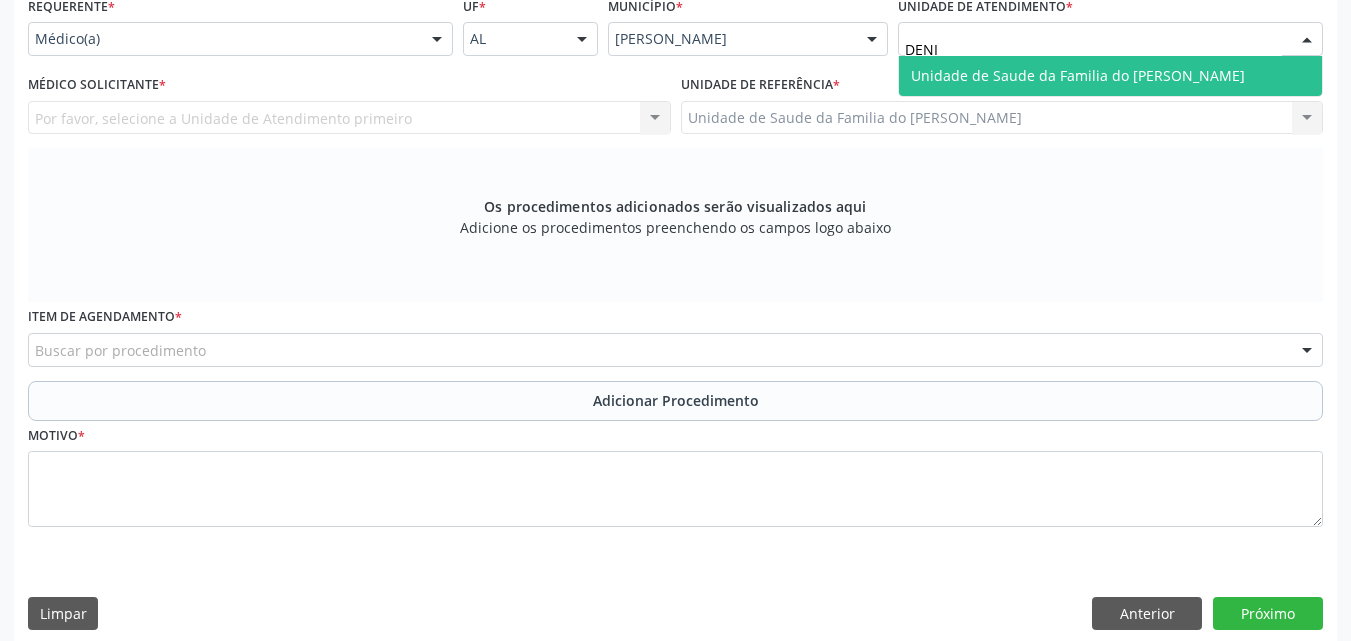 type on "[PERSON_NAME]" 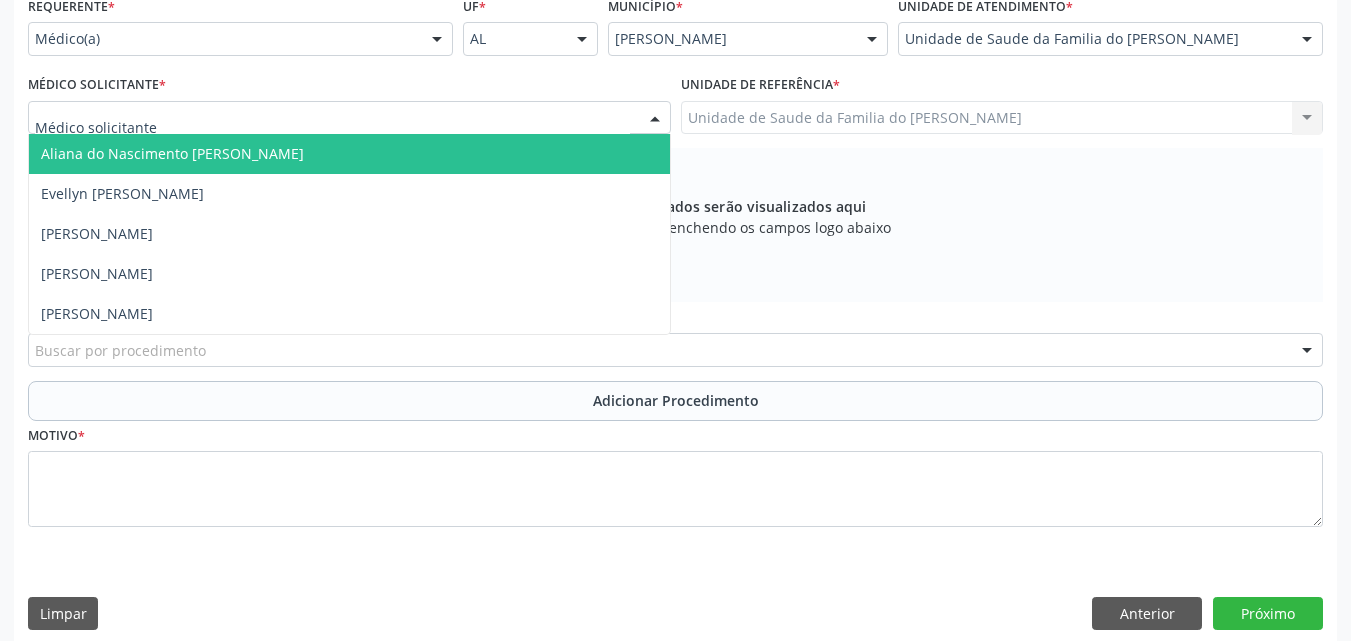 click at bounding box center (349, 118) 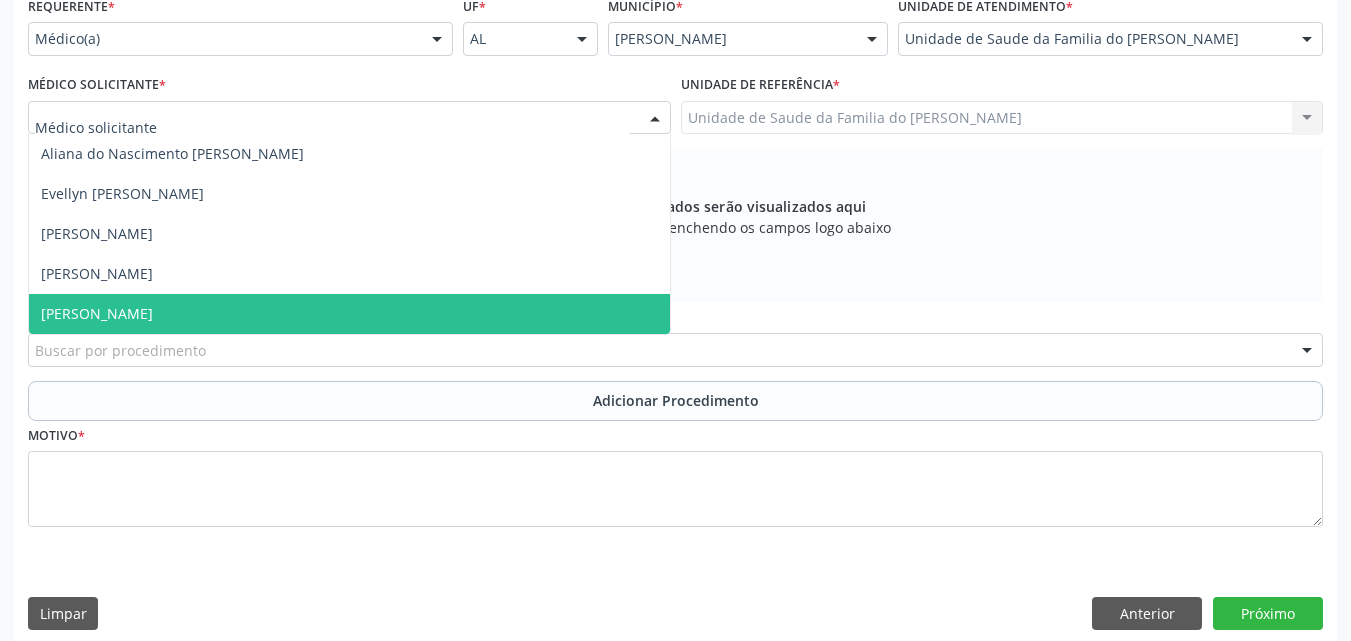 click on "[PERSON_NAME]" at bounding box center [349, 314] 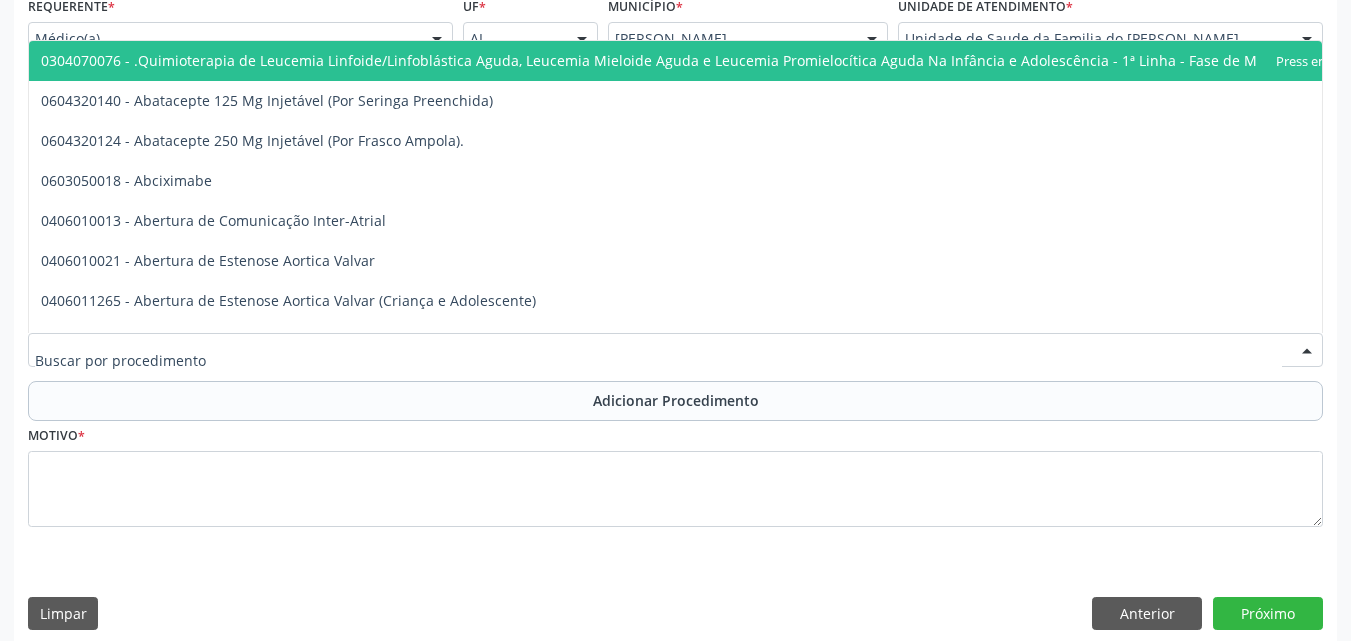 click at bounding box center [675, 350] 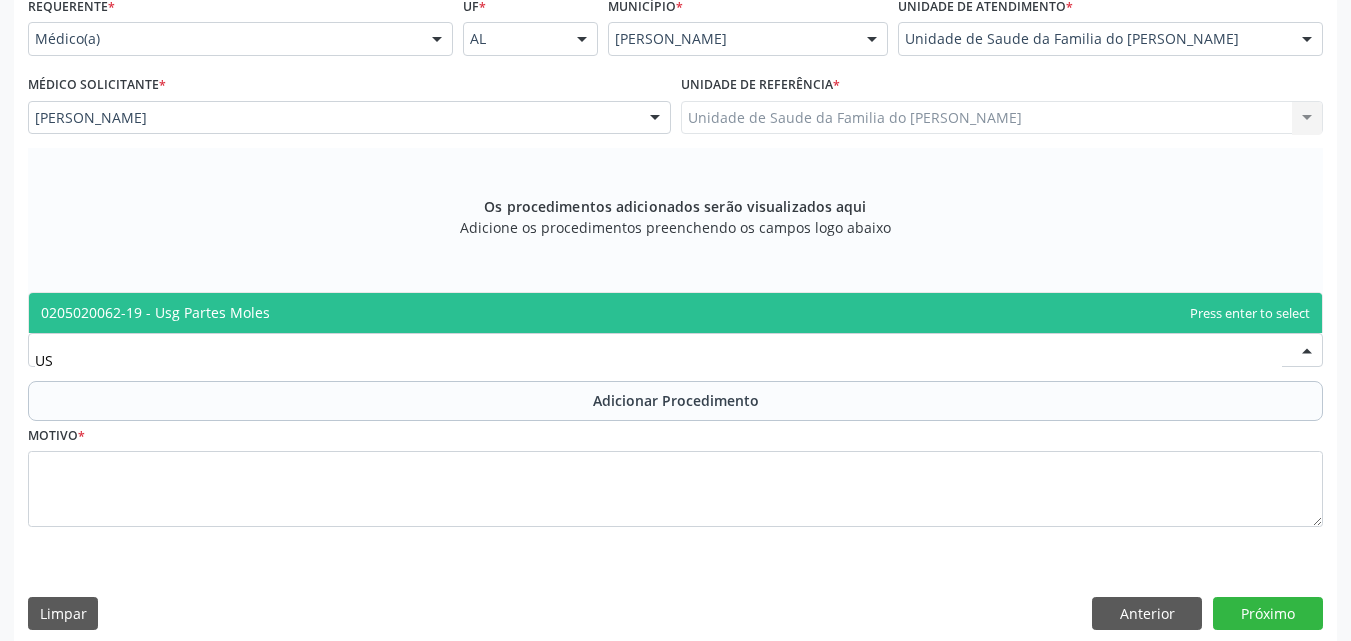type on "U" 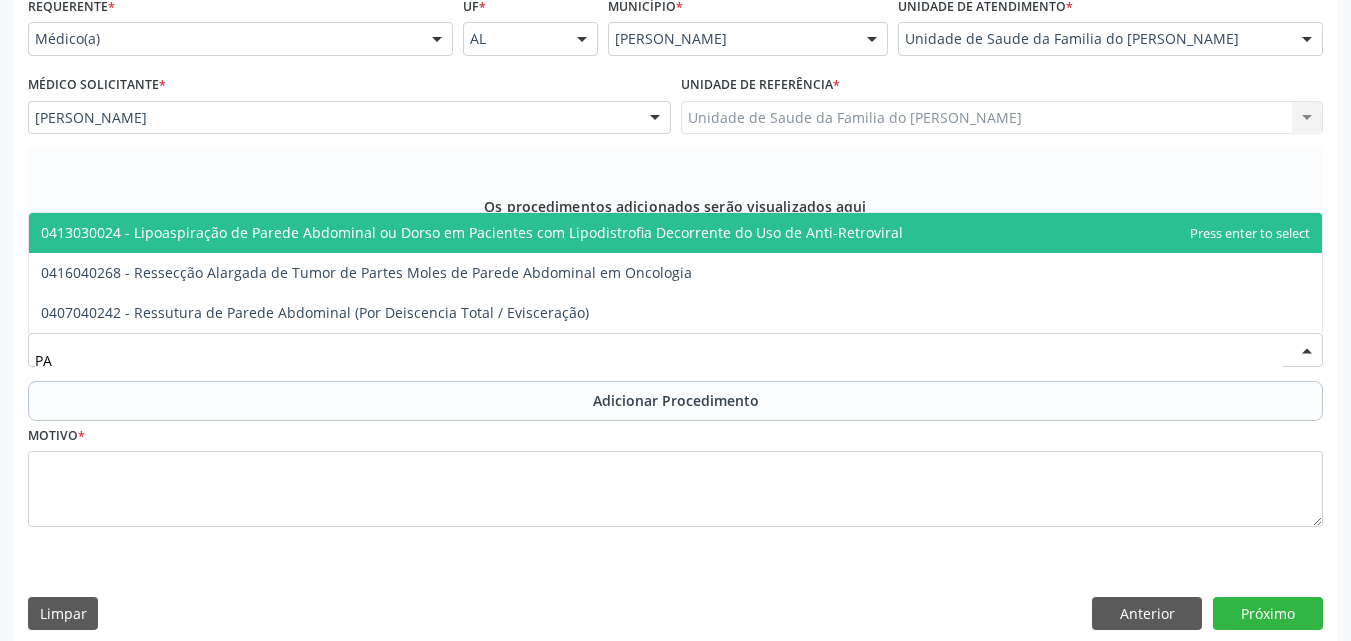 type on "P" 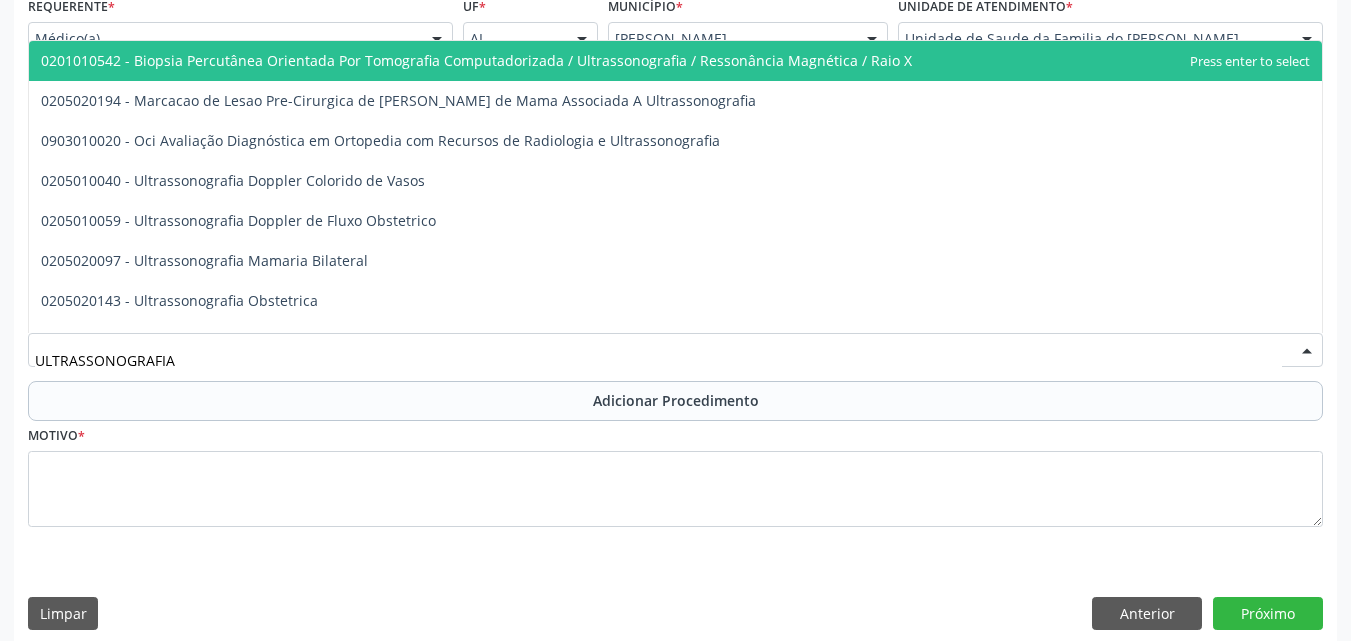 click on "ULTRASSONOGRAFIA" at bounding box center [658, 360] 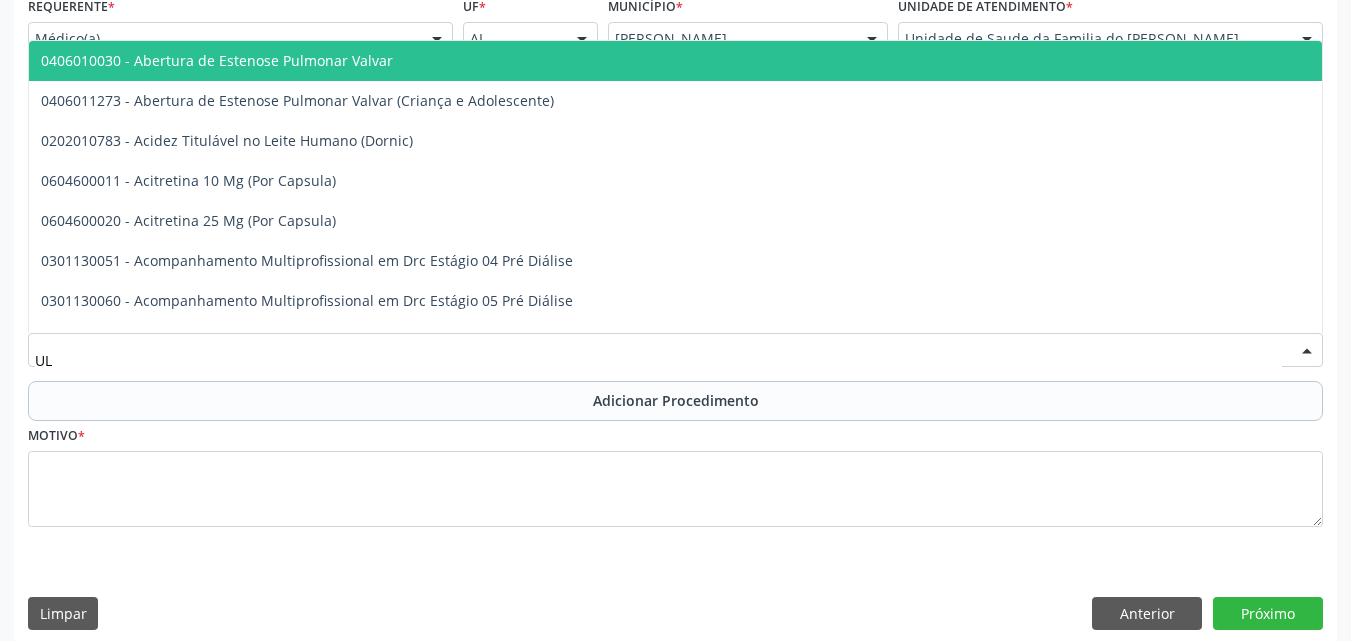 type on "U" 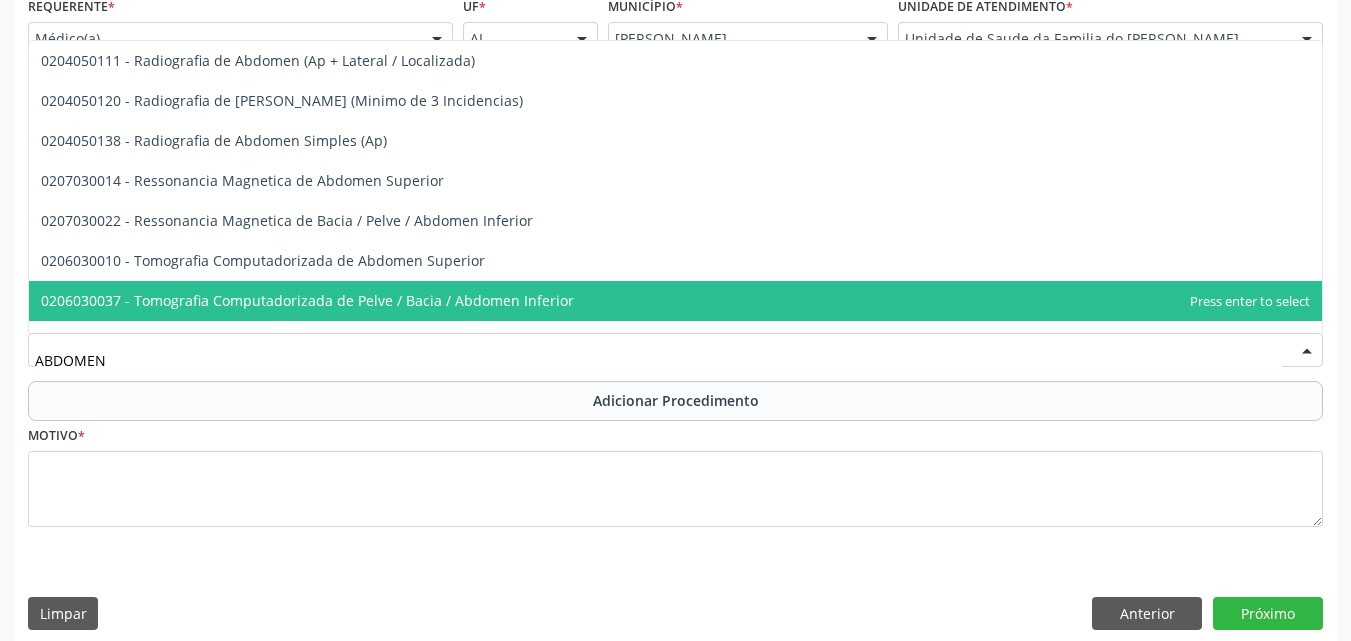 type on "ABDOMEN T" 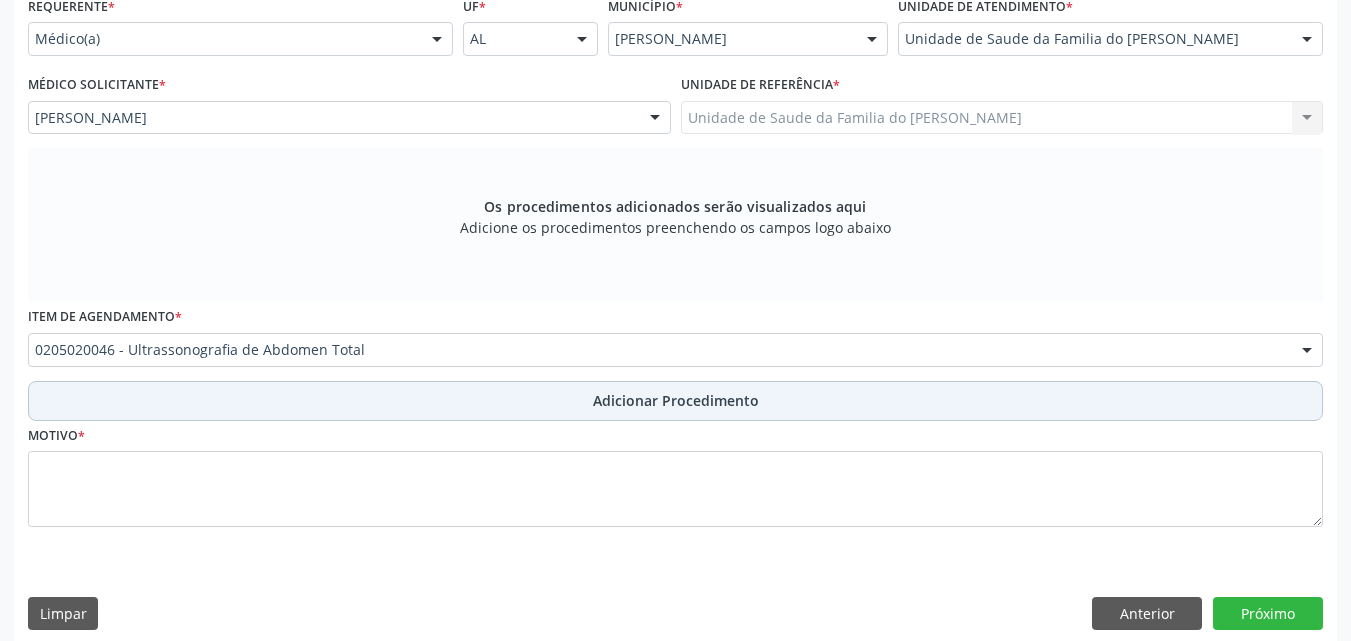 click on "Adicionar Procedimento" at bounding box center [675, 401] 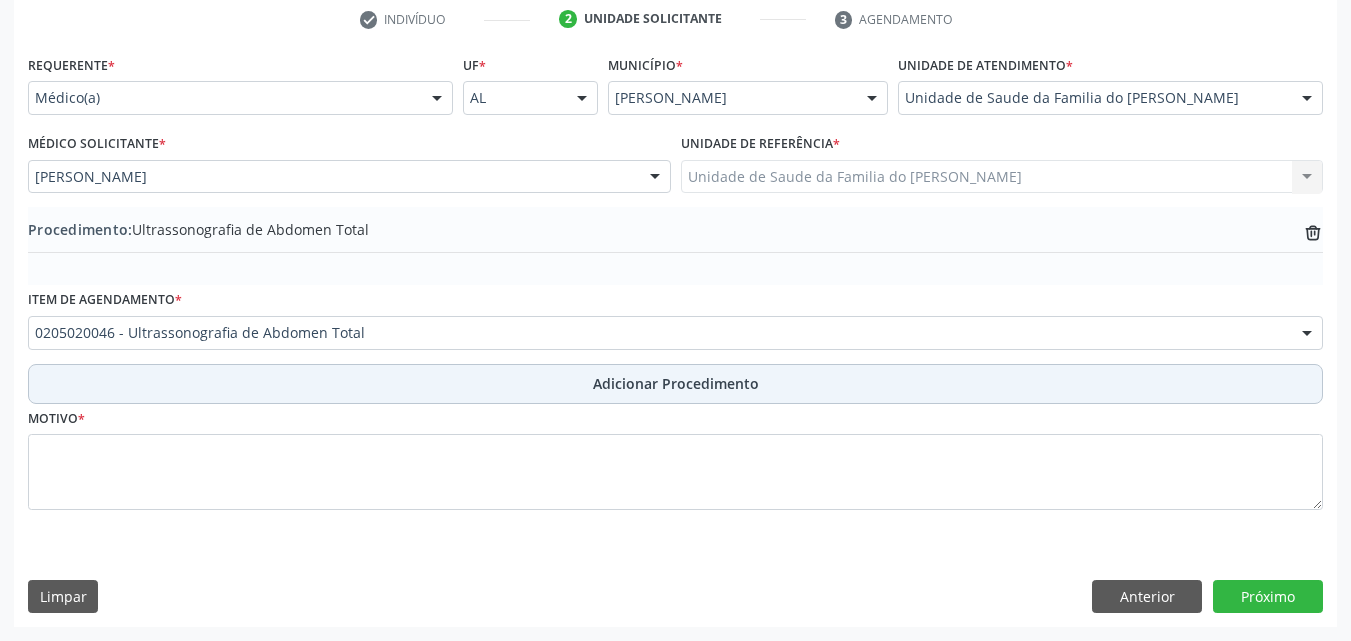 scroll, scrollTop: 412, scrollLeft: 0, axis: vertical 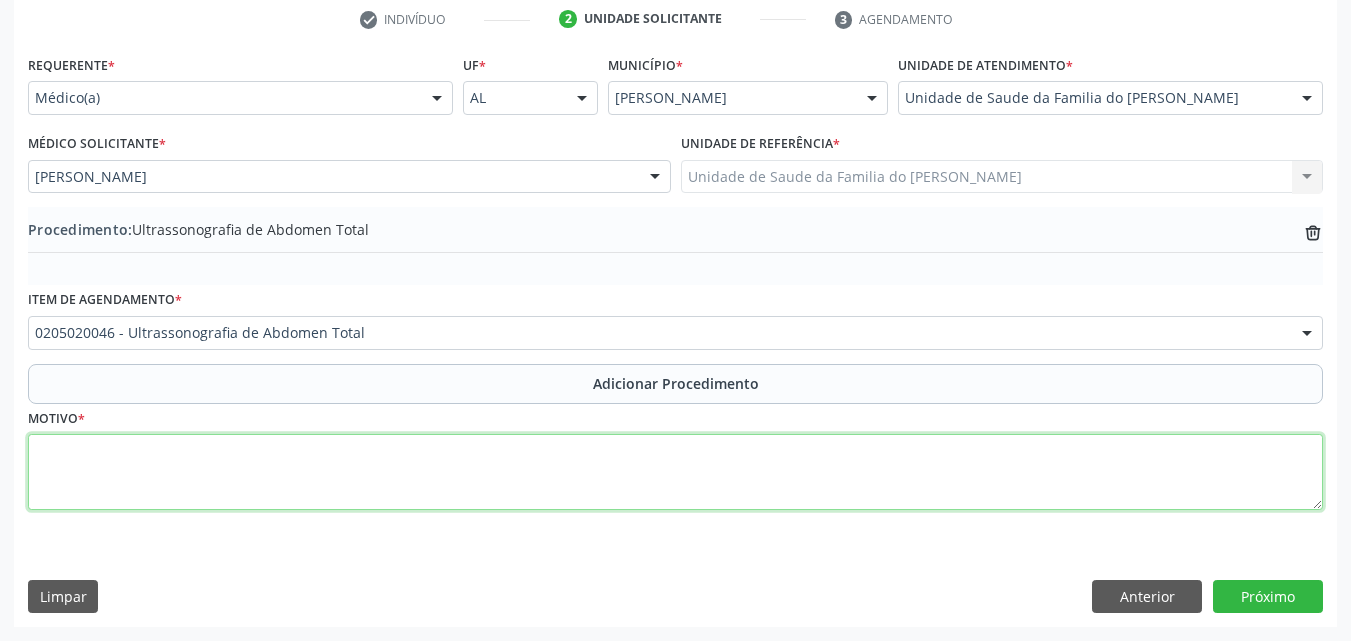 click at bounding box center (675, 472) 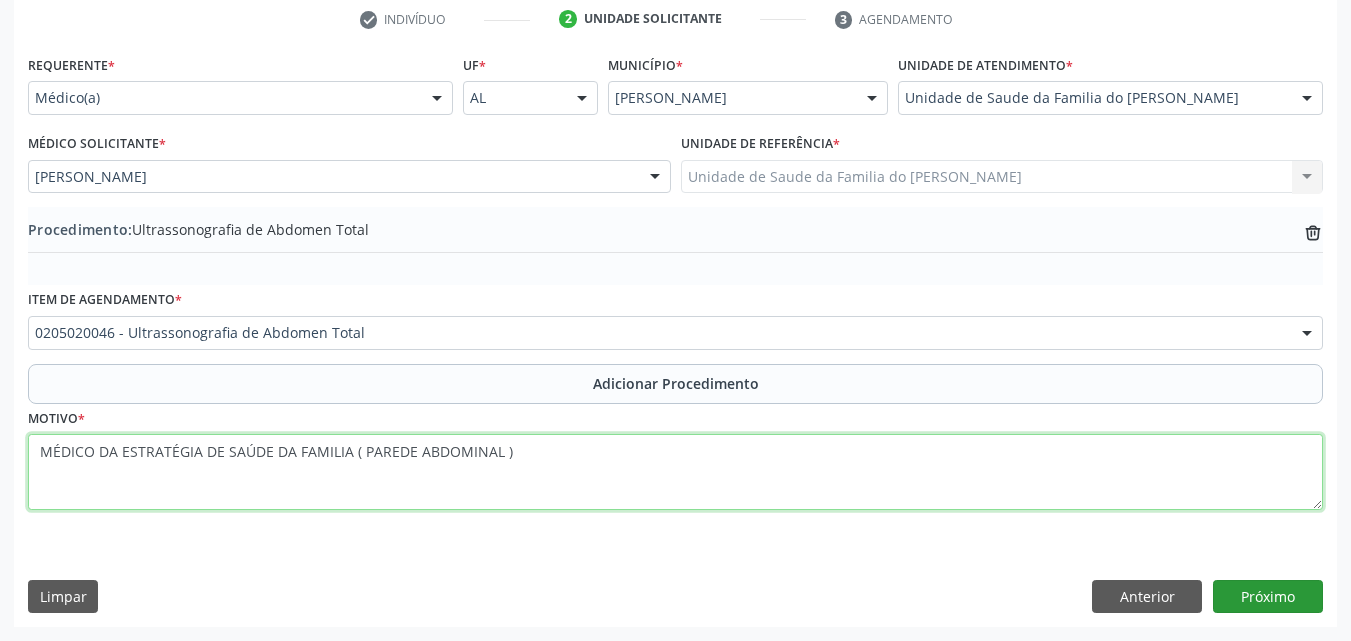 type on "MÉDICO DA ESTRATÉGIA DE SAÚDE DA FAMILIA ( PAREDE ABDOMINAL )" 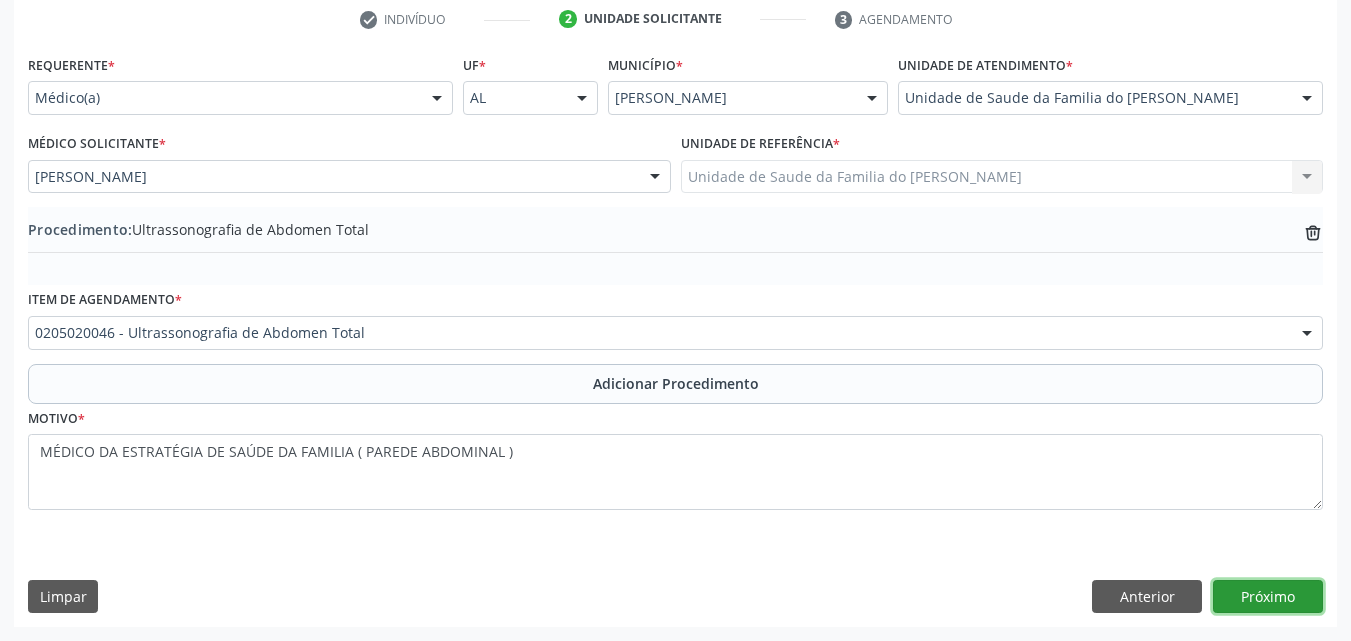 click on "Próximo" at bounding box center [1268, 597] 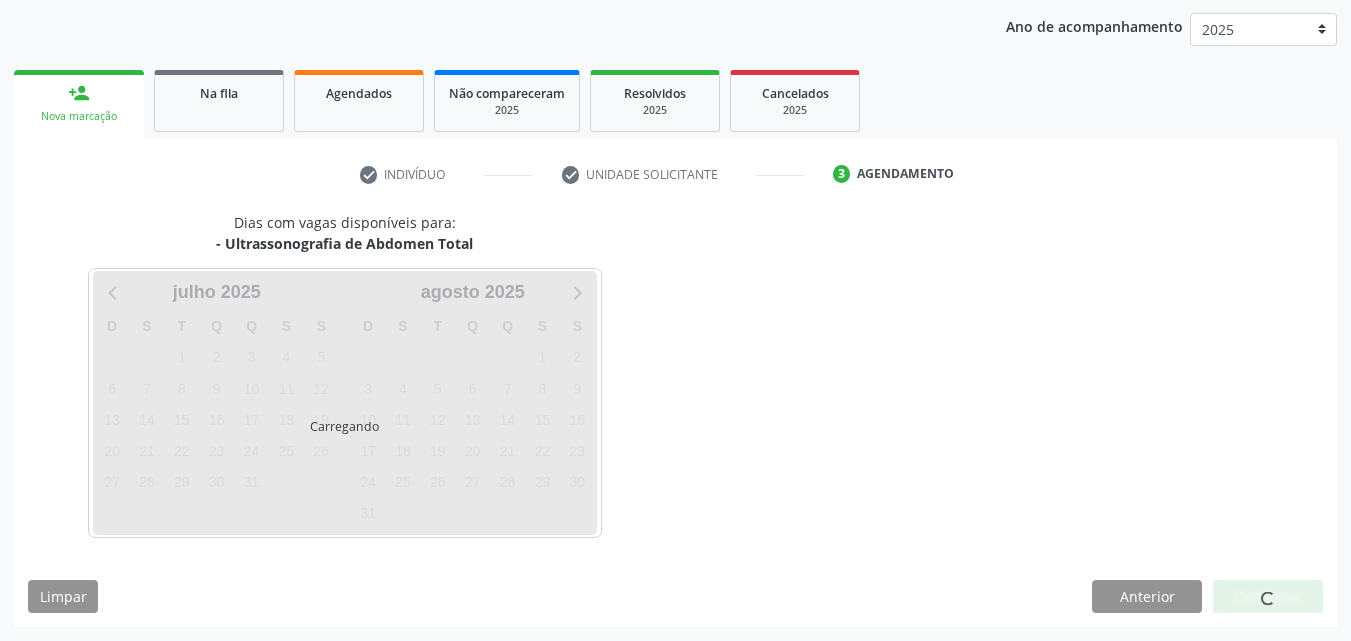 scroll, scrollTop: 316, scrollLeft: 0, axis: vertical 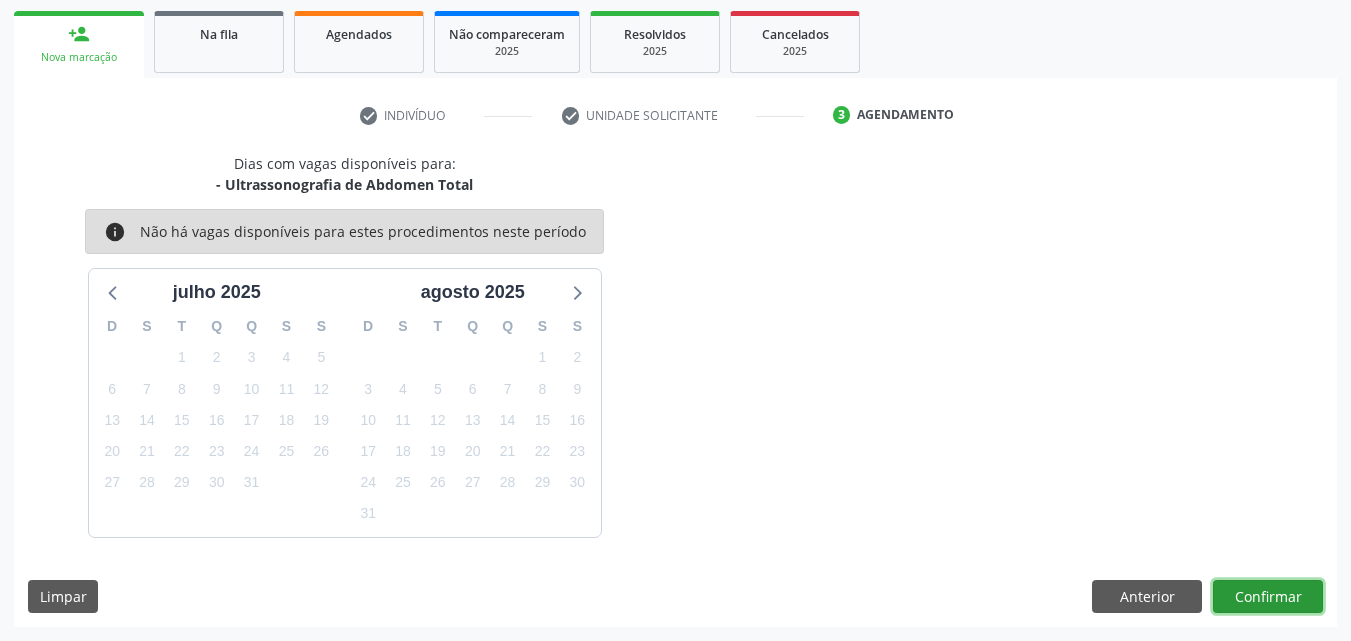 click on "Confirmar" at bounding box center (1268, 597) 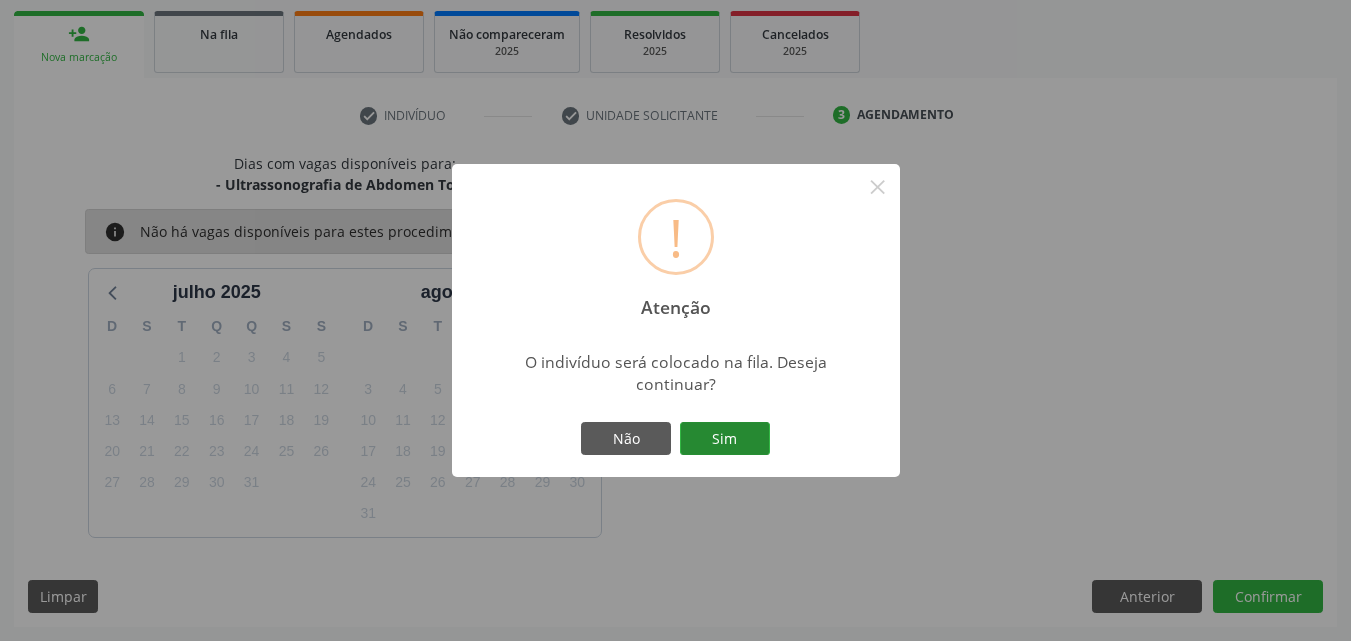 click on "Sim" at bounding box center (725, 439) 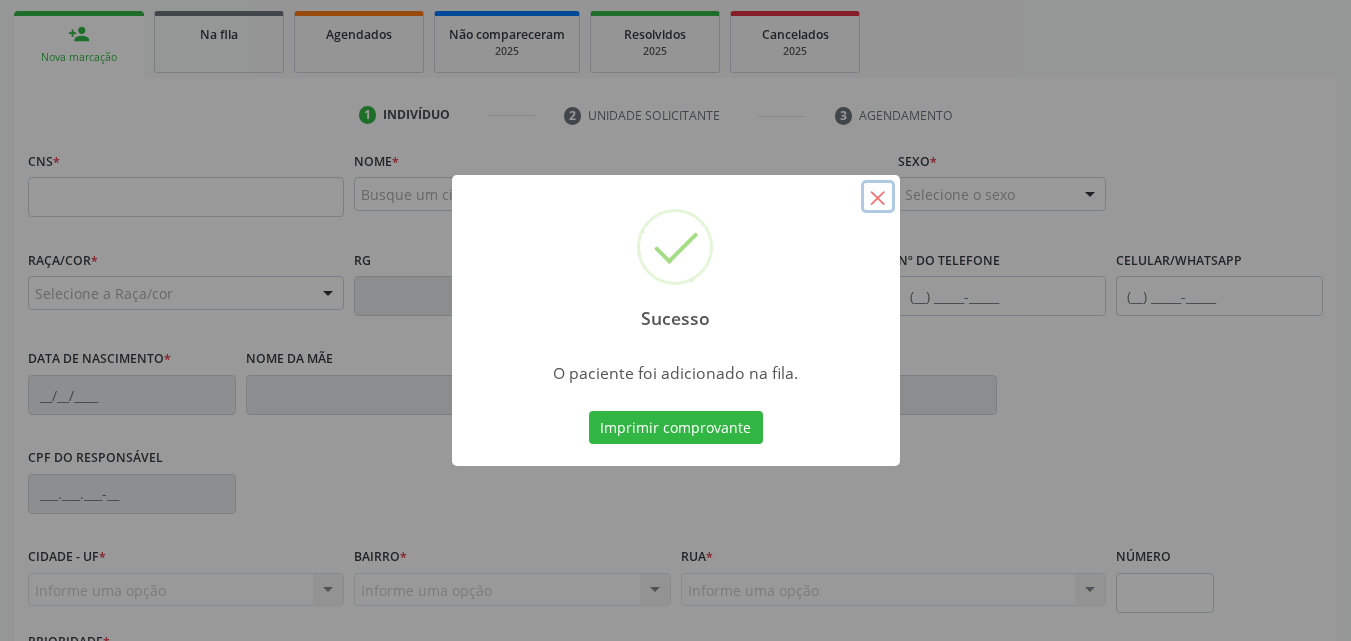 click on "×" at bounding box center [878, 197] 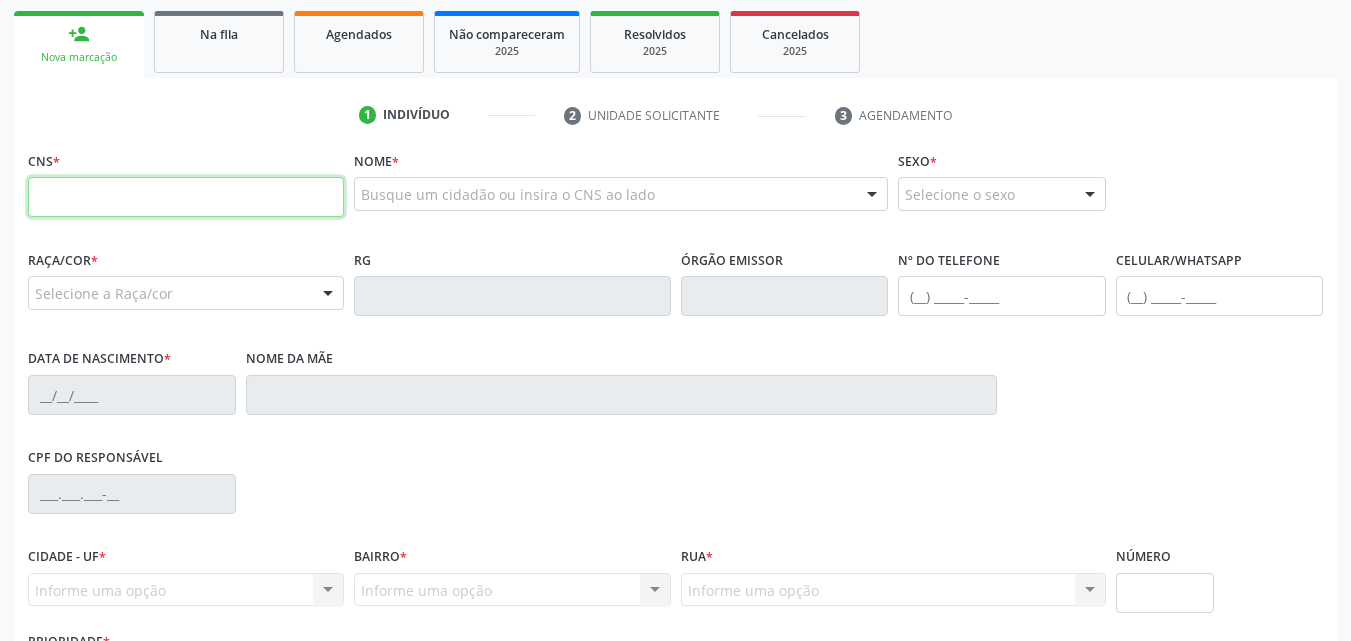 click at bounding box center (186, 197) 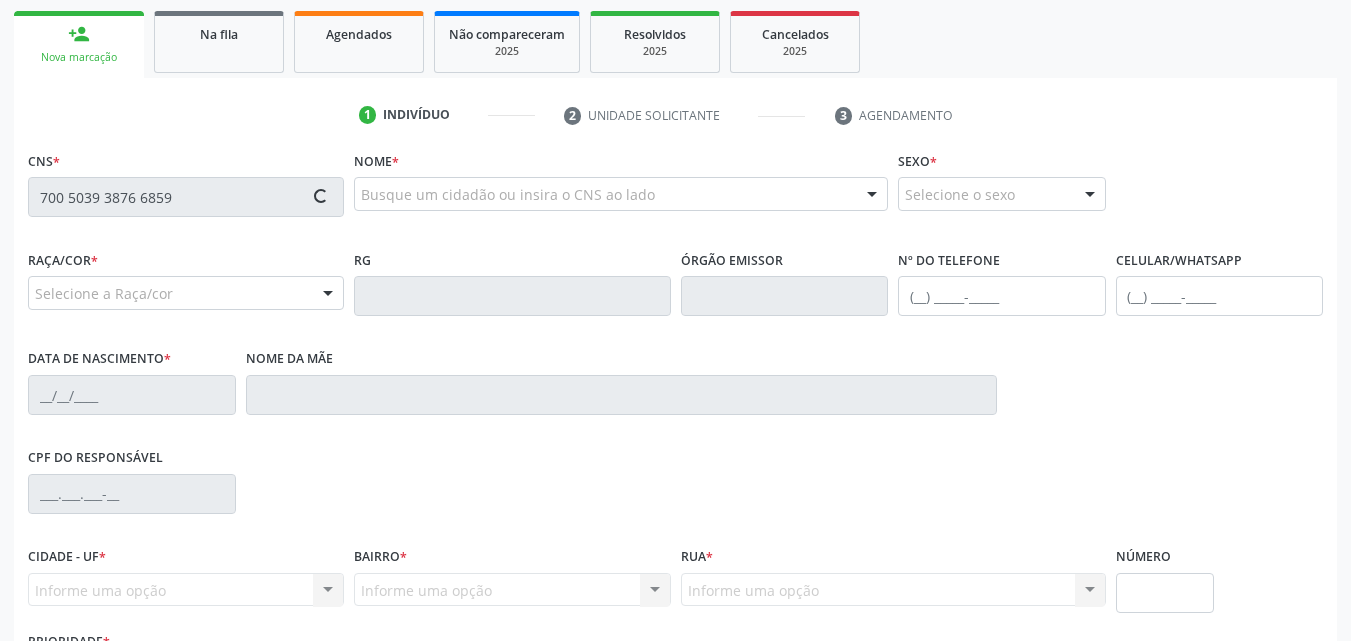 type on "700 5039 3876 6859" 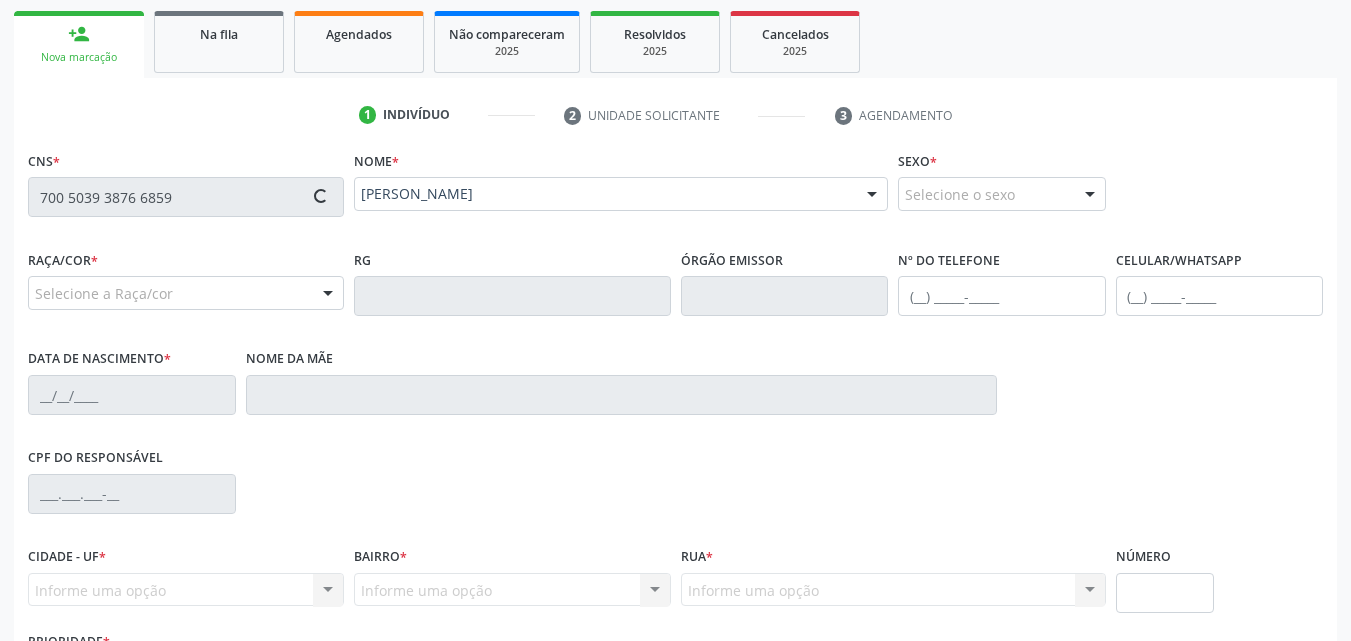 type on "[PHONE_NUMBER]" 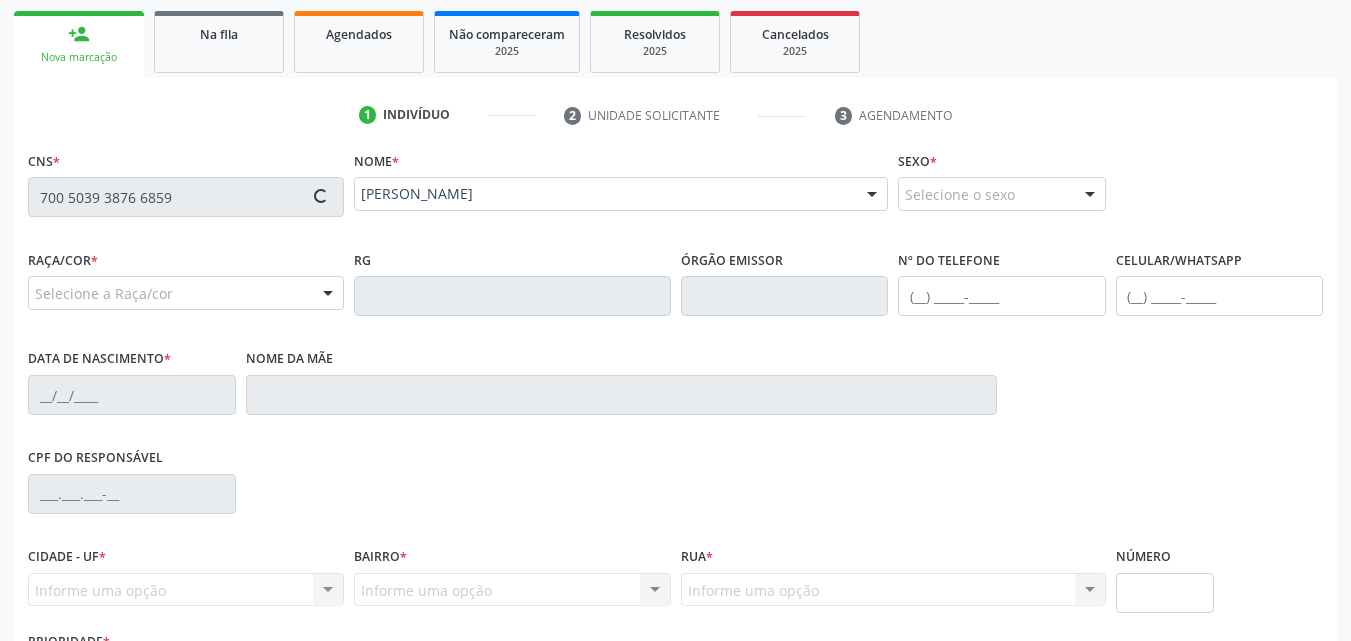 type on "2[DATE]" 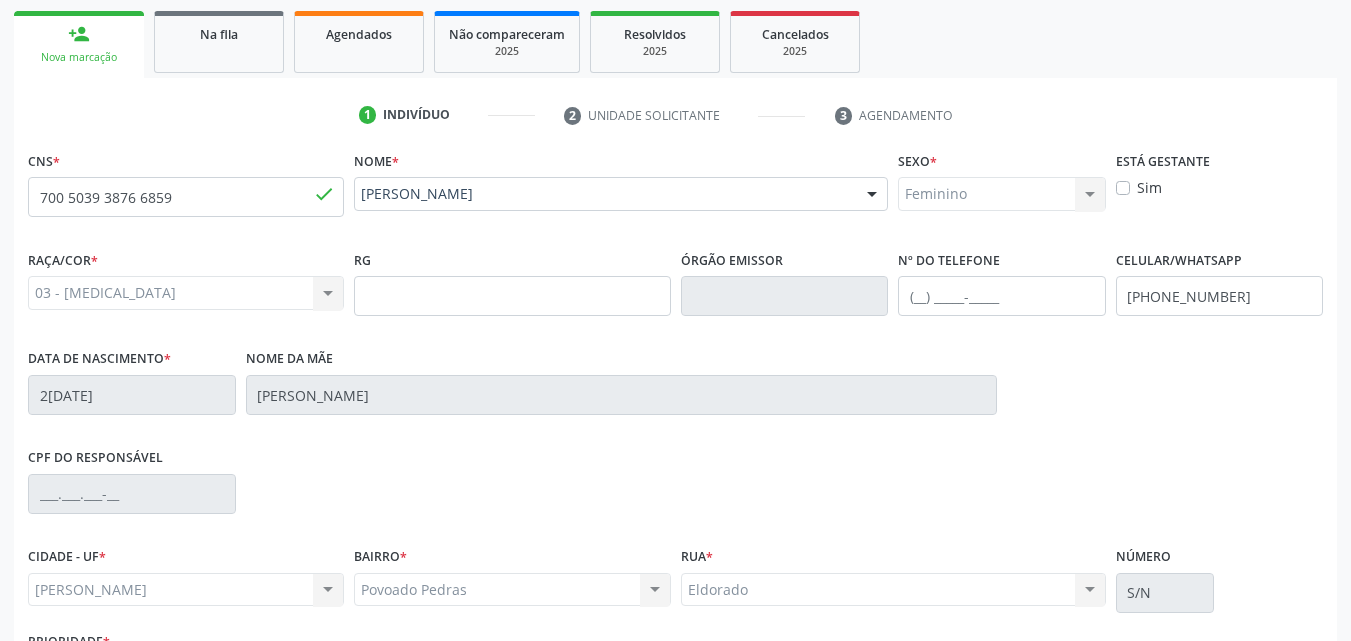 scroll, scrollTop: 471, scrollLeft: 0, axis: vertical 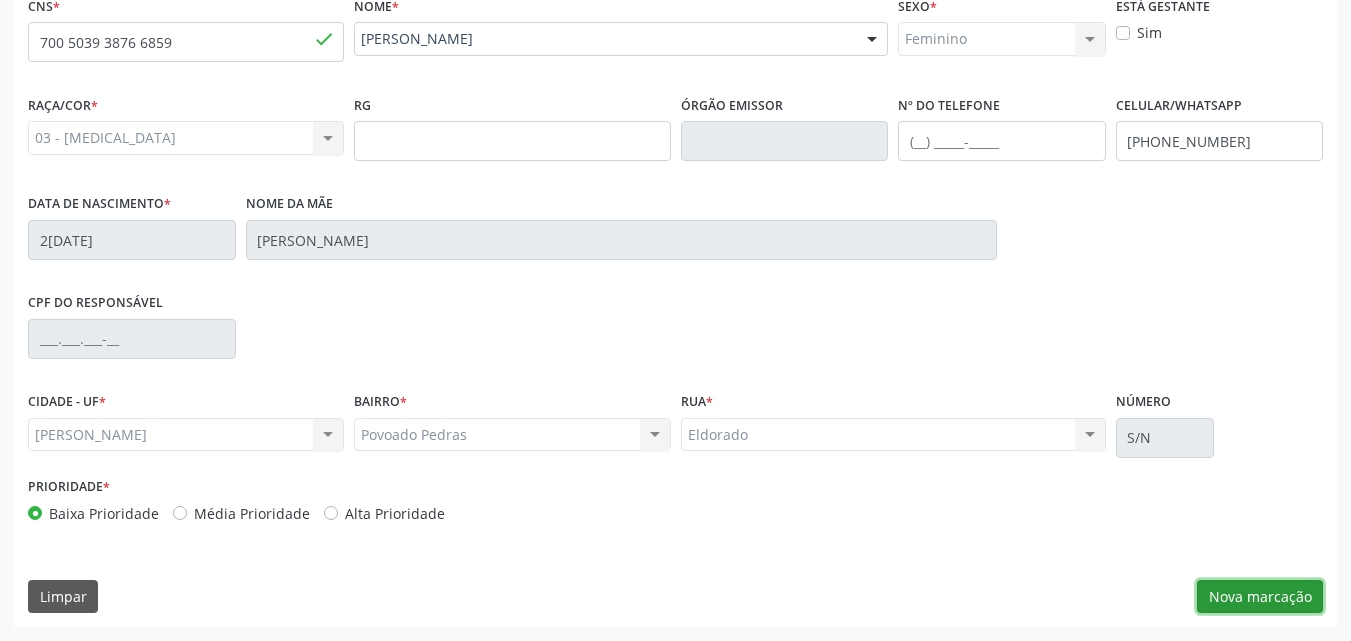 click on "Nova marcação" at bounding box center [1260, 597] 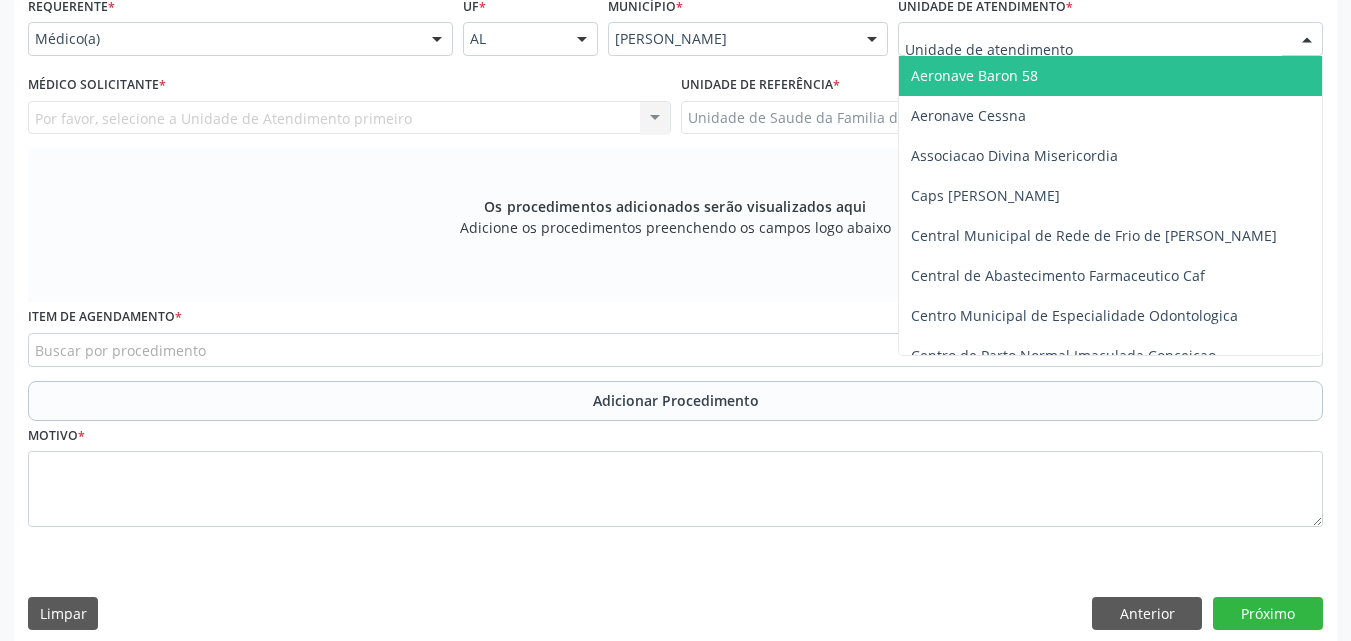 click at bounding box center (1110, 39) 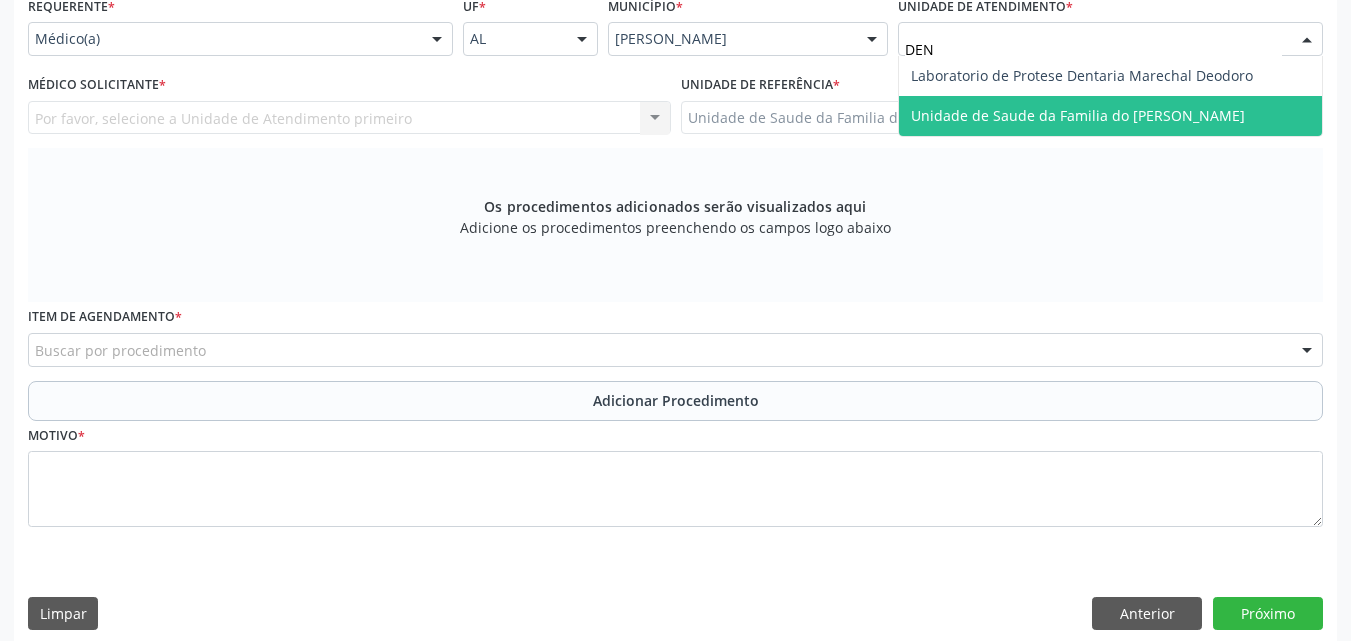 type on "DENI" 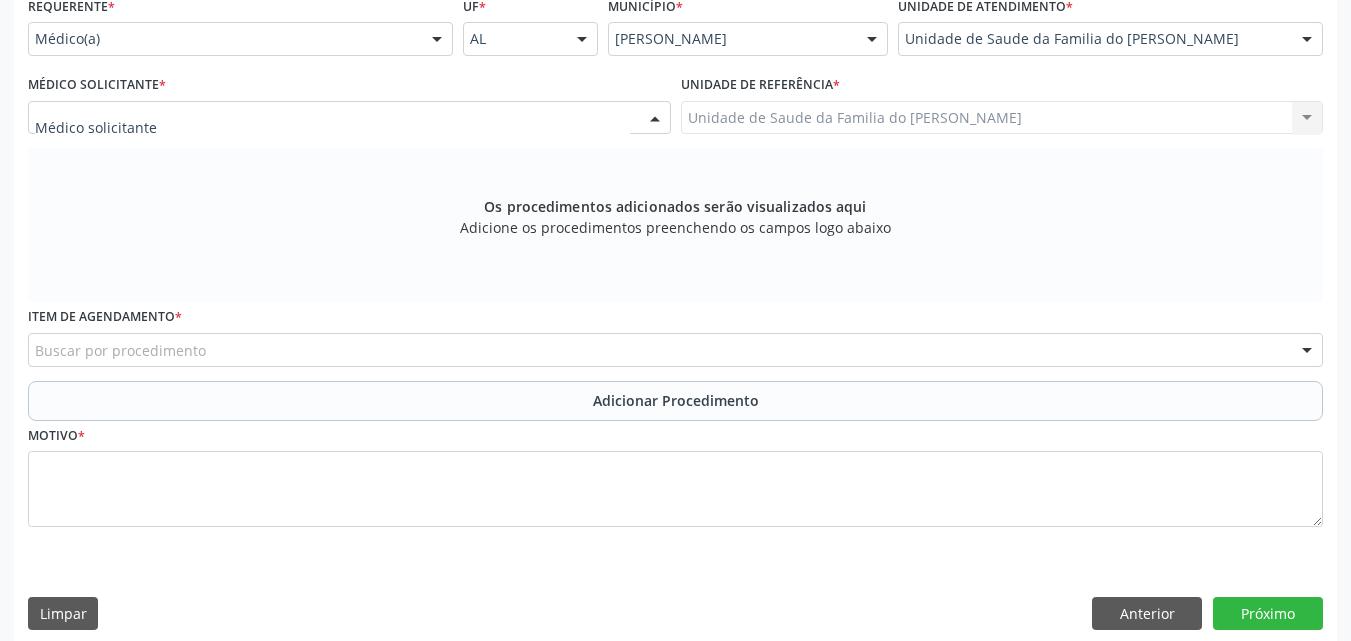 click at bounding box center (349, 118) 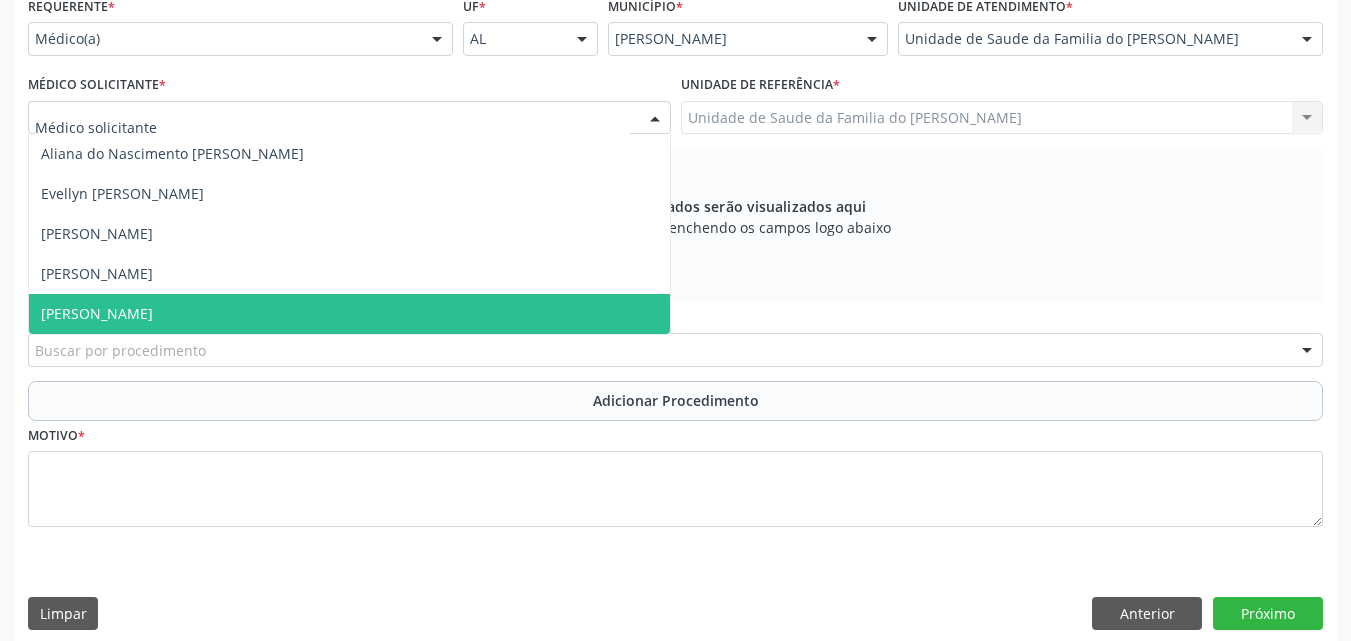 click on "[PERSON_NAME]" at bounding box center [349, 314] 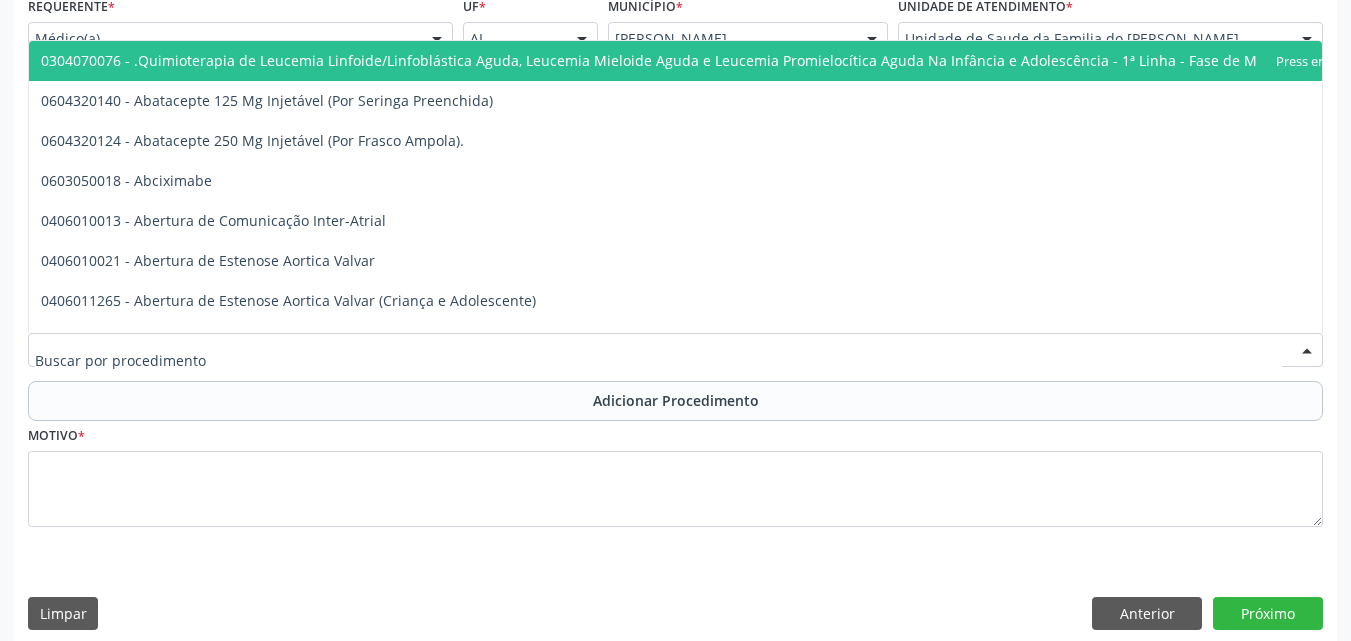 click at bounding box center (675, 350) 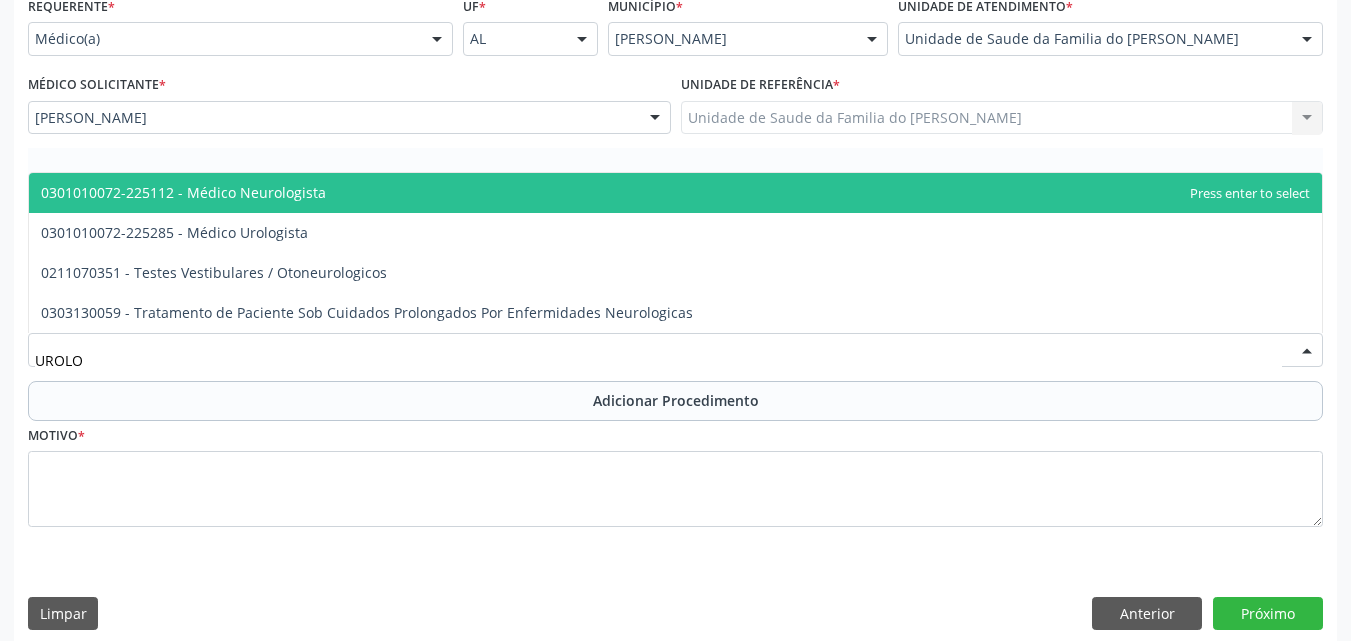 type on "UROLOG" 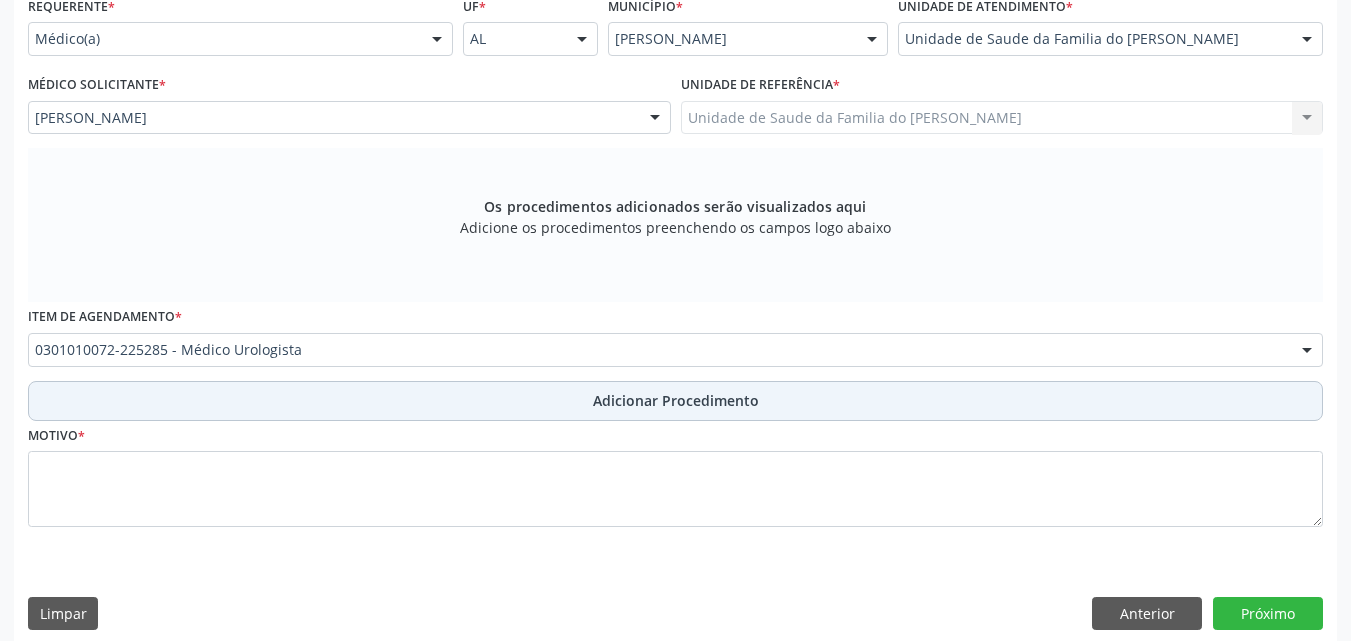 click on "Adicionar Procedimento" at bounding box center [675, 401] 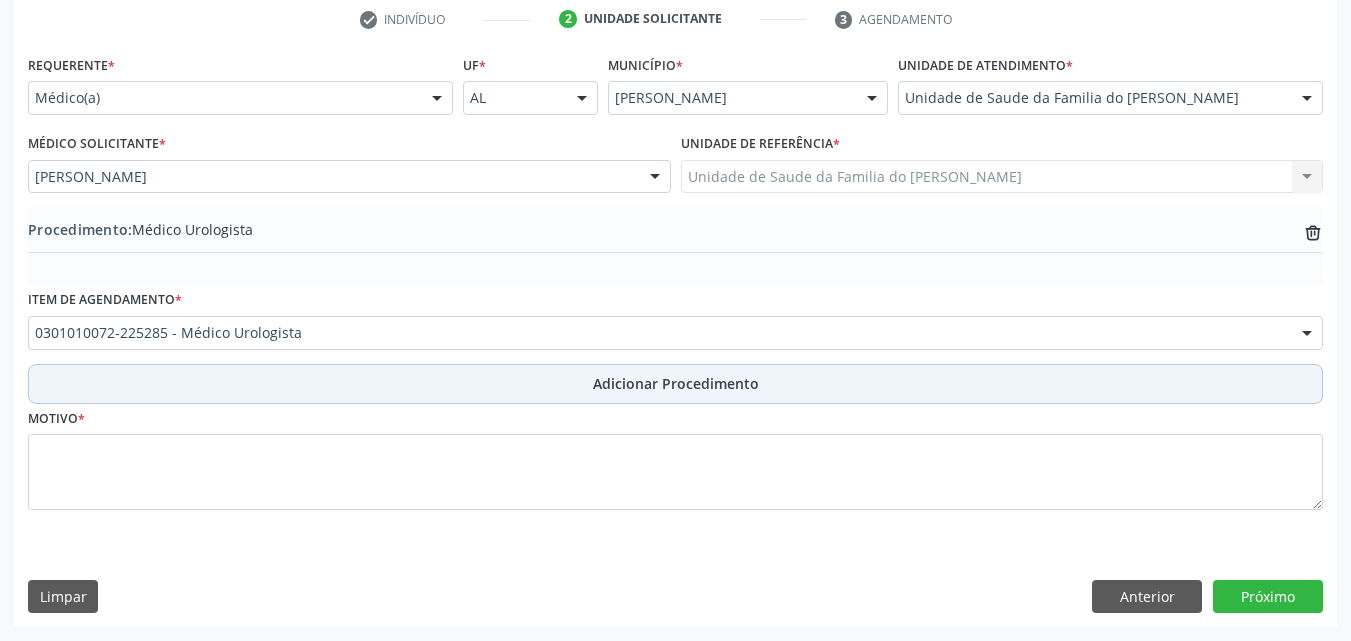 scroll, scrollTop: 412, scrollLeft: 0, axis: vertical 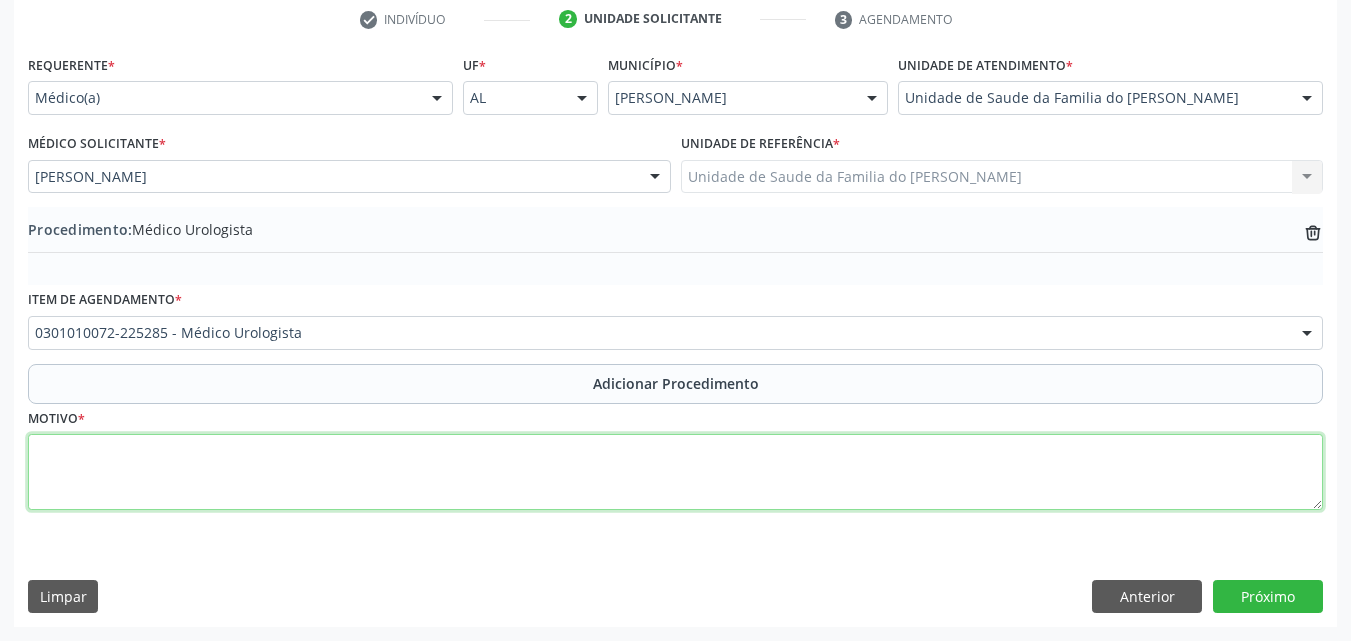 click at bounding box center (675, 472) 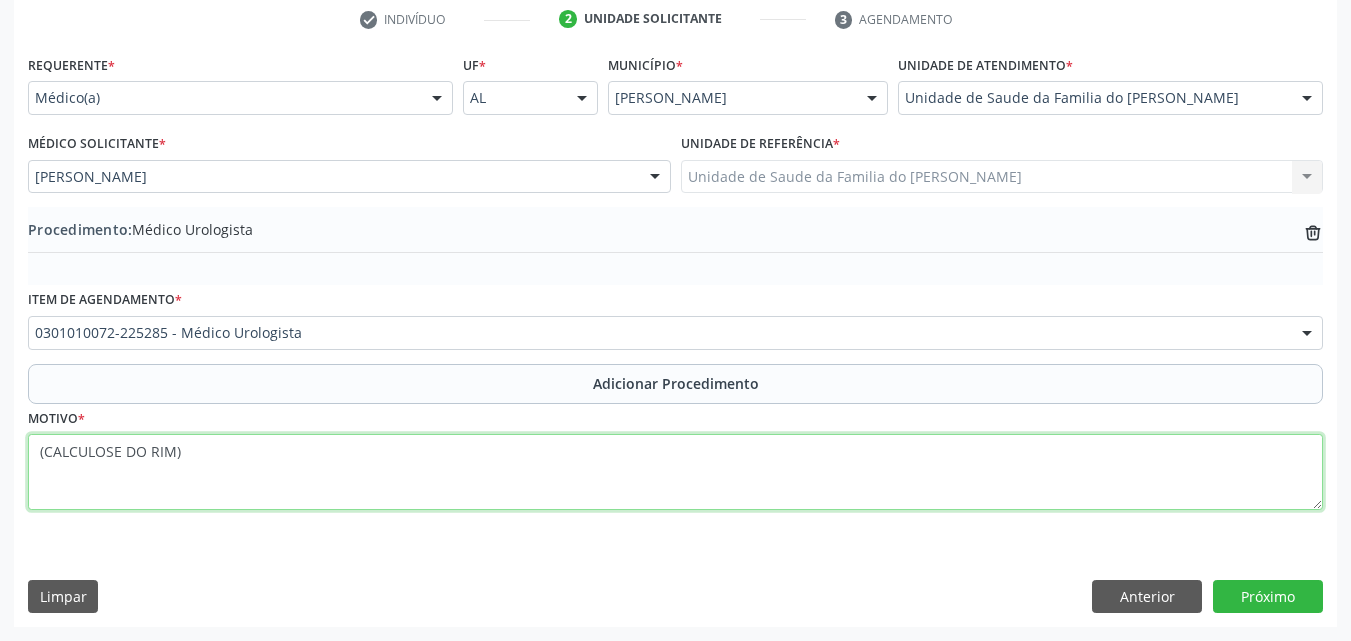 paste on "MÉDICO DA ESTRATÉGIA DE SAÚDE DA FAMILIA" 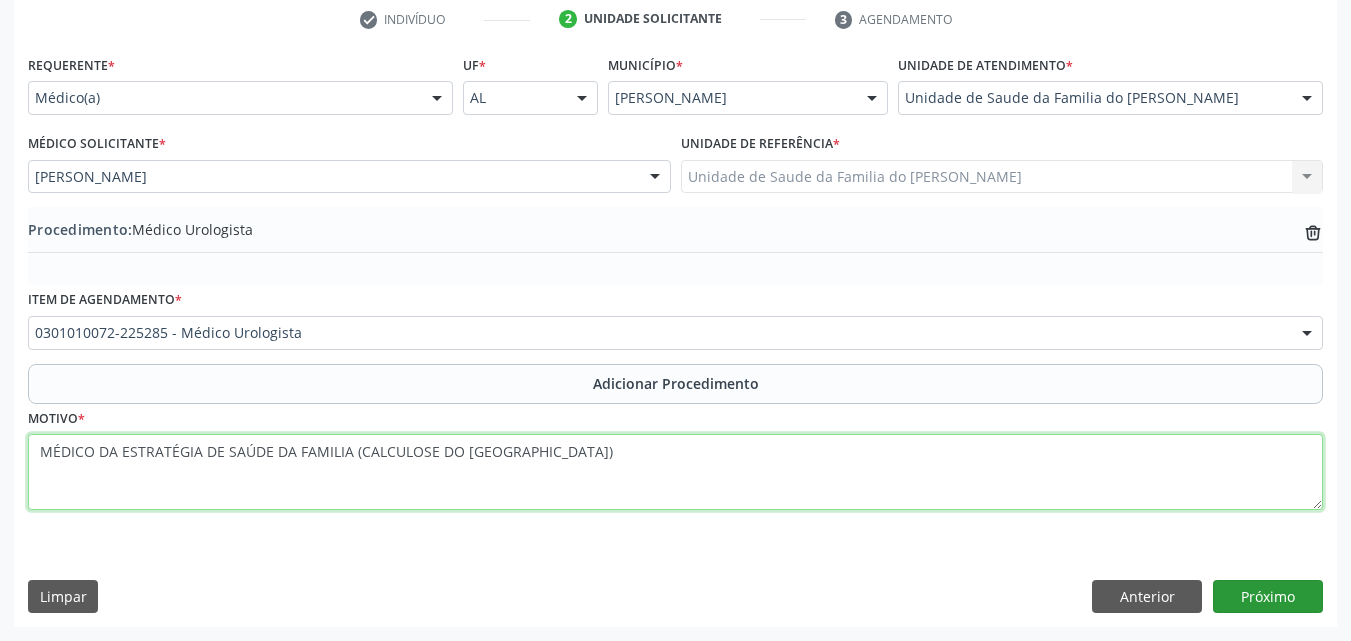 type on "MÉDICO DA ESTRATÉGIA DE SAÚDE DA FAMILIA (CALCULOSE DO [GEOGRAPHIC_DATA])" 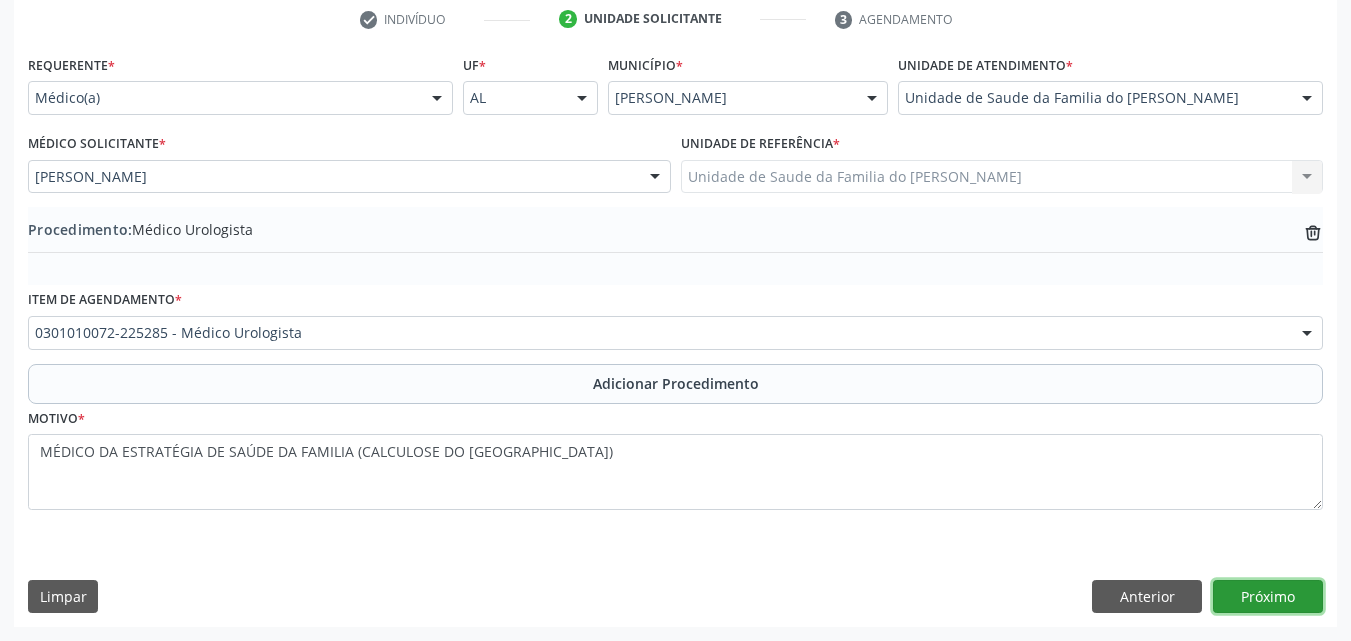 click on "Próximo" at bounding box center (1268, 597) 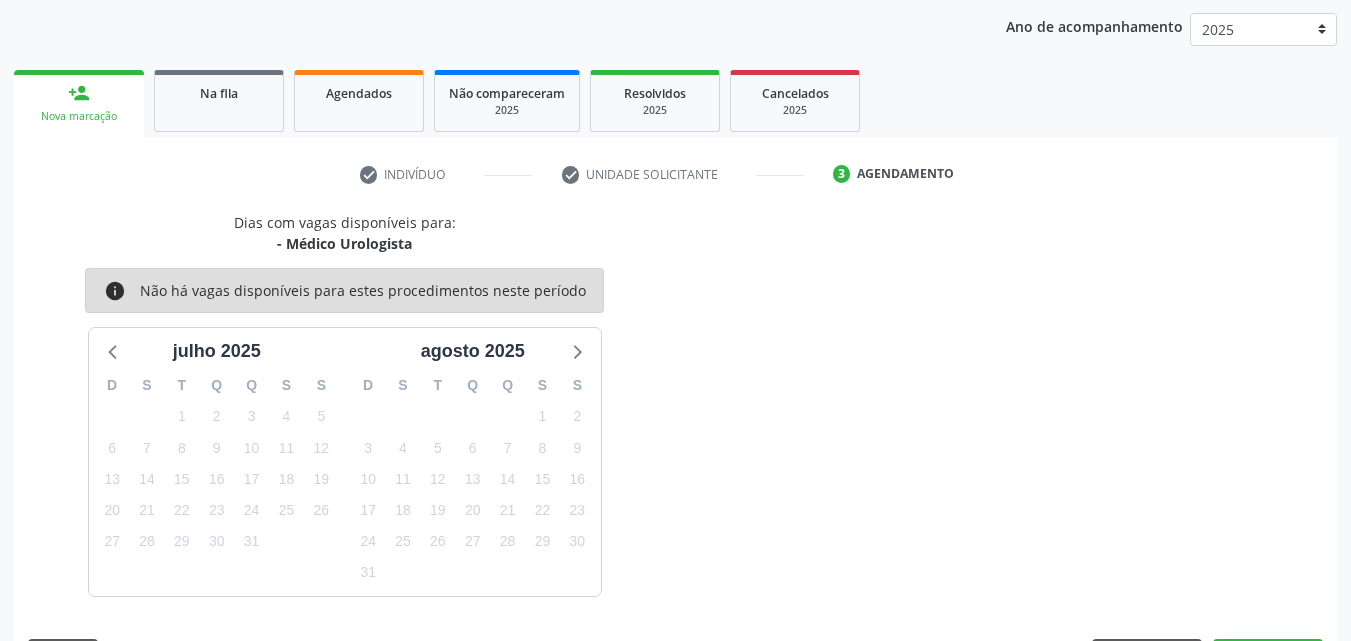 scroll, scrollTop: 316, scrollLeft: 0, axis: vertical 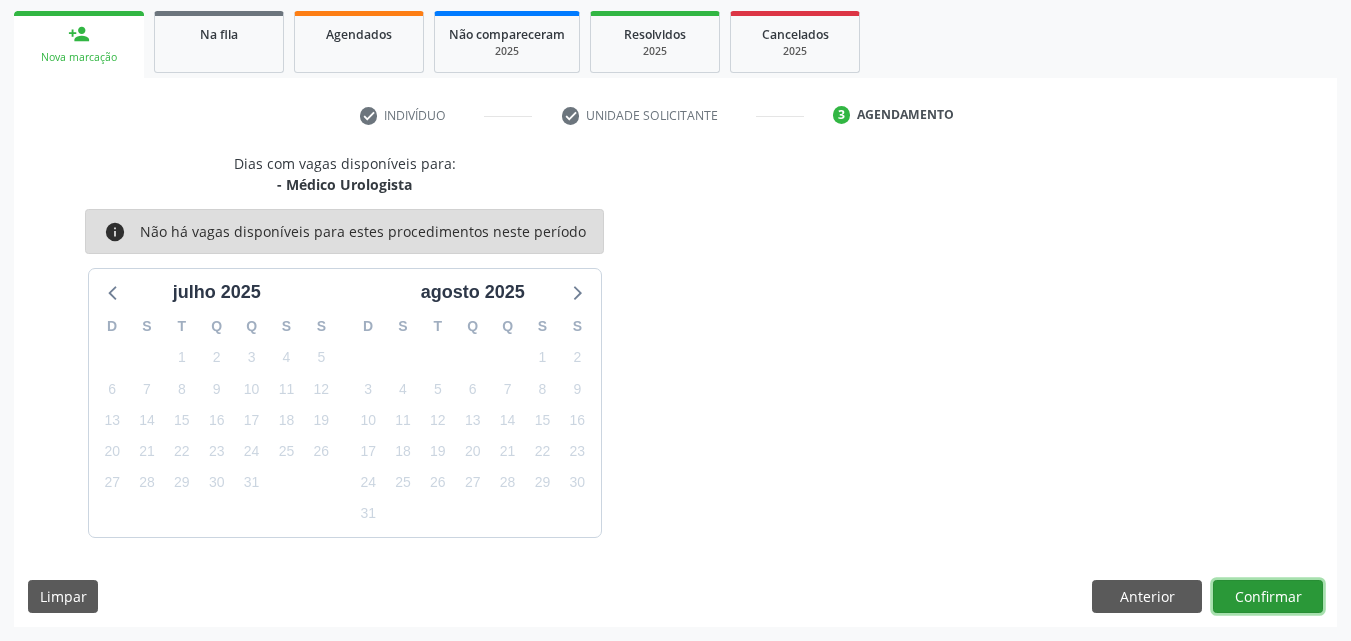 click on "Confirmar" at bounding box center [1268, 597] 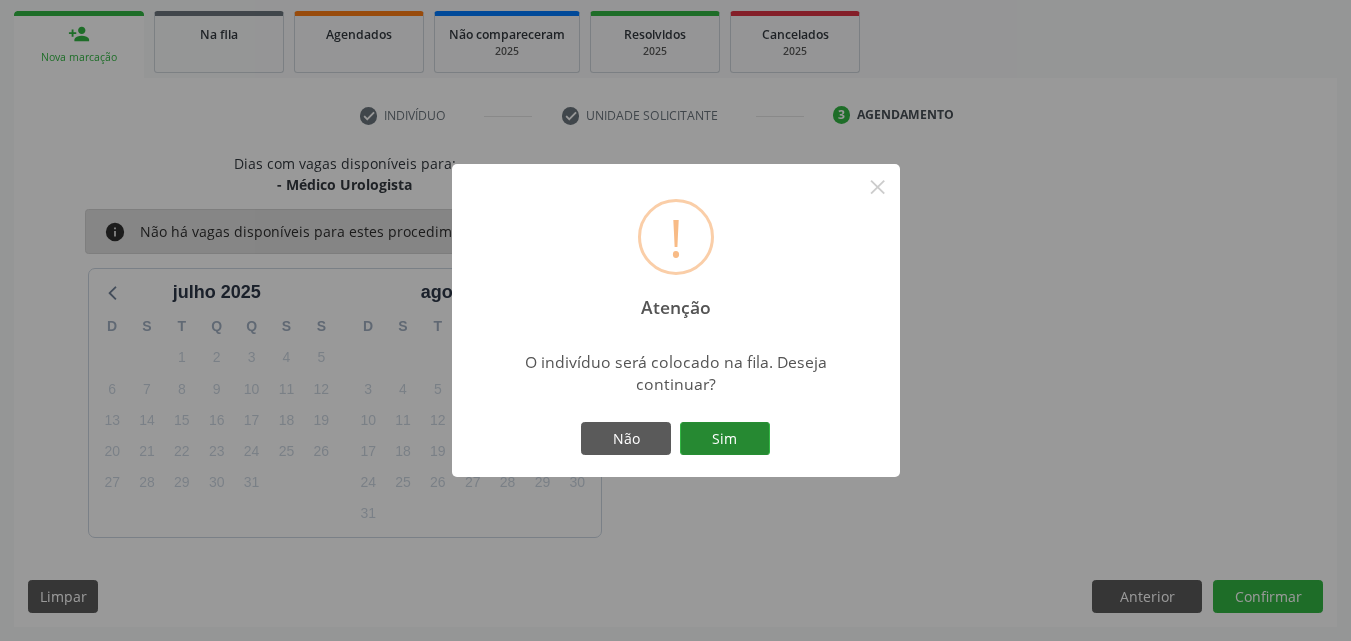 click on "Sim" at bounding box center [725, 439] 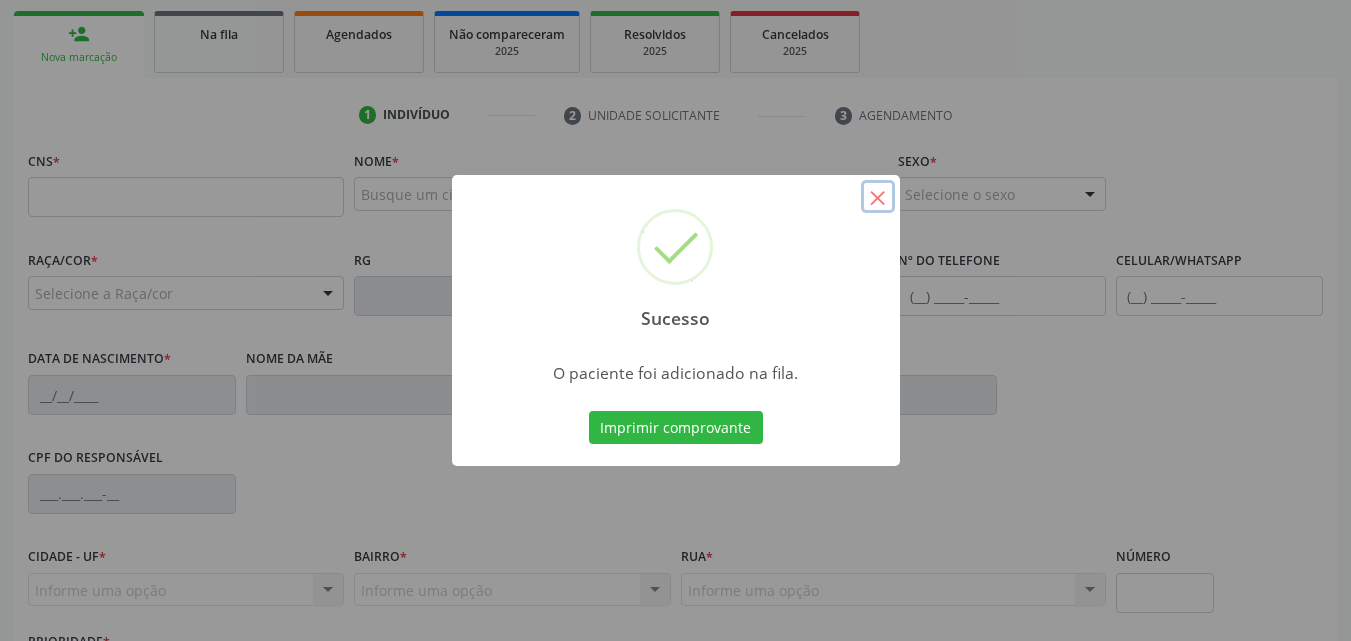 click on "×" at bounding box center (878, 197) 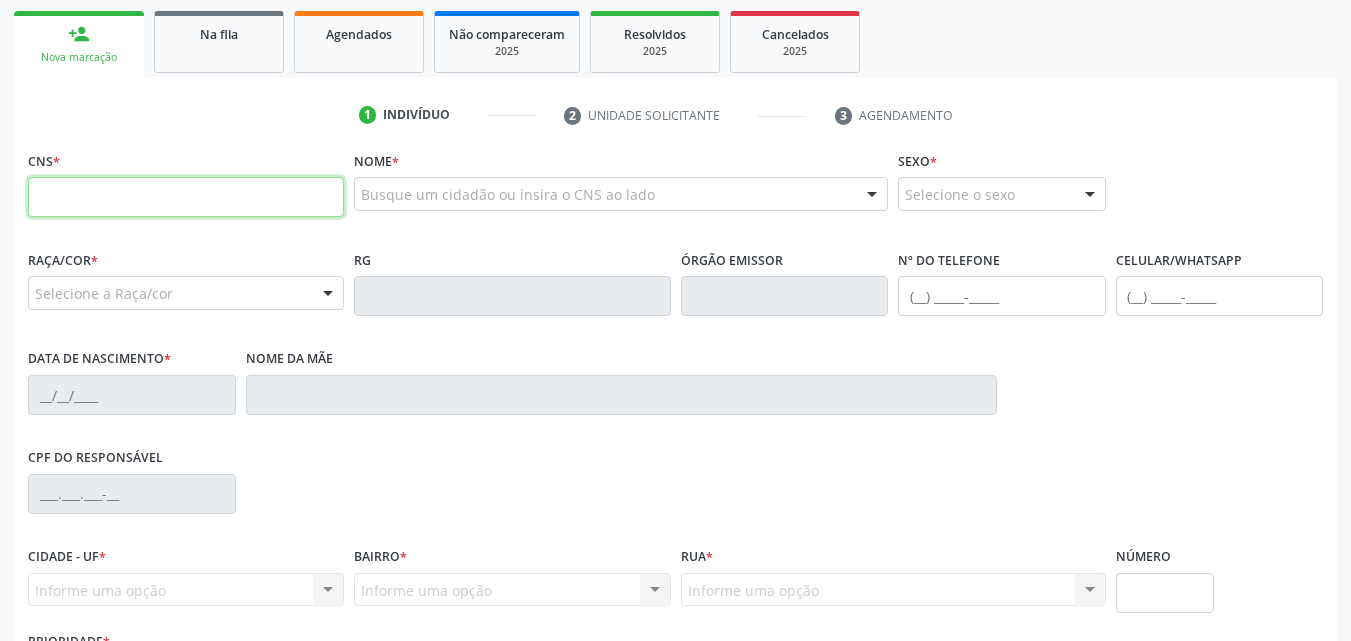 click at bounding box center [186, 197] 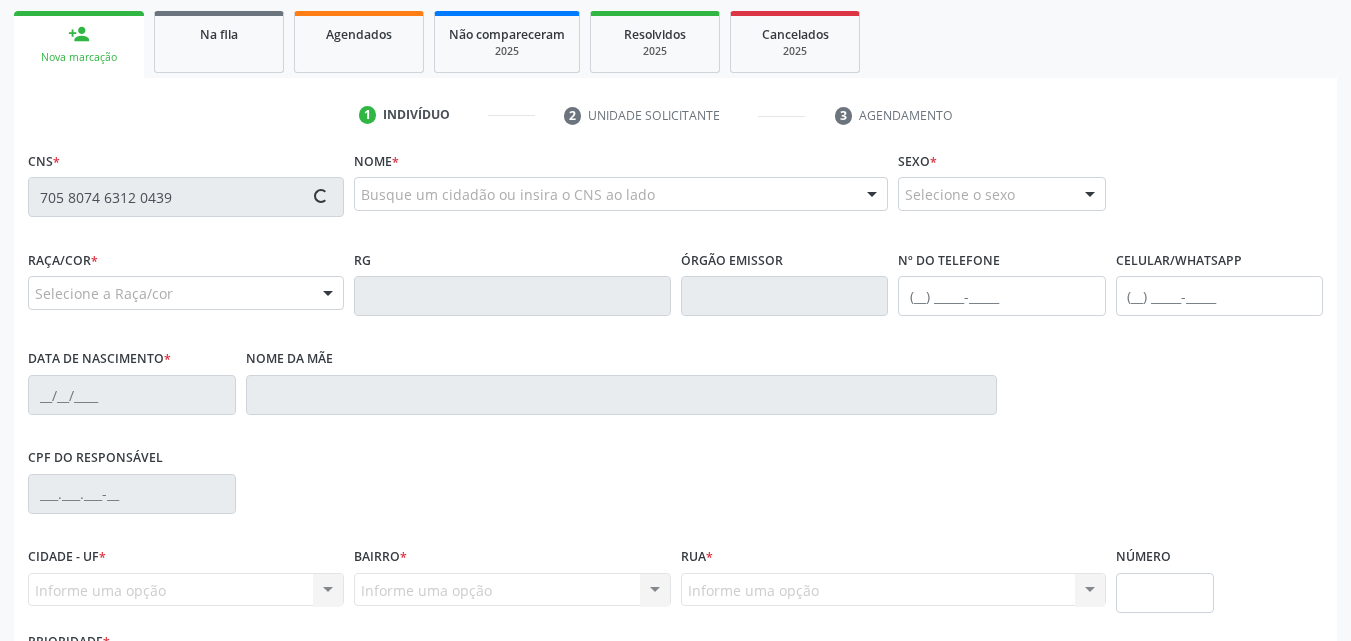 type on "705 8074 6312 0439" 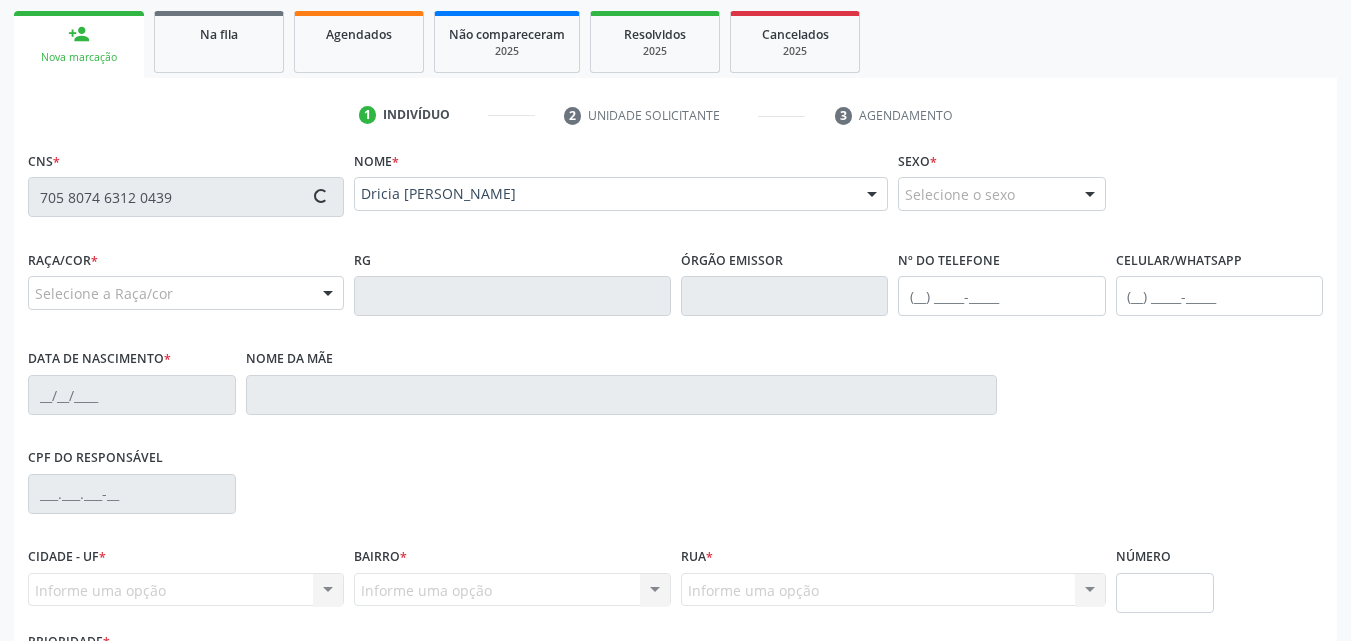 type on "[PHONE_NUMBER]" 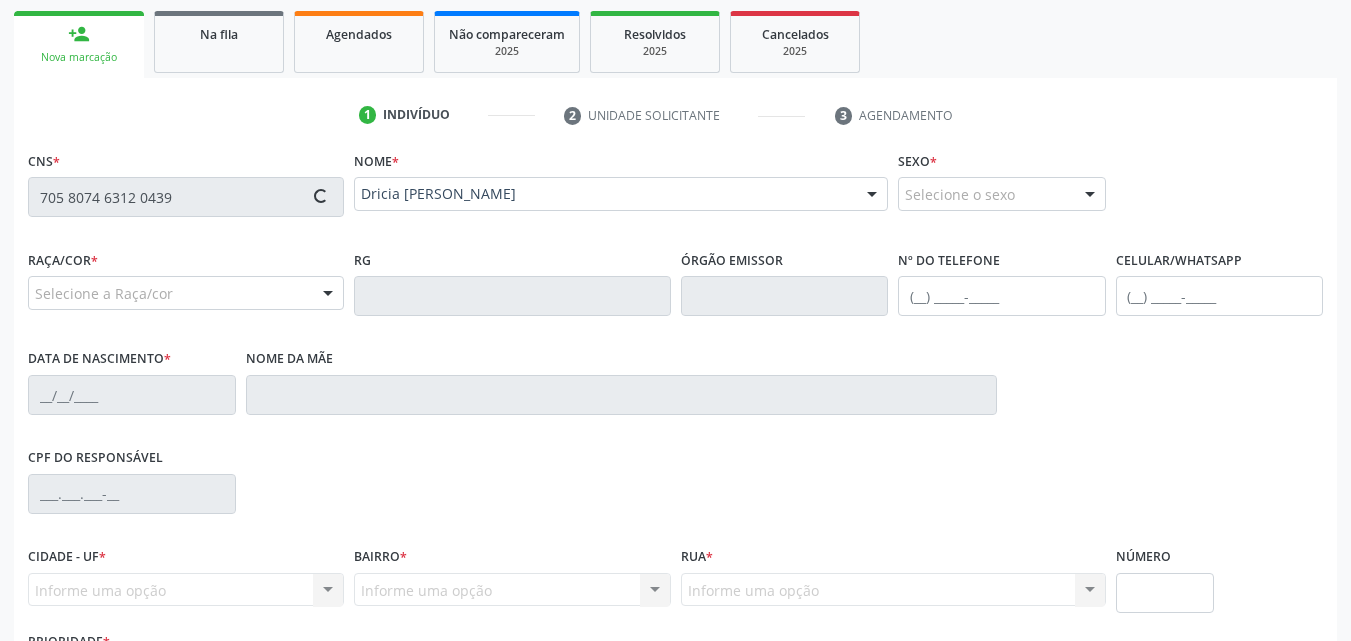 type on "0[DATE]" 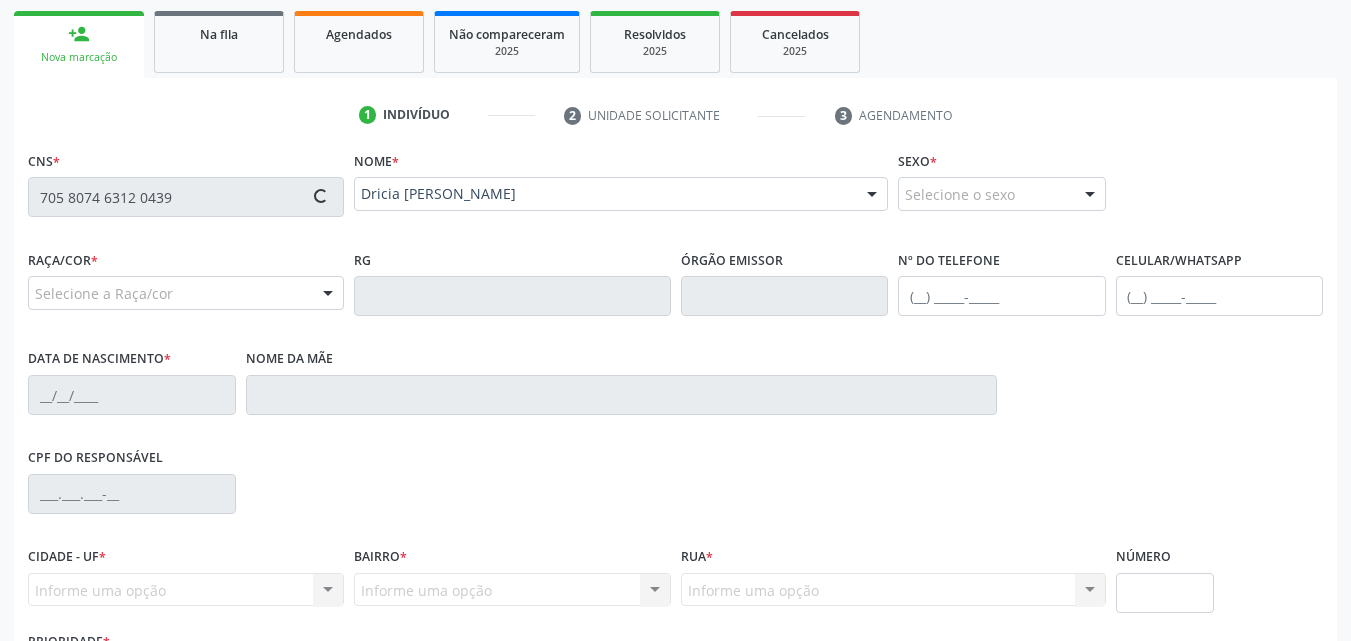 type on "[PERSON_NAME]" 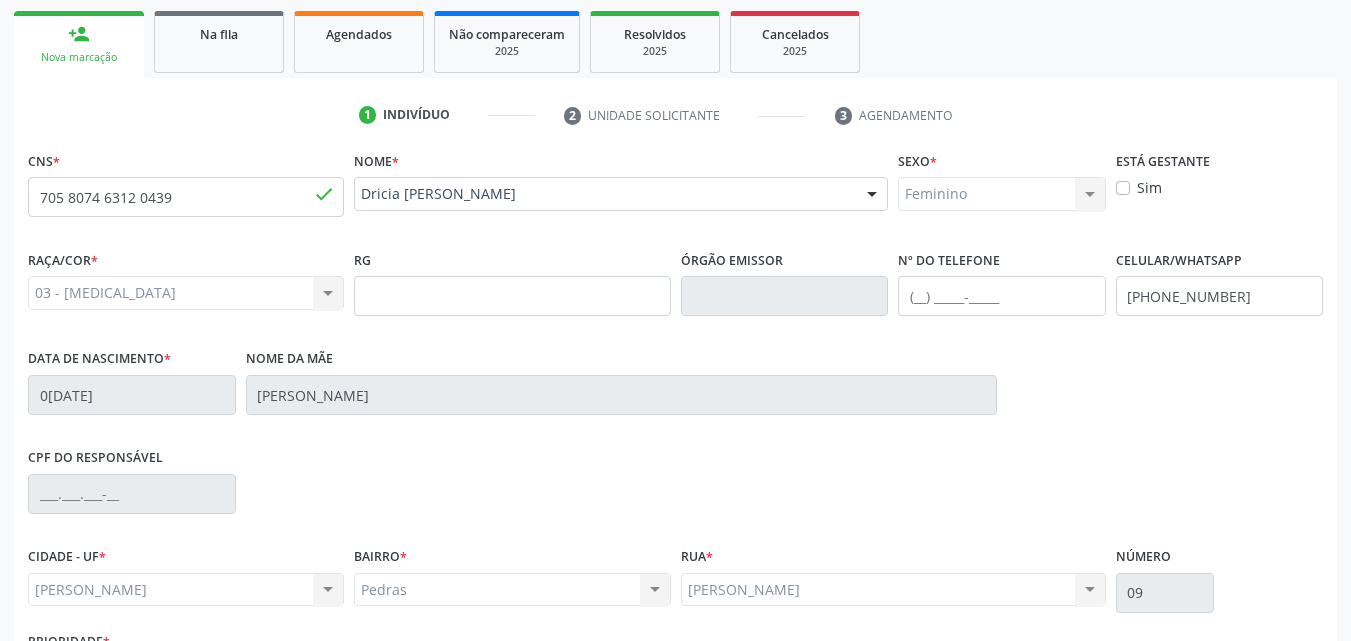 scroll, scrollTop: 471, scrollLeft: 0, axis: vertical 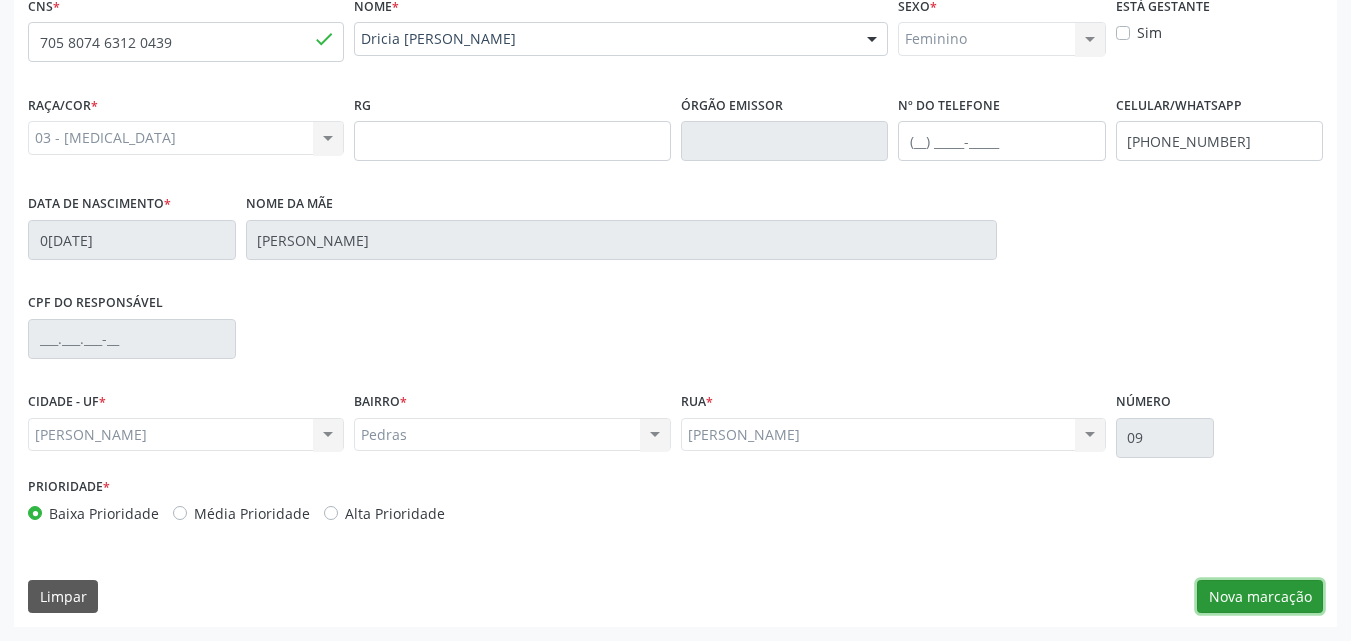 click on "Nova marcação" at bounding box center (1260, 597) 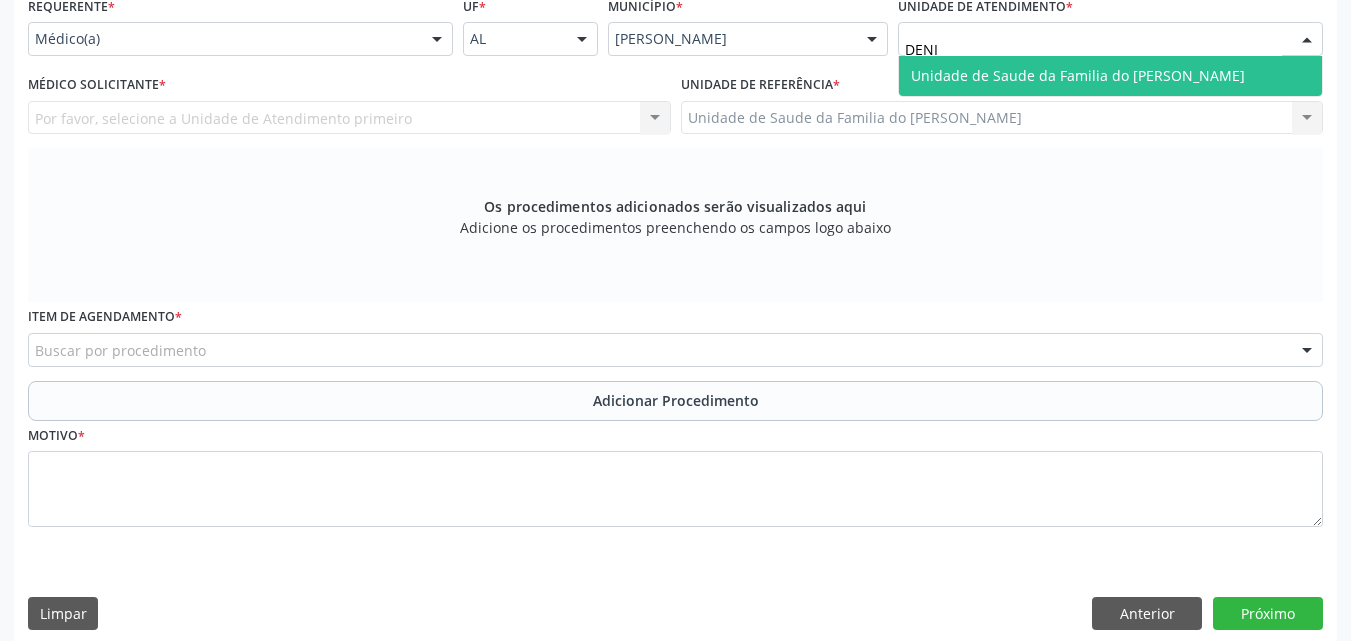 type on "[PERSON_NAME]" 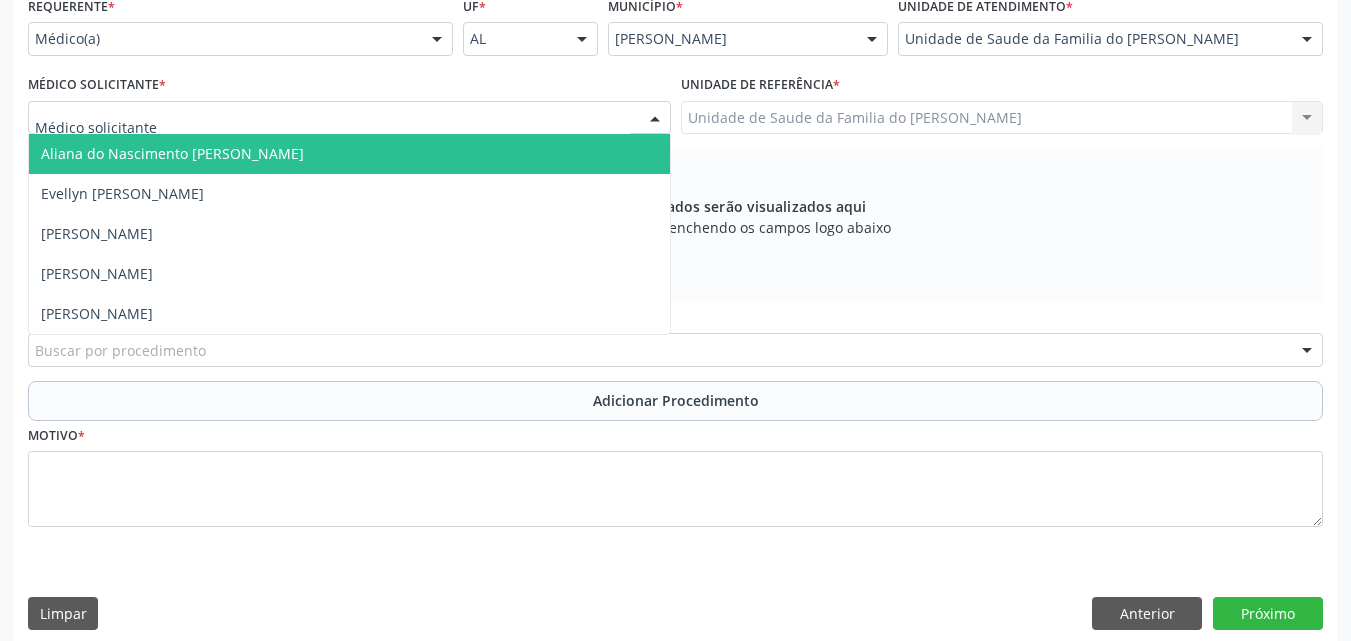 click at bounding box center (349, 118) 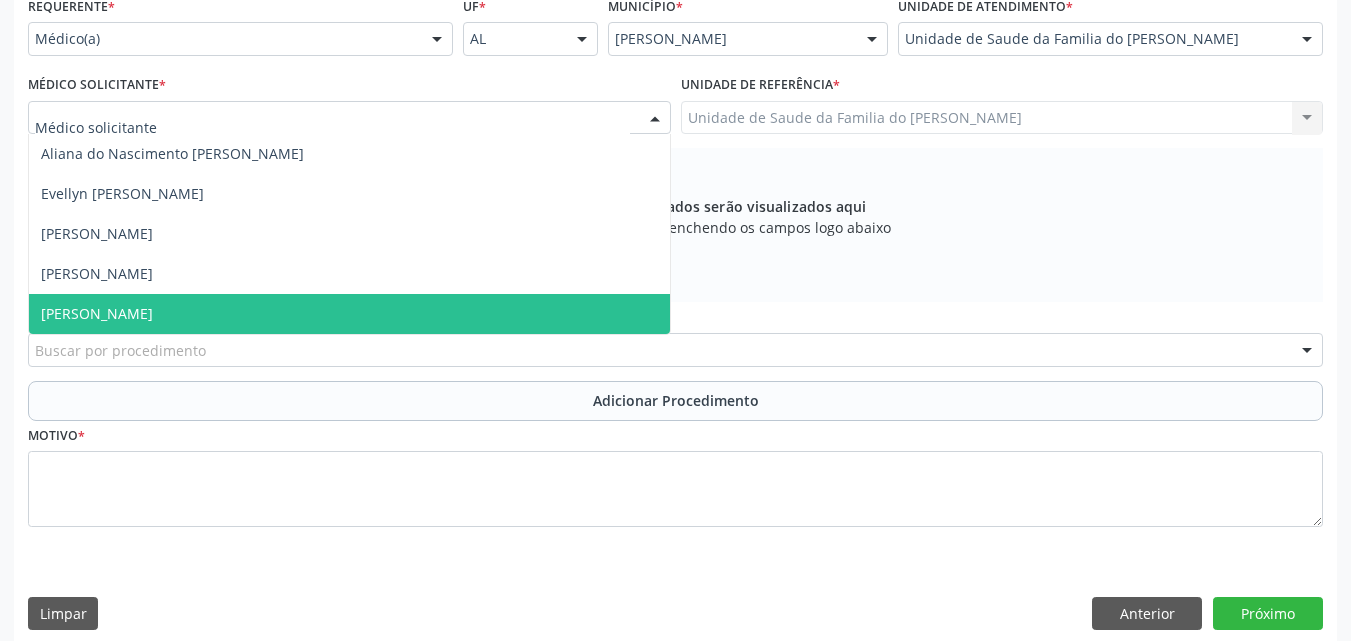 click on "[PERSON_NAME]" at bounding box center (349, 314) 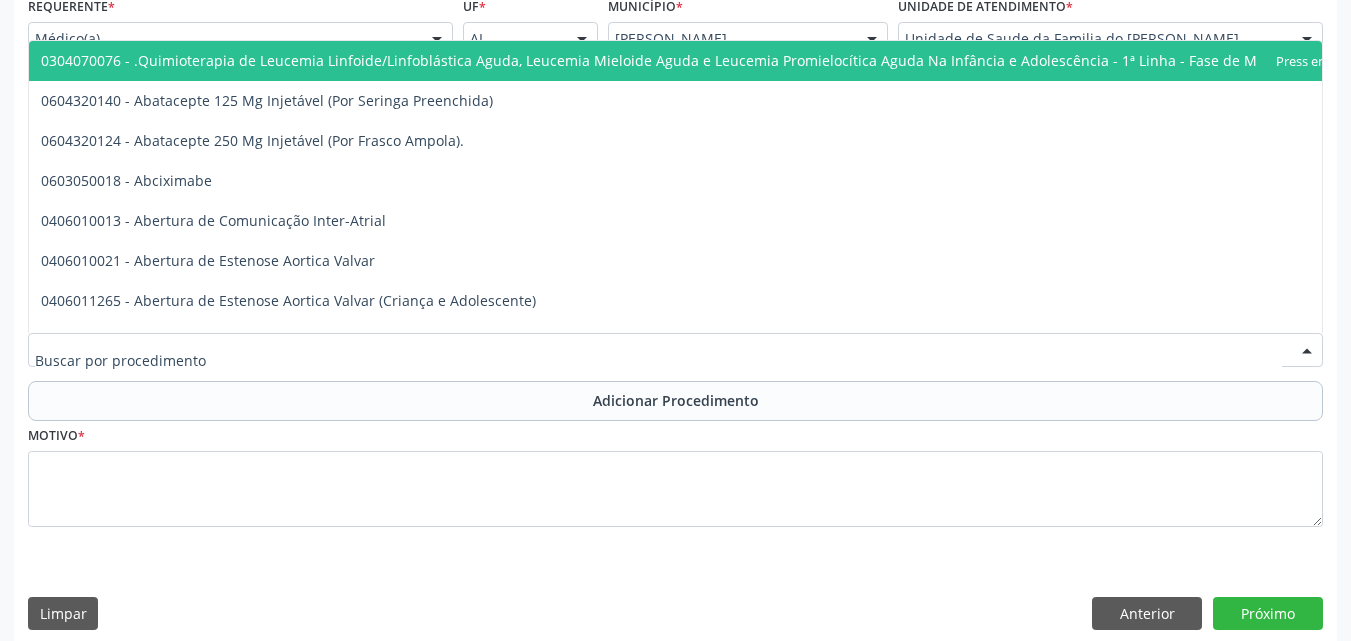 click at bounding box center [675, 350] 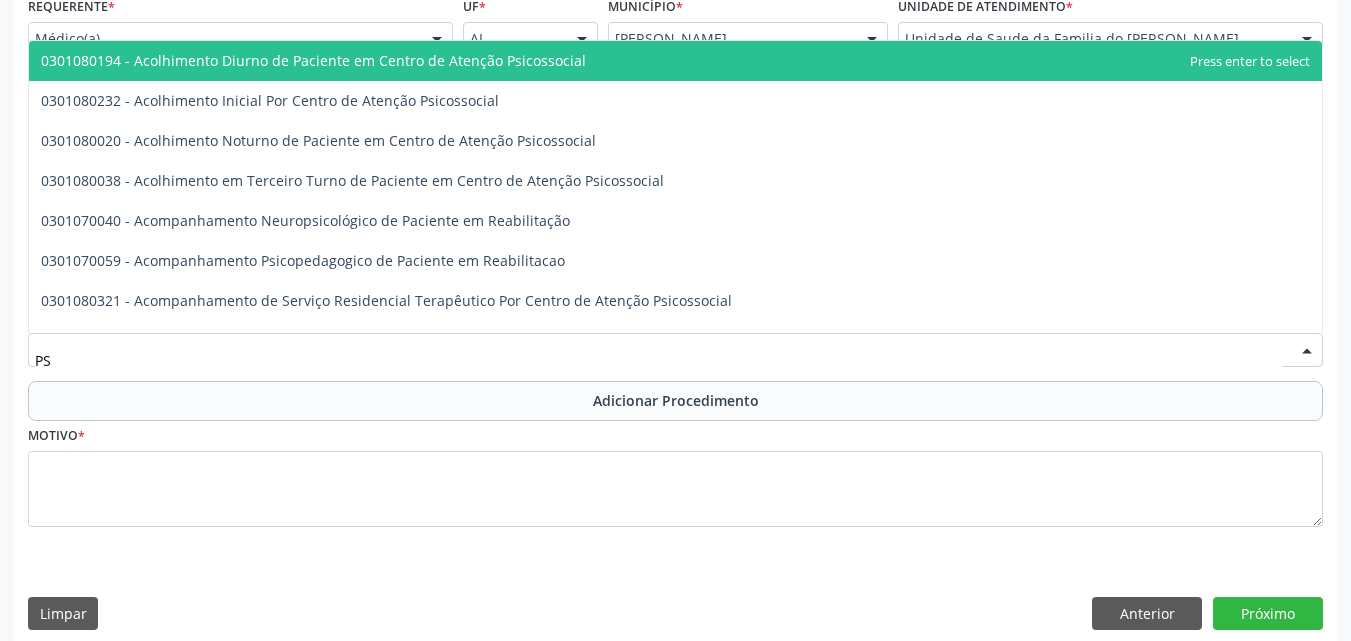 type on "P" 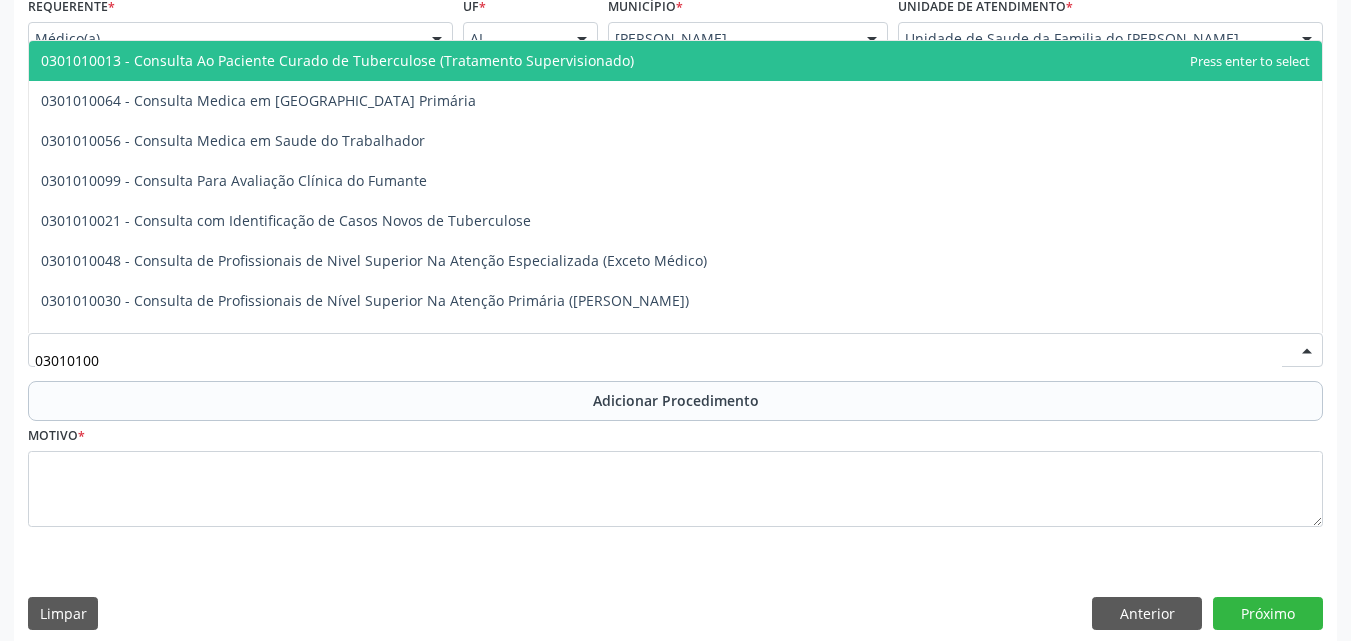 type on "030101004" 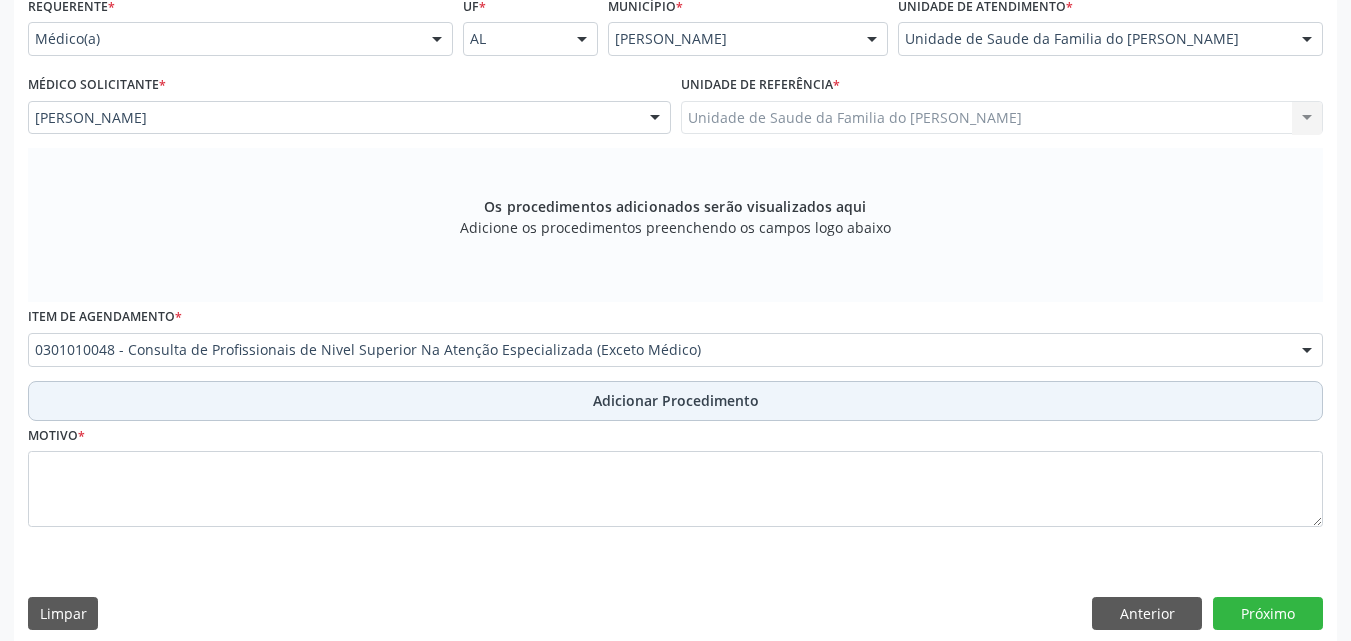 click on "Adicionar Procedimento" at bounding box center (675, 401) 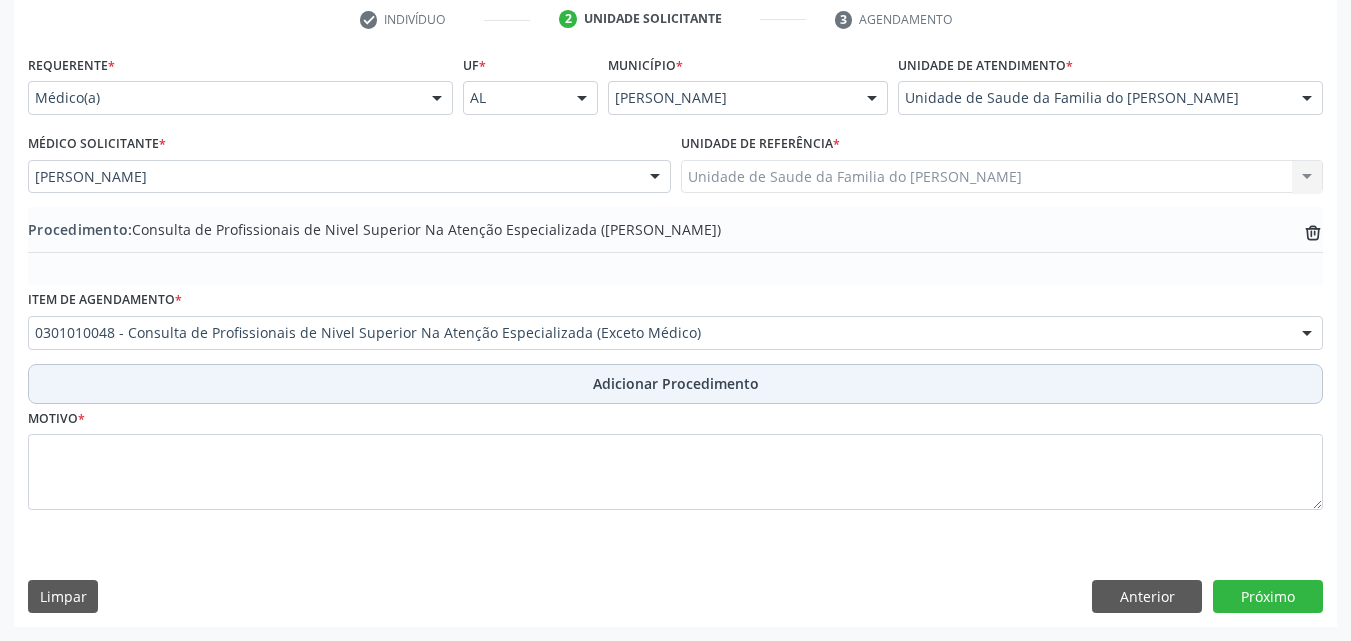 scroll, scrollTop: 412, scrollLeft: 0, axis: vertical 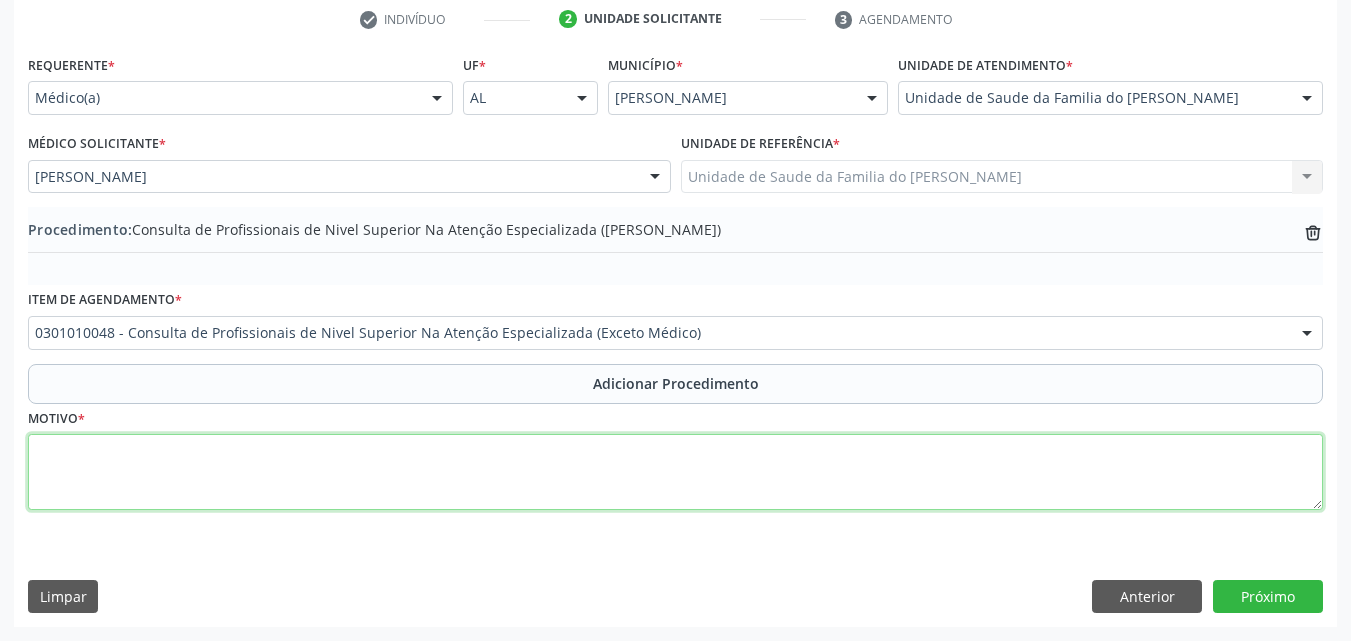 click at bounding box center [675, 472] 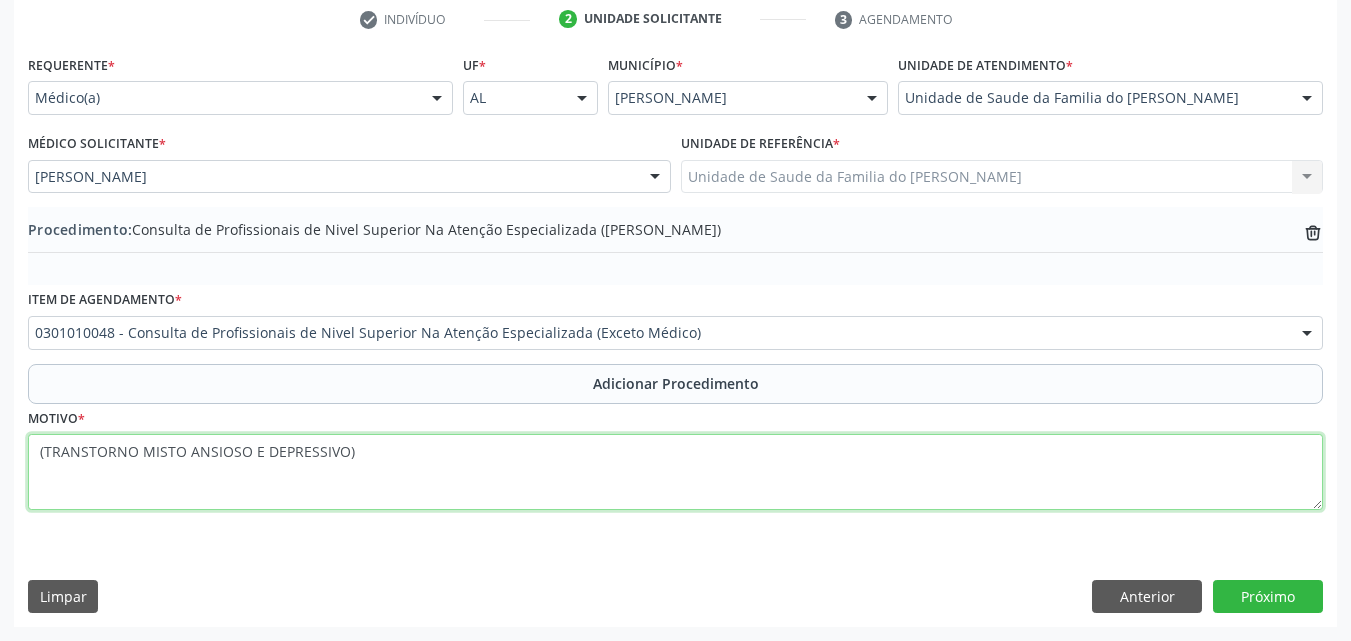 paste on "MÉDICO DA ESTRATÉGIA DE SAÚDE DA FAMILIA" 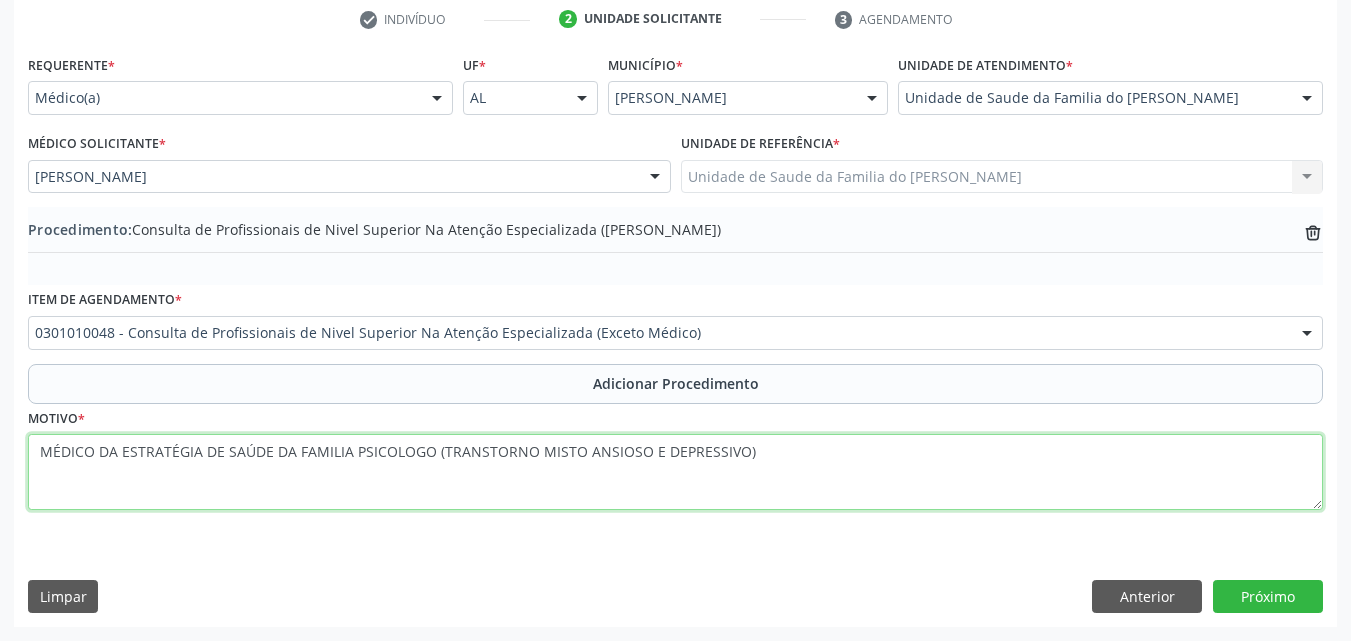 click on "MÉDICO DA ESTRATÉGIA DE SAÚDE DA FAMILIA PSICOLOGO (TRANSTORNO MISTO ANSIOSO E DEPRESSIVO)" at bounding box center [675, 472] 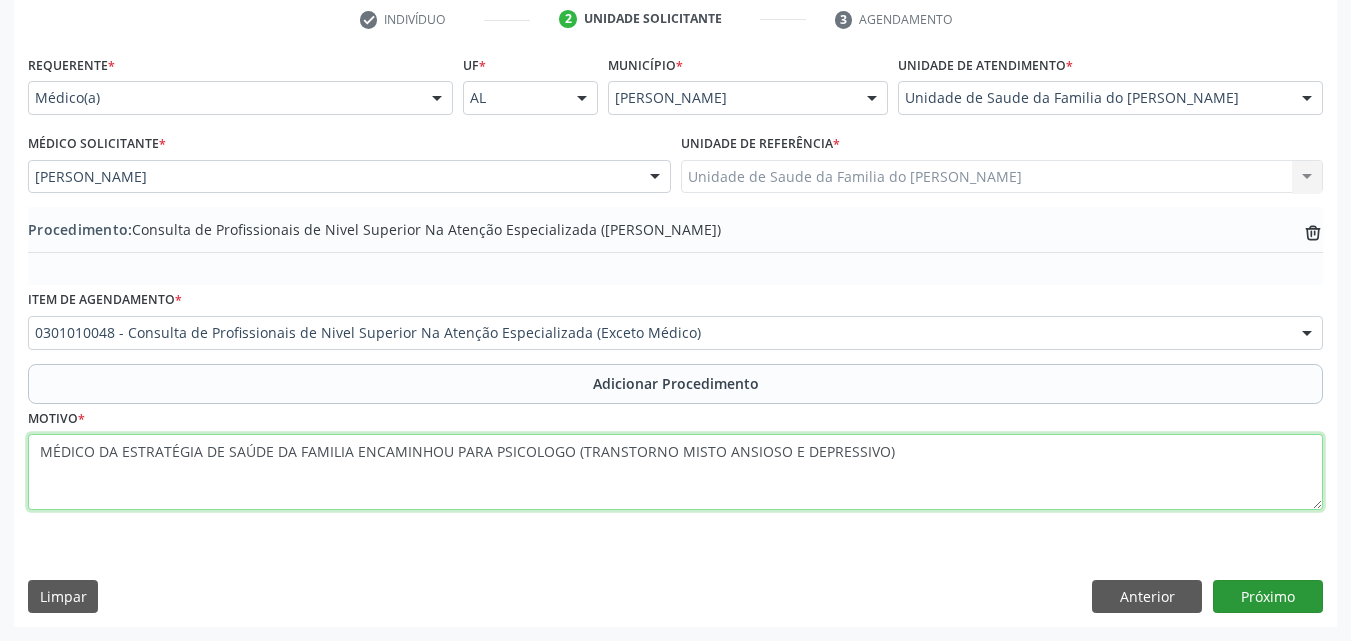 type on "MÉDICO DA ESTRATÉGIA DE SAÚDE DA FAMILIA ENCAMINHOU PARA PSICOLOGO (TRANSTORNO MISTO ANSIOSO E DEPRESSIVO)" 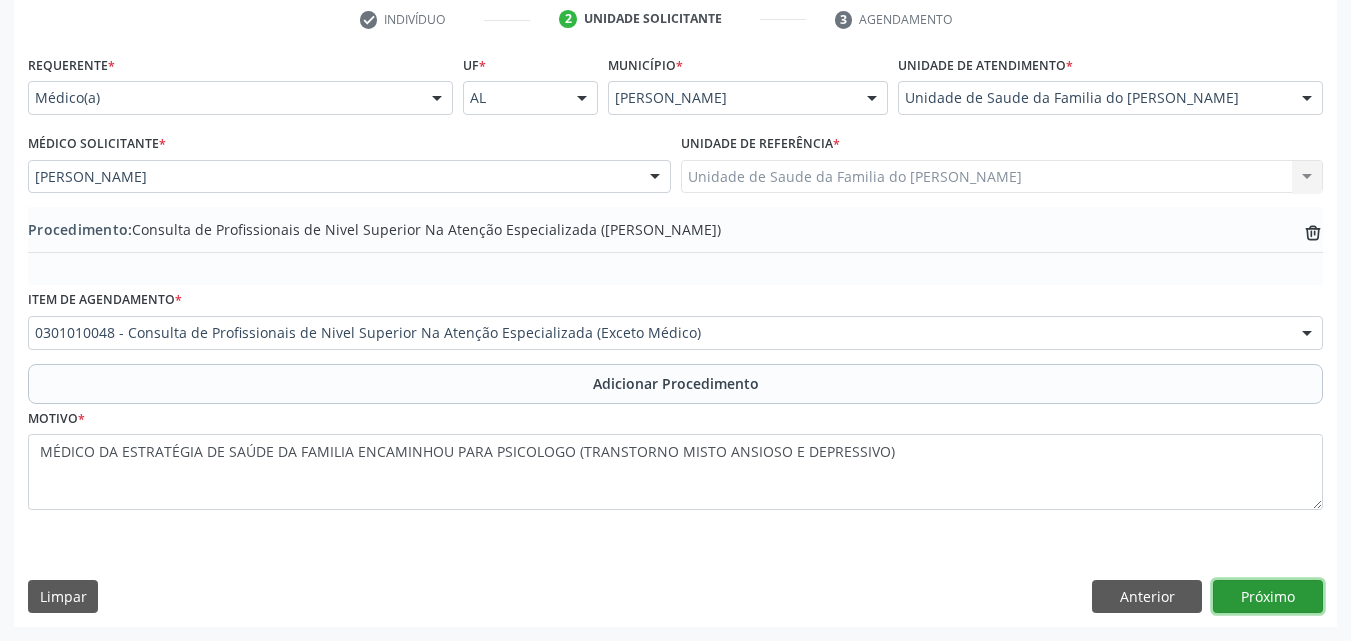 click on "Próximo" at bounding box center [1268, 597] 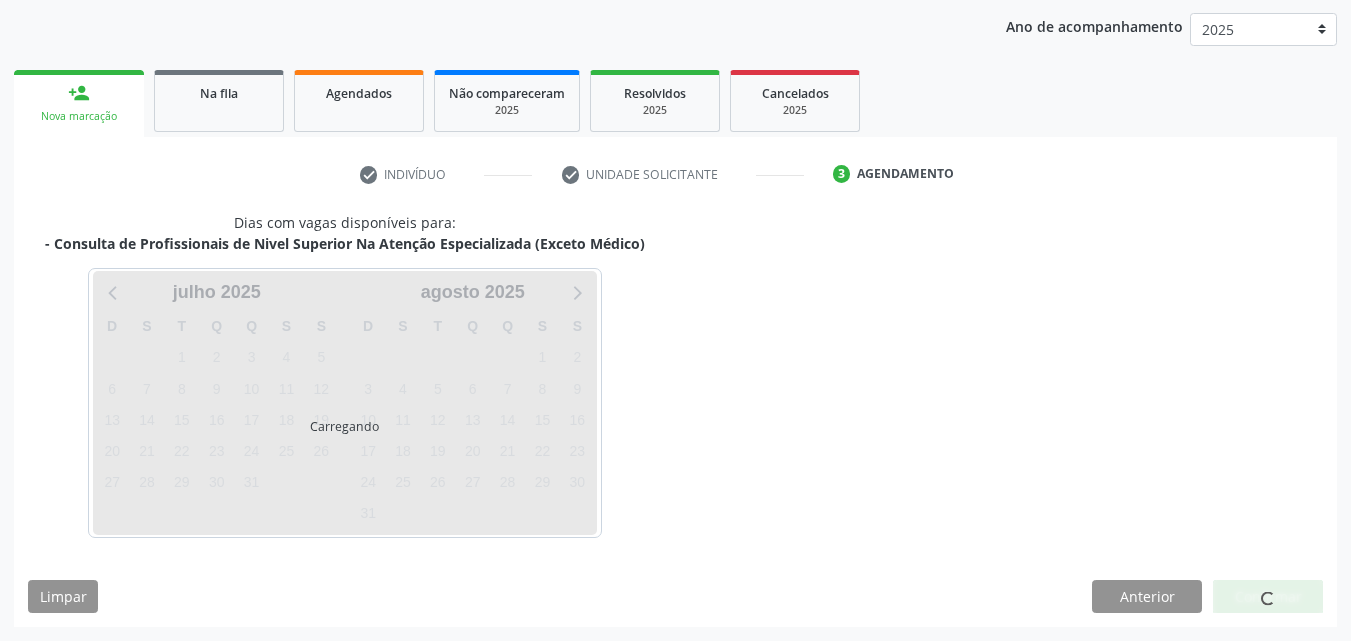 scroll, scrollTop: 316, scrollLeft: 0, axis: vertical 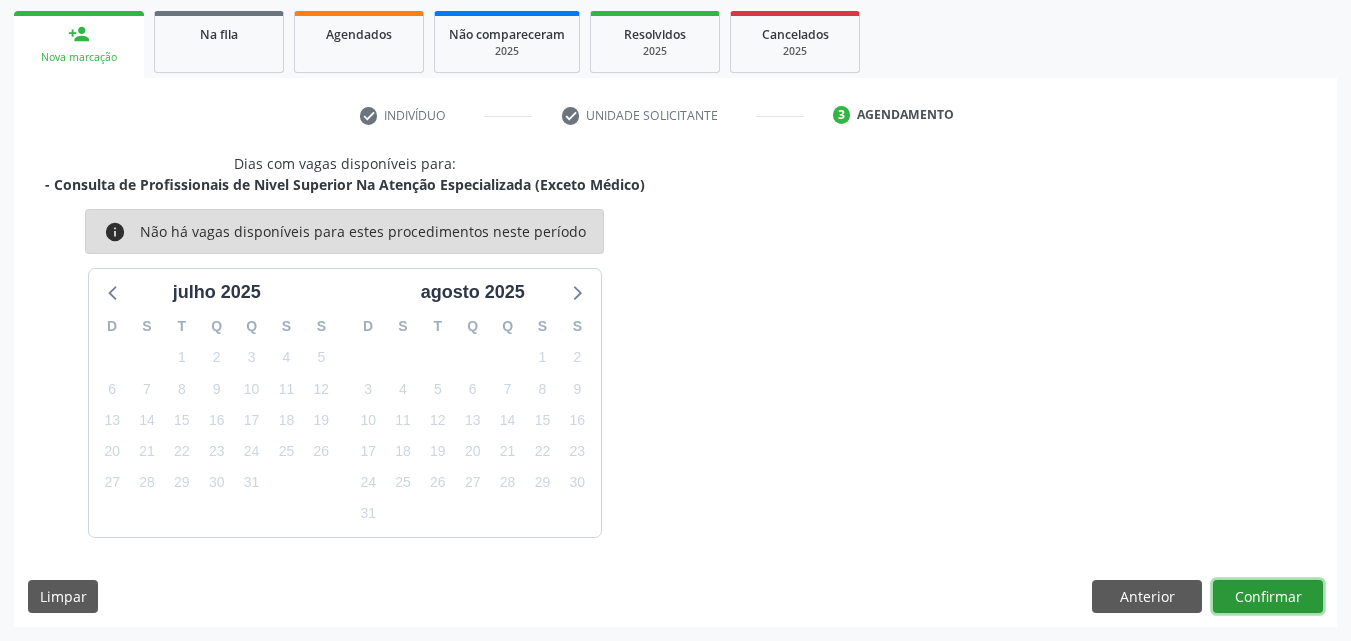 click on "Confirmar" at bounding box center [1268, 597] 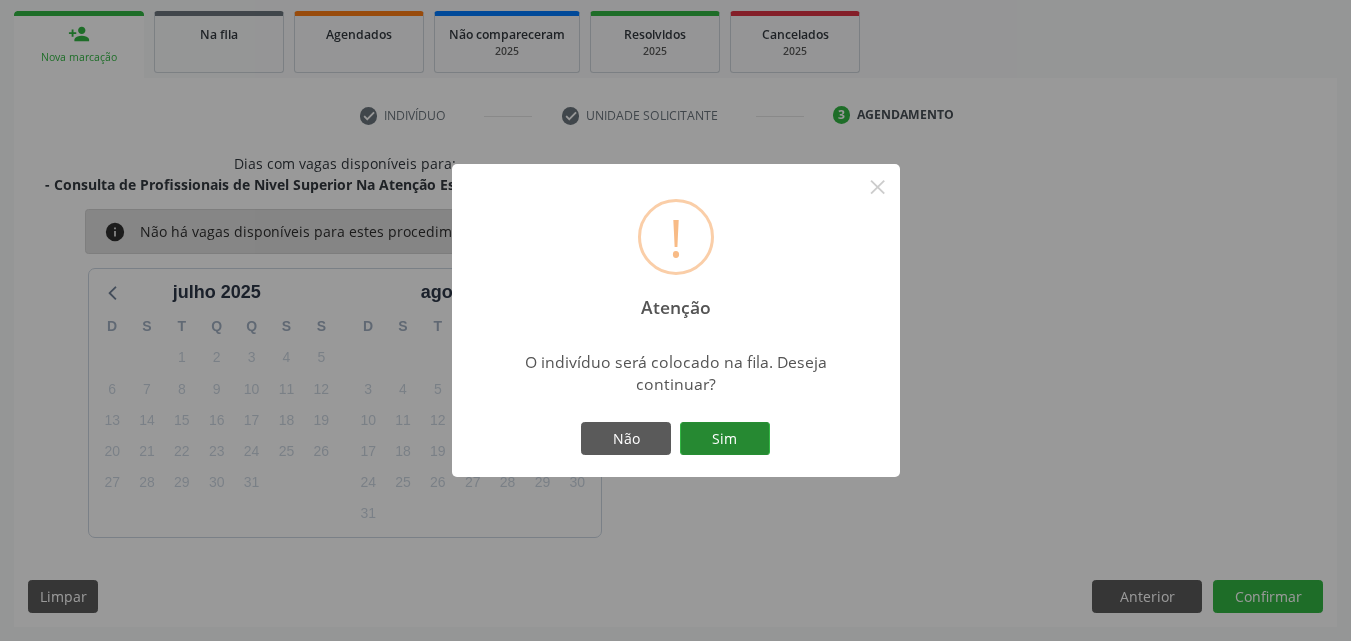 click on "Sim" at bounding box center (725, 439) 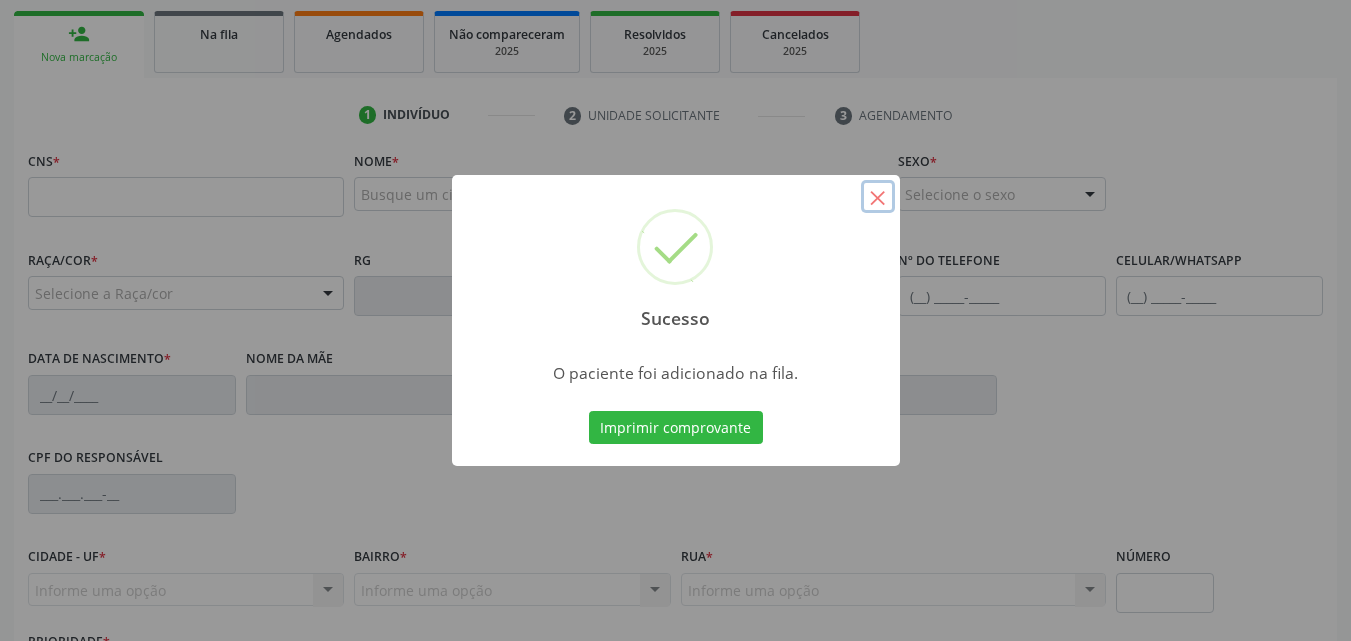 click on "×" at bounding box center (878, 197) 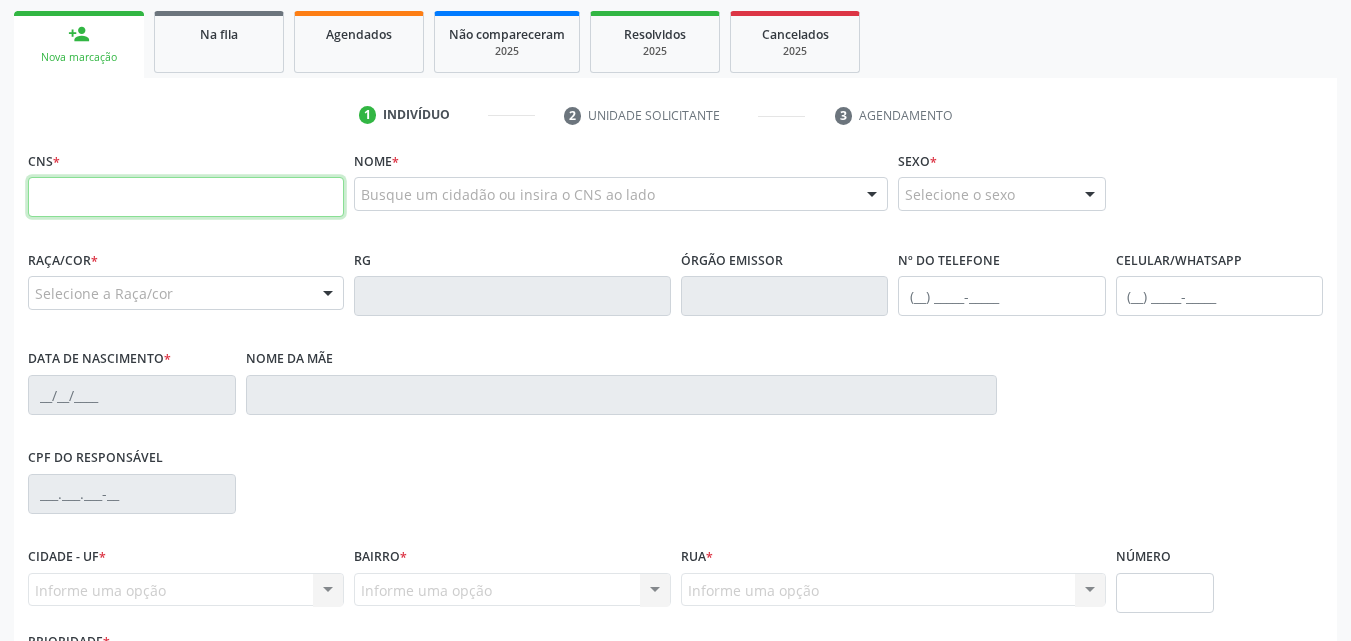 click at bounding box center [186, 197] 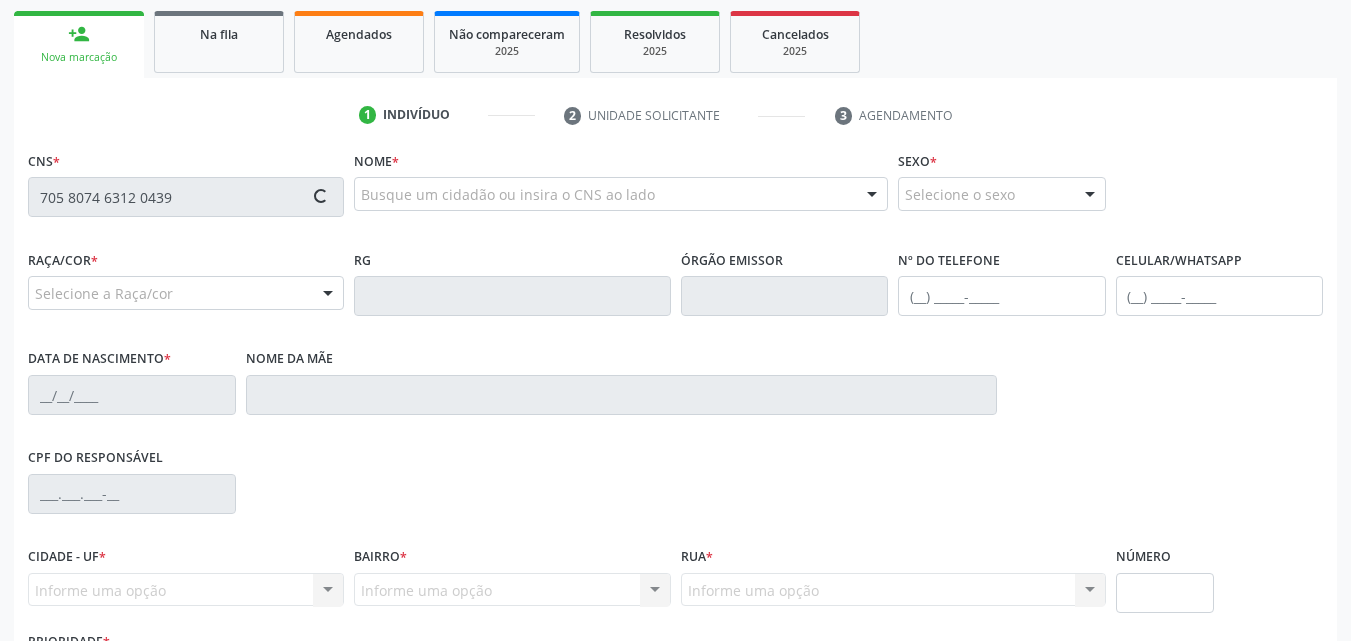 type on "705 8074 6312 0439" 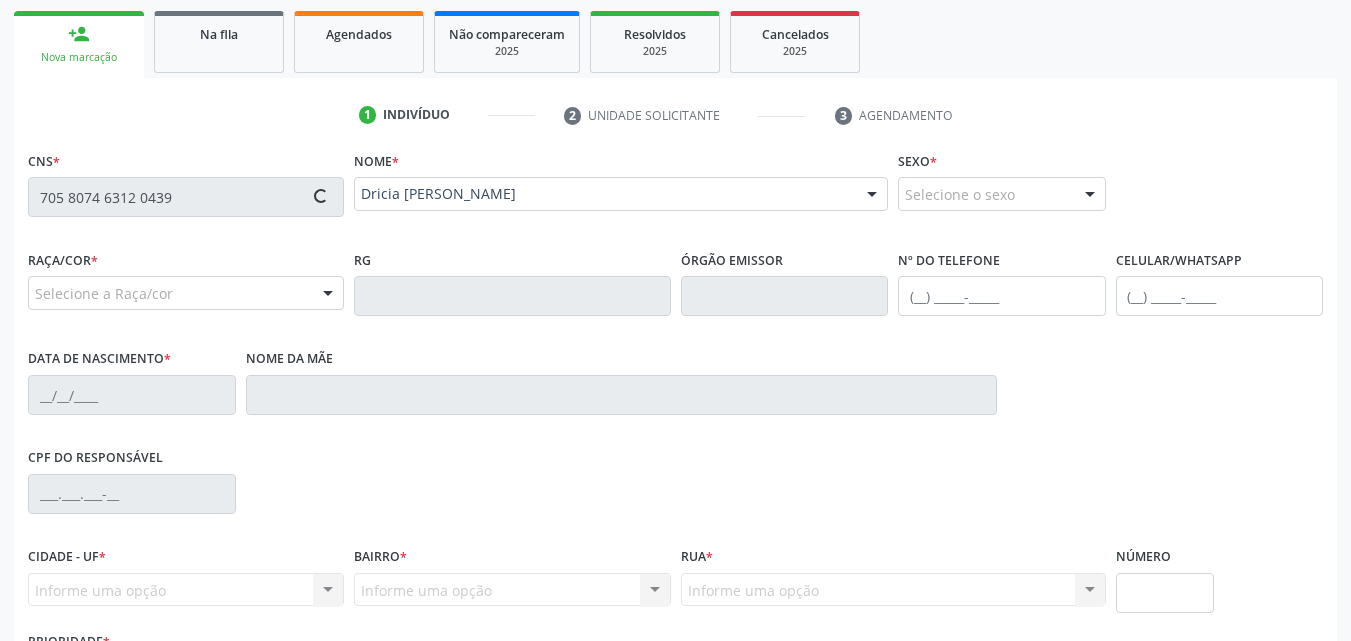 type on "[PHONE_NUMBER]" 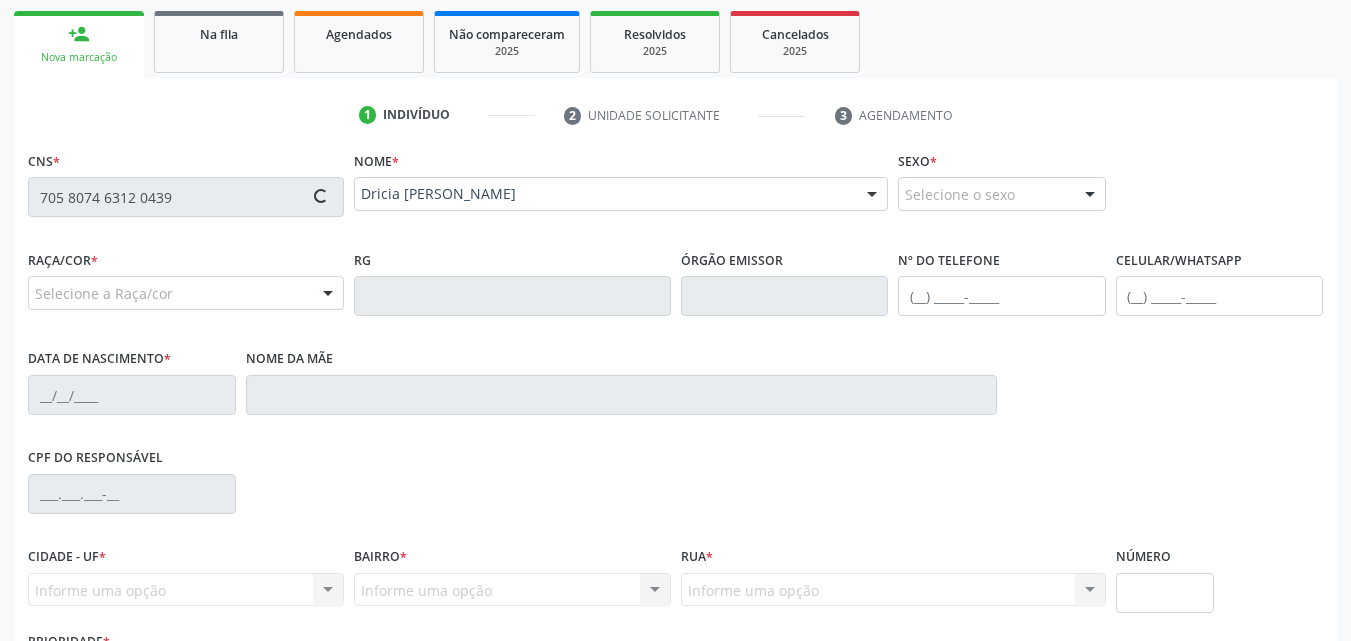 type on "0[DATE]" 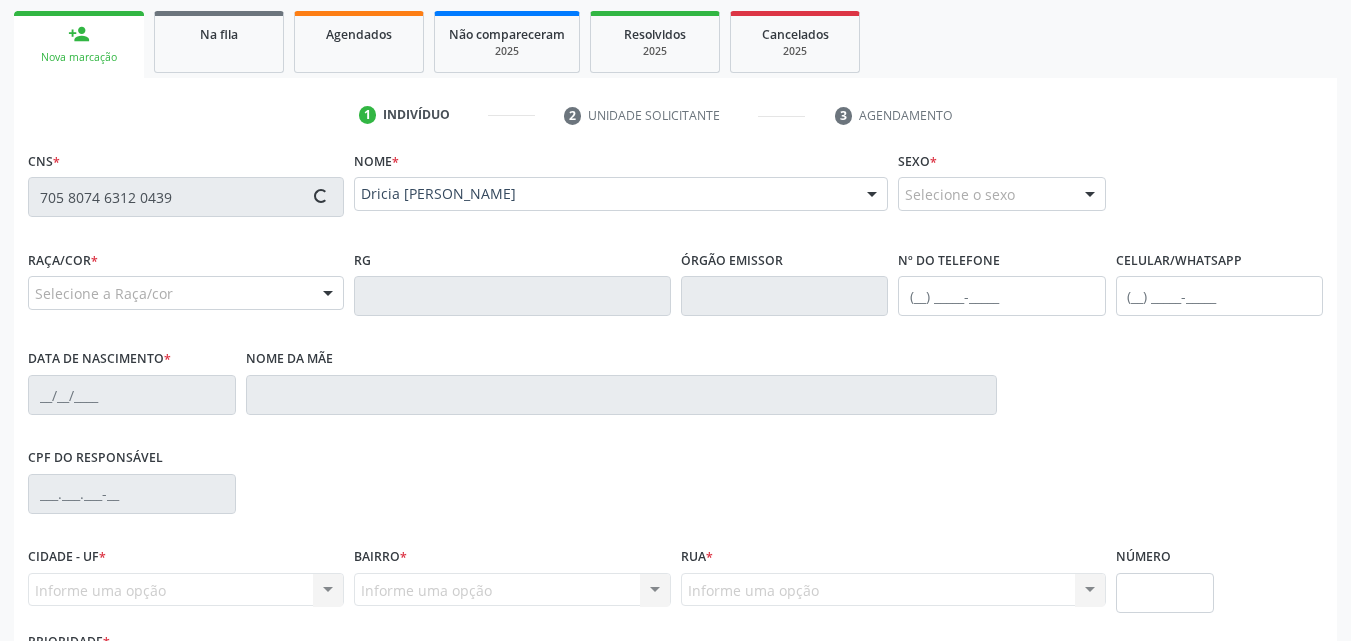 type on "[PERSON_NAME]" 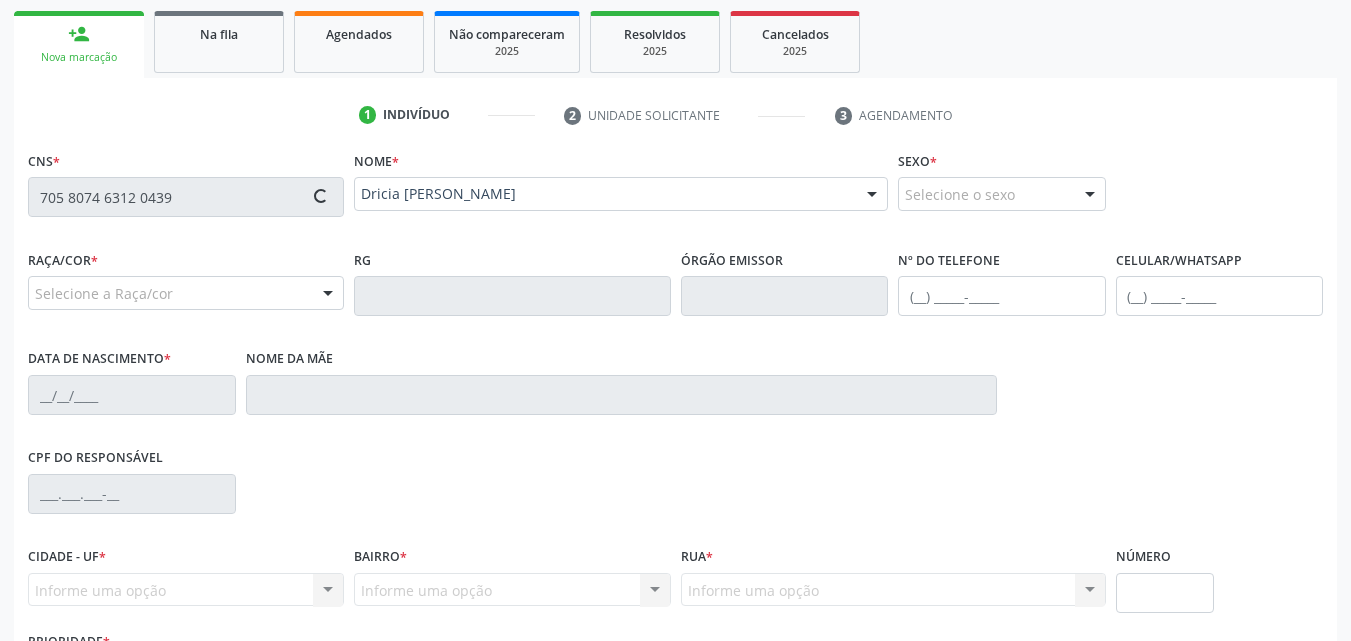 type on "09" 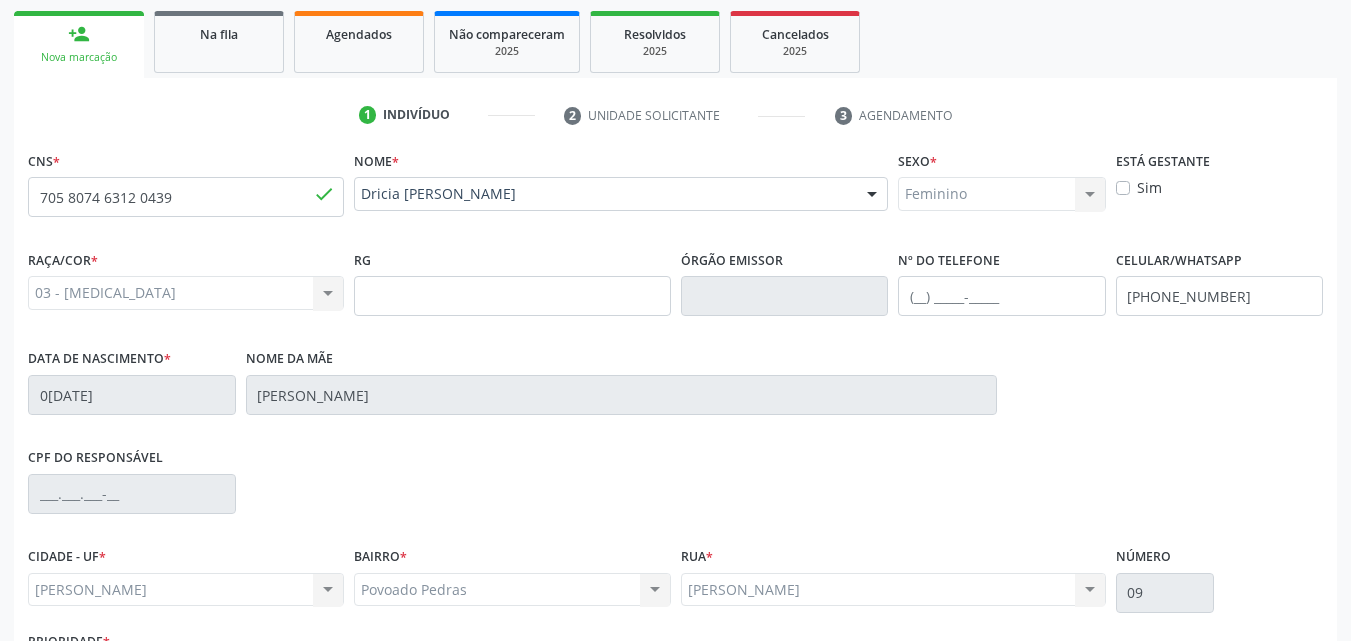 scroll, scrollTop: 471, scrollLeft: 0, axis: vertical 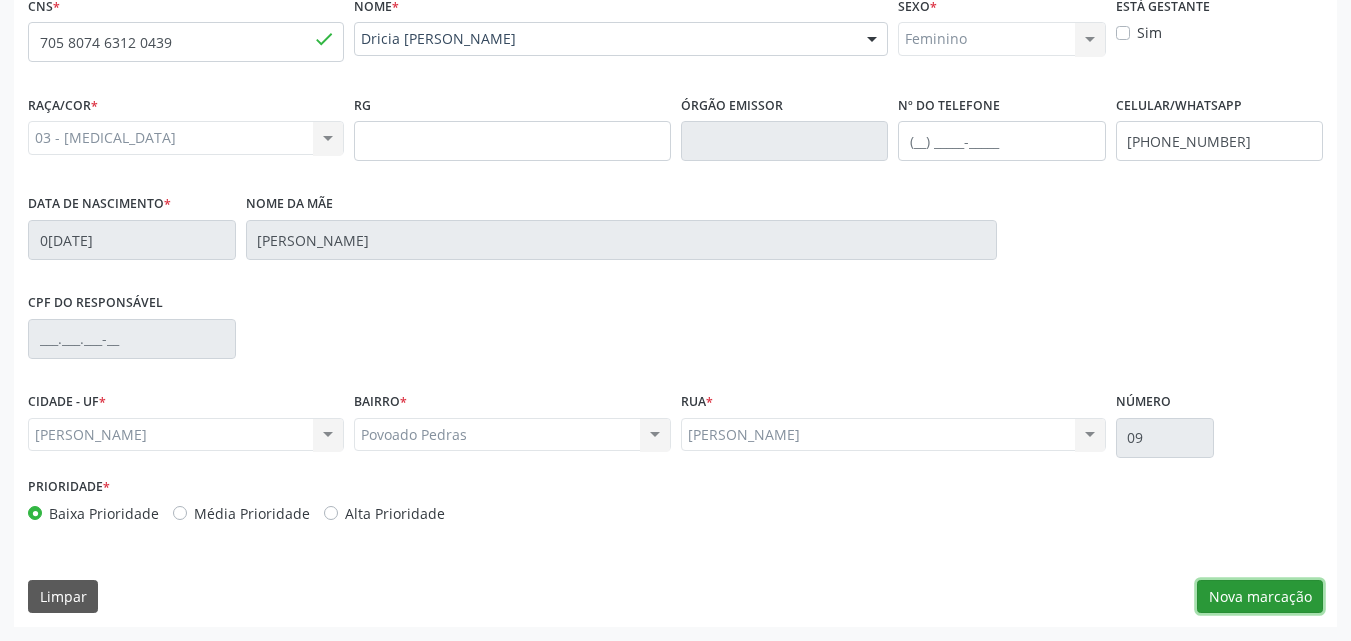 click on "Nova marcação" at bounding box center (1260, 597) 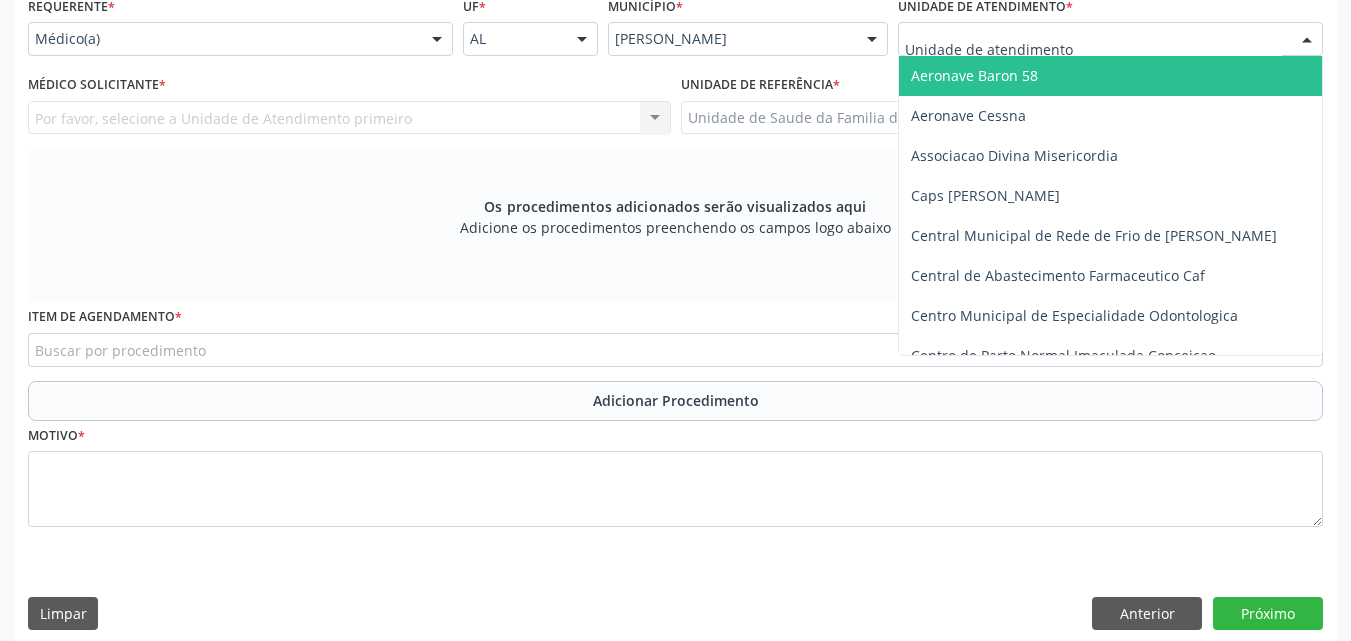 click at bounding box center (1110, 39) 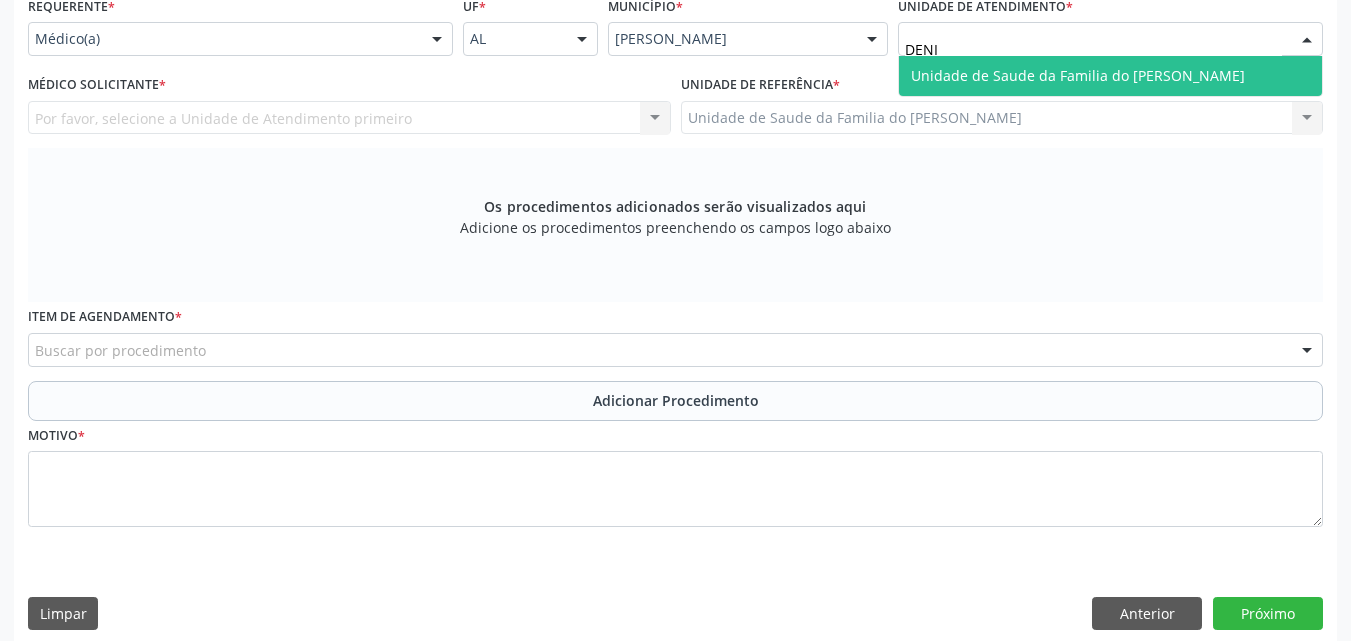 type on "[PERSON_NAME]" 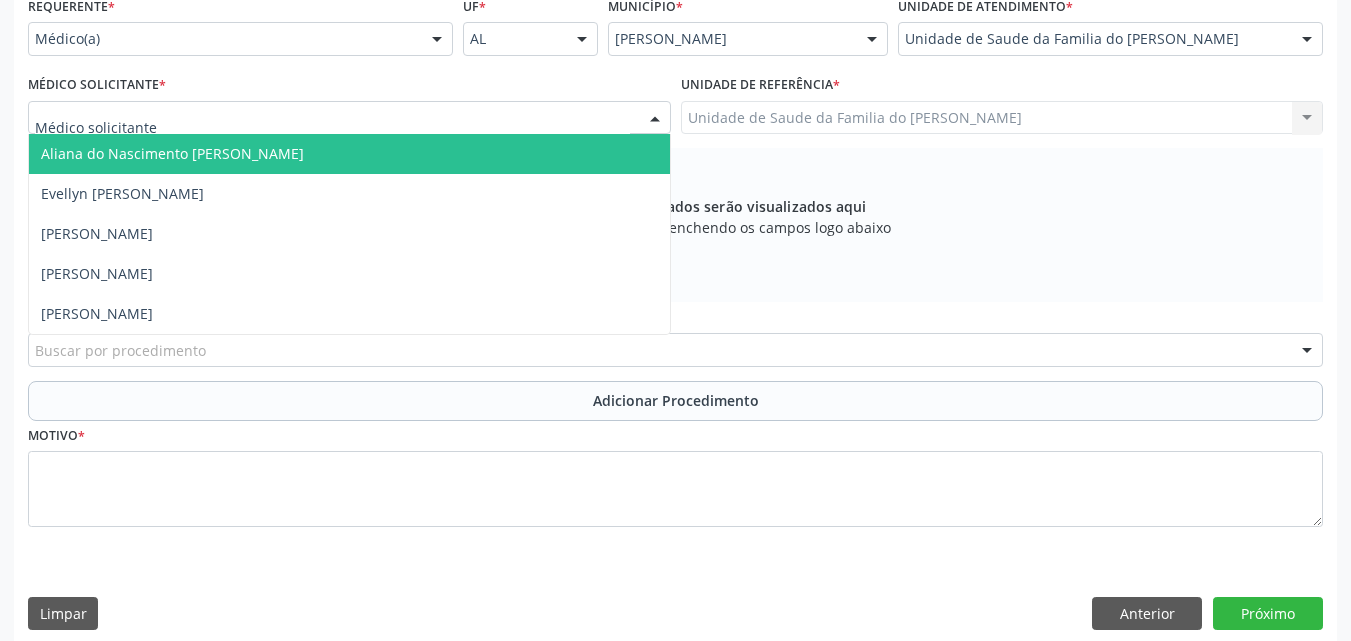 click at bounding box center [349, 118] 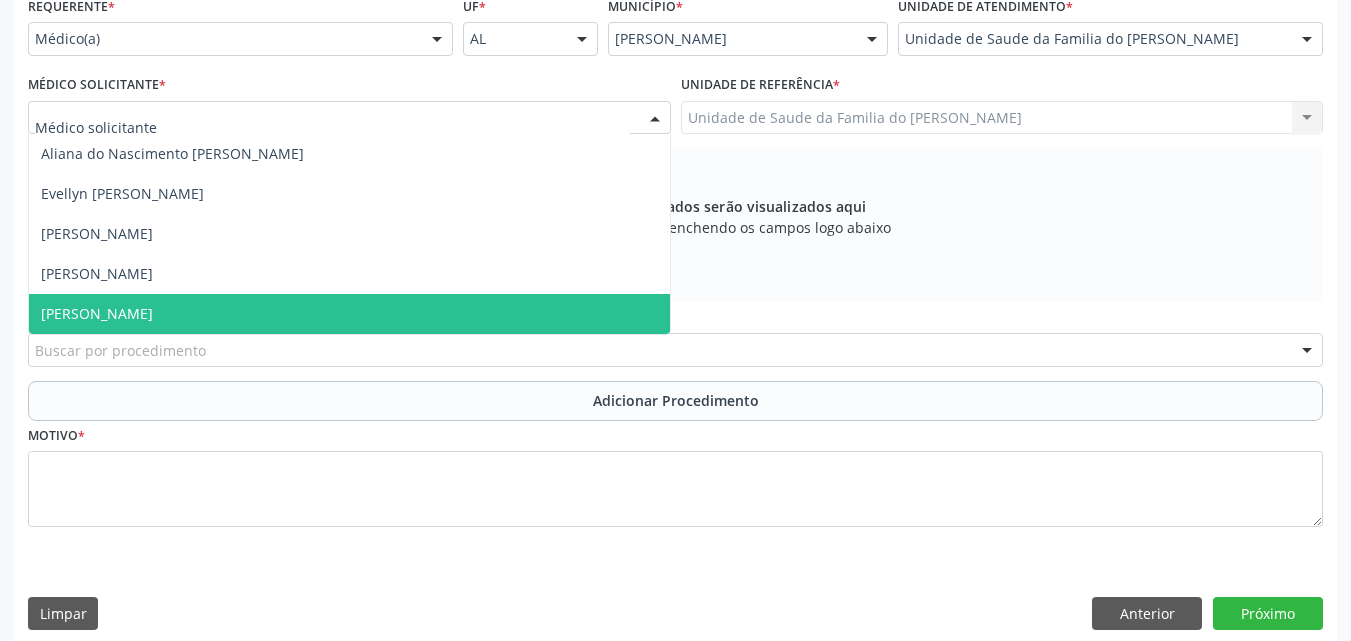 click on "[PERSON_NAME]" at bounding box center (349, 314) 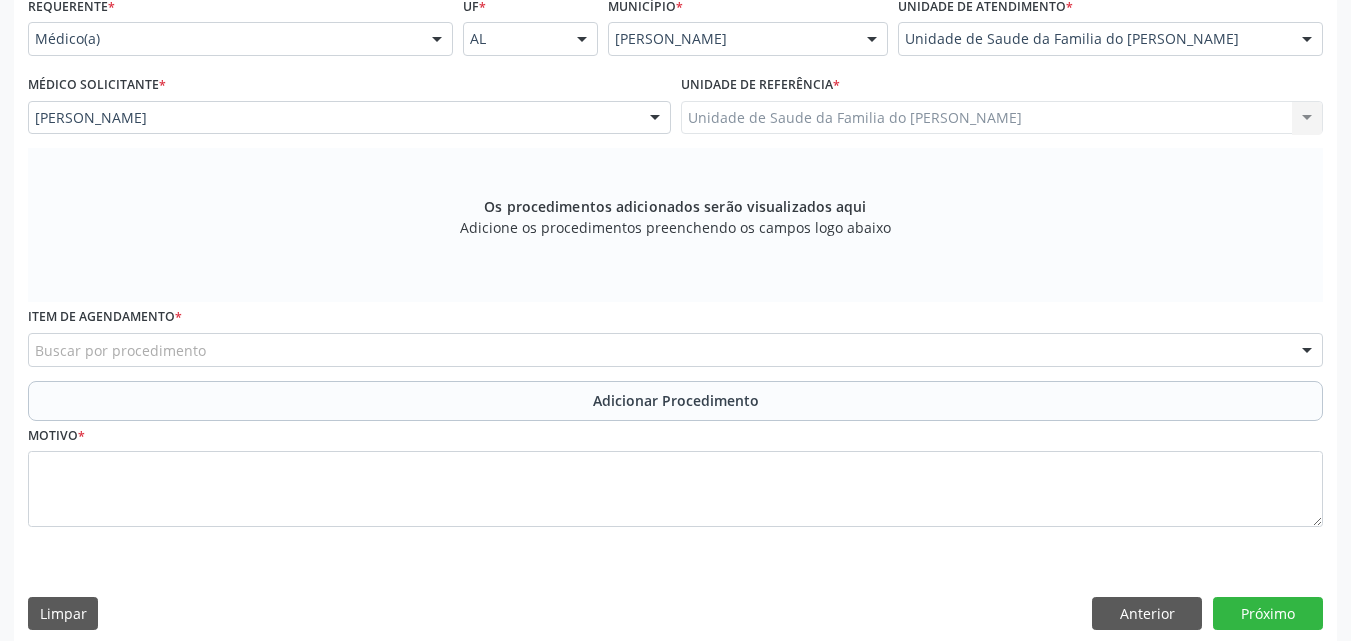 click on "Buscar por procedimento" at bounding box center (675, 350) 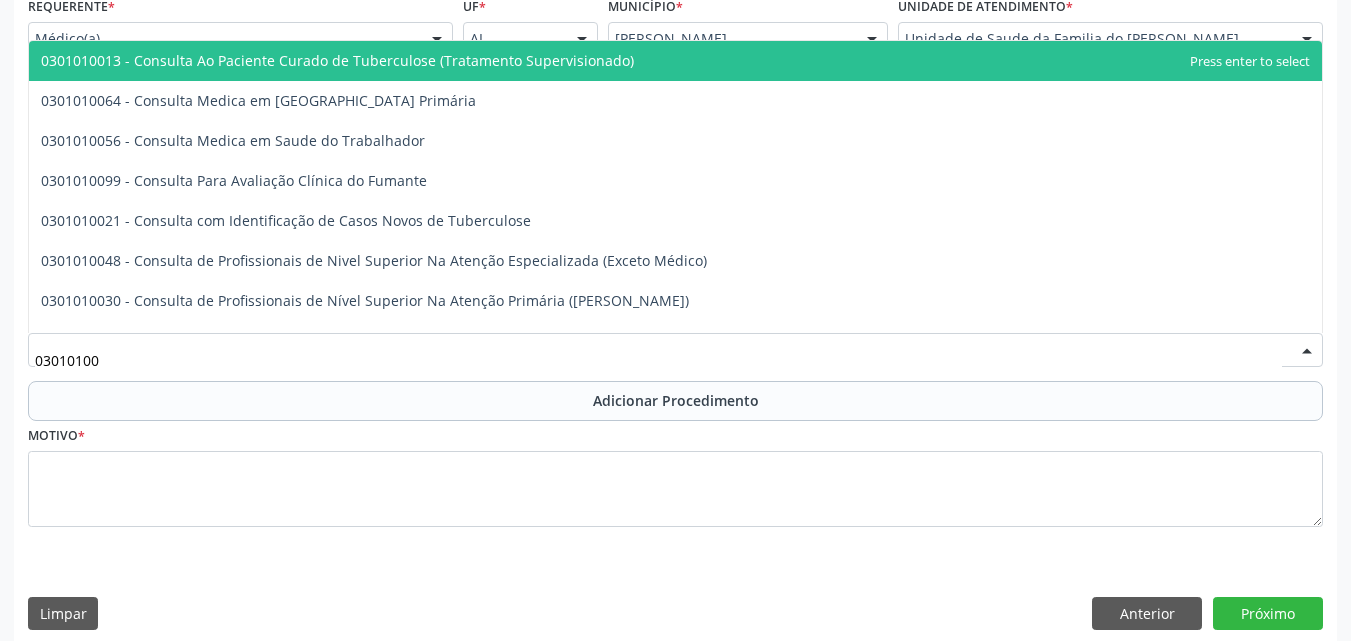 type on "030101004" 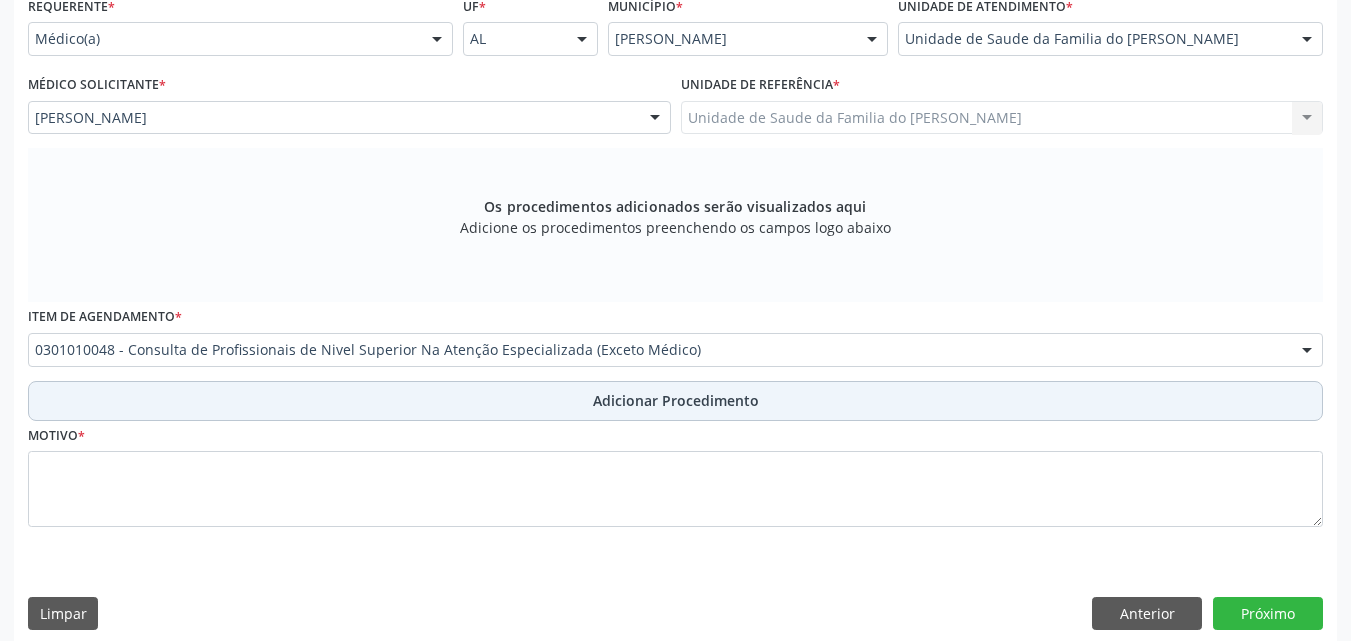 click on "Adicionar Procedimento" at bounding box center (675, 401) 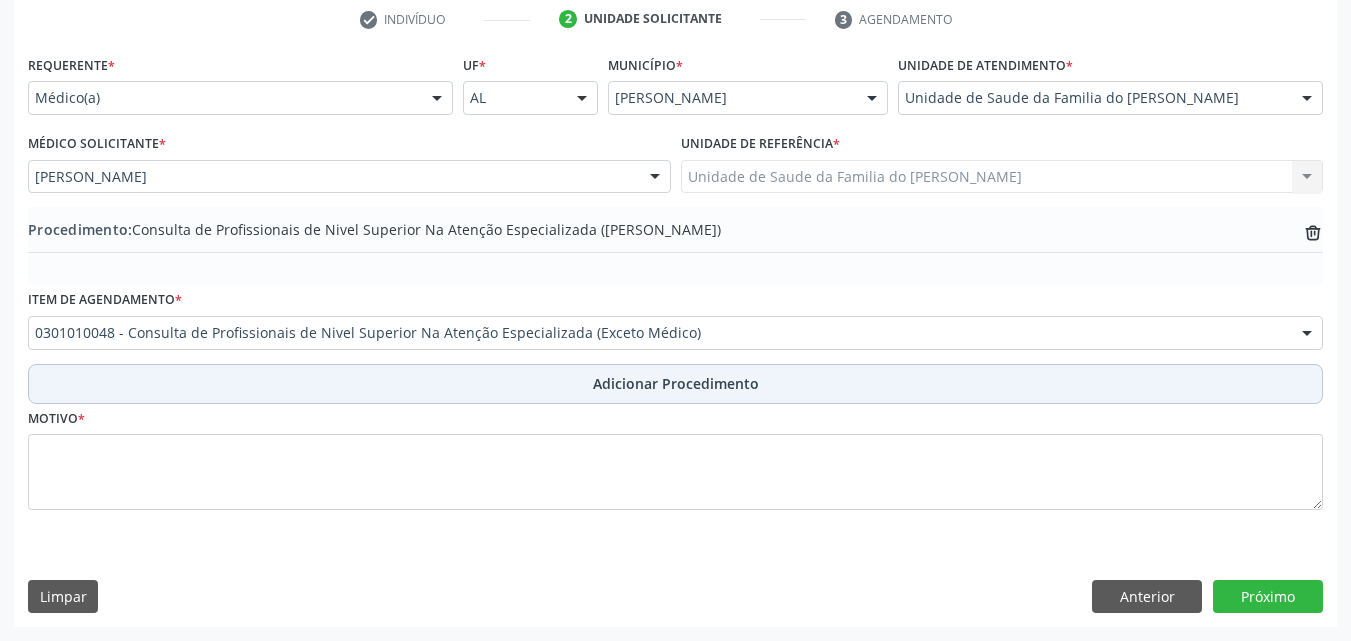 scroll, scrollTop: 412, scrollLeft: 0, axis: vertical 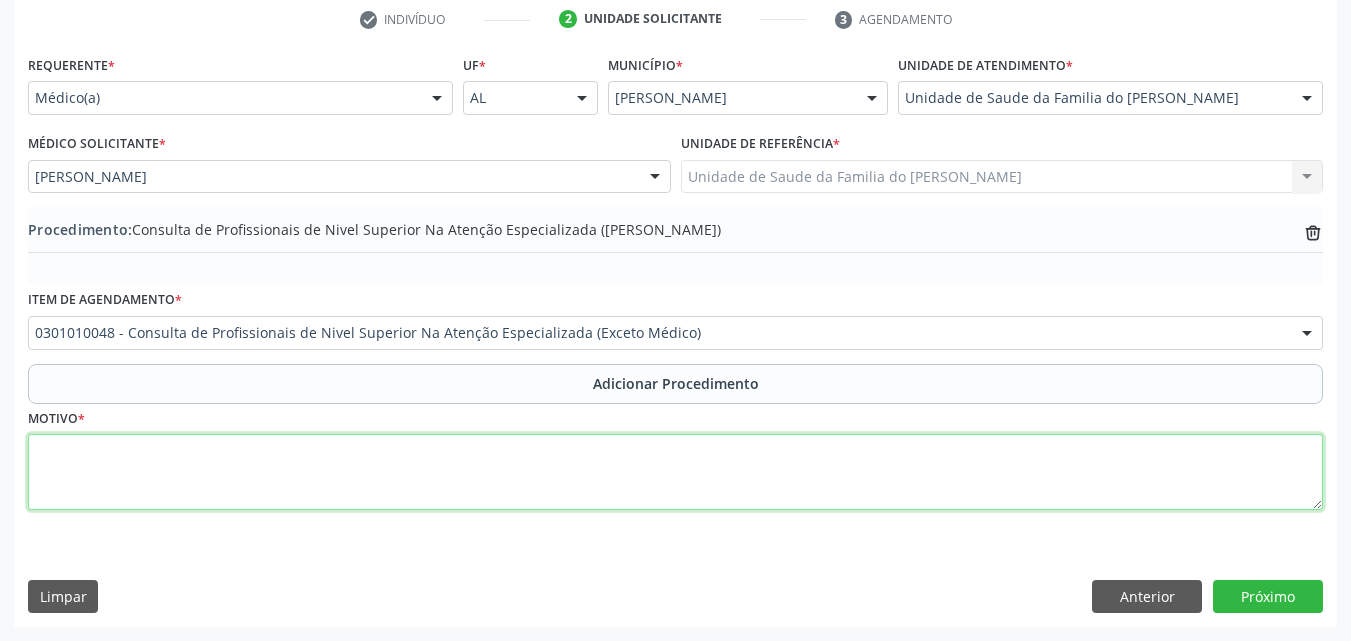 click at bounding box center (675, 472) 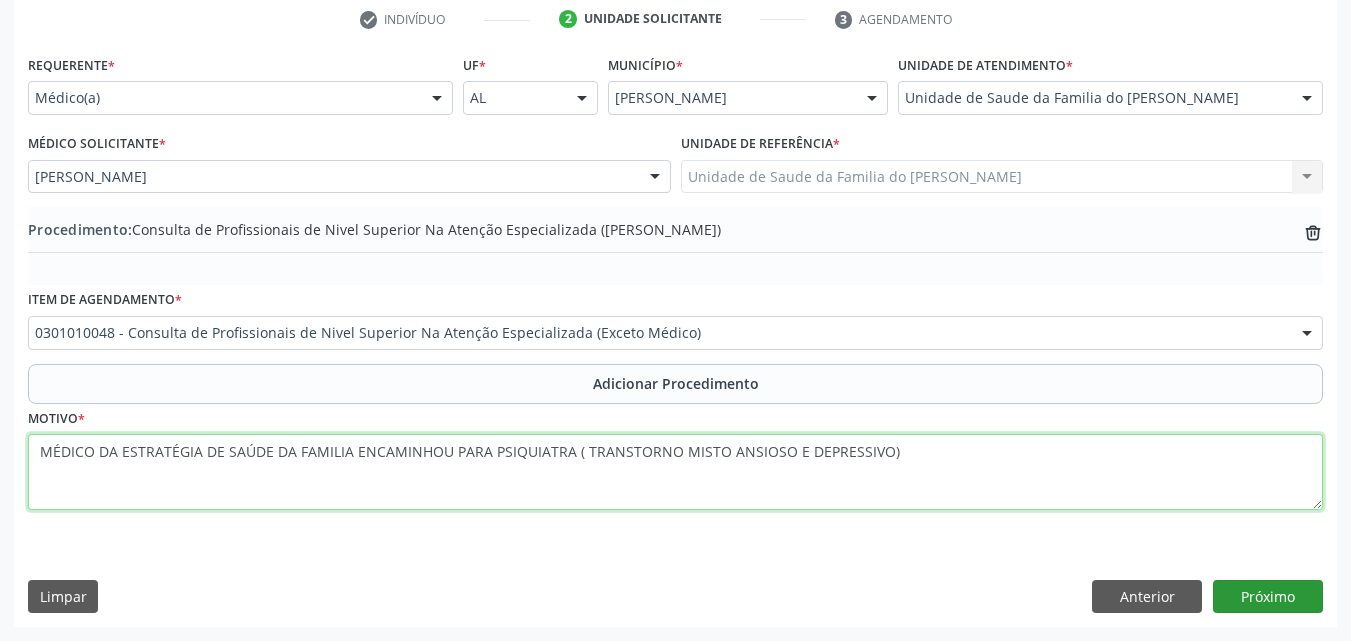 type on "MÉDICO DA ESTRATÉGIA DE SAÚDE DA FAMILIA ENCAMINHOU PARA PSIQUIATRA ( TRANSTORNO MISTO ANSIOSO E DEPRESSIVO)" 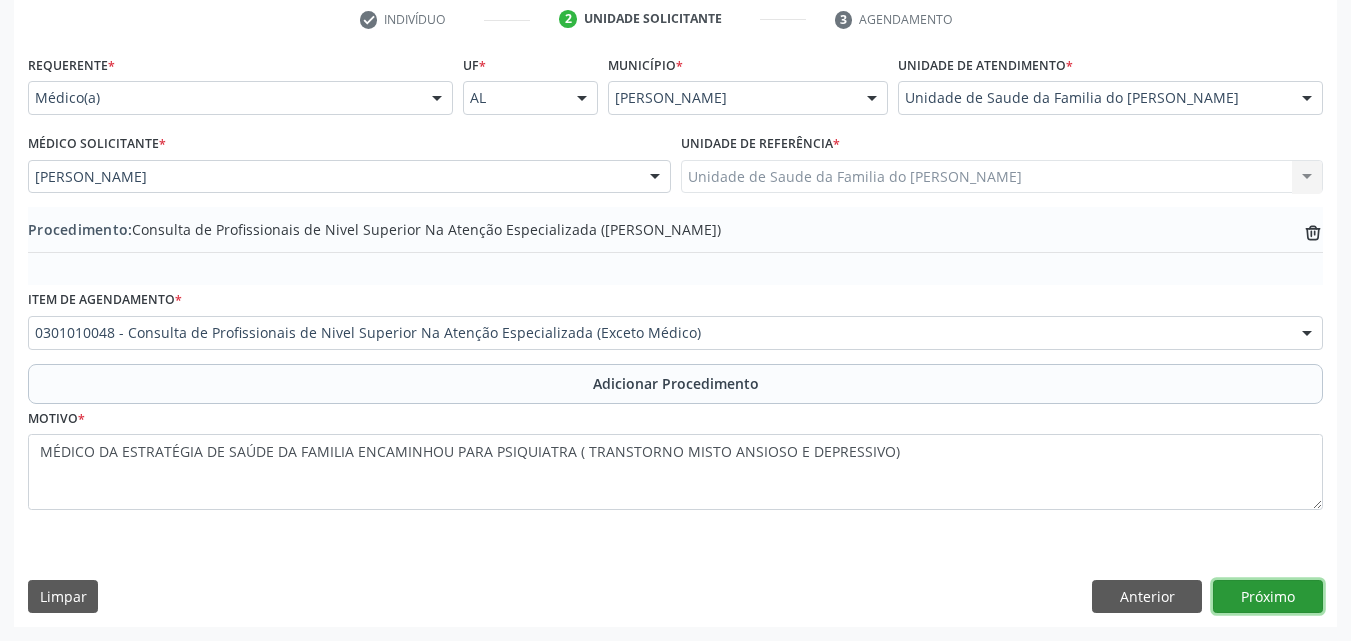 click on "Próximo" at bounding box center (1268, 597) 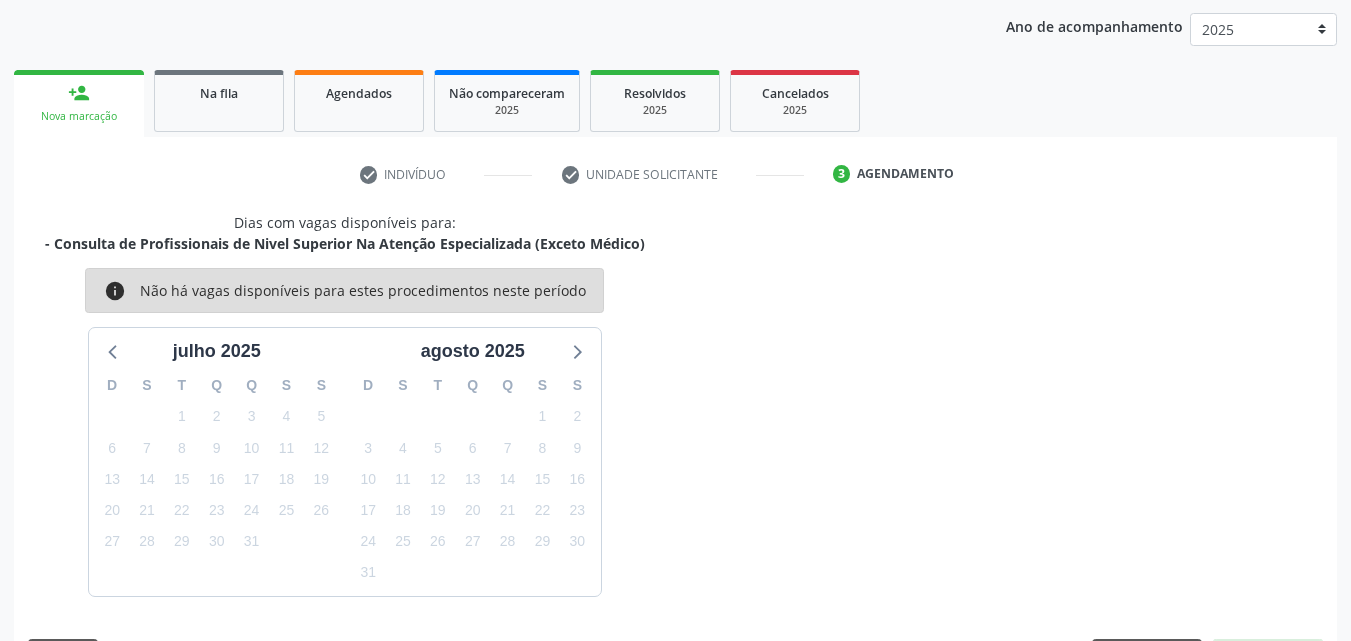 scroll, scrollTop: 316, scrollLeft: 0, axis: vertical 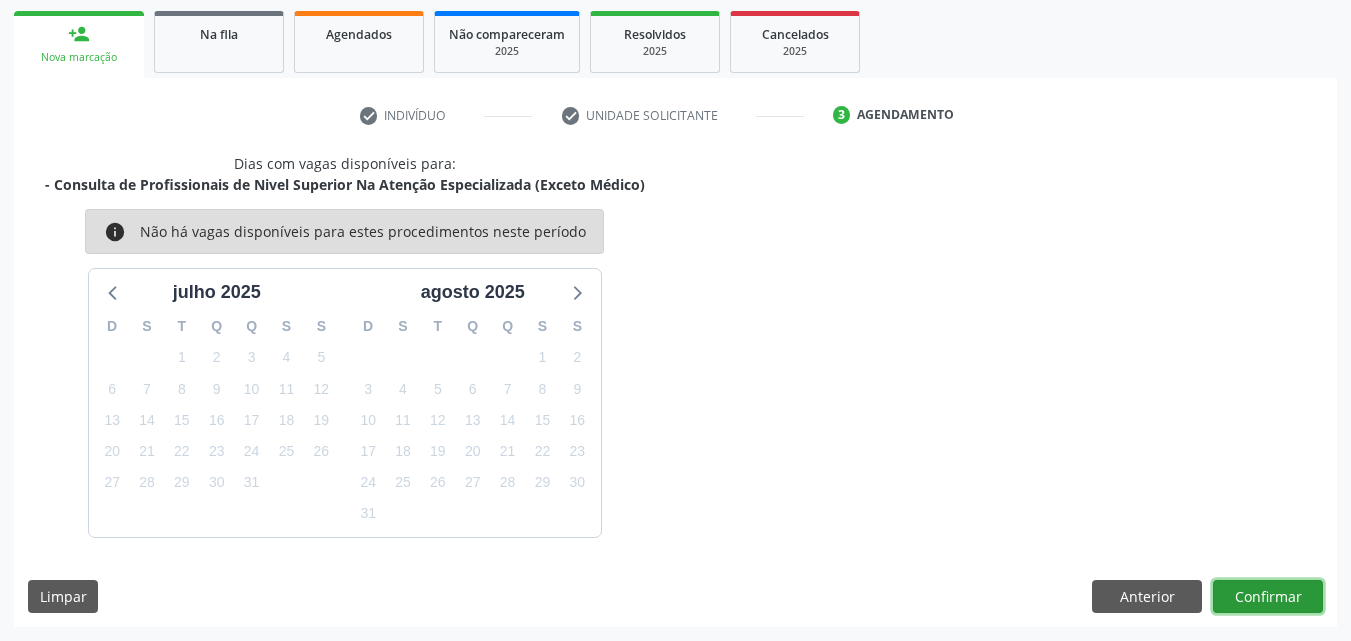 click on "Confirmar" at bounding box center (1268, 597) 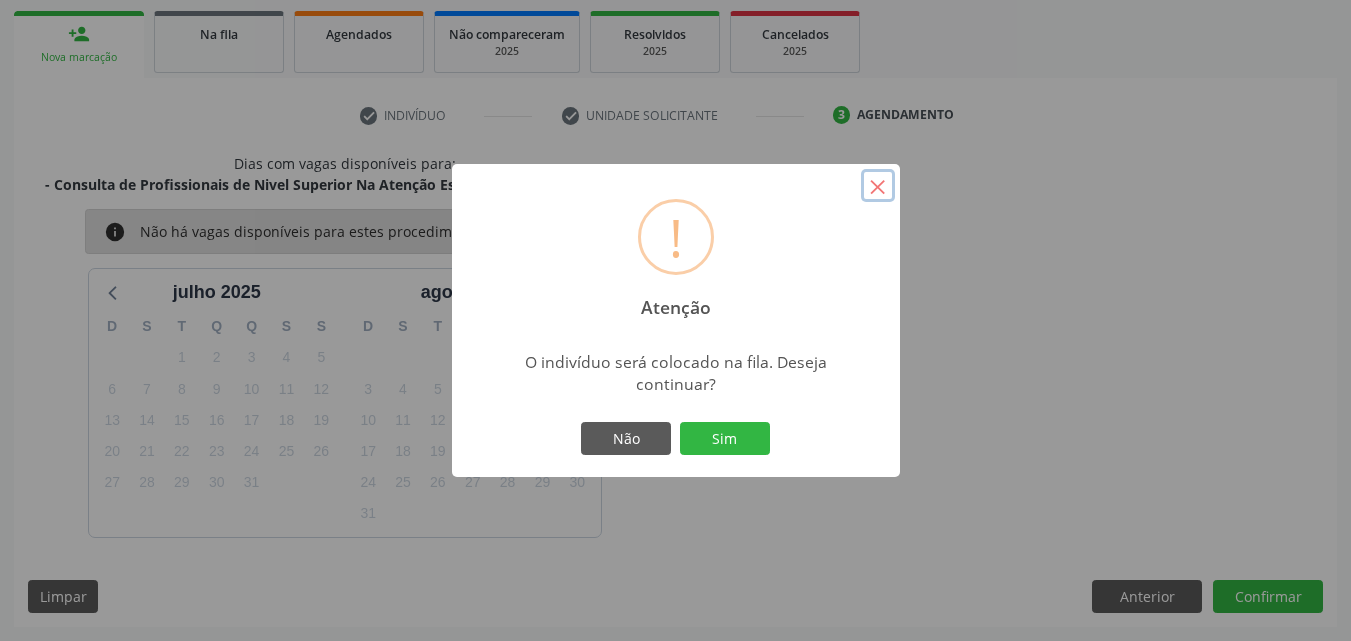 click on "×" at bounding box center [878, 186] 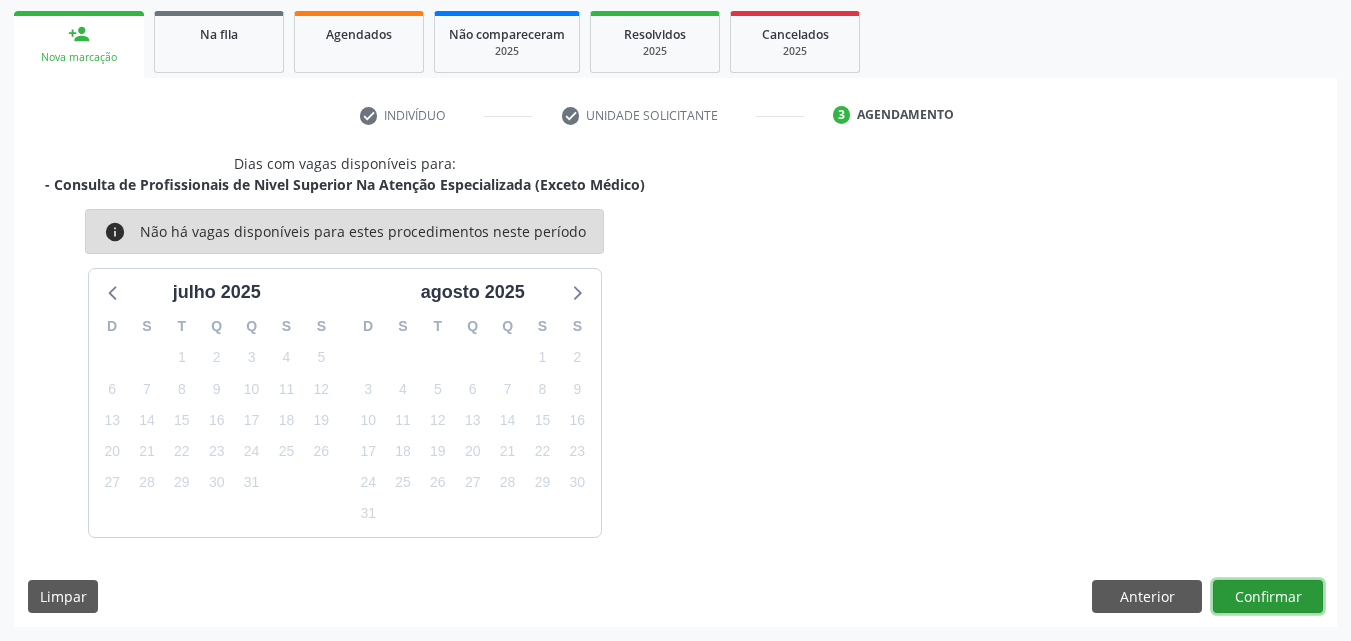 click on "Confirmar" at bounding box center (1268, 597) 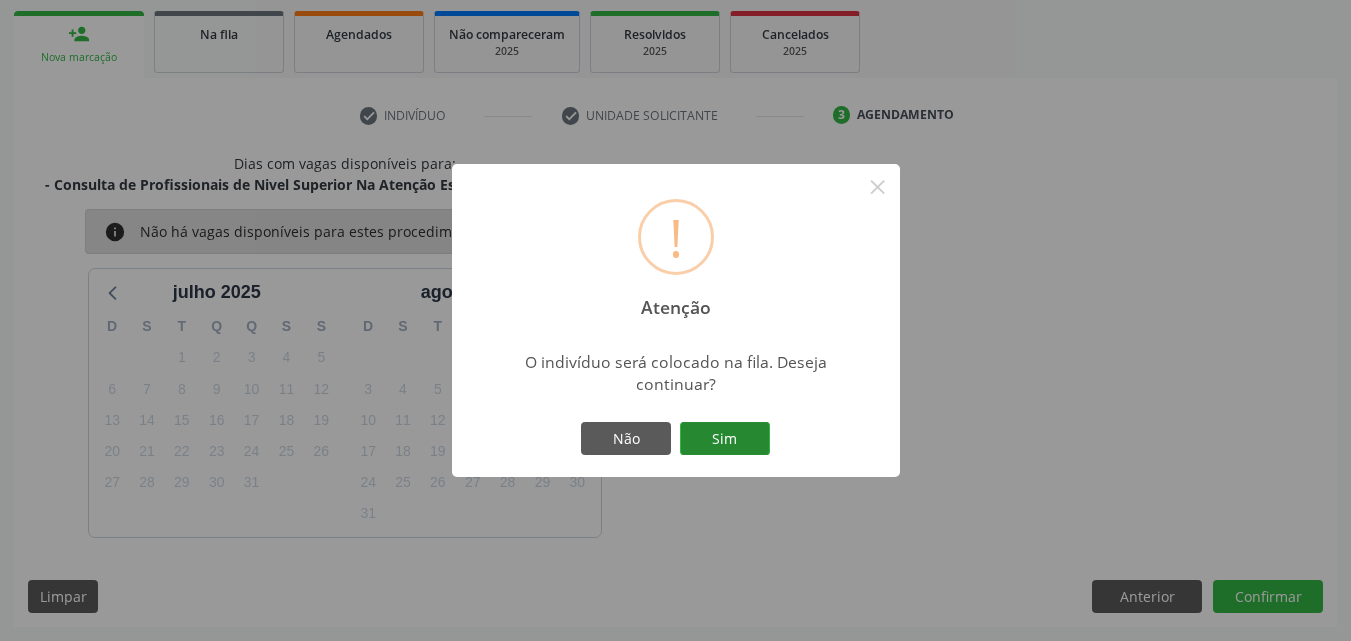 click on "Sim" at bounding box center [725, 439] 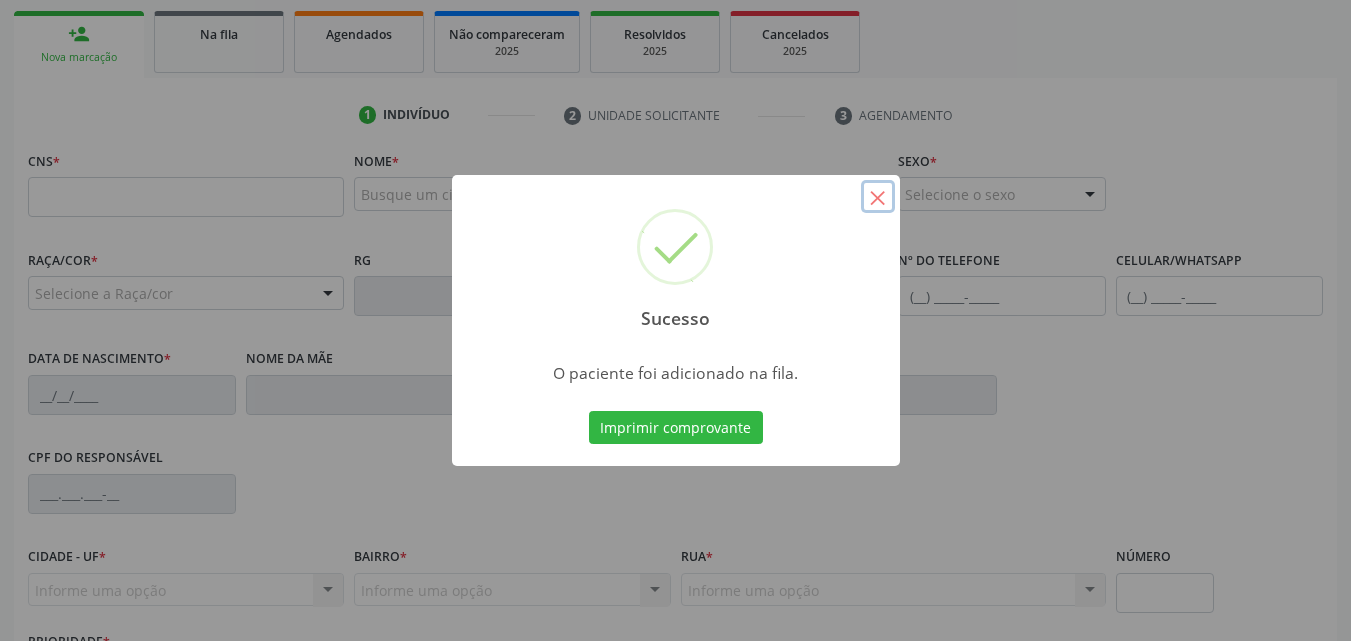 click on "×" at bounding box center [878, 197] 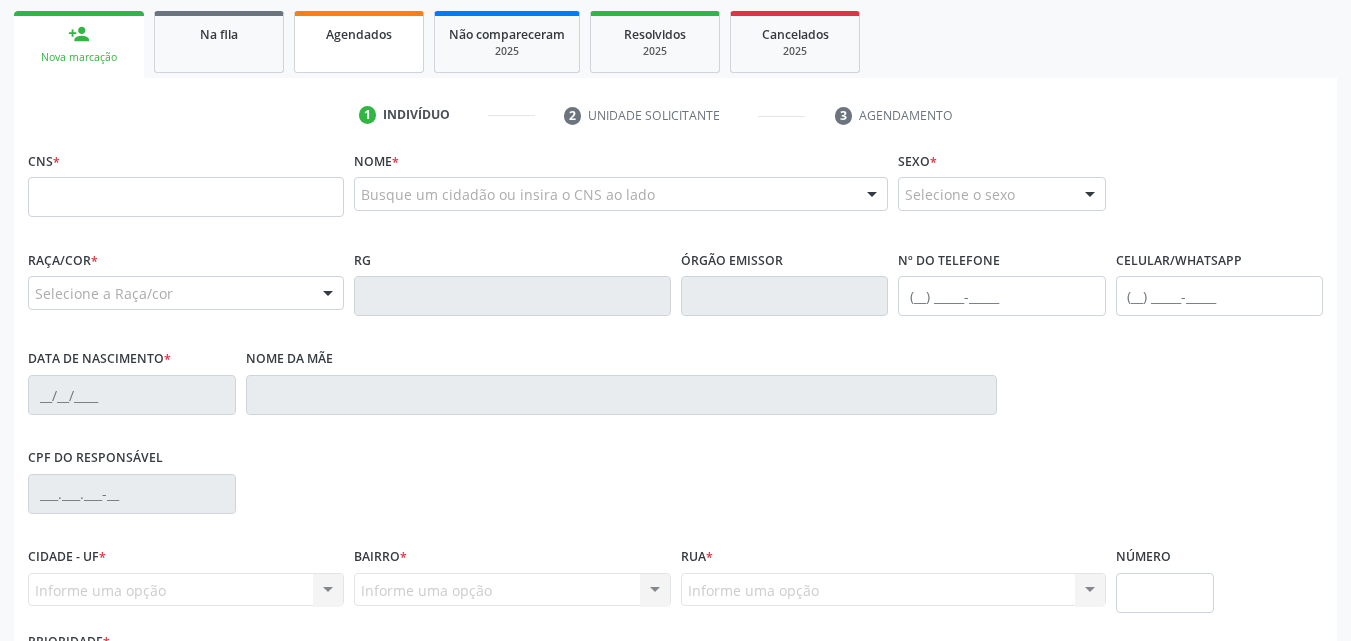 click on "Agendados" at bounding box center [359, 34] 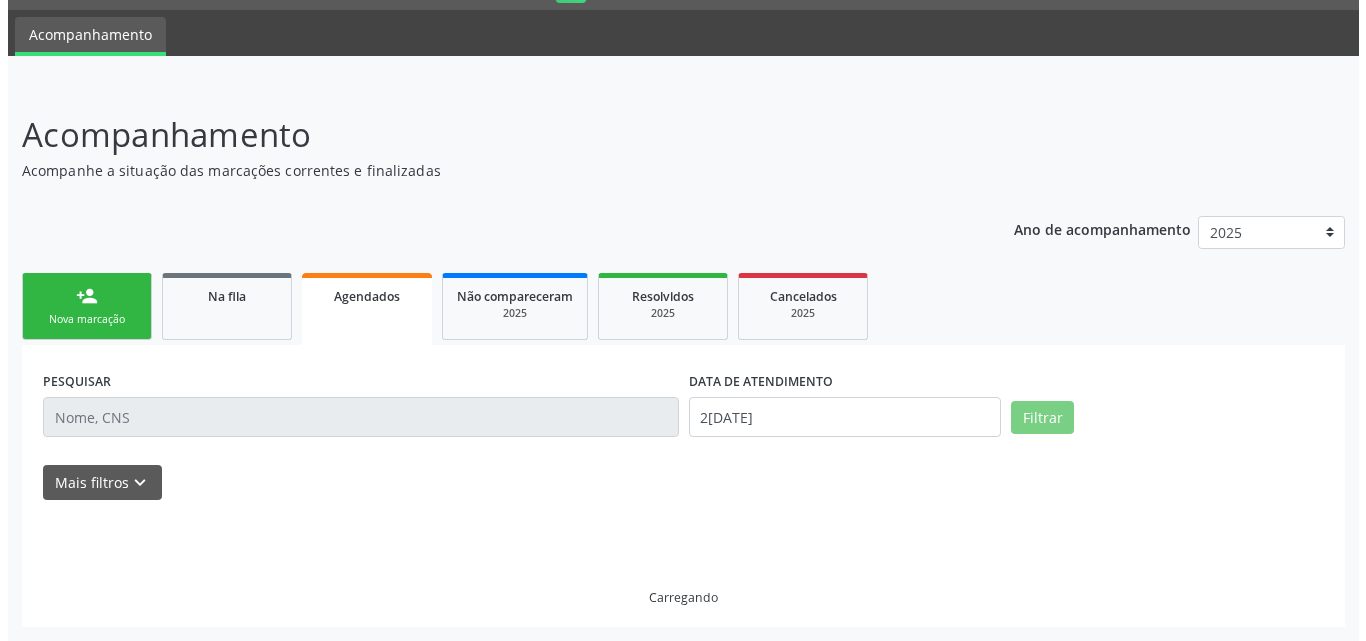 scroll, scrollTop: 0, scrollLeft: 0, axis: both 